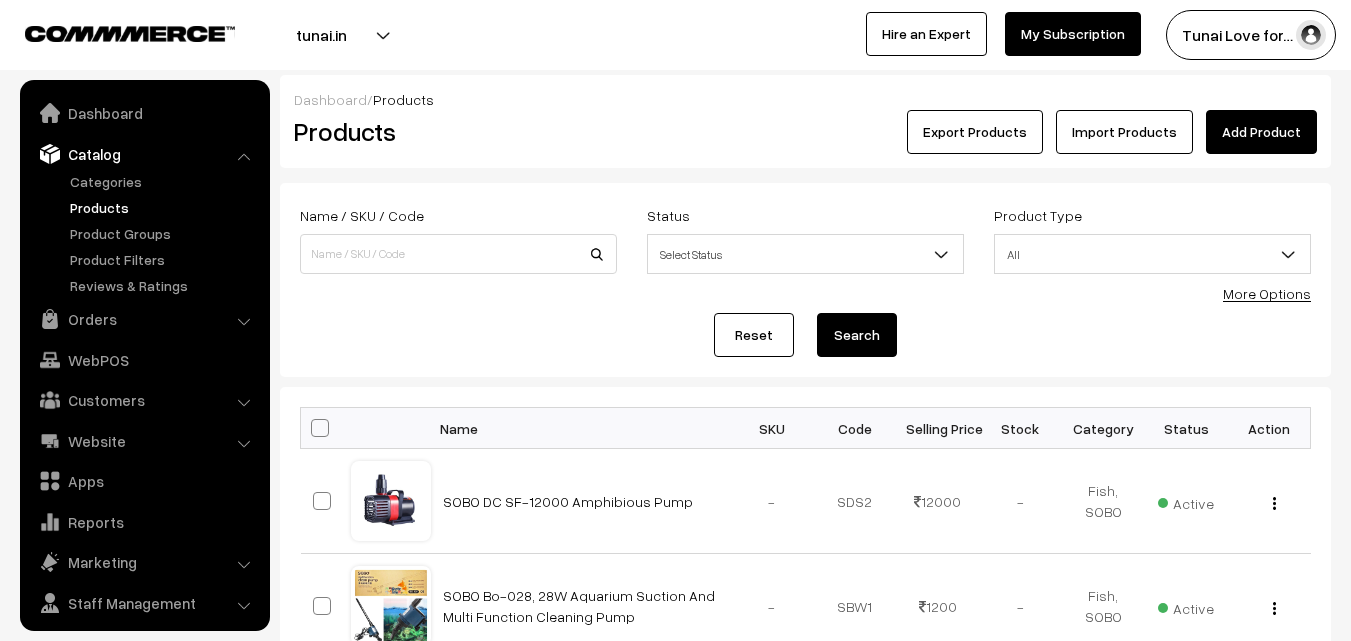 scroll, scrollTop: 0, scrollLeft: 0, axis: both 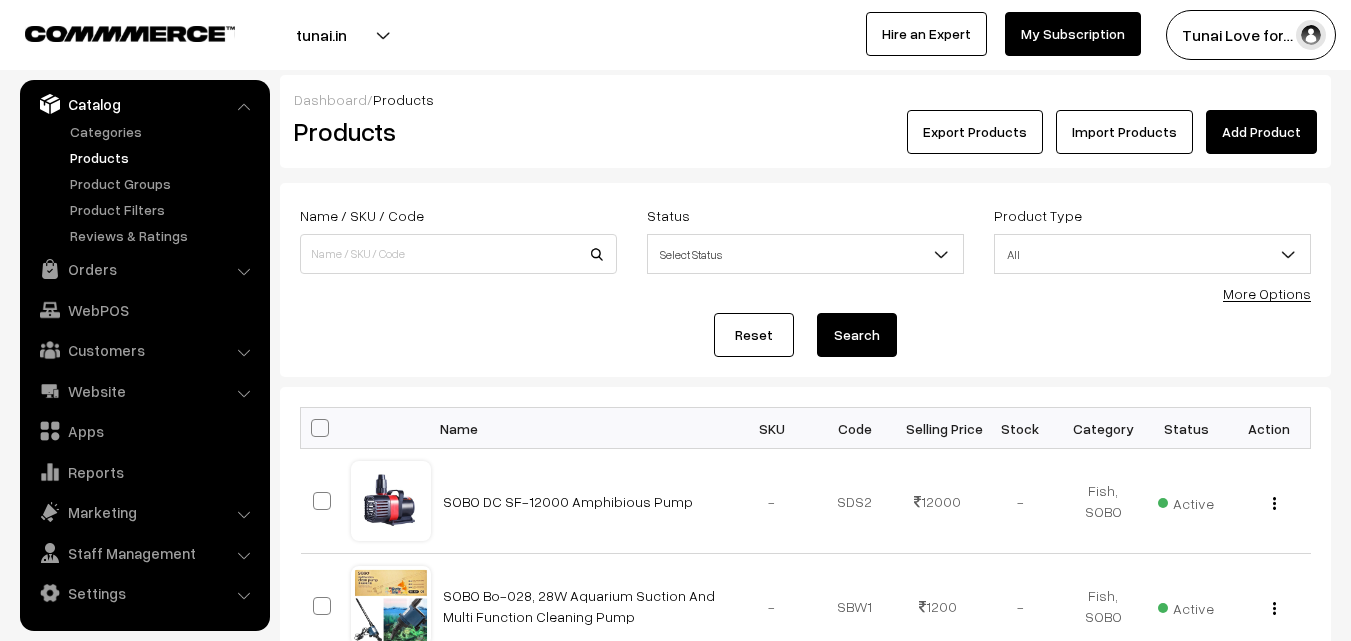 click on "More Options" at bounding box center [1267, 293] 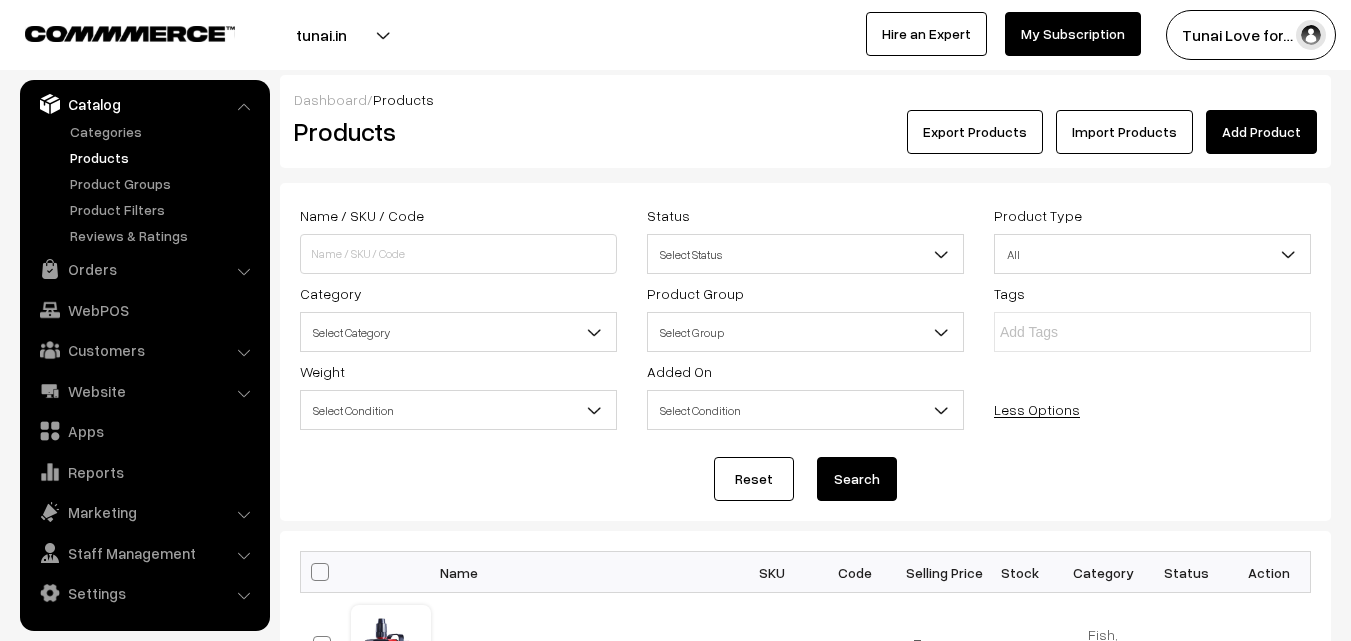 click on "Select Category" at bounding box center (458, 332) 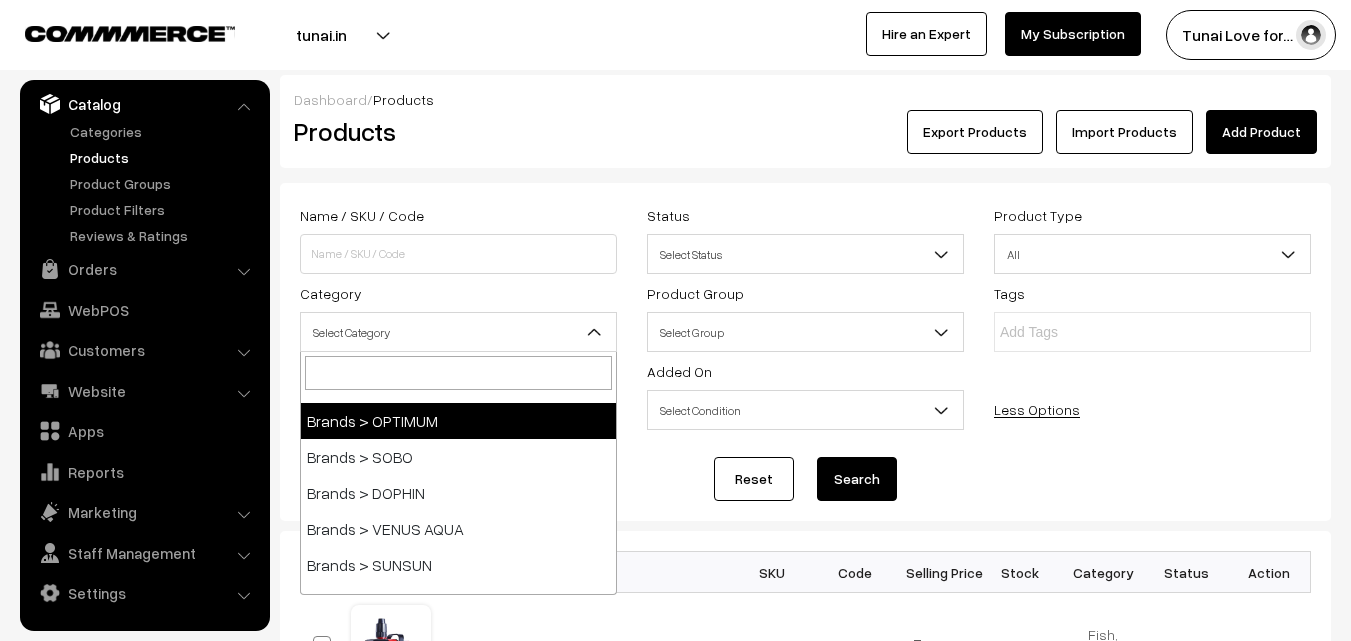 scroll, scrollTop: 100, scrollLeft: 0, axis: vertical 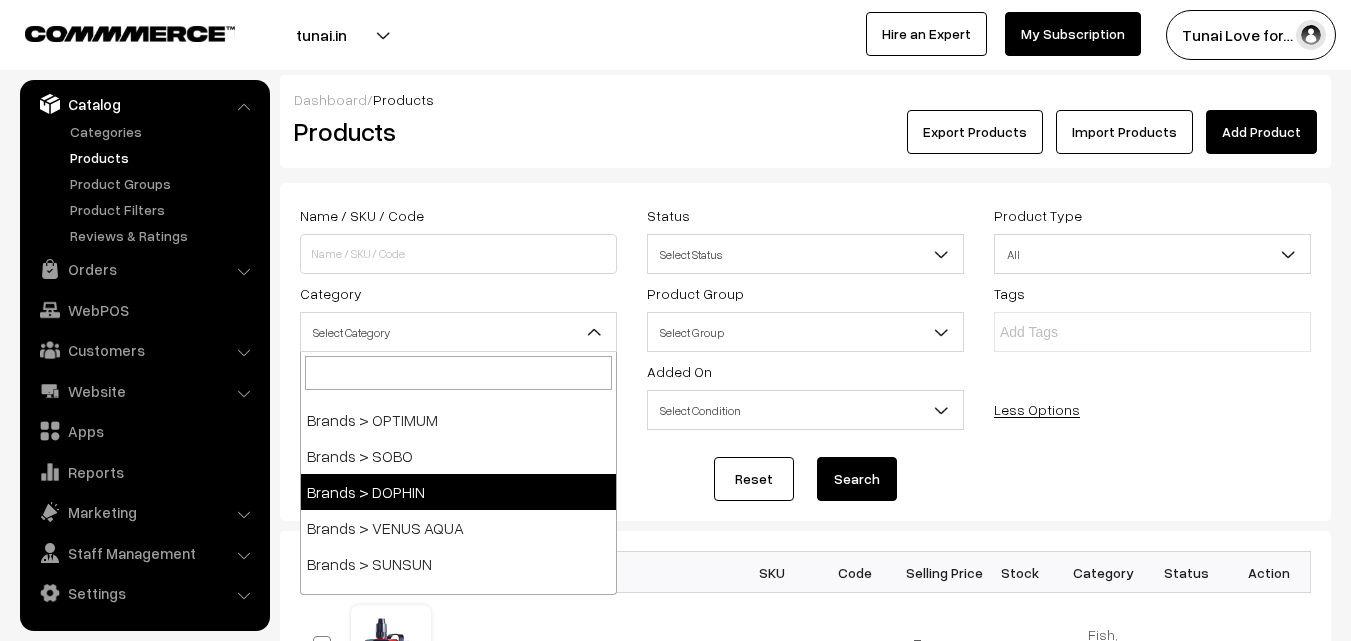 select on "38" 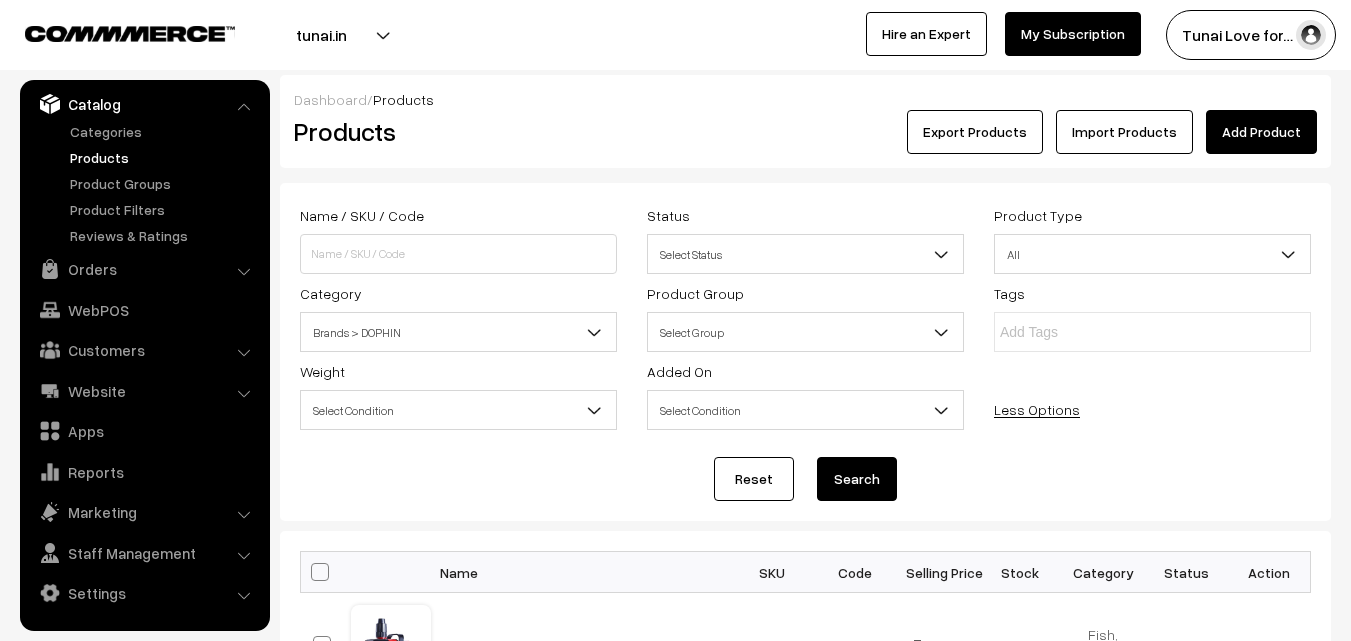 click on "Search" at bounding box center (857, 479) 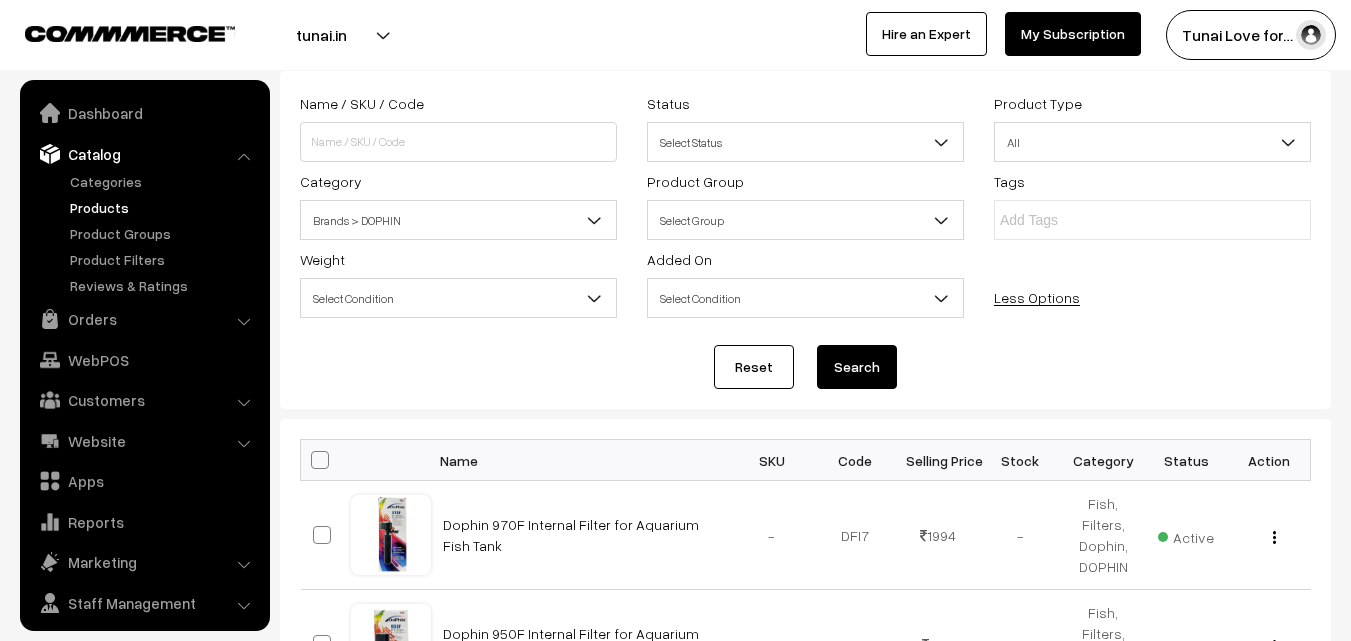 scroll, scrollTop: 338, scrollLeft: 0, axis: vertical 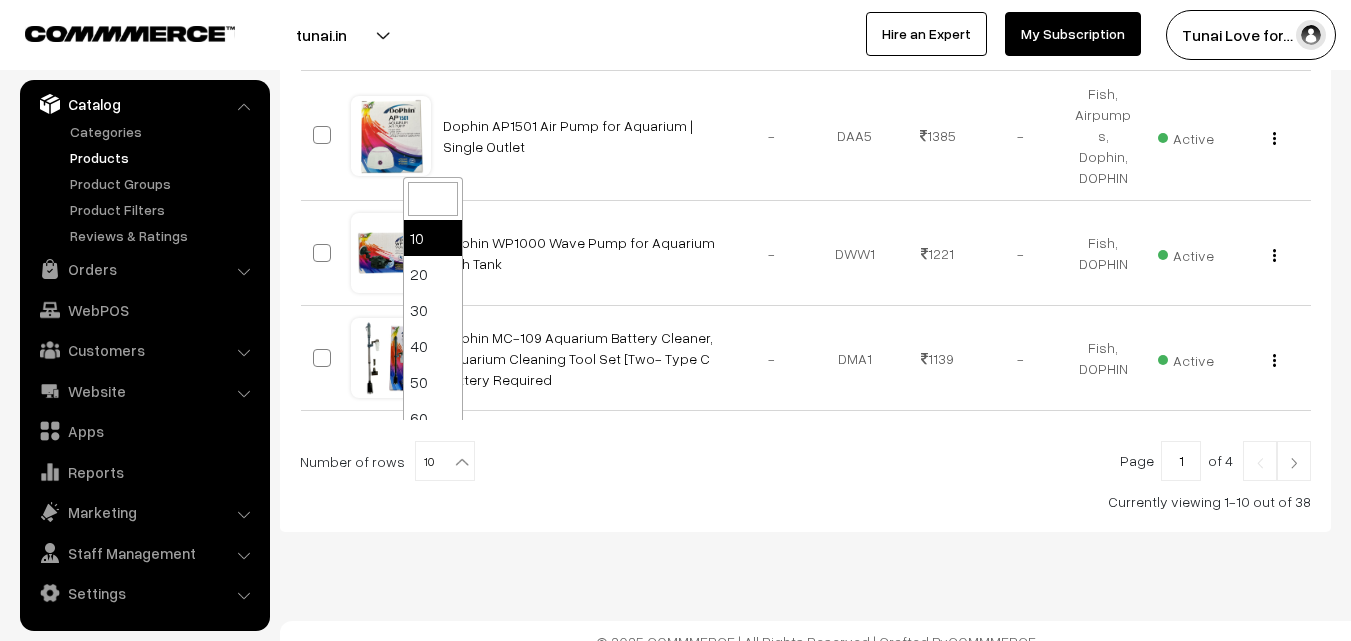 click at bounding box center (462, 462) 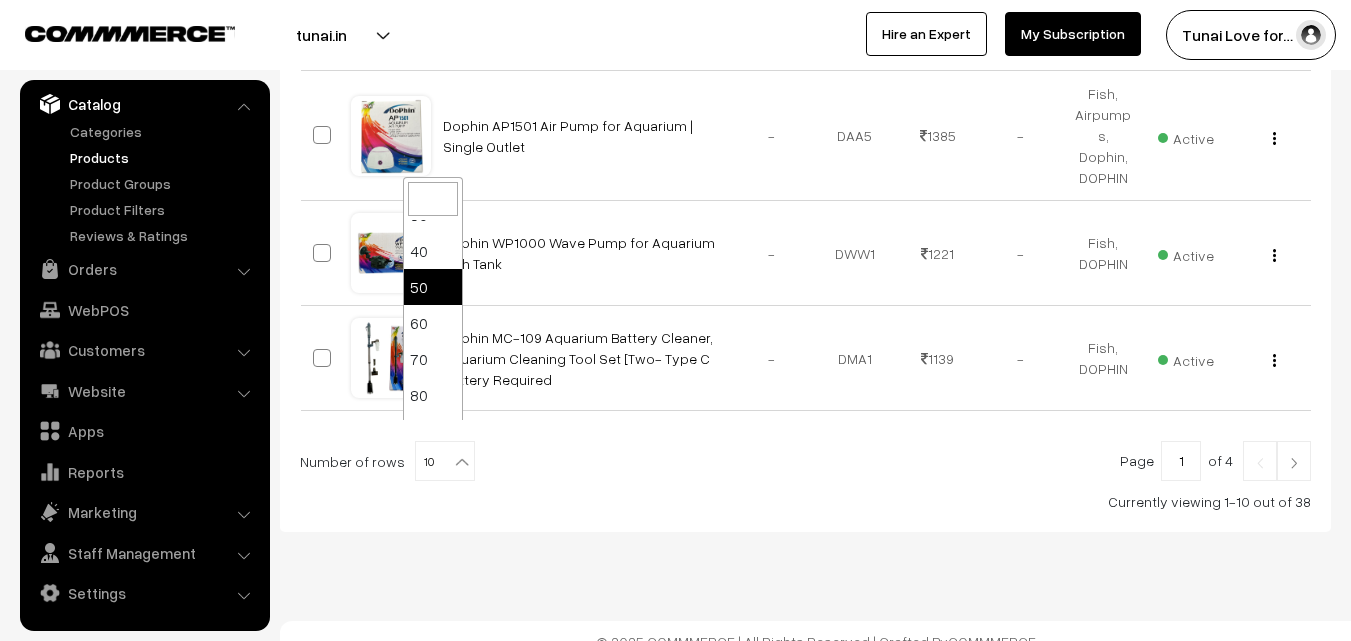 scroll, scrollTop: 160, scrollLeft: 0, axis: vertical 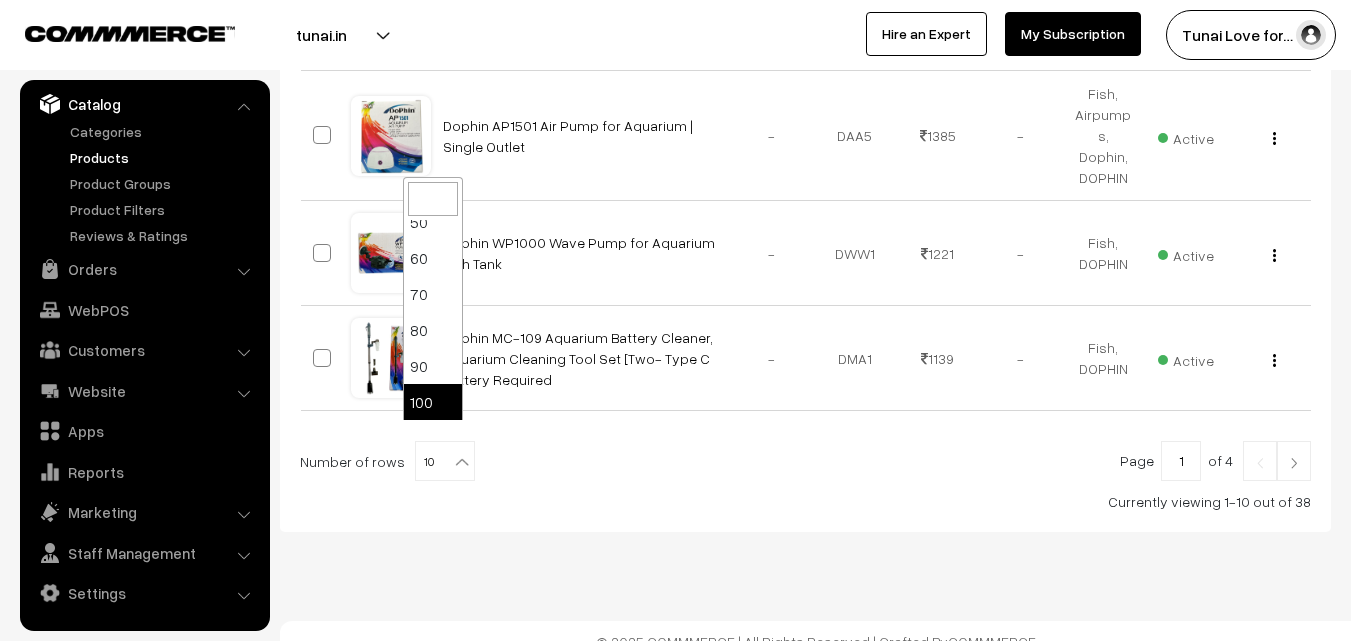 select on "100" 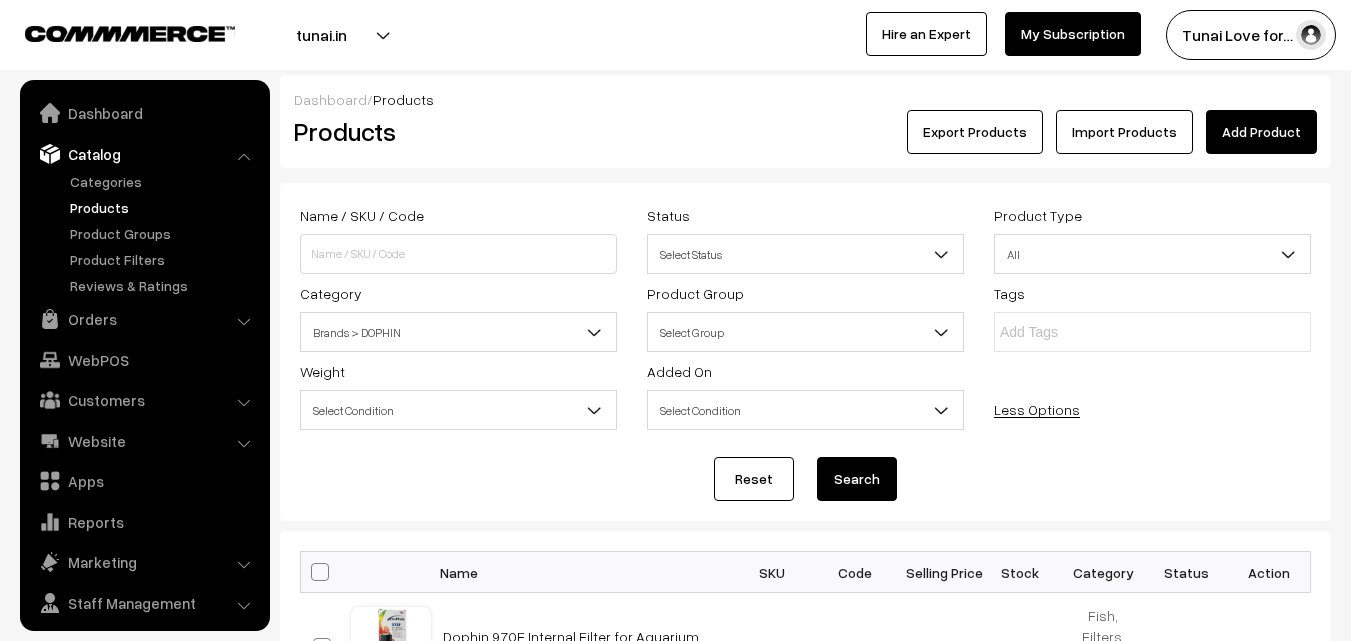 scroll, scrollTop: 0, scrollLeft: 0, axis: both 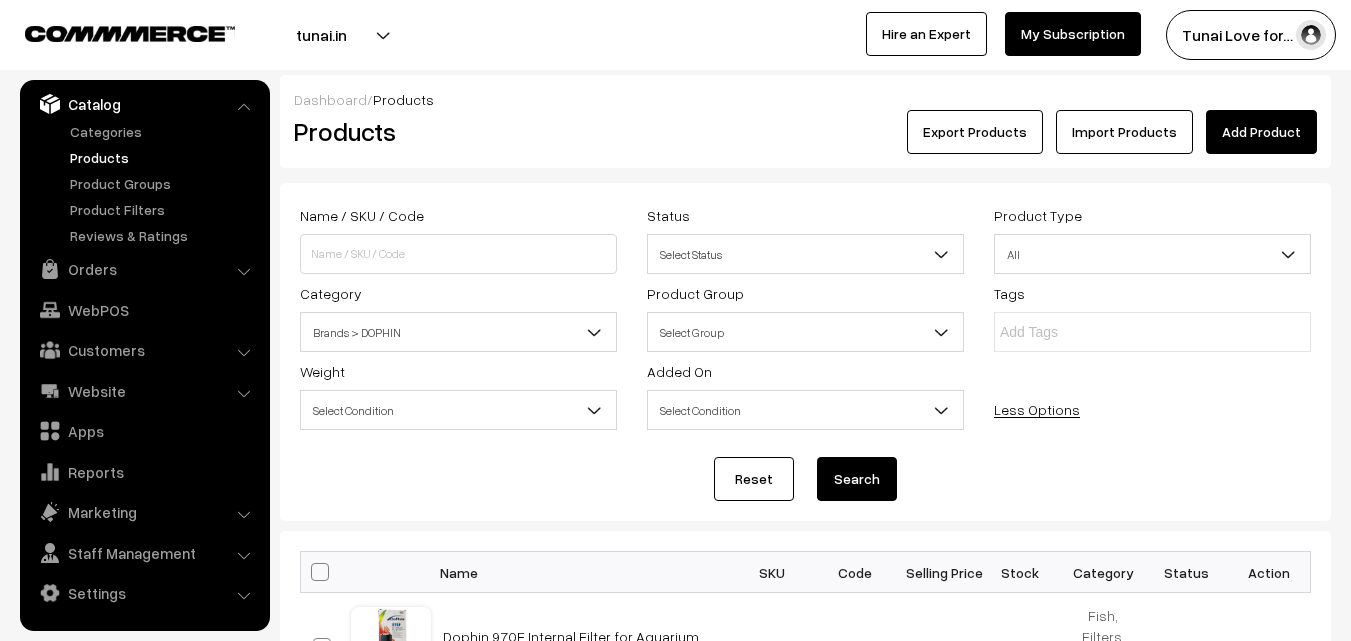 click on "Search" at bounding box center (857, 479) 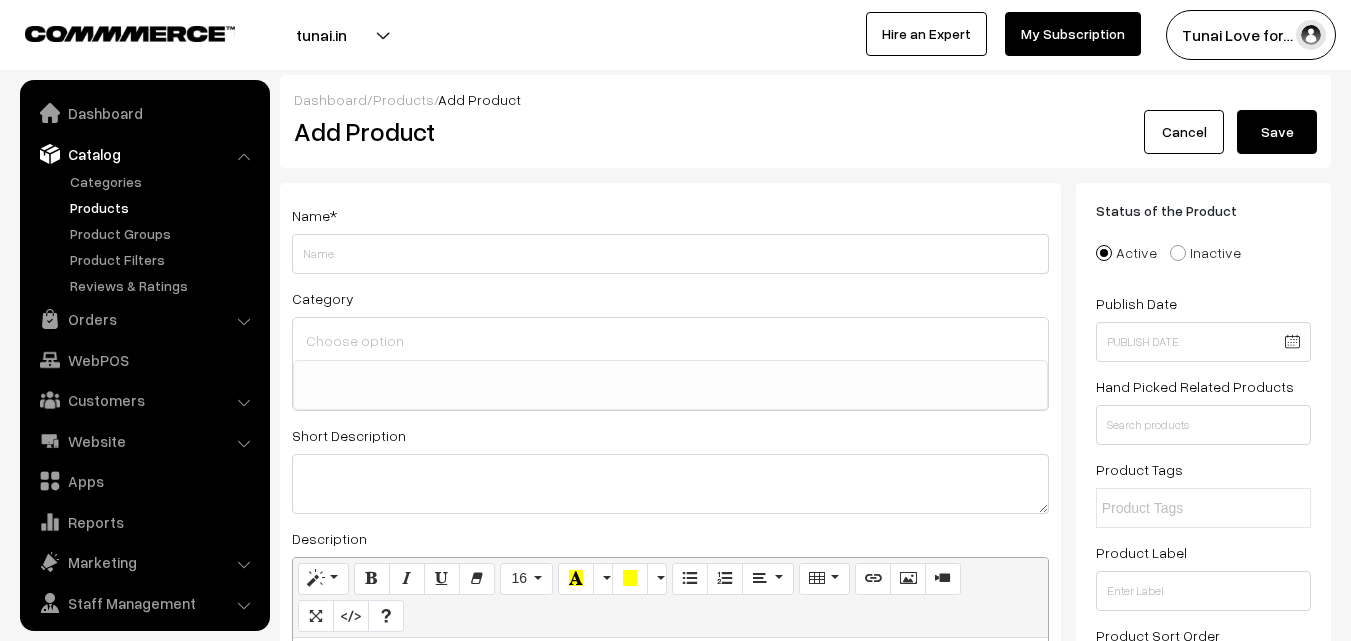 select 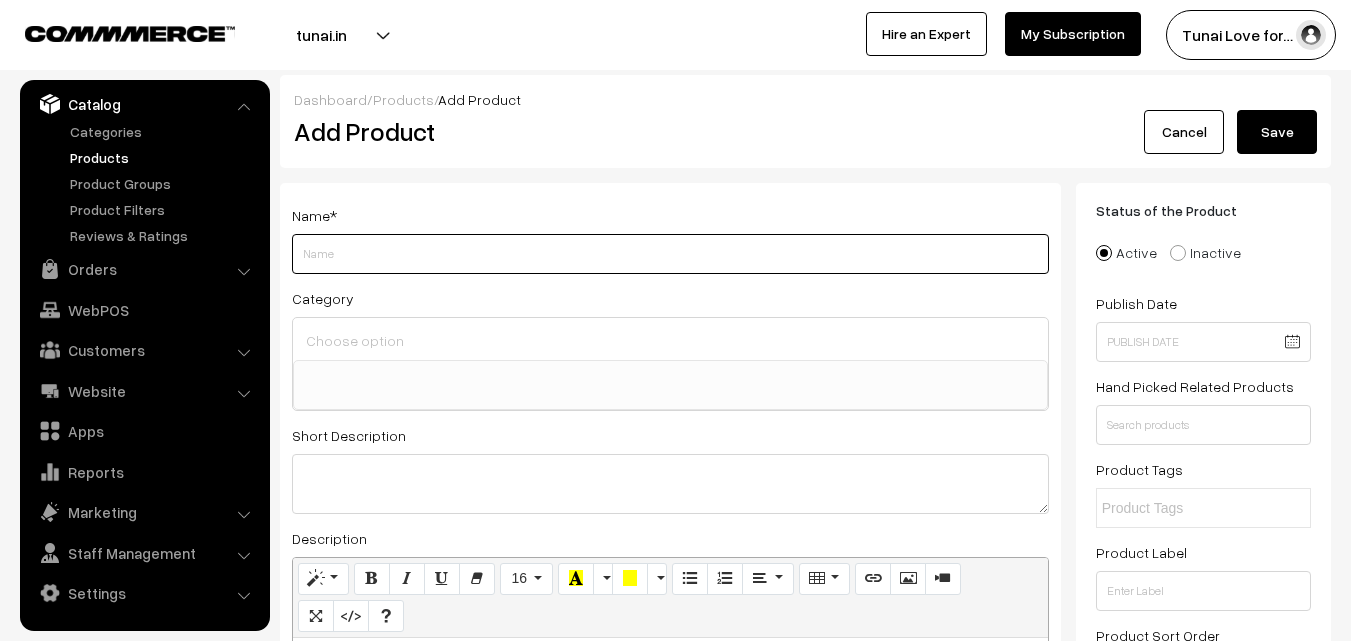 paste on "DOPHIN CF-600 Canister Filter for Aquarium Fish Tank (Watt 20W, Max Output 650 L/H), Suitable for 70 litres Fresh Water Fish Tank, Marine Aquarium Fish Tank" 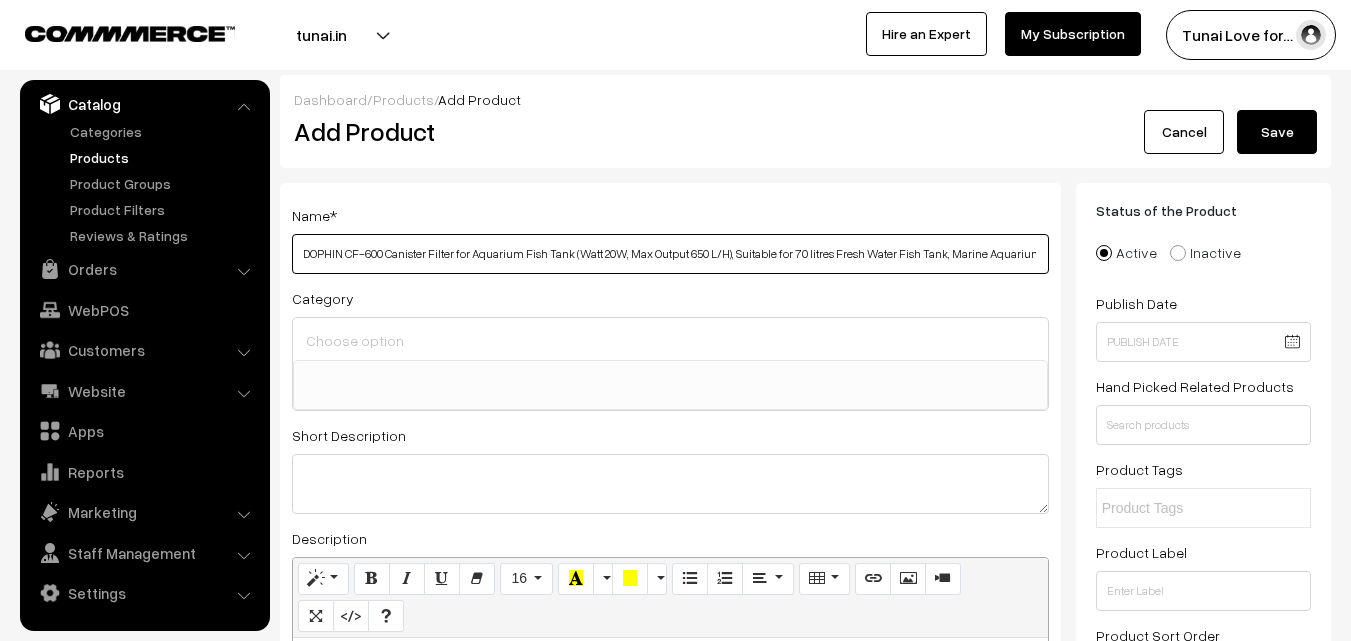 scroll, scrollTop: 0, scrollLeft: 49, axis: horizontal 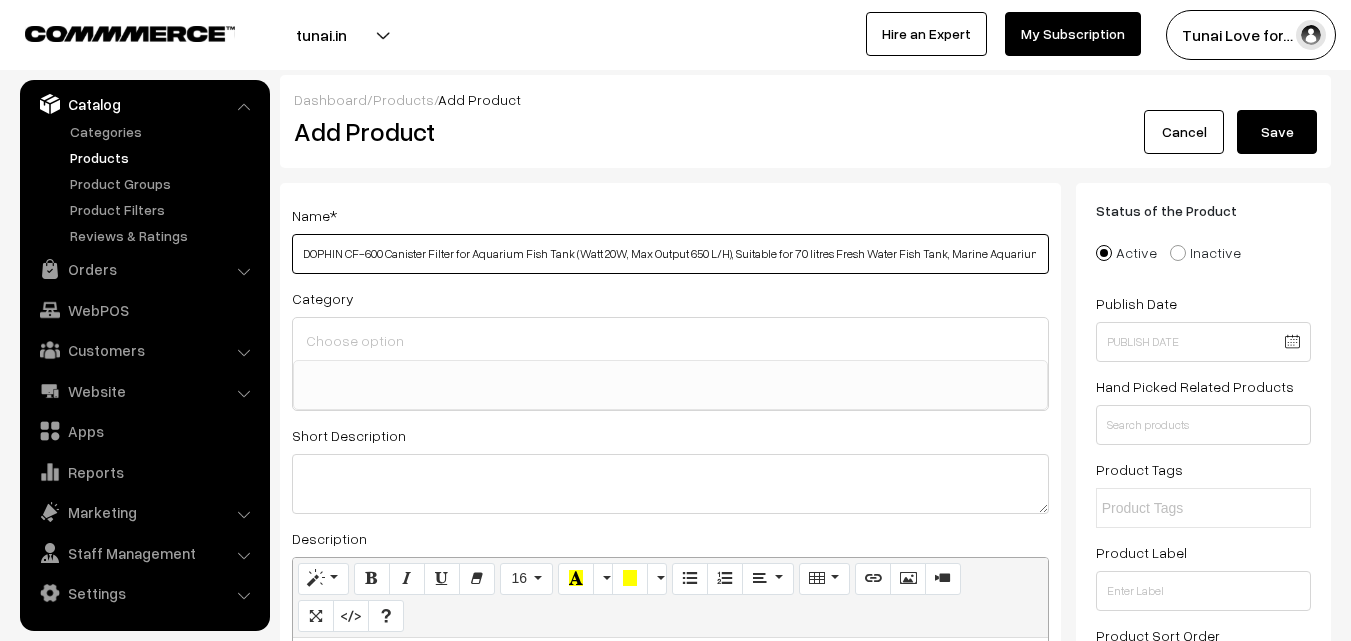 drag, startPoint x: 319, startPoint y: 248, endPoint x: 280, endPoint y: 248, distance: 39 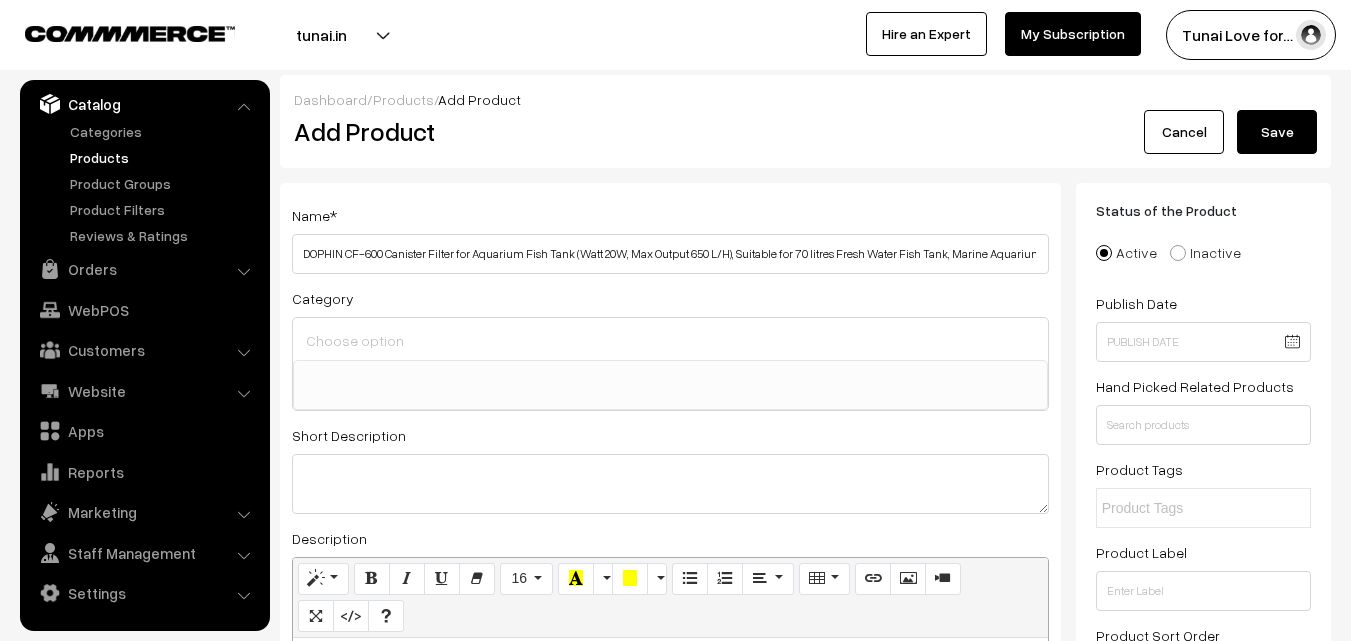 click at bounding box center [670, 340] 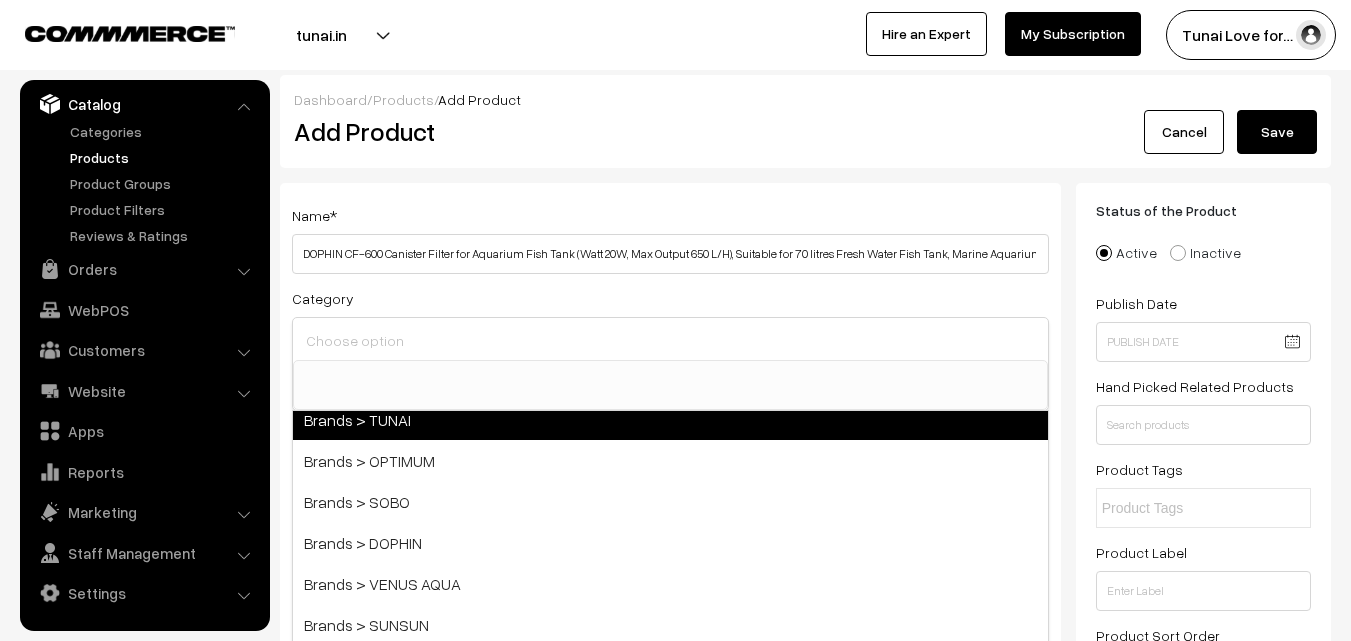 scroll, scrollTop: 100, scrollLeft: 0, axis: vertical 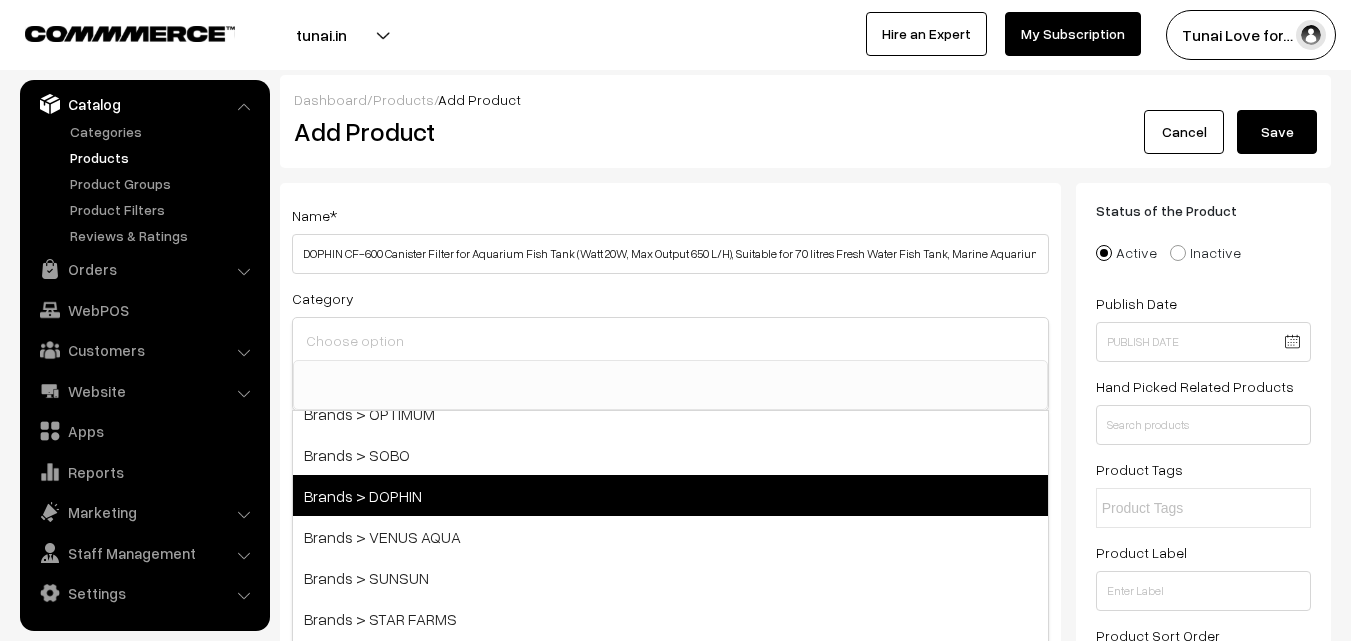 click on "Brands > DOPHIN" at bounding box center (670, 495) 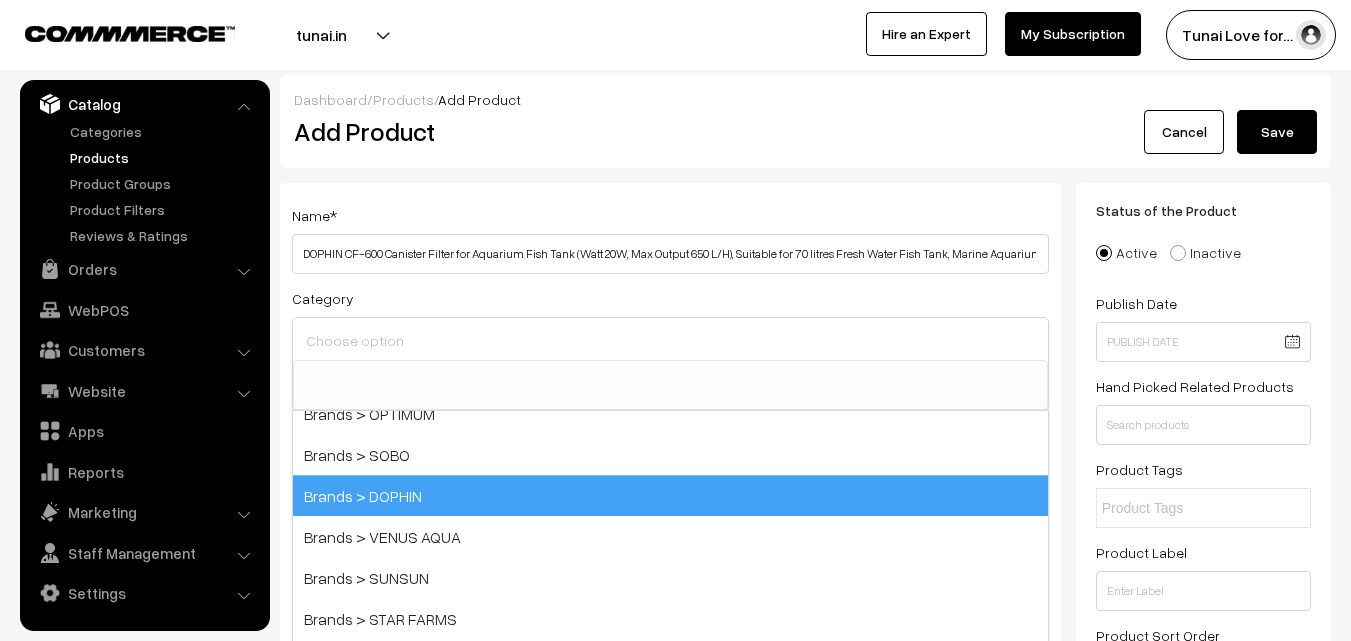 scroll, scrollTop: 17, scrollLeft: 0, axis: vertical 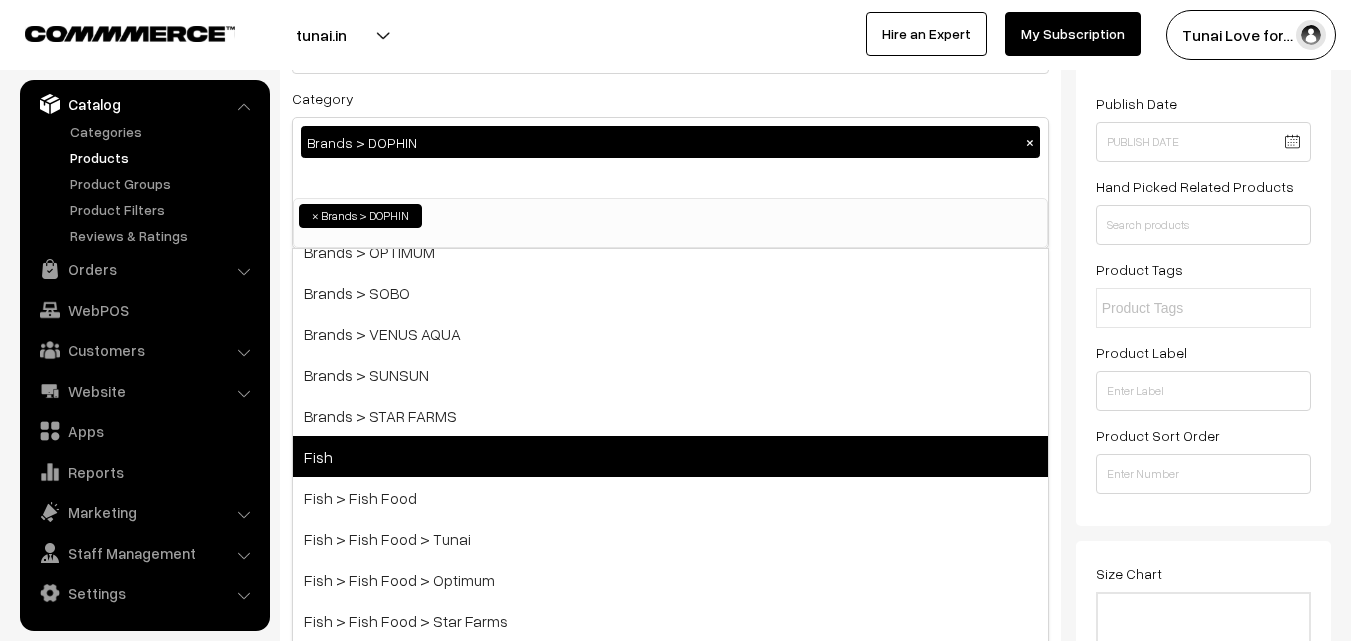 click on "Fish" at bounding box center [670, 456] 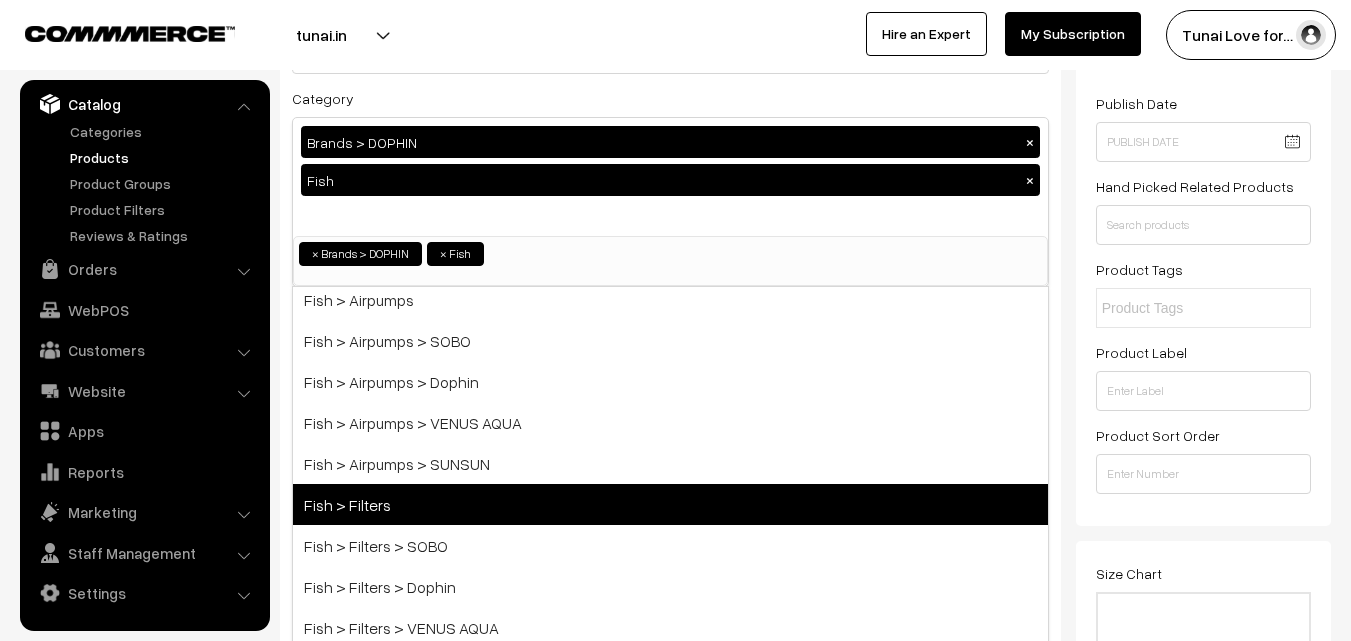 scroll, scrollTop: 600, scrollLeft: 0, axis: vertical 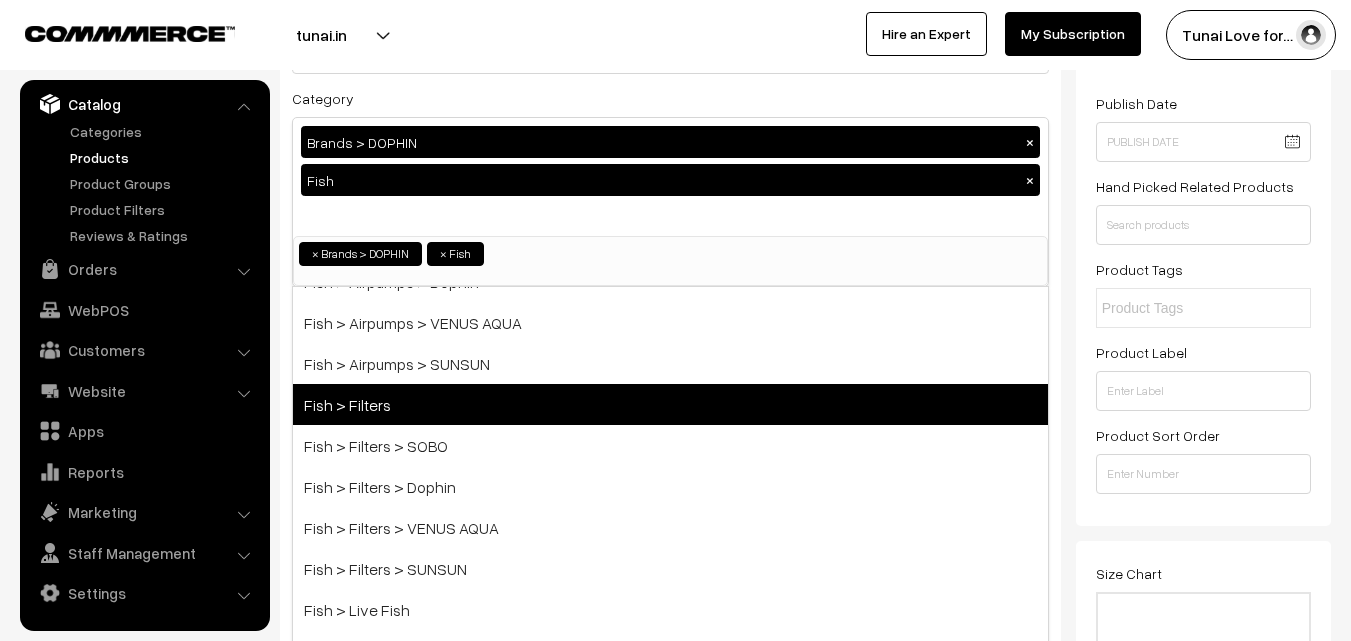 click on "Fish > Filters" at bounding box center [670, 404] 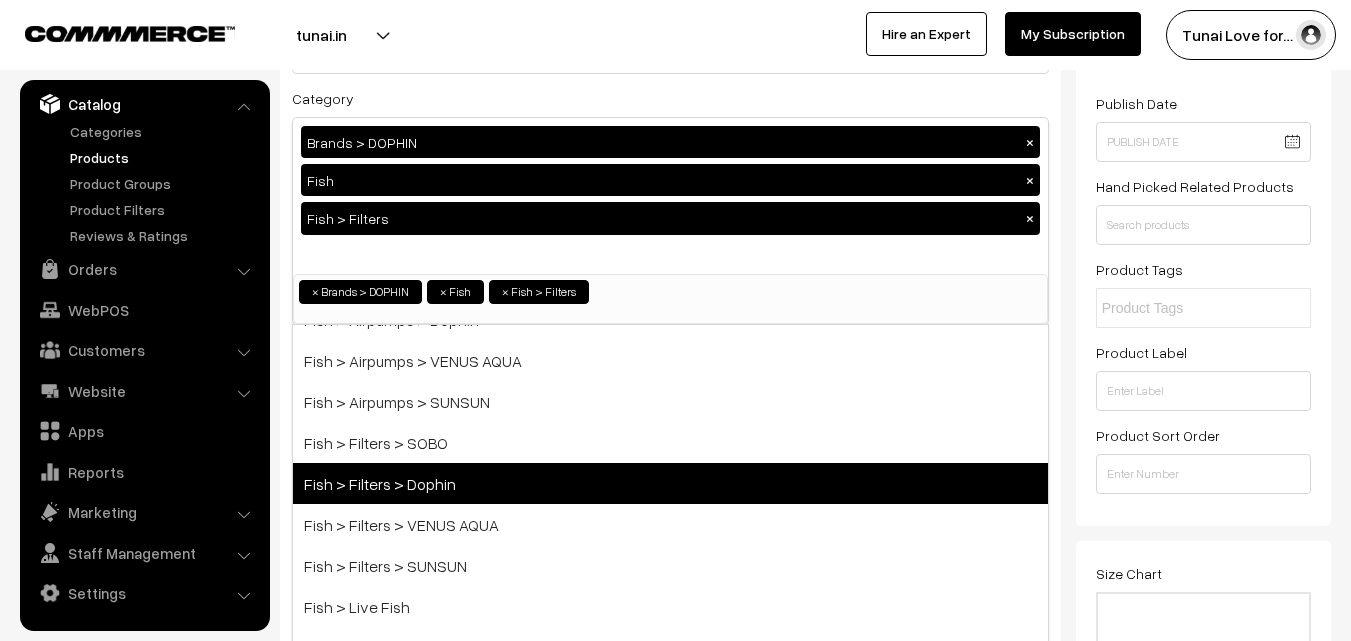 click on "Fish > Filters > Dophin" at bounding box center [670, 483] 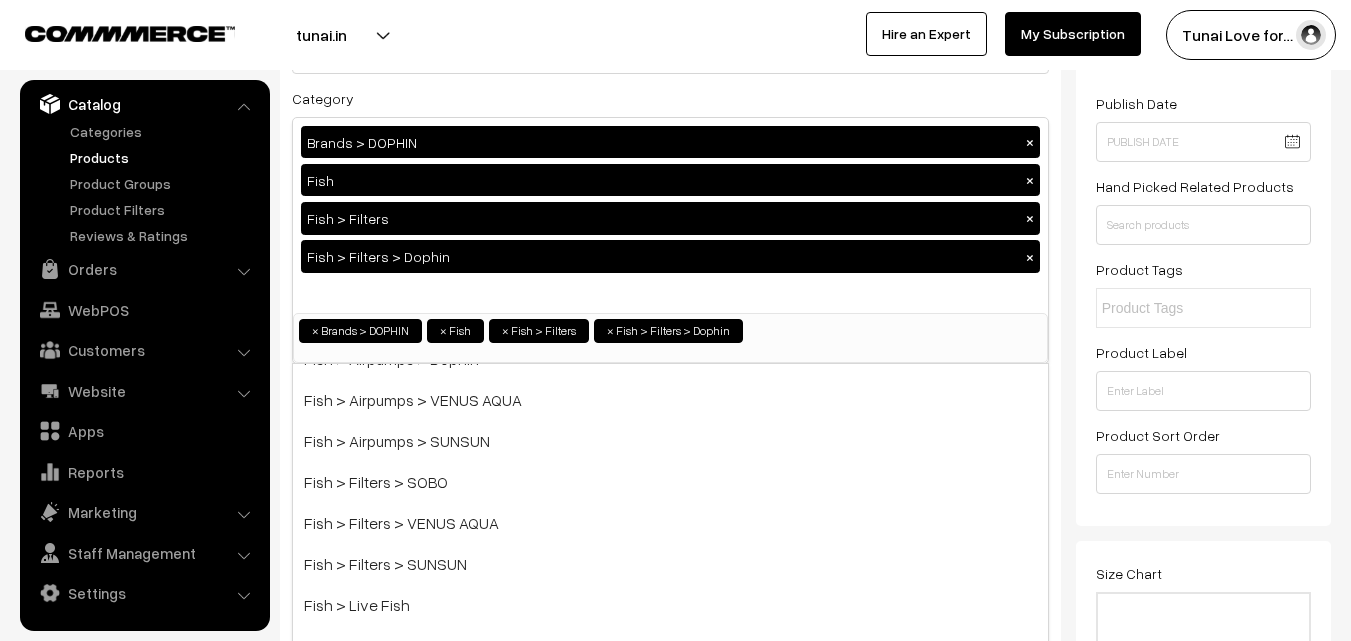 click on "Name  *
DOPHIN CF-600 Canister Filter for Aquarium Fish Tank (Watt 20W, Max Output 650 L/H), Suitable for 70 litres Fresh Water Fish Tank, Marine Aquarium Fish Tank
Category
Brands > DOPHIN × Fish × Fish > Filters × Fish > Filters > Dophin ×
Brands
Brands > TUNAI
Brands > OPTIMUM
Brands > SOBO
Brands > DOPHIN
Brands > VENUS AQUA Brands > SUNSUN Brands > STAR FARMS Fish Turtle ×" at bounding box center [670, 1380] 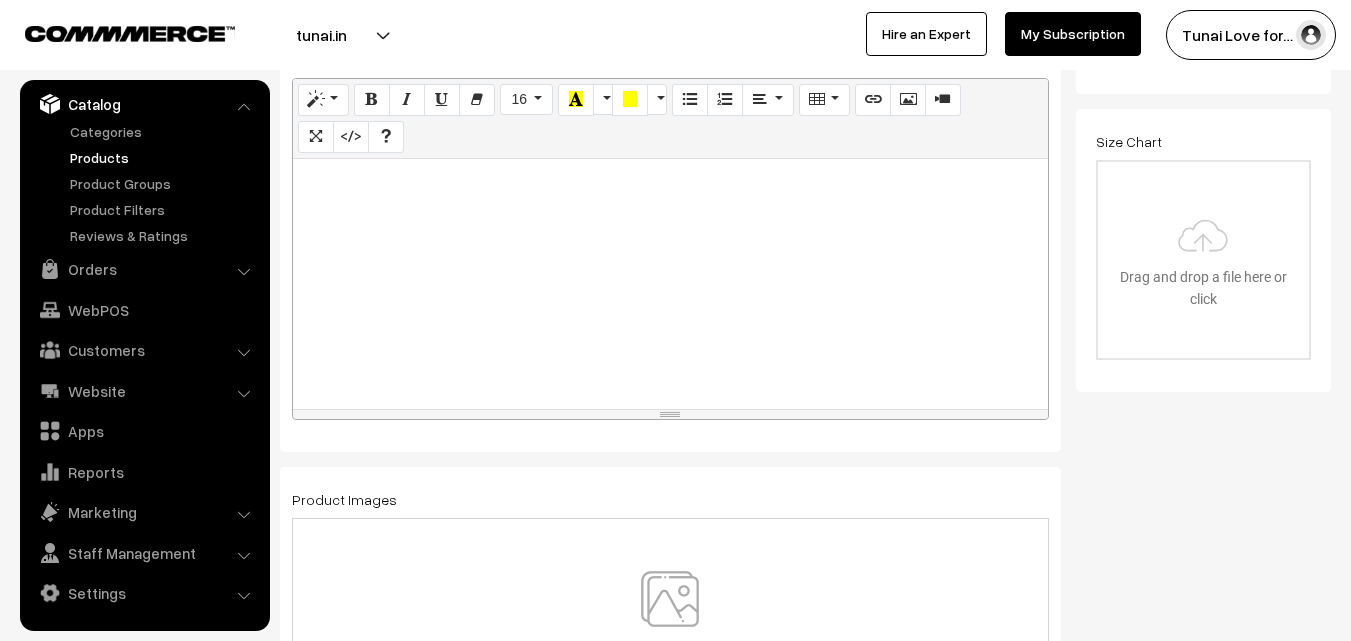 scroll, scrollTop: 600, scrollLeft: 0, axis: vertical 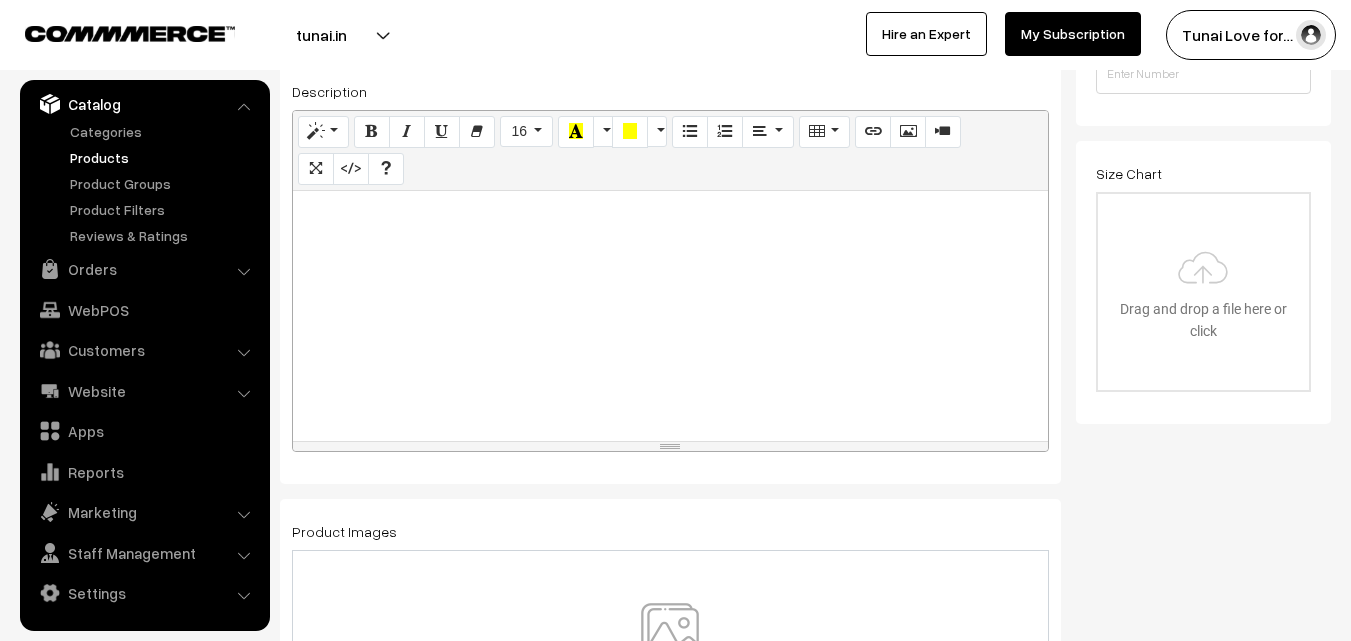 click at bounding box center (670, 316) 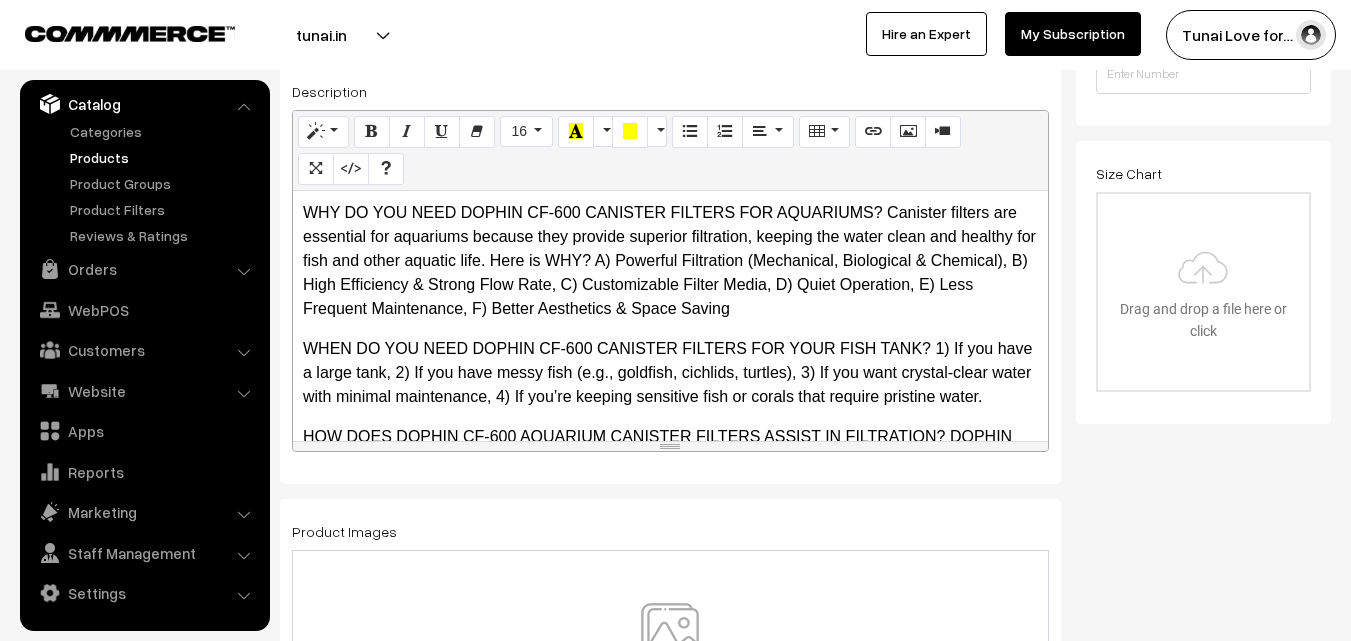 type 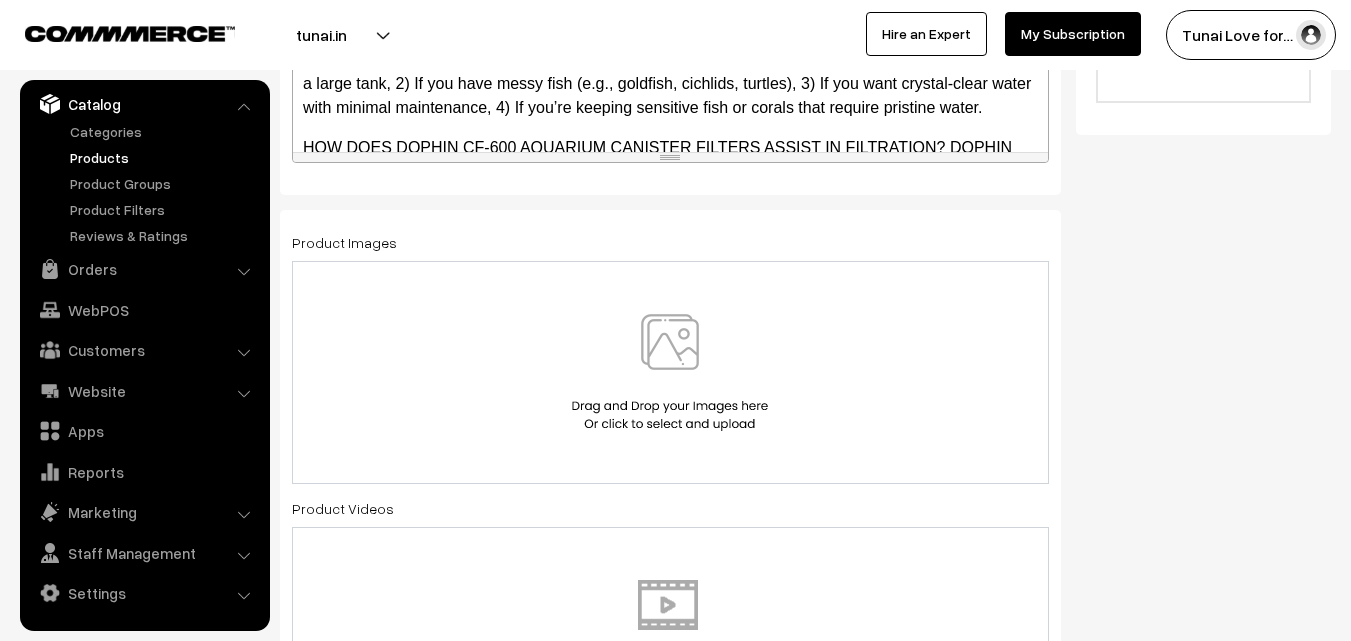 scroll, scrollTop: 900, scrollLeft: 0, axis: vertical 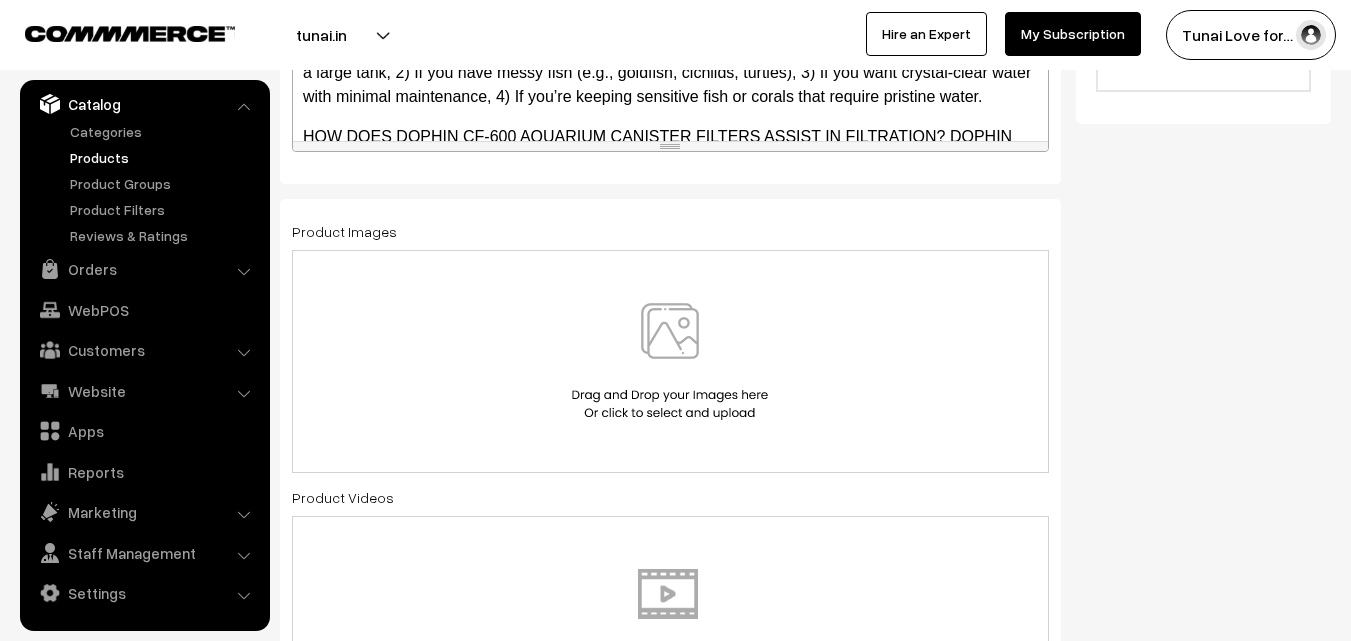 click at bounding box center (670, 361) 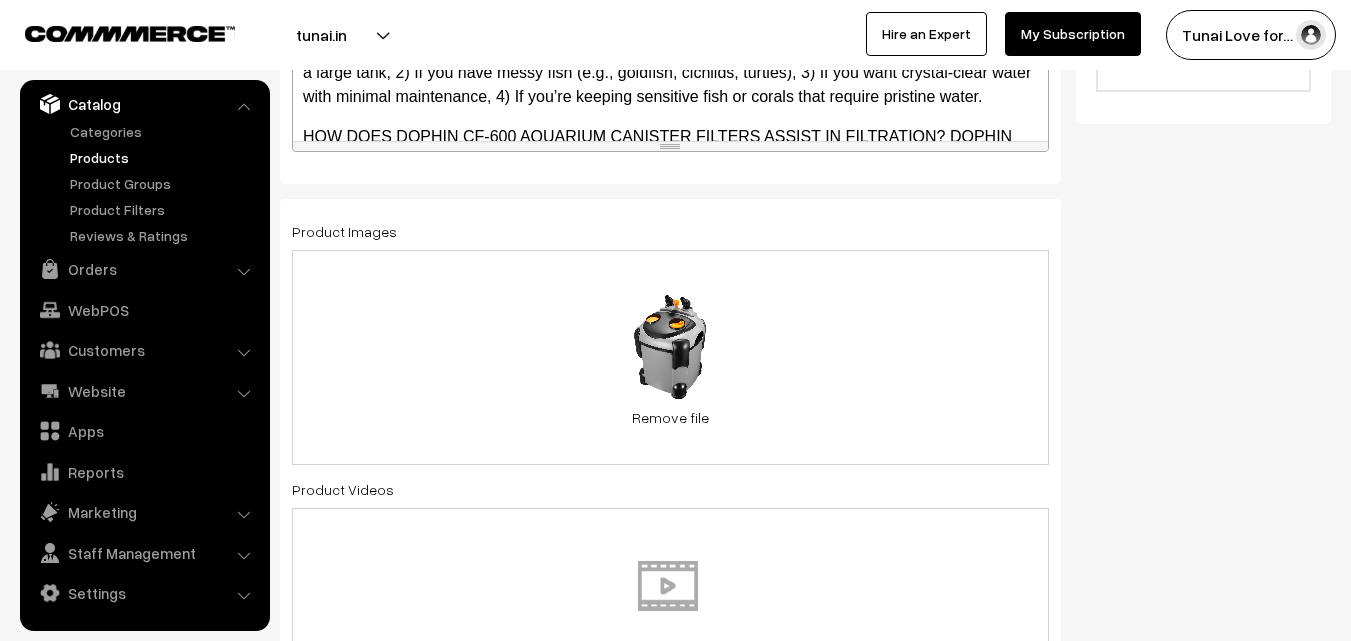 click on "54.5  KB      51MobAvbiqL._SL1200_.jpg                         Check                                                      Error                                                           Remove file" at bounding box center (670, 357) 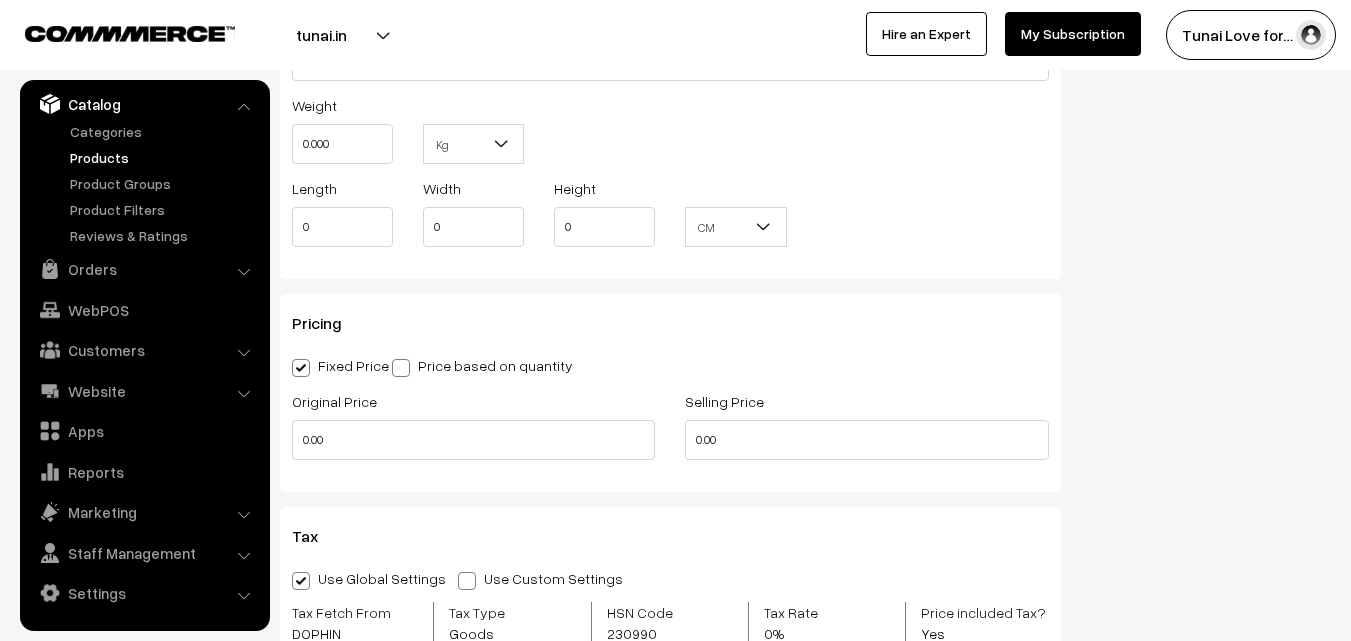 scroll, scrollTop: 1700, scrollLeft: 0, axis: vertical 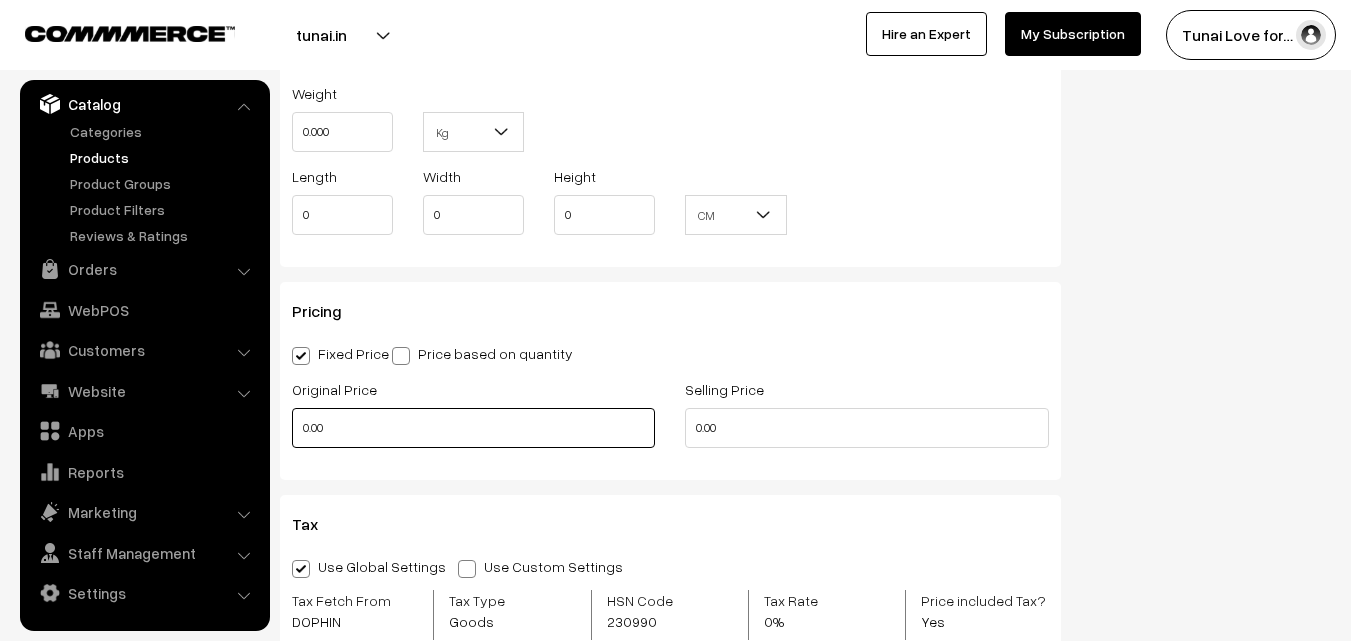 click on "0.00" at bounding box center [473, 428] 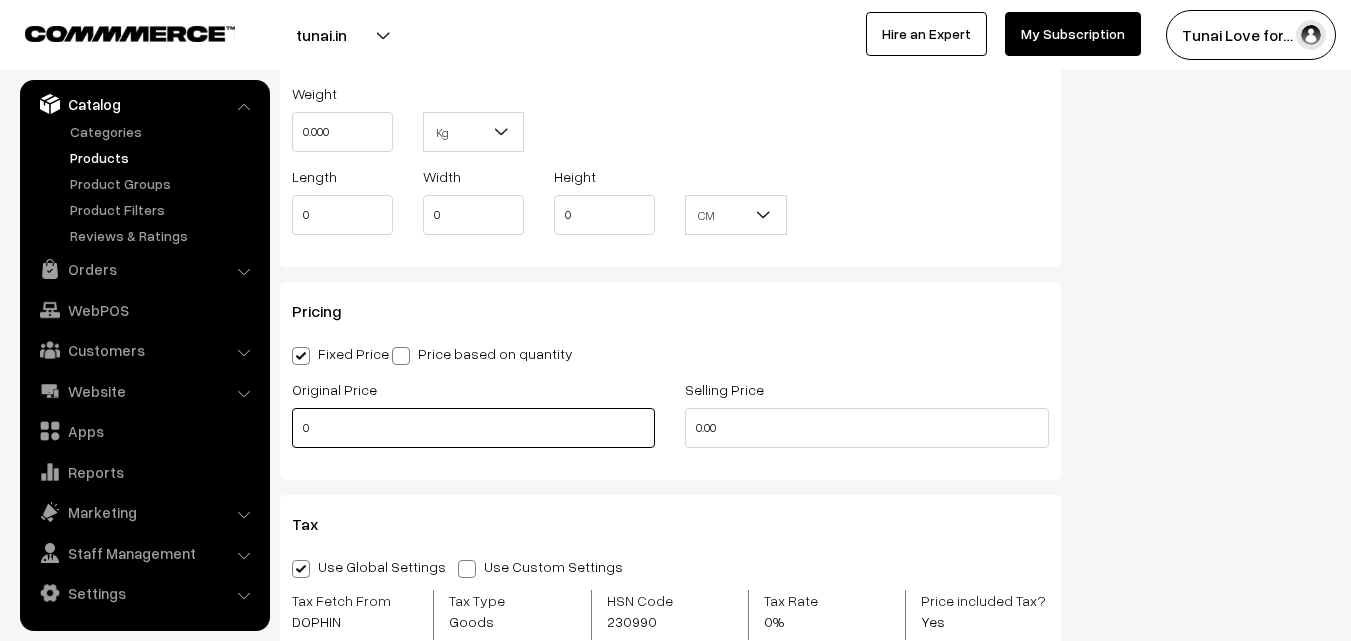 drag, startPoint x: 328, startPoint y: 430, endPoint x: 285, endPoint y: 429, distance: 43.011627 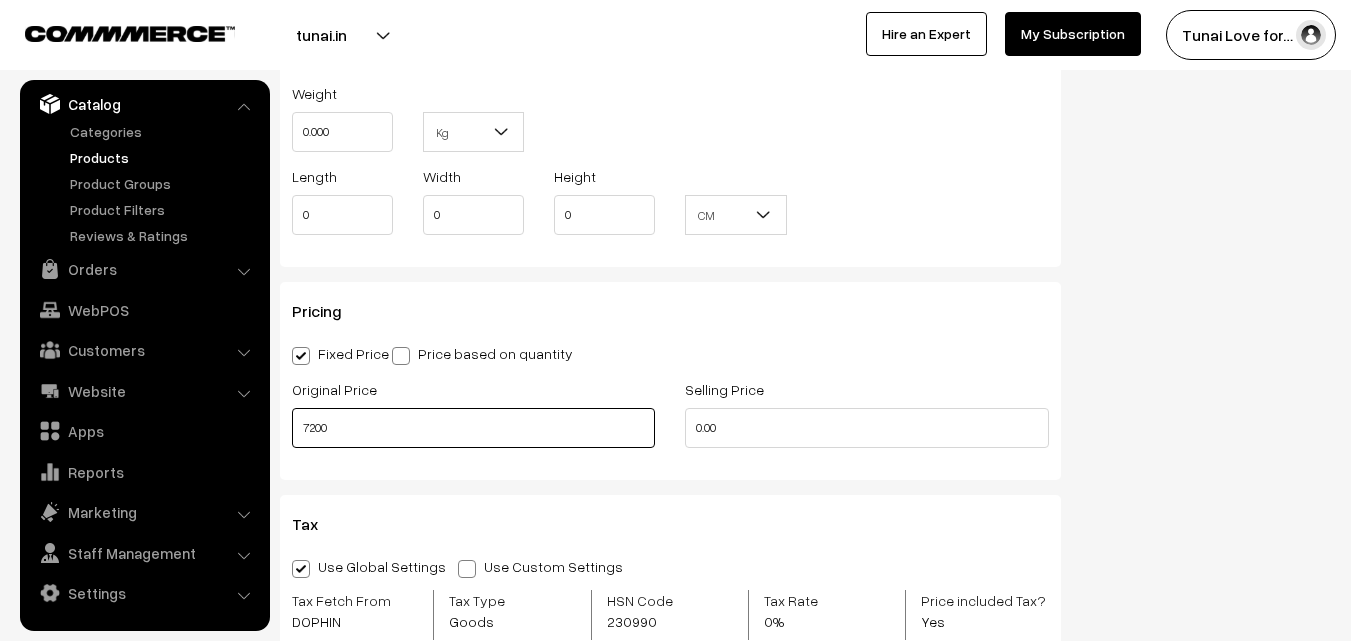 type on "7200" 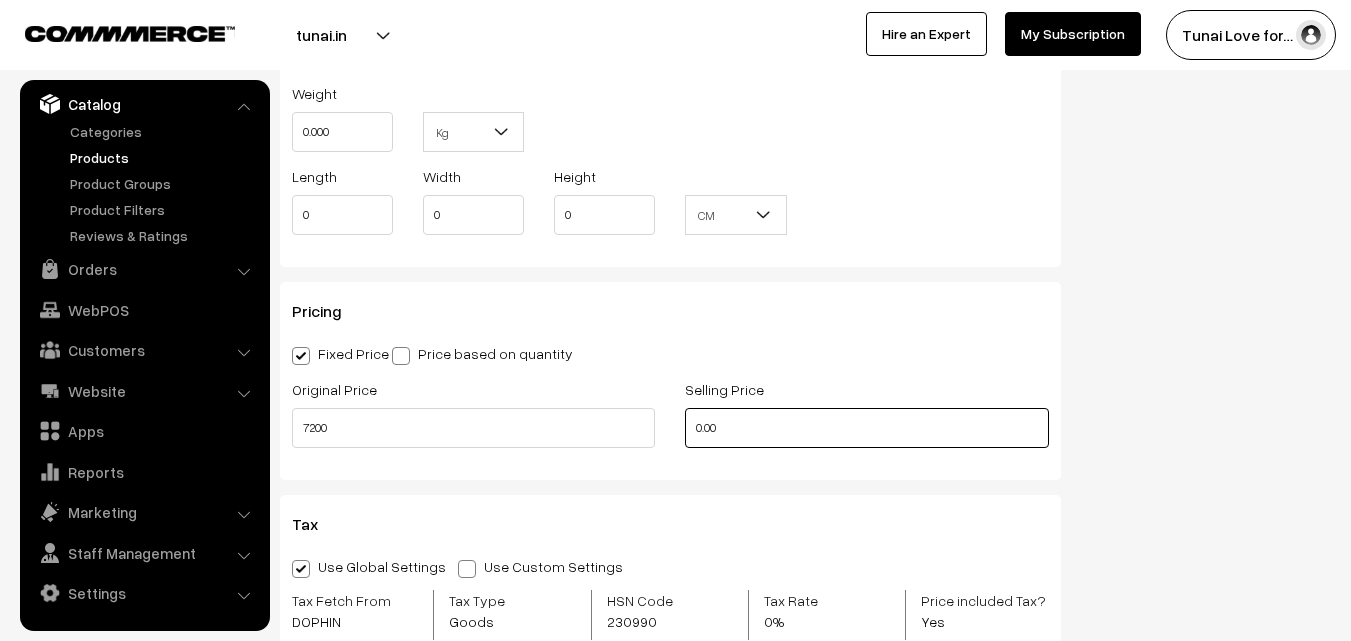 drag, startPoint x: 744, startPoint y: 425, endPoint x: 692, endPoint y: 418, distance: 52.46904 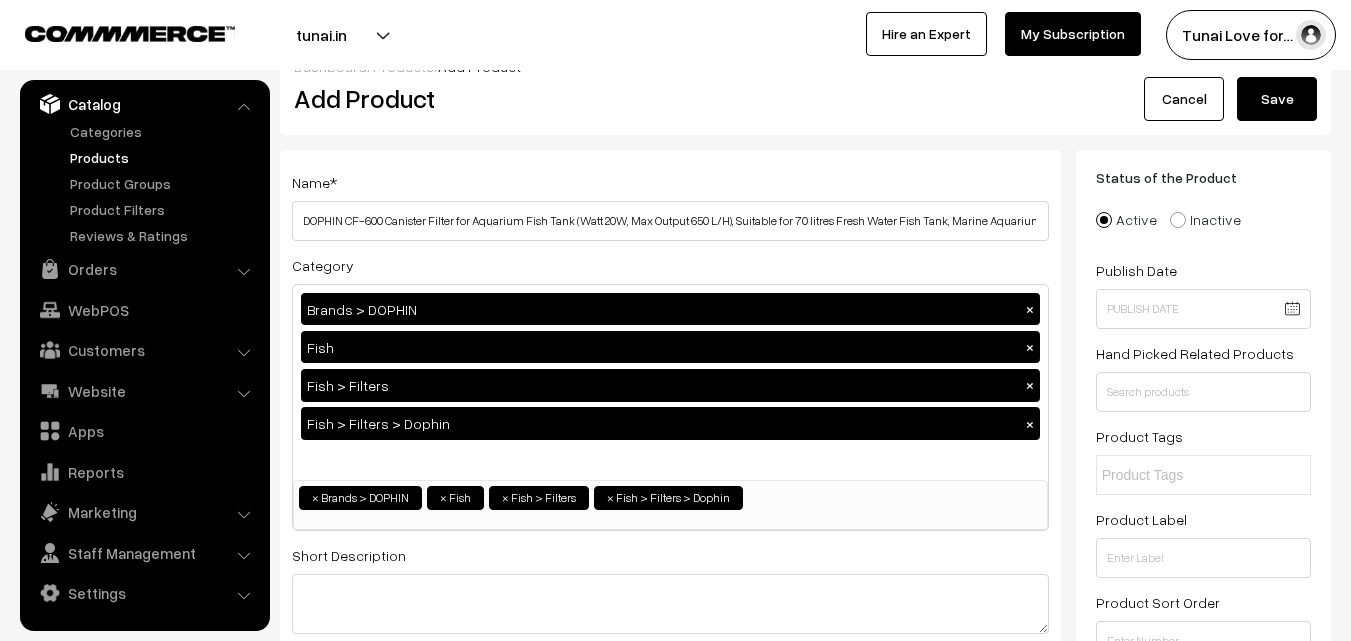 scroll, scrollTop: 0, scrollLeft: 0, axis: both 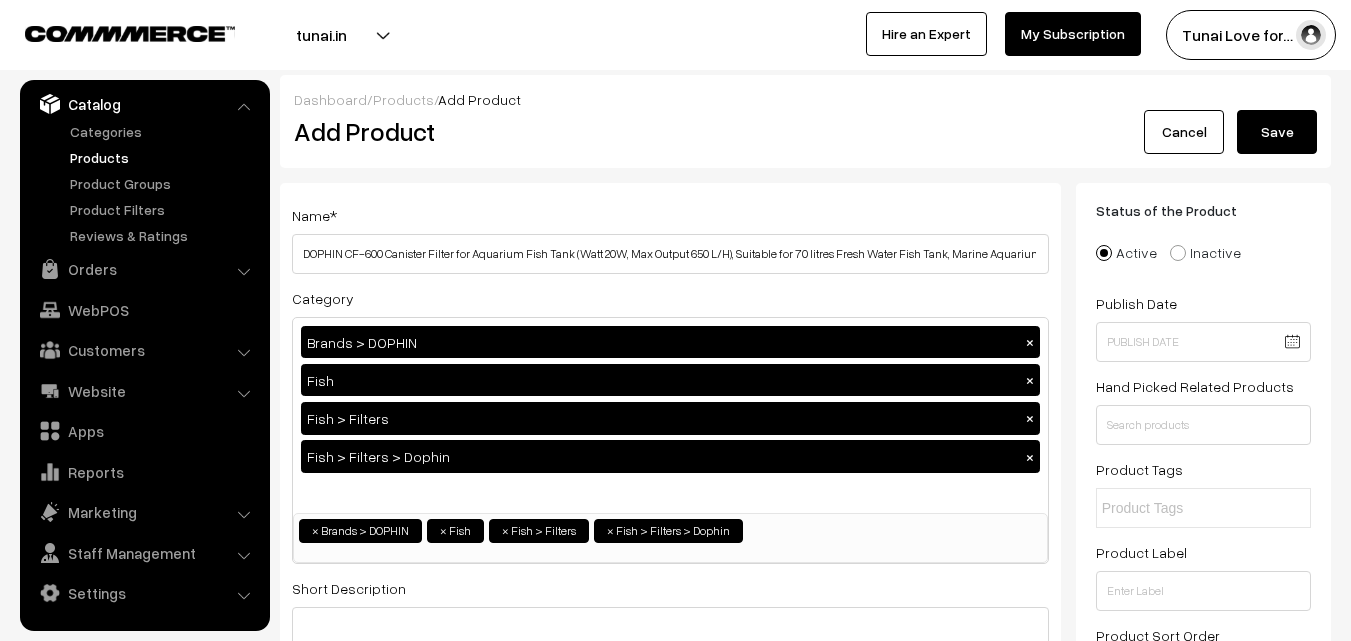 type on "4800" 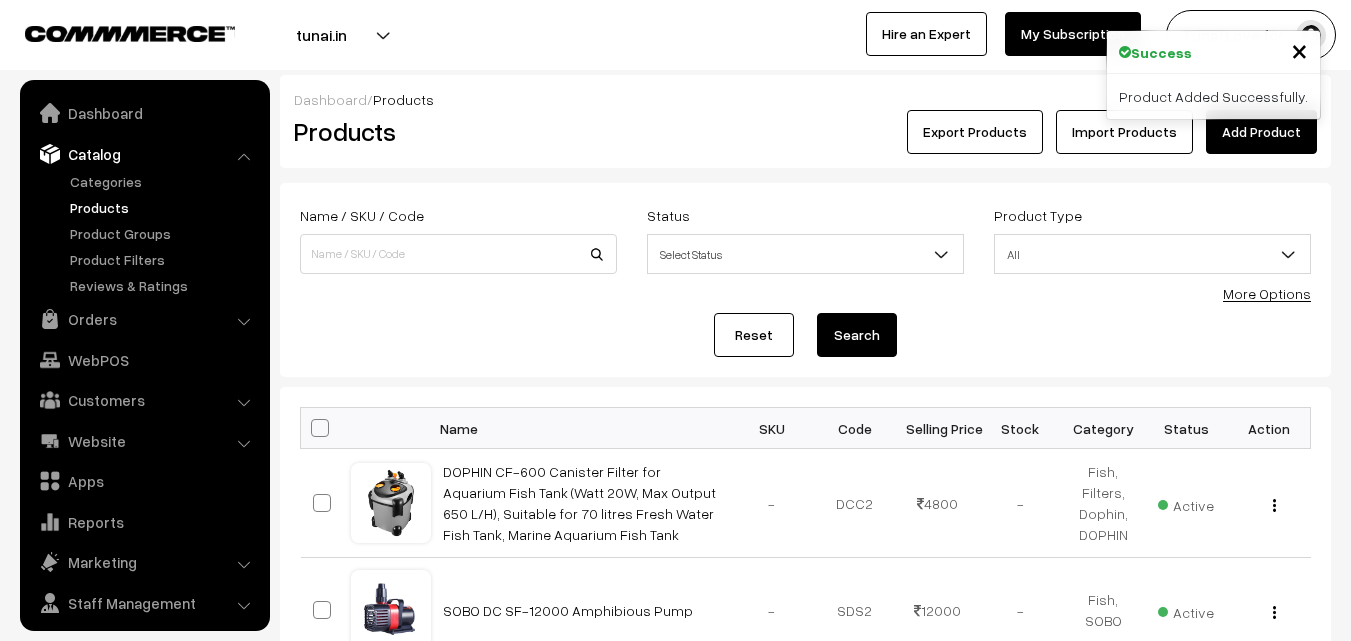 scroll, scrollTop: 0, scrollLeft: 0, axis: both 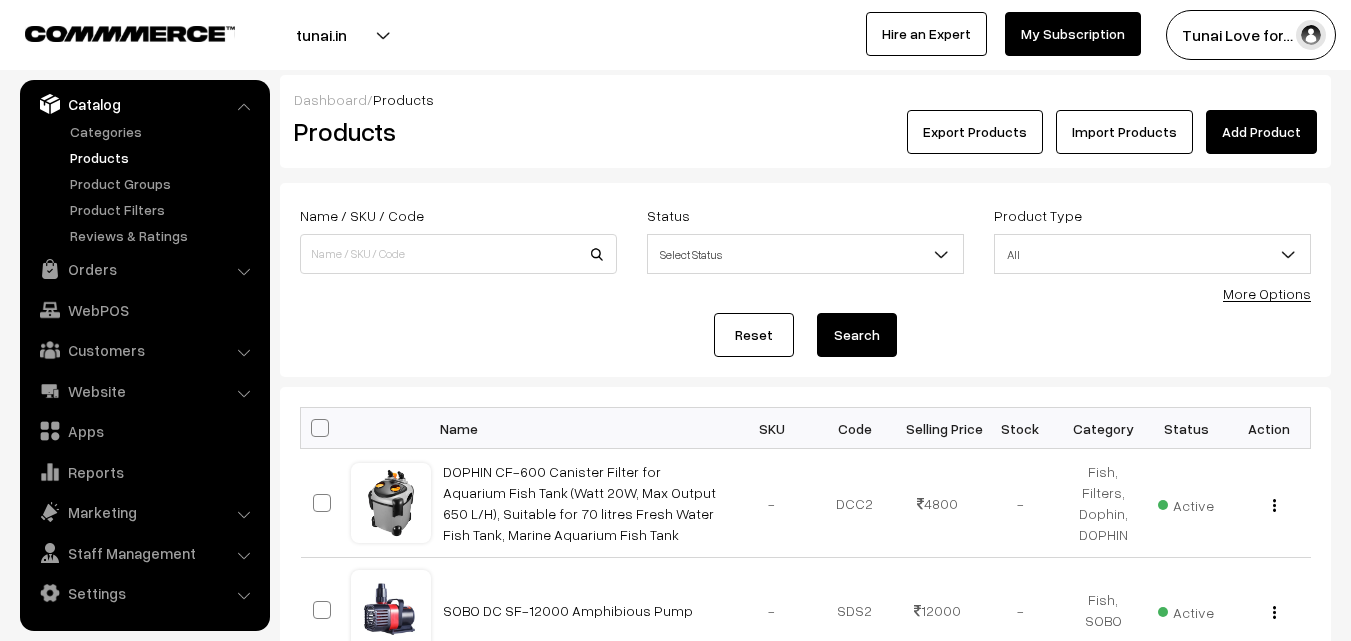 click on "Add Product" at bounding box center [1261, 132] 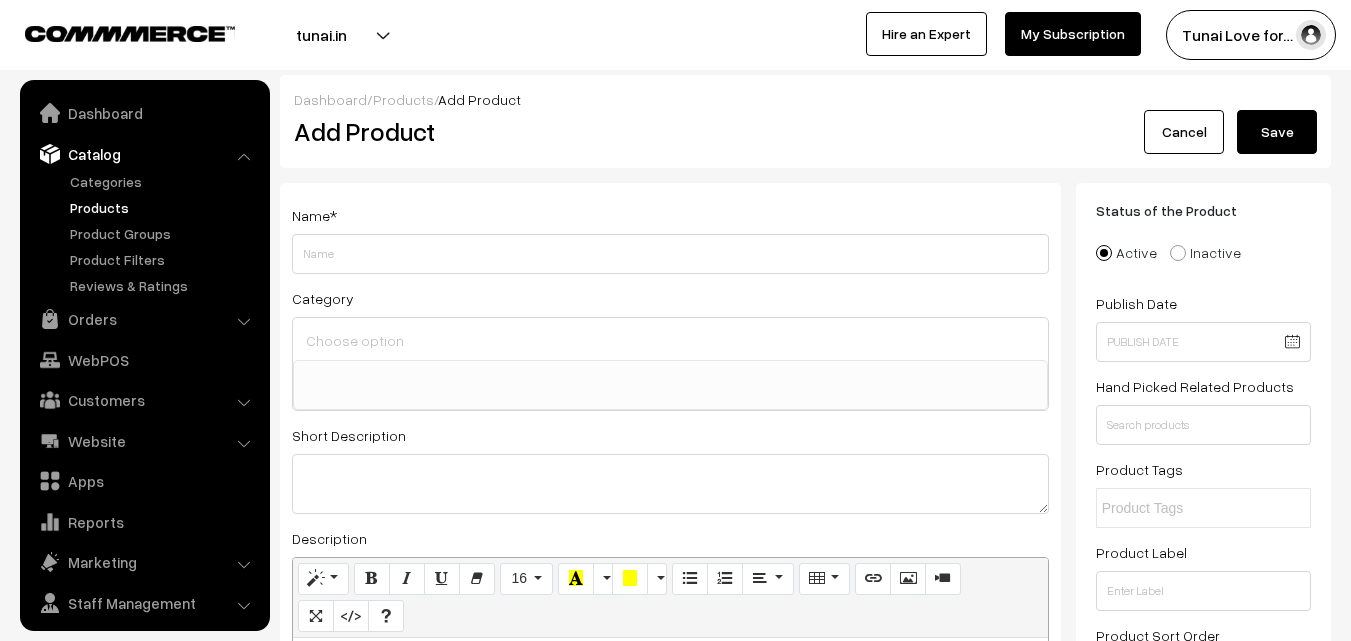 select 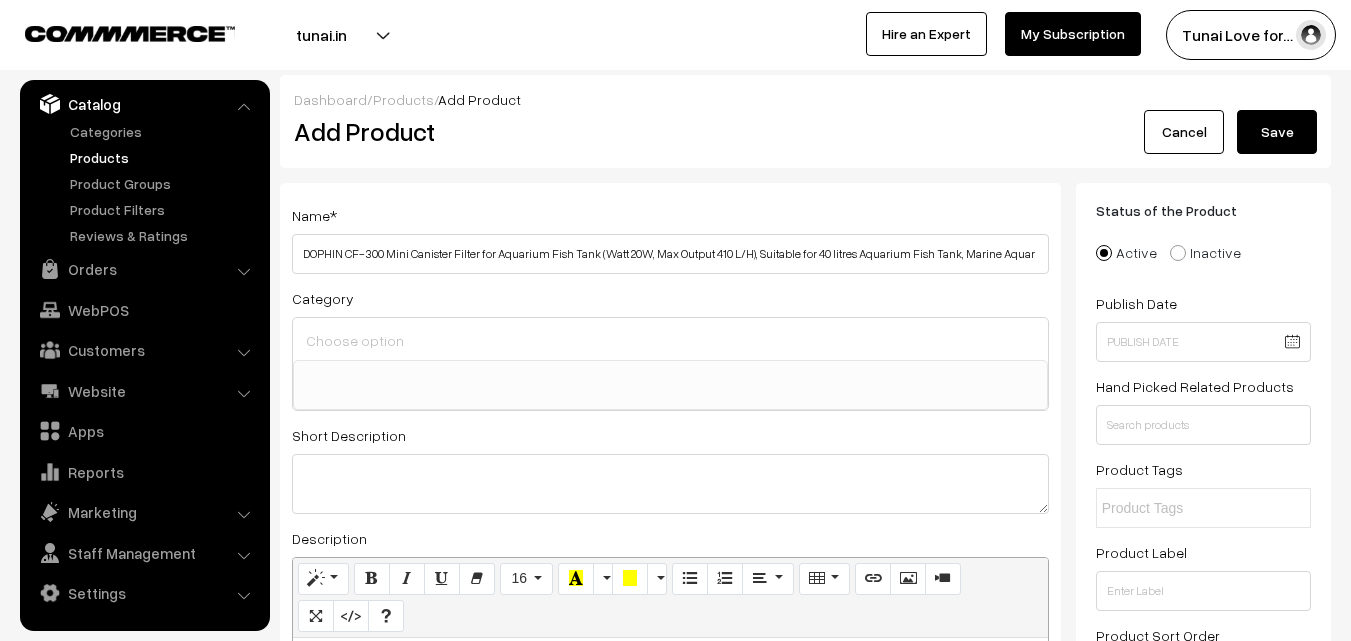 scroll, scrollTop: 0, scrollLeft: 5, axis: horizontal 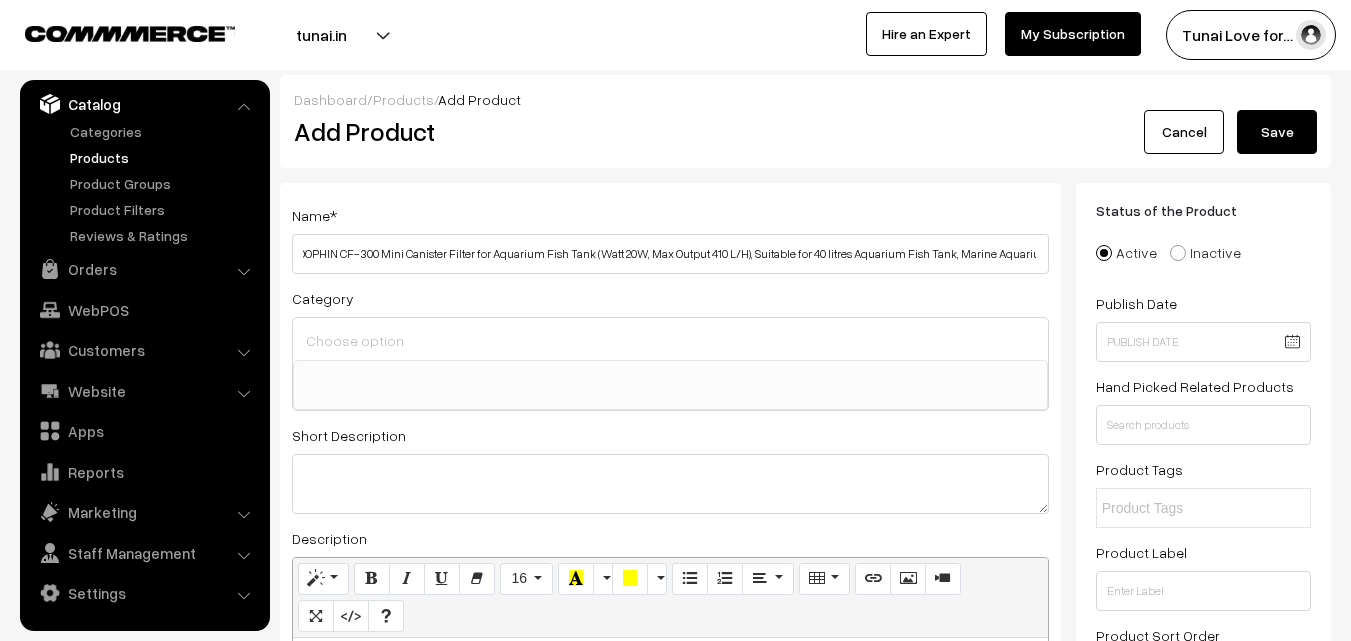 type on "DOPHIN CF-300 Mini Canister Filter for Aquarium Fish Tank (Watt 20W, Max Output 410 L/H), Suitable for 40 litres Aquarium Fish Tank, Marine Aquarium" 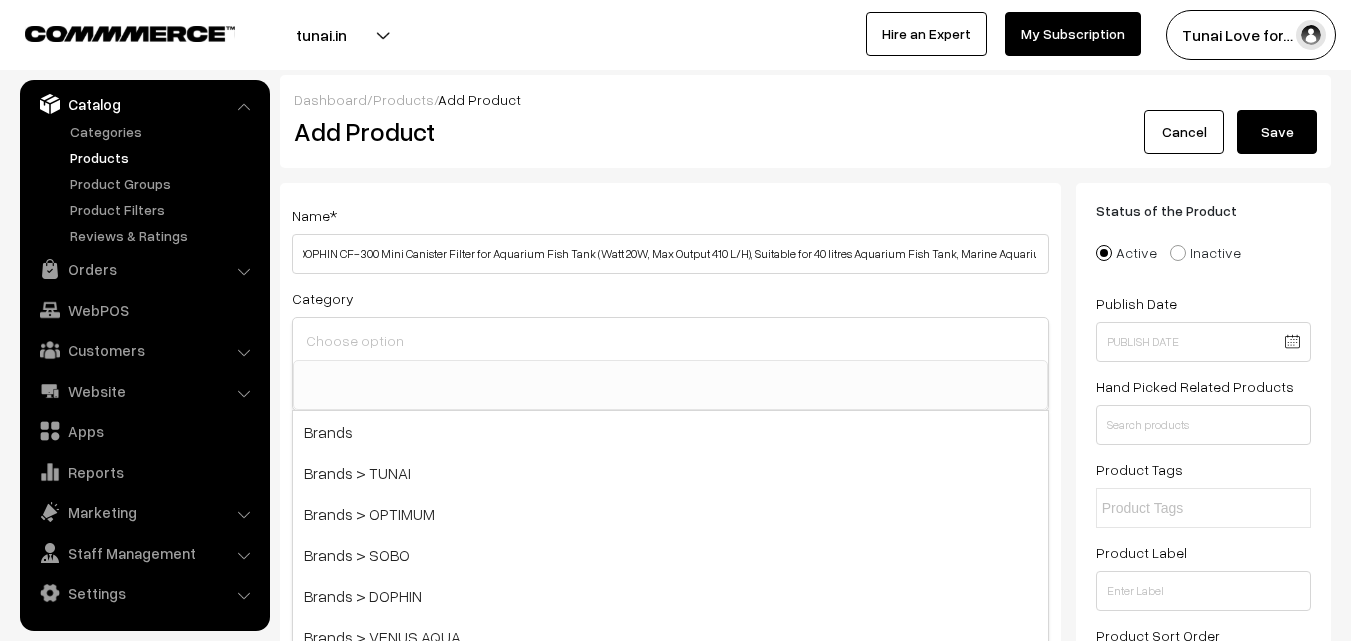 click at bounding box center [670, 340] 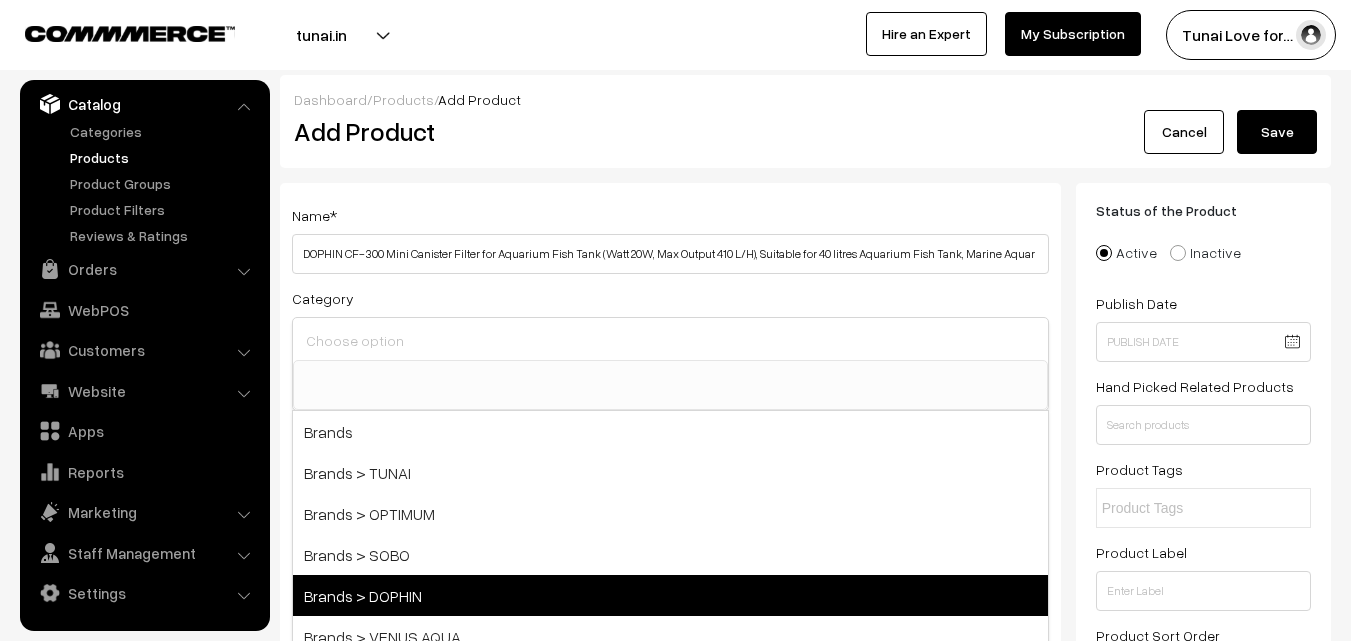 click on "Brands > DOPHIN" at bounding box center (670, 595) 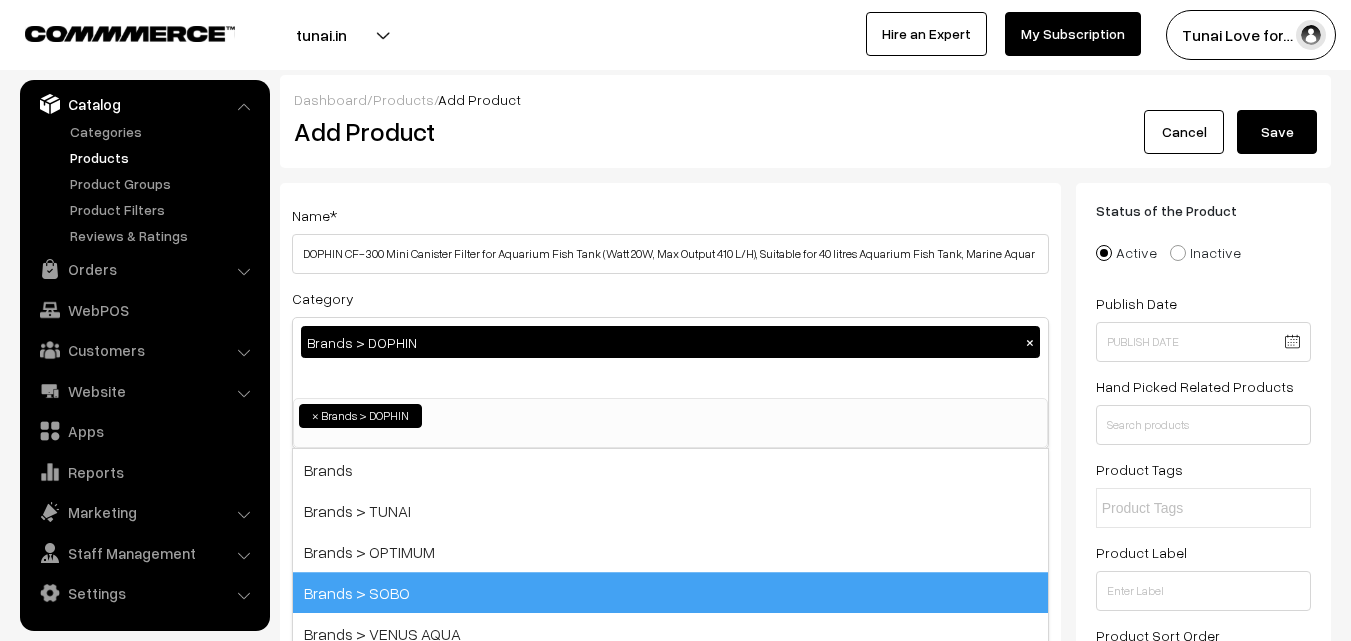scroll, scrollTop: 17, scrollLeft: 0, axis: vertical 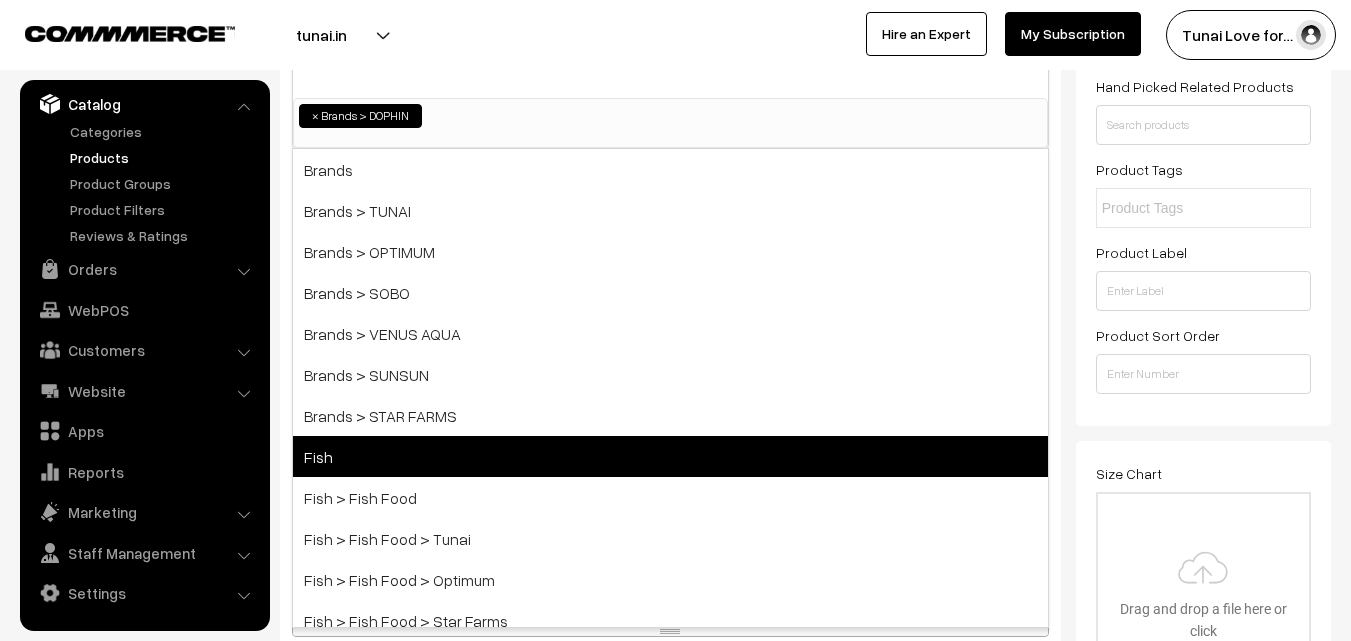 click on "Fish" at bounding box center (670, 456) 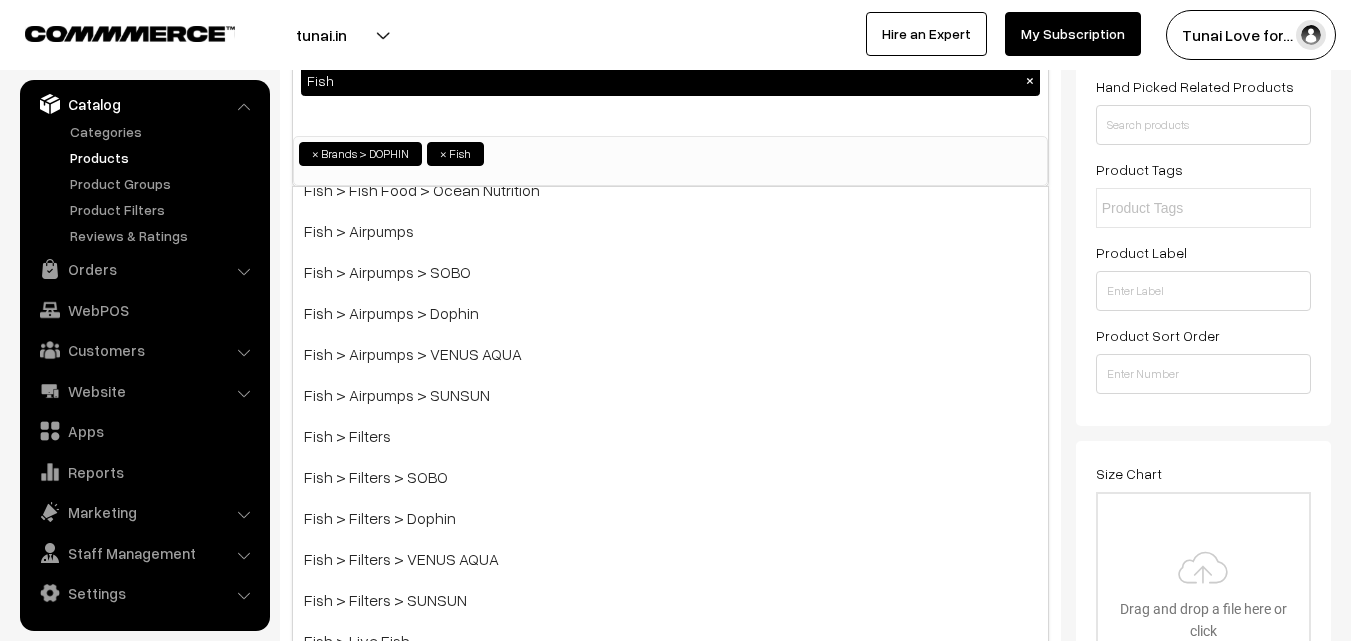 scroll, scrollTop: 500, scrollLeft: 0, axis: vertical 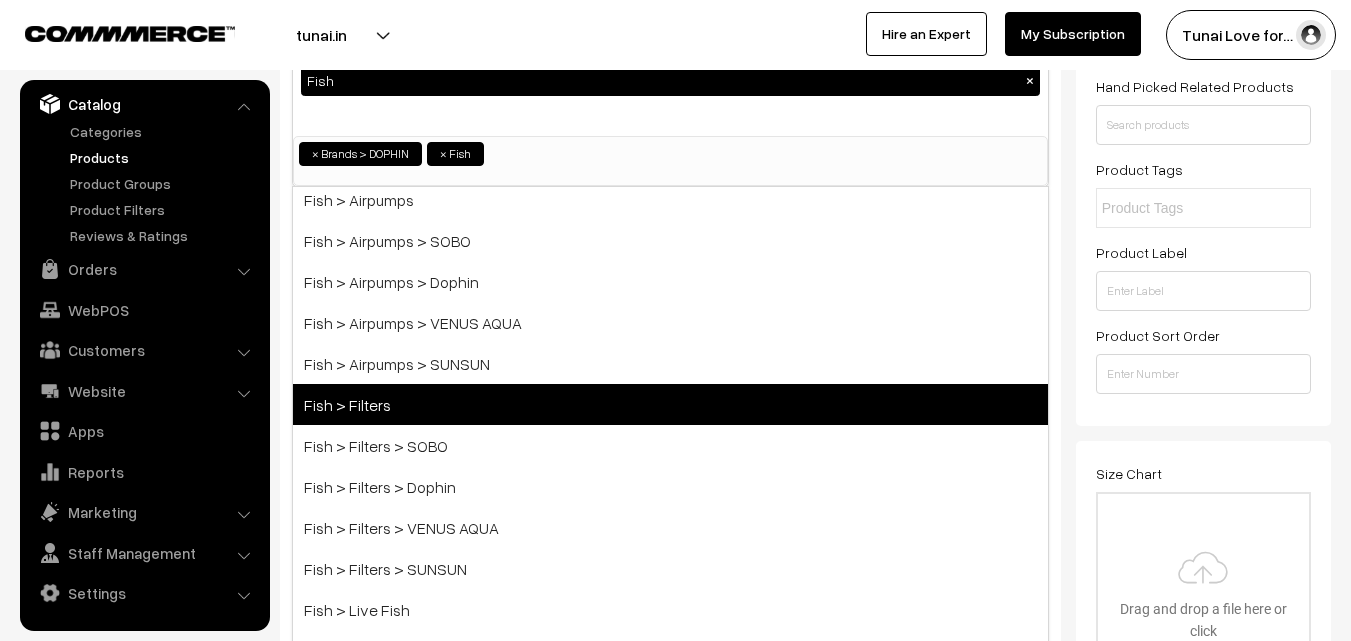 click on "Fish > Filters" at bounding box center [670, 404] 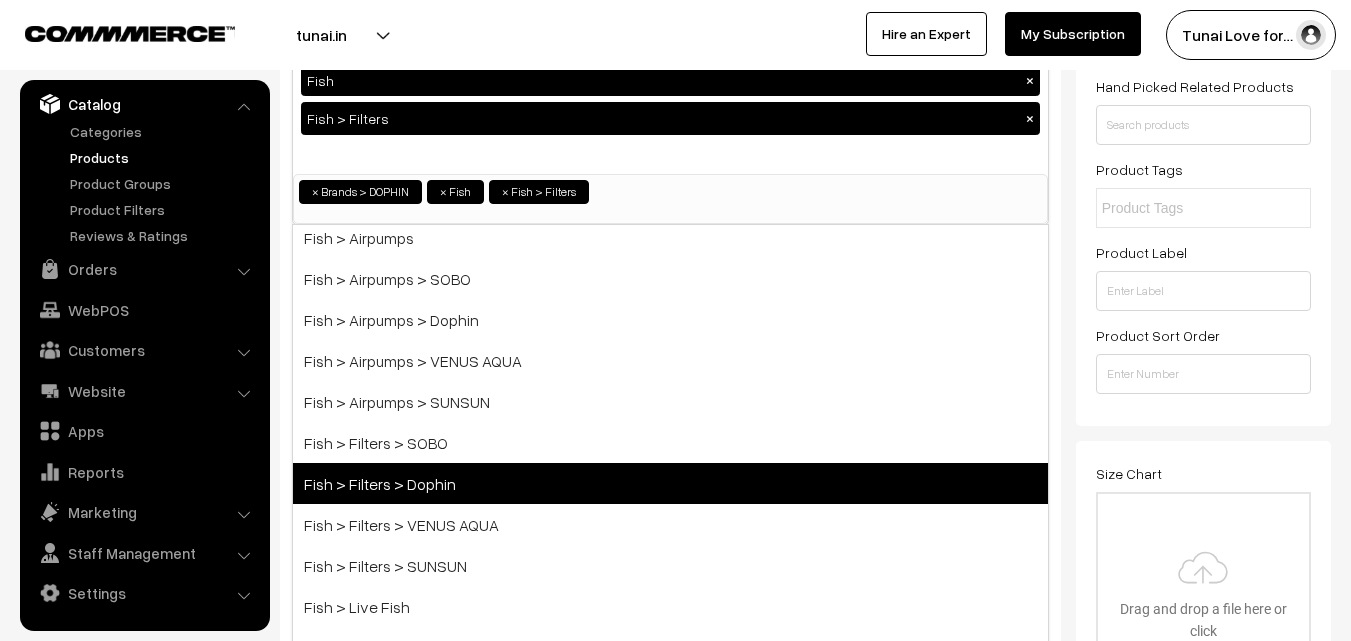 click on "Fish > Filters > Dophin" at bounding box center [670, 483] 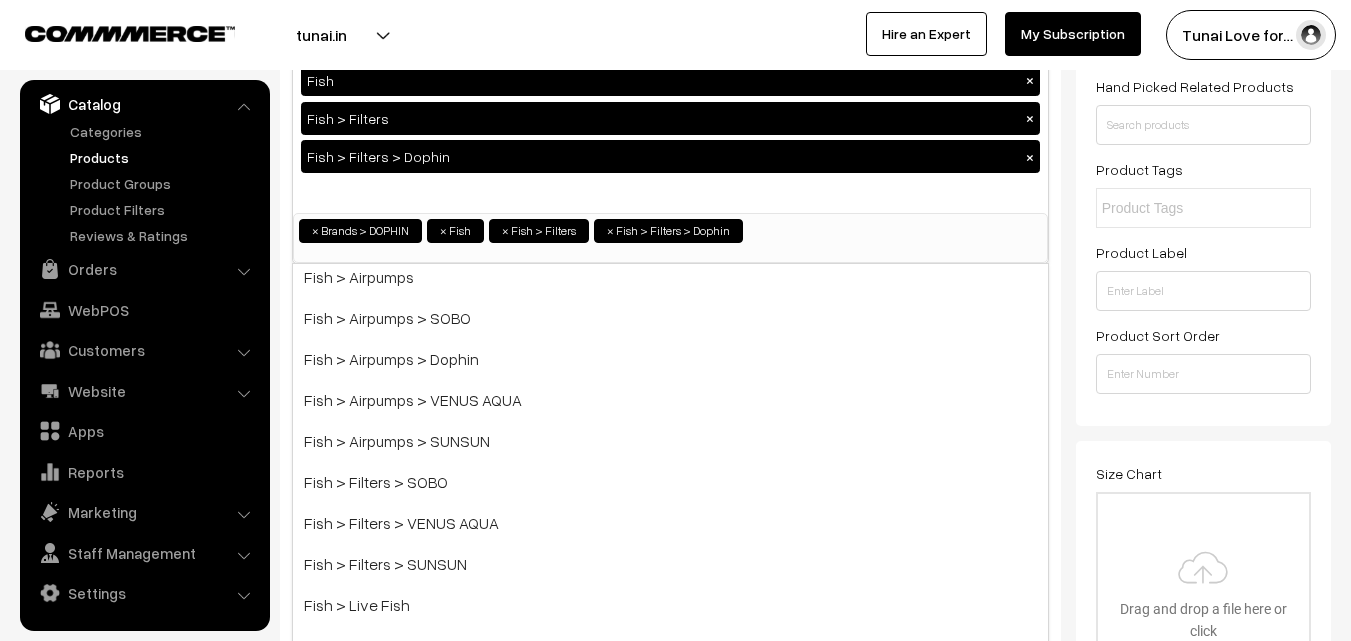 click on "Name  *
DOPHIN CF-300 Mini Canister Filter for Aquarium Fish Tank (Watt 20W, Max Output 410 L/H), Suitable for 40 litres Aquarium Fish Tank, Marine Aquarium
Category
Brands > DOPHIN × Fish × Fish > Filters × Fish > Filters > Dophin ×
Brands
Brands > TUNAI
Brands > OPTIMUM
Brands > SOBO
Brands > DOPHIN
Brands > VENUS AQUA Brands > SUNSUN Brands > STAR FARMS Fish Fish > Fish Food" at bounding box center [670, 1280] 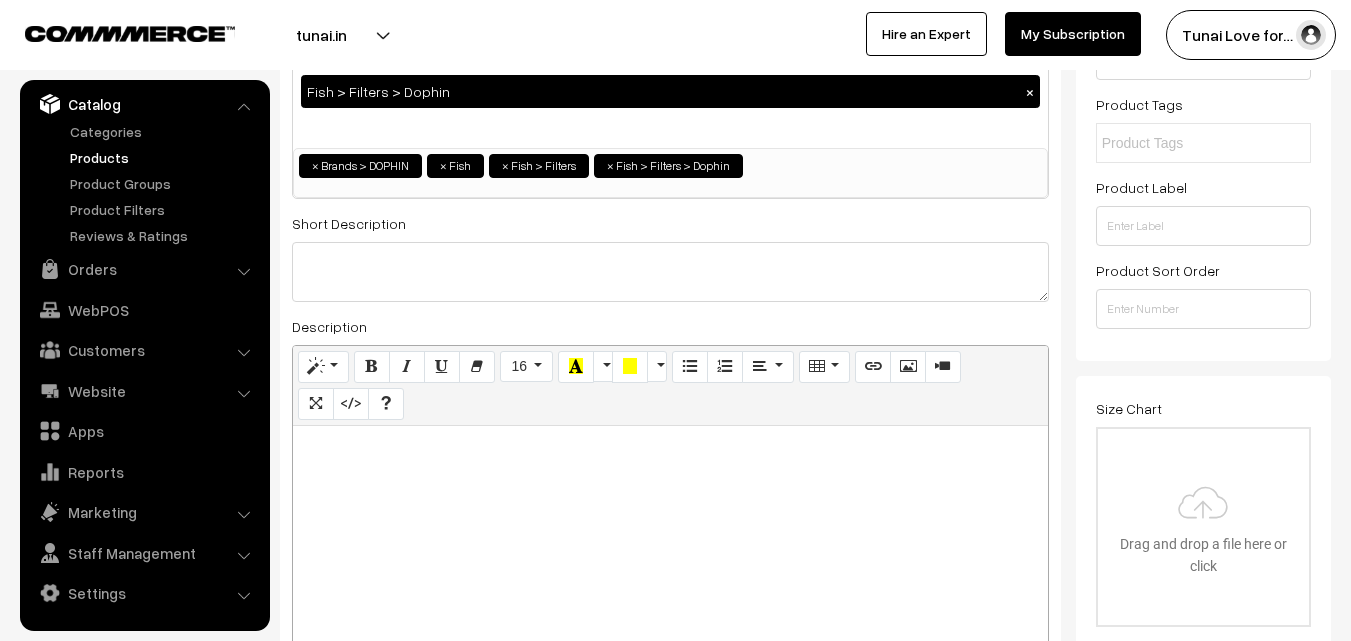 scroll, scrollTop: 400, scrollLeft: 0, axis: vertical 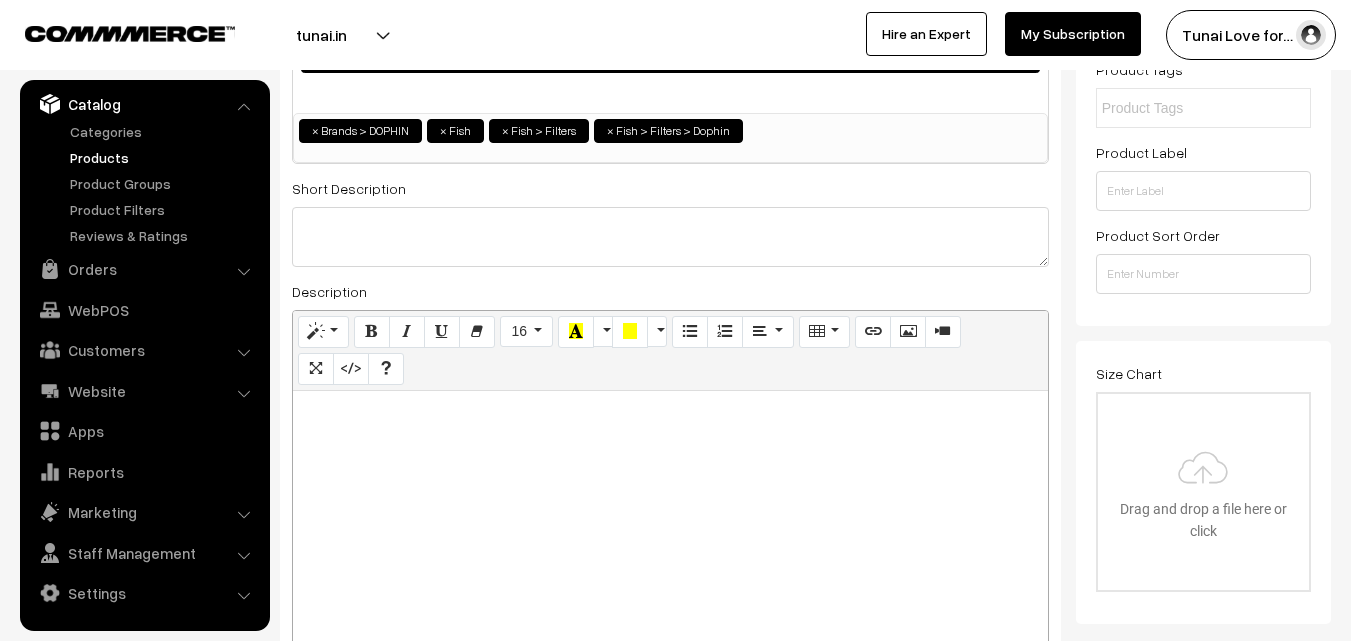 click at bounding box center (670, 516) 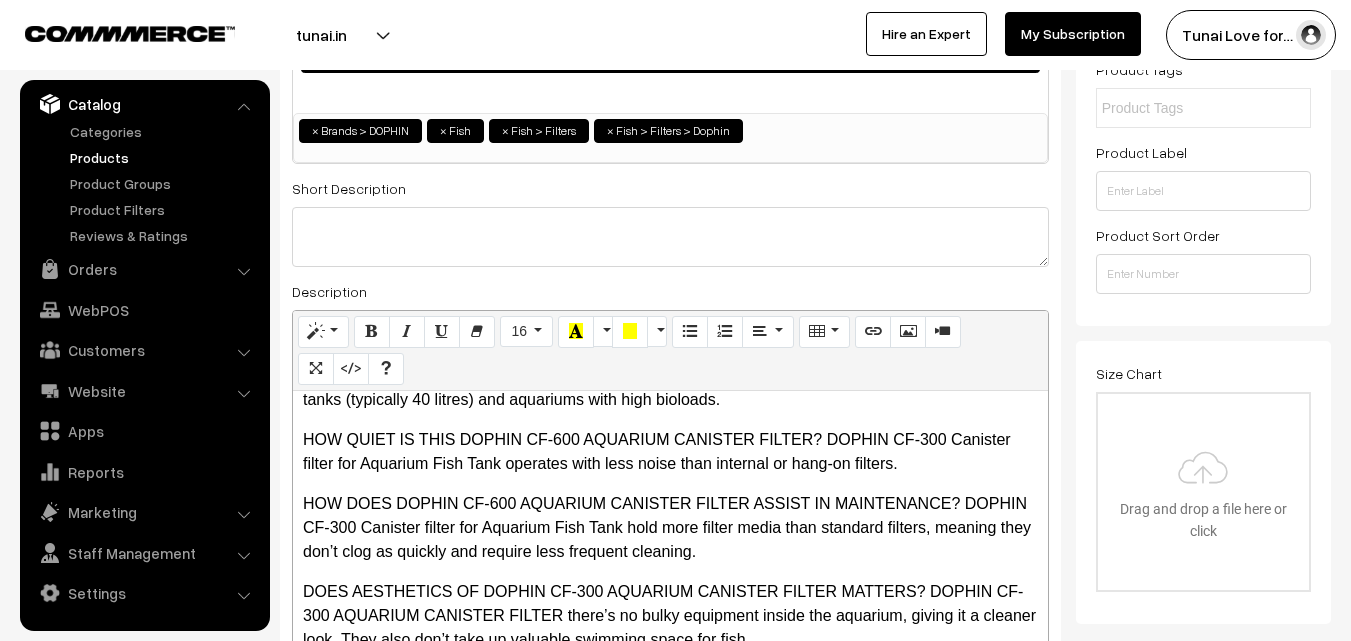 scroll, scrollTop: 482, scrollLeft: 0, axis: vertical 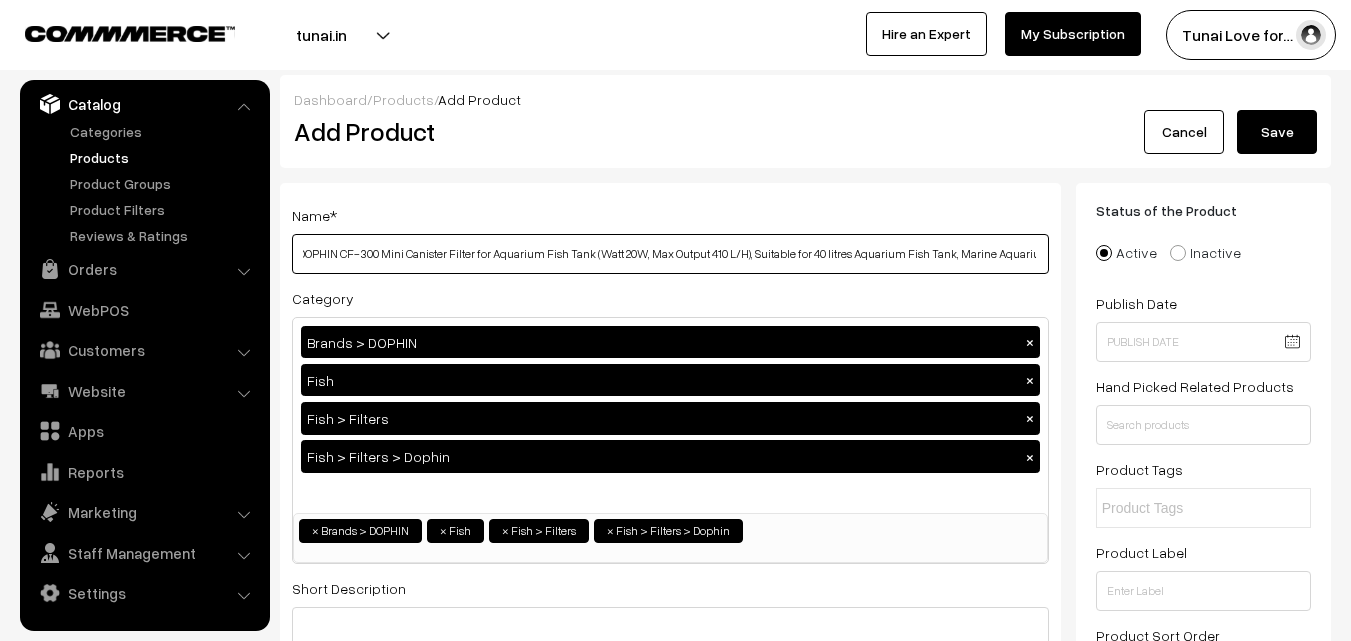 drag, startPoint x: 935, startPoint y: 248, endPoint x: 274, endPoint y: 216, distance: 661.7741 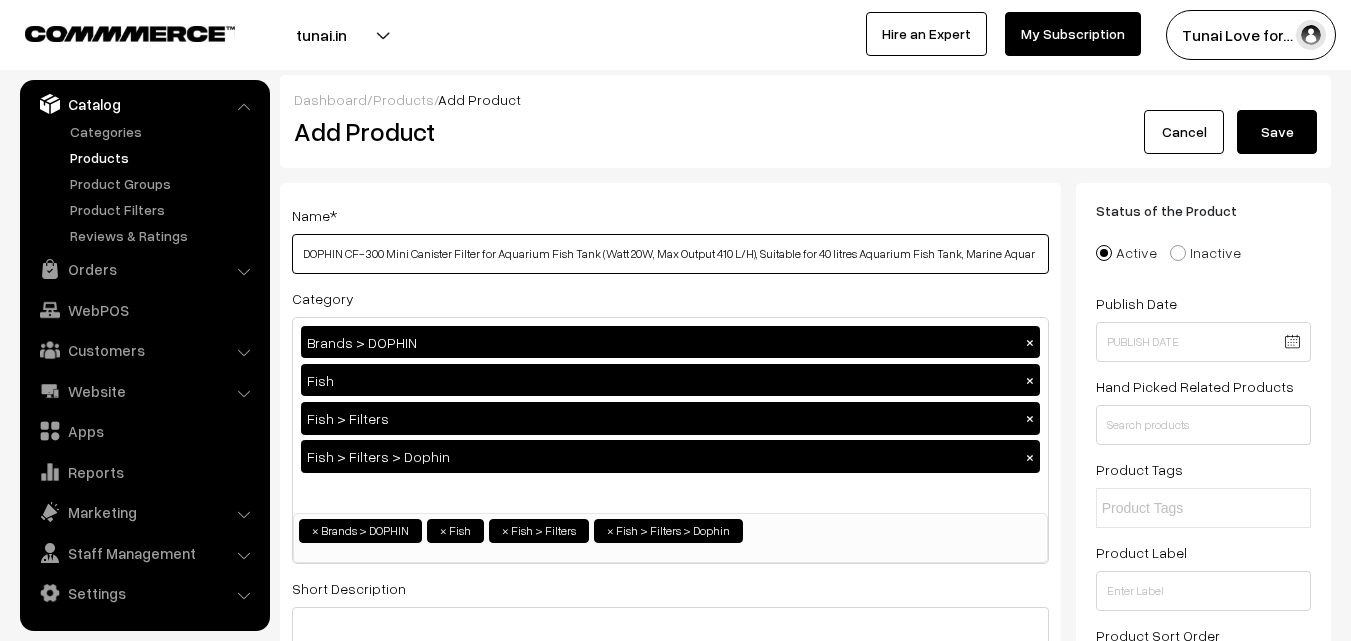 click on "DOPHIN CF-300 Mini Canister Filter for Aquarium Fish Tank (Watt 20W, Max Output 410 L/H), Suitable for 40 litres Aquarium Fish Tank, Marine Aquarium" at bounding box center (670, 254) 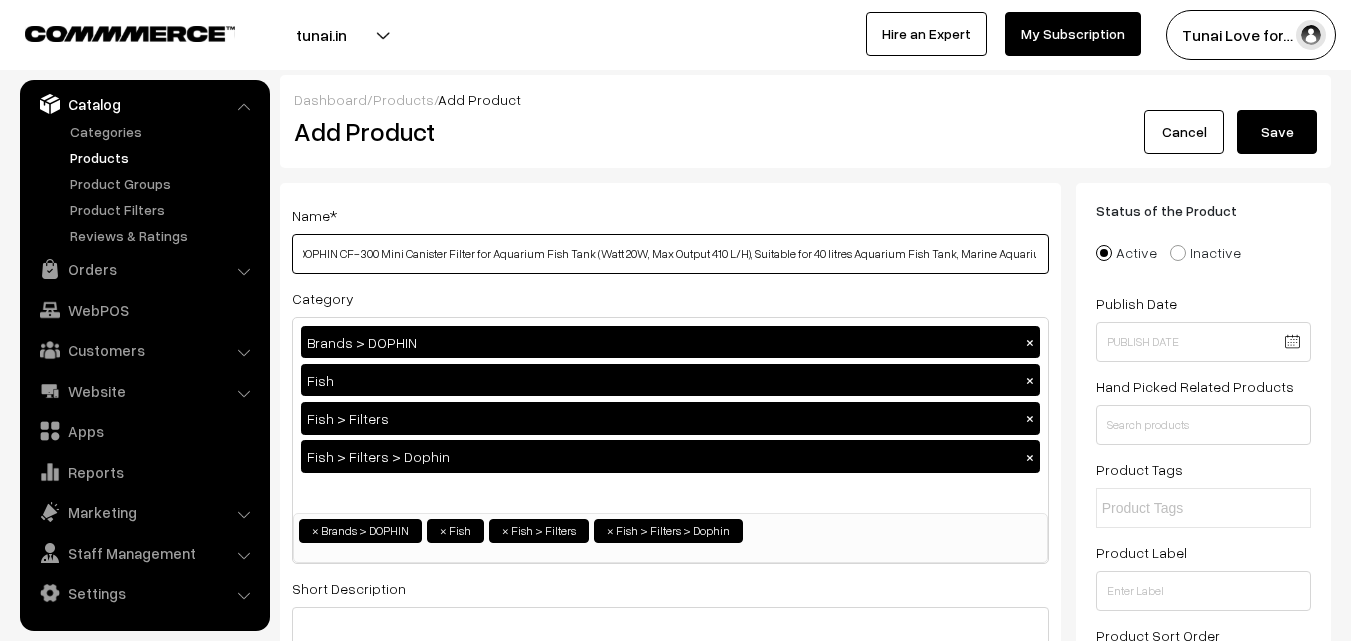 drag, startPoint x: 298, startPoint y: 254, endPoint x: 1079, endPoint y: 239, distance: 781.14404 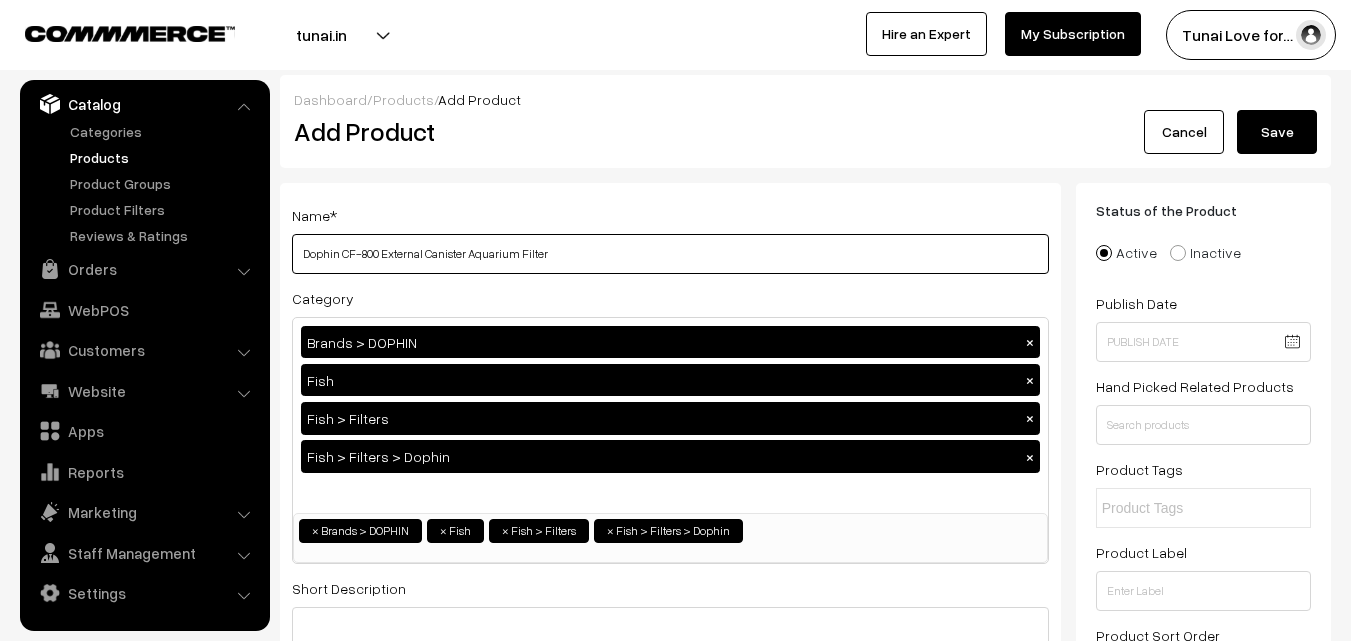 scroll, scrollTop: 0, scrollLeft: 0, axis: both 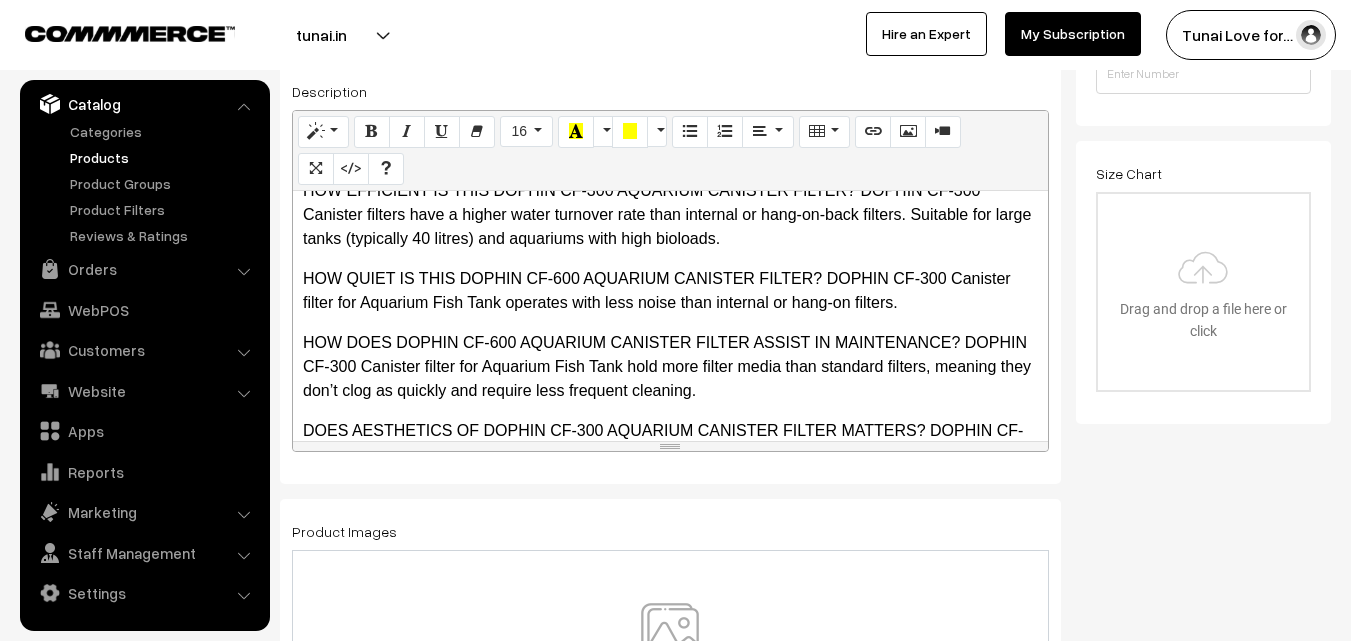 type on "Dophin CF-800 External Canister Aquarium Filter" 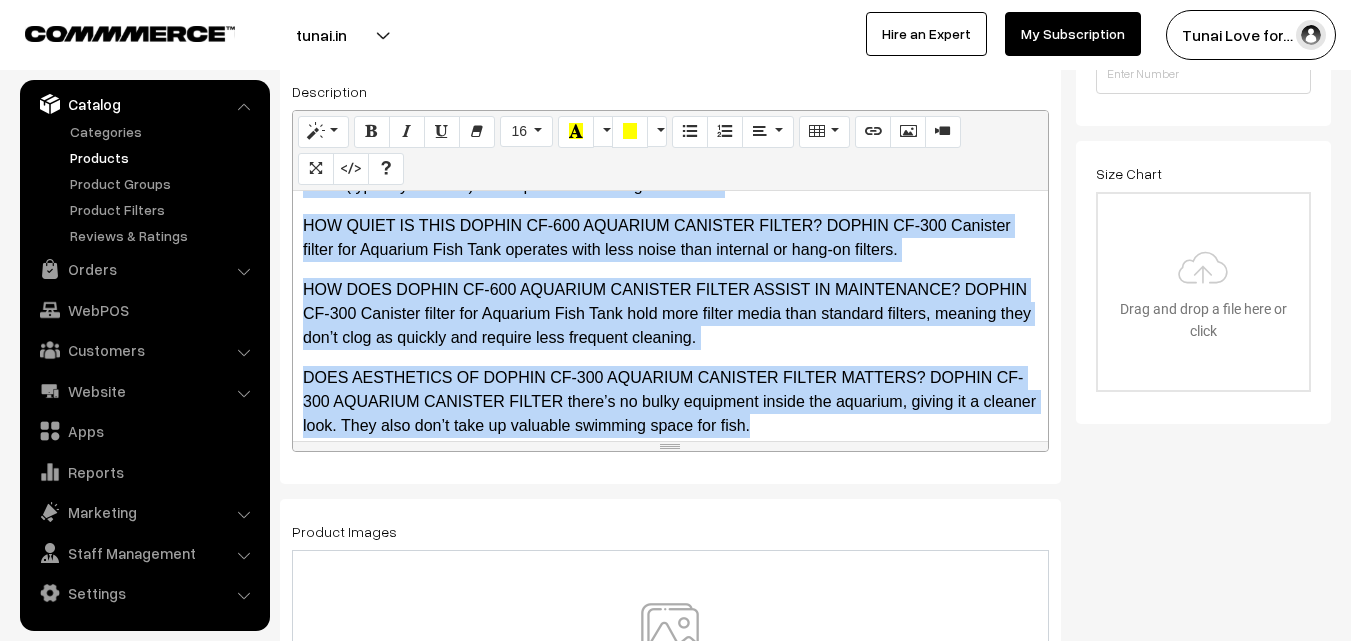 scroll, scrollTop: 482, scrollLeft: 0, axis: vertical 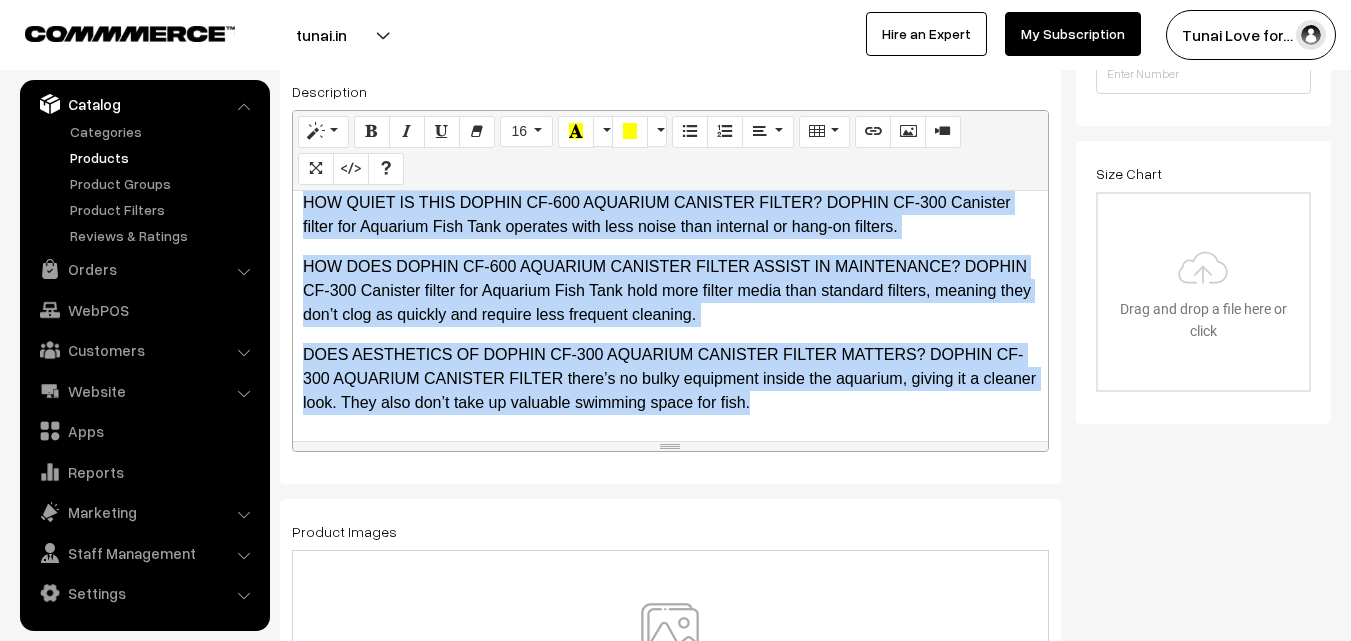 drag, startPoint x: 305, startPoint y: 214, endPoint x: 881, endPoint y: 455, distance: 624.3853 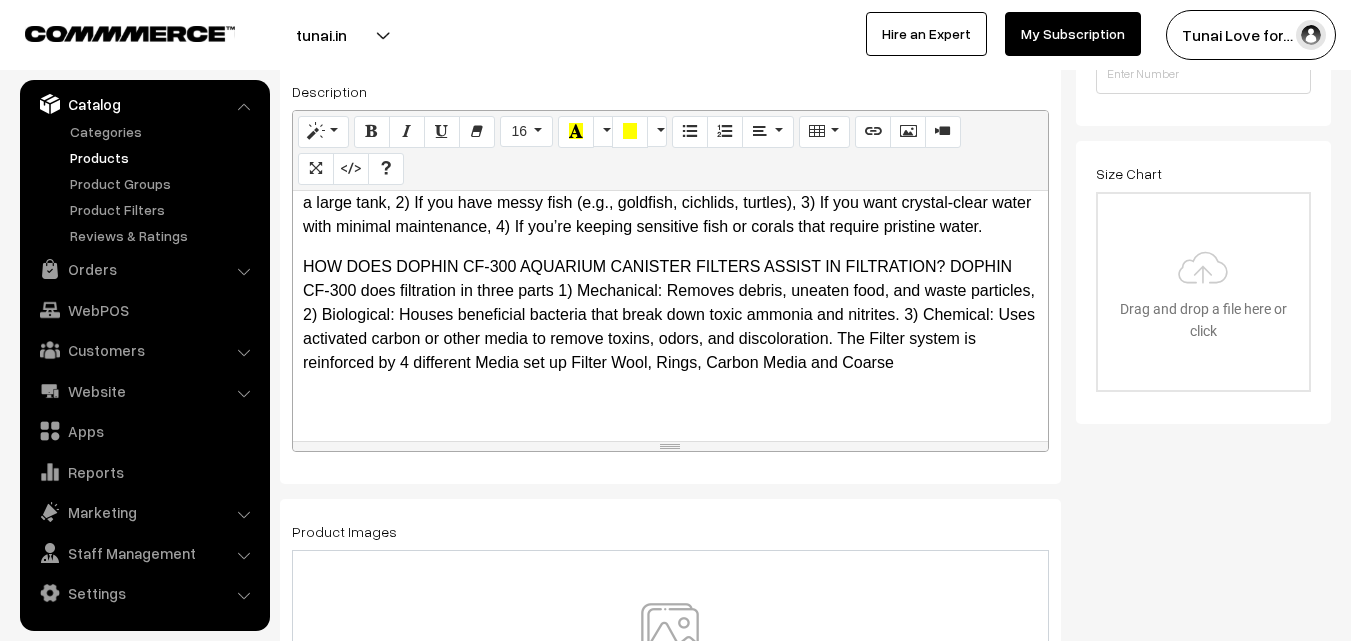 scroll, scrollTop: 194, scrollLeft: 0, axis: vertical 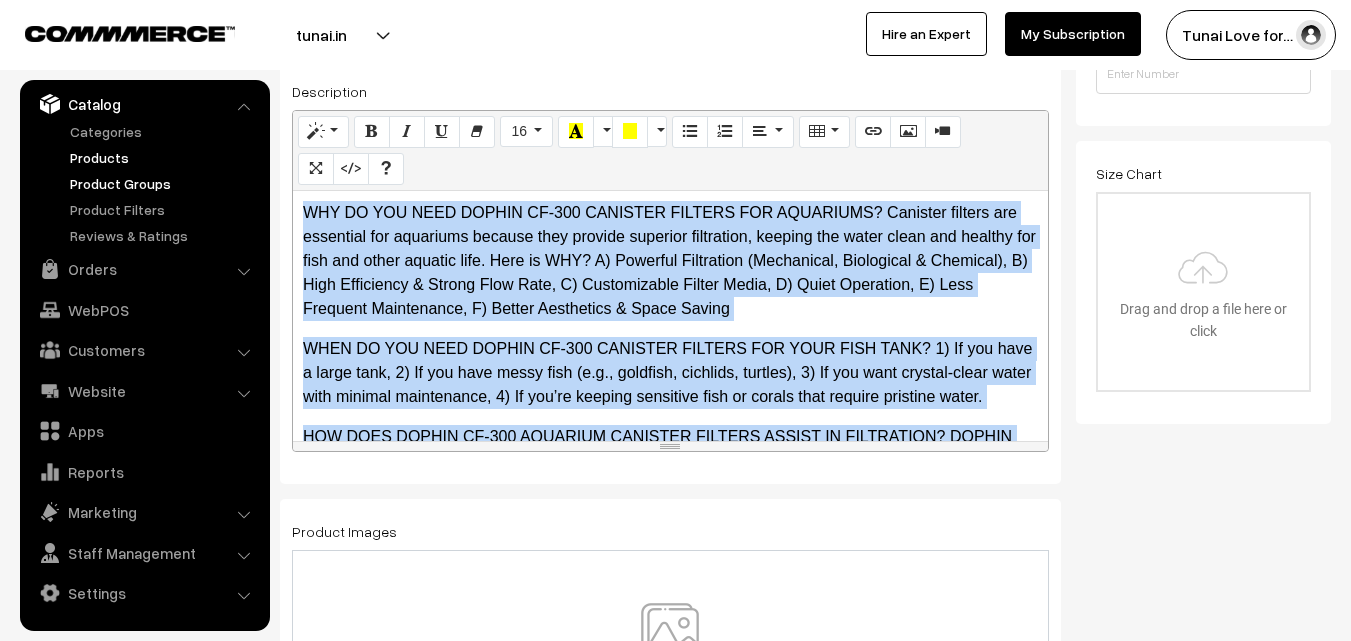 drag, startPoint x: 411, startPoint y: 407, endPoint x: 242, endPoint y: 189, distance: 275.83508 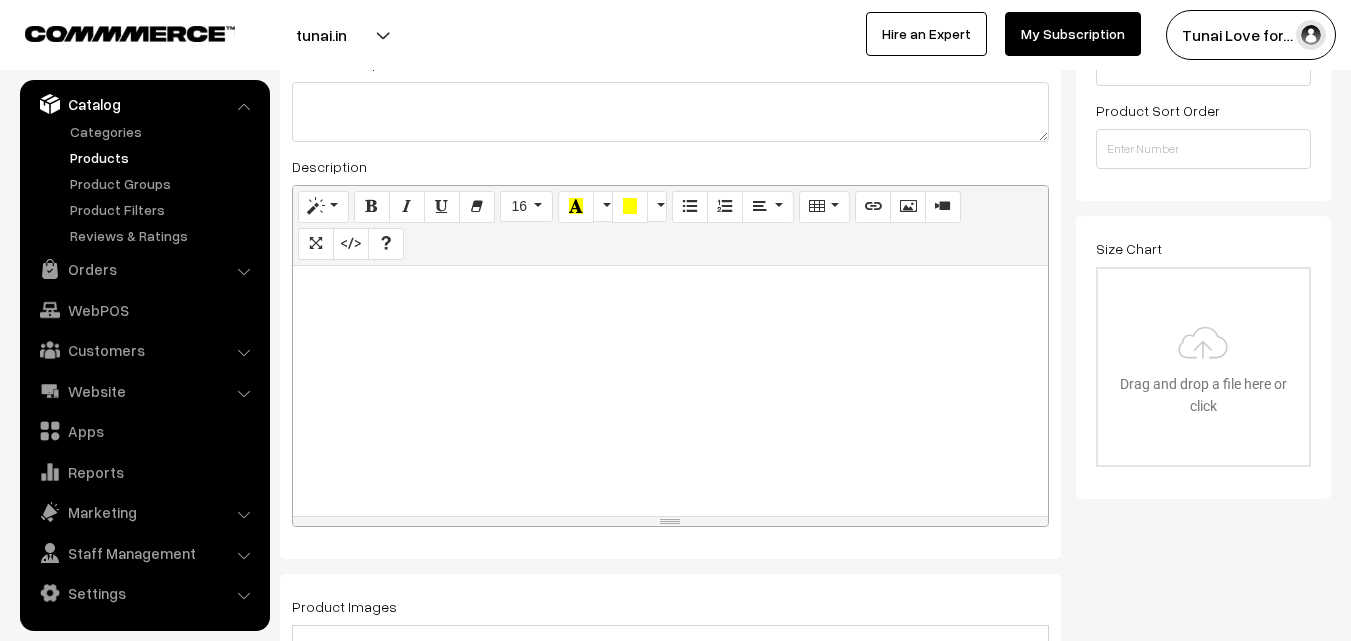 scroll, scrollTop: 400, scrollLeft: 0, axis: vertical 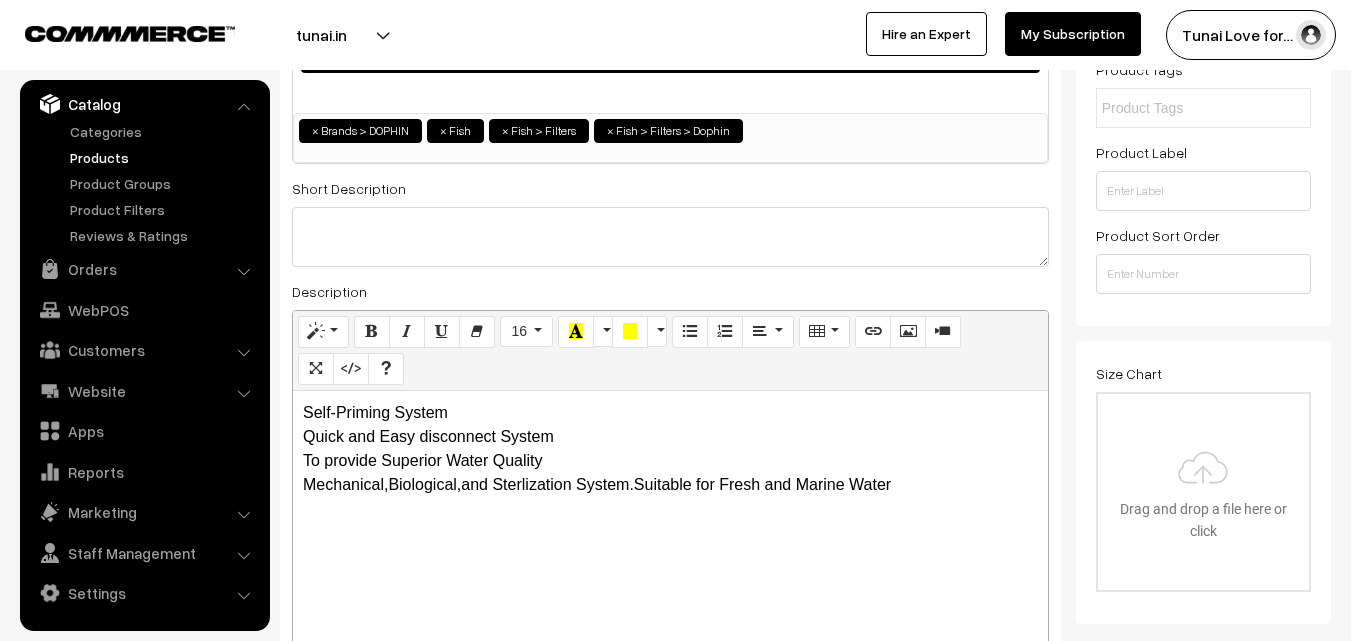 click on "Mechanical,Biological,and Sterlization System.Suitable for Fresh and Marine Water" at bounding box center [670, 485] 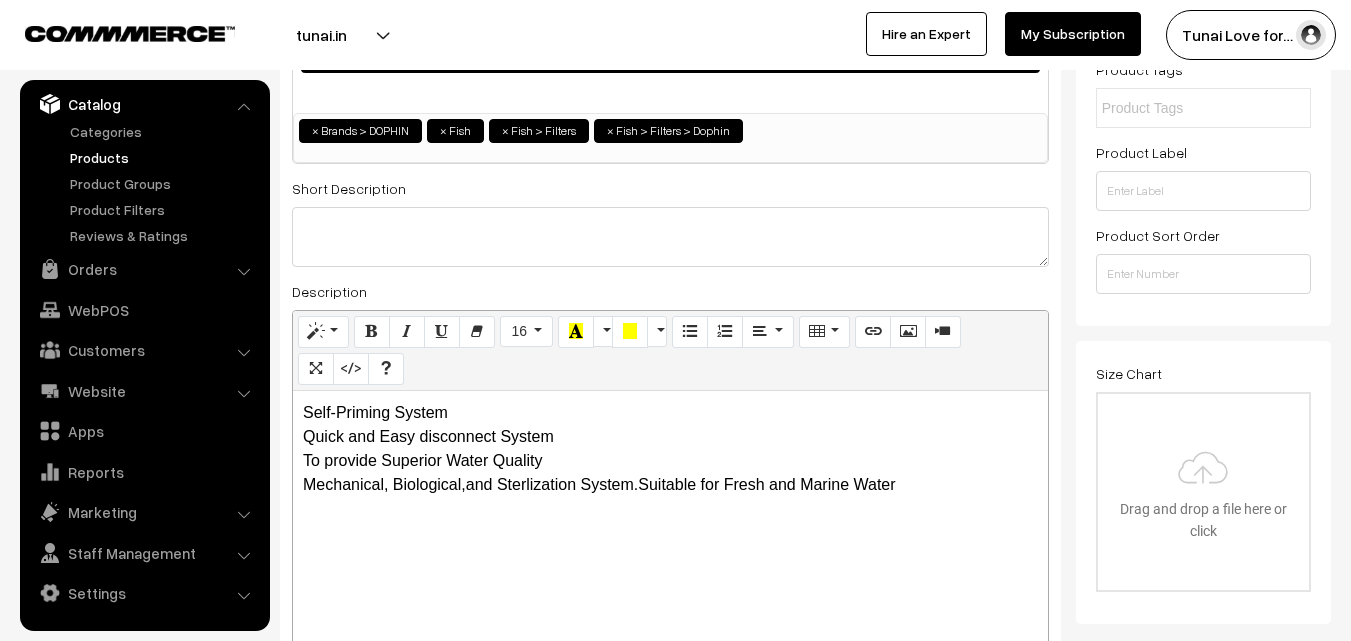 click on "Mechanical, Biological,and Sterlization System.Suitable for Fresh and Marine Water" at bounding box center (670, 485) 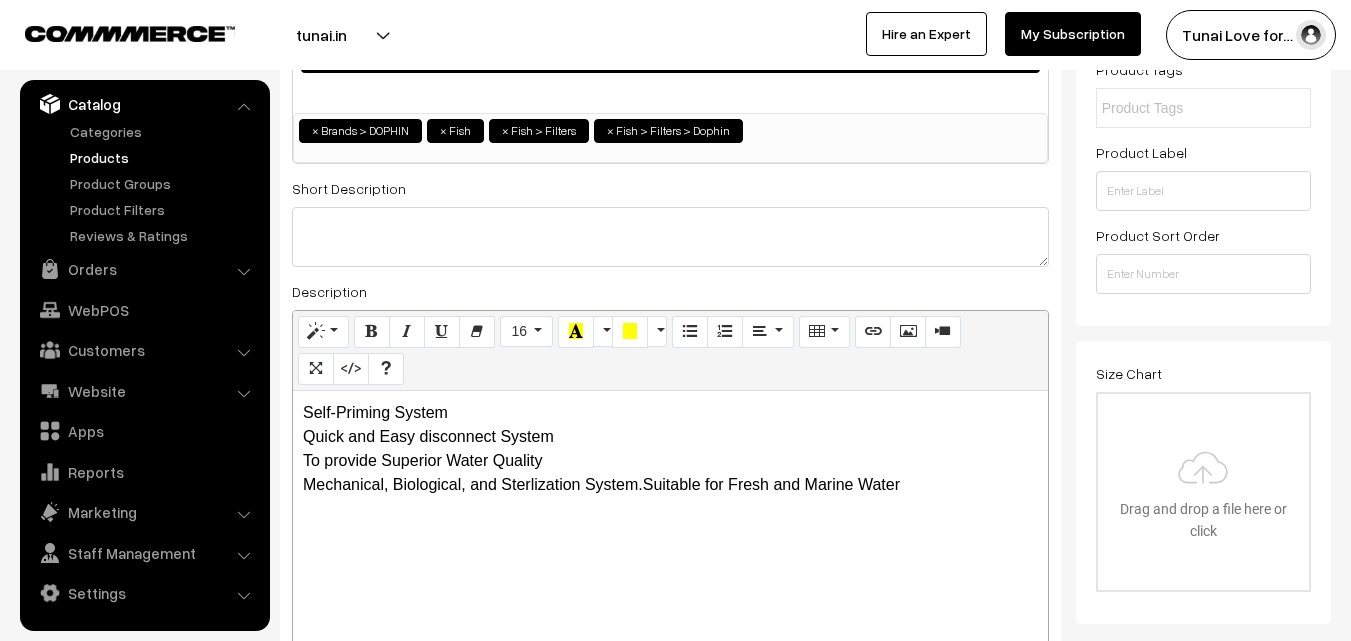 click on "Mechanical, Biological, and Sterlization System.Suitable for Fresh and Marine Water" at bounding box center [670, 485] 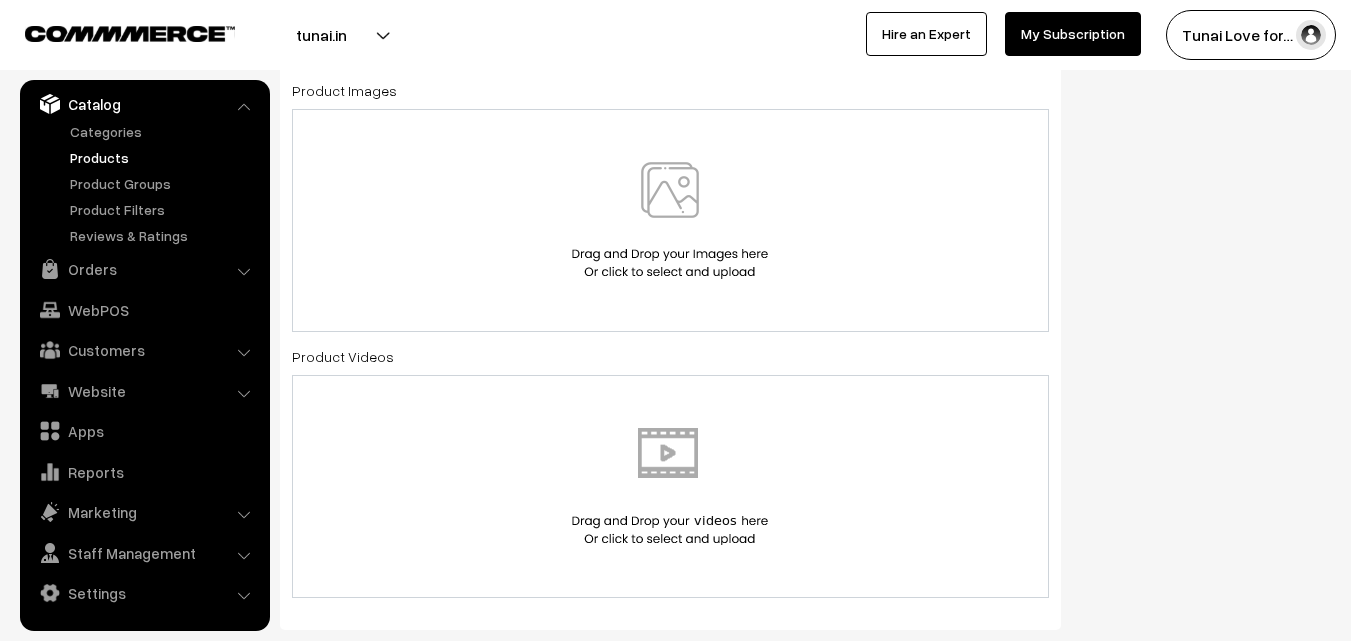 scroll, scrollTop: 1100, scrollLeft: 0, axis: vertical 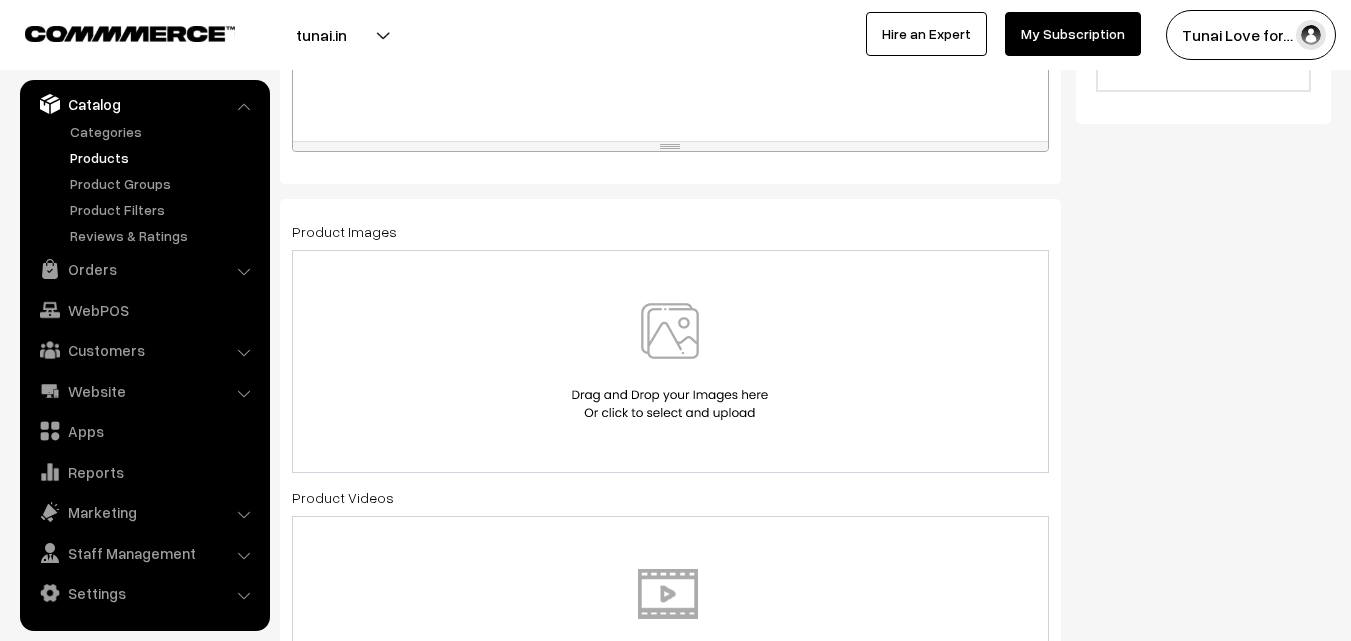 click at bounding box center [670, 361] 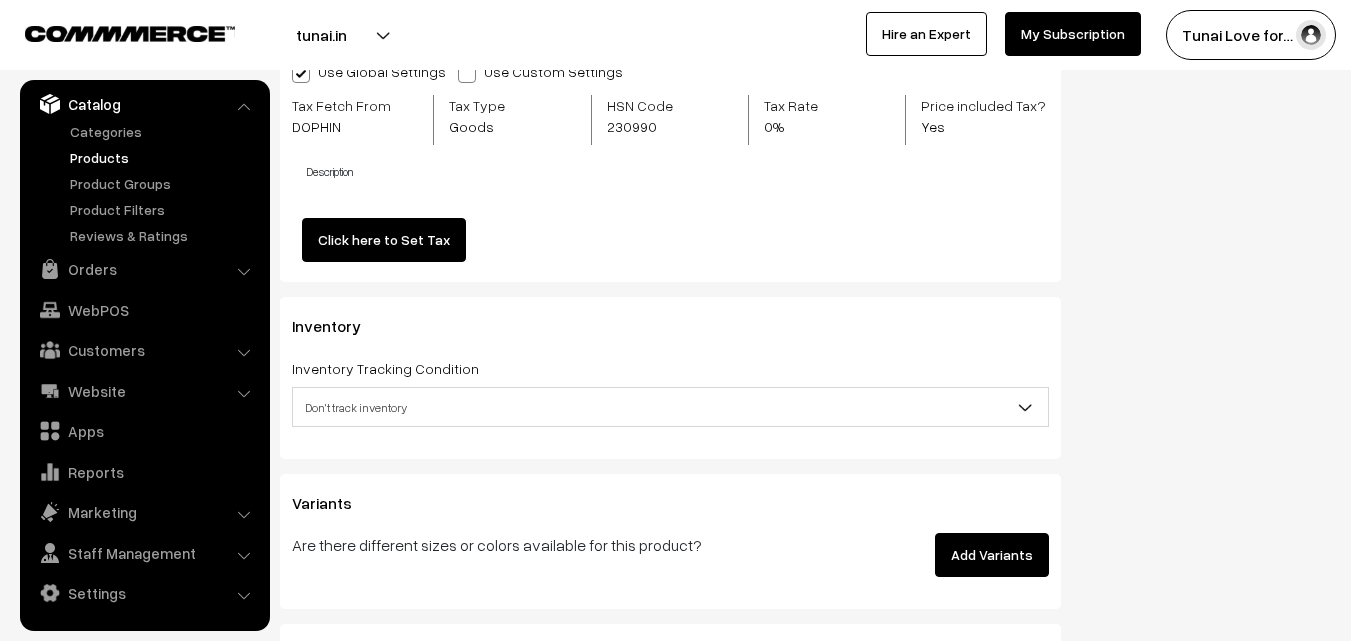 scroll, scrollTop: 2000, scrollLeft: 0, axis: vertical 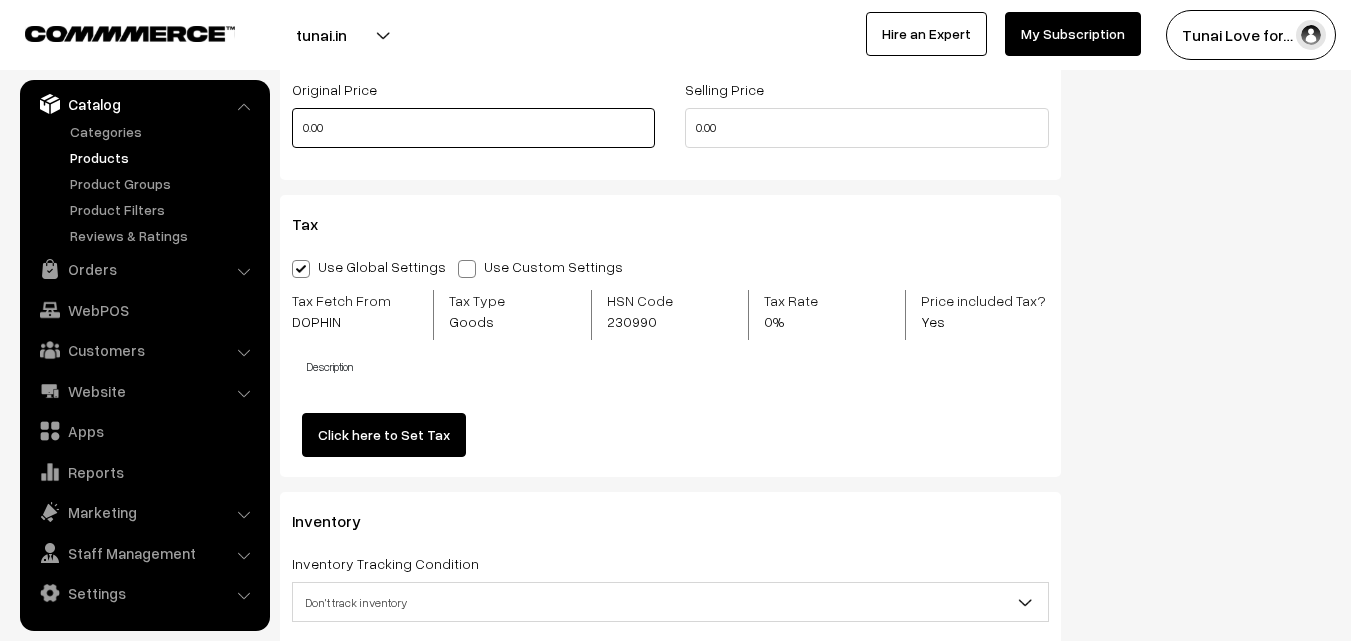 drag, startPoint x: 344, startPoint y: 131, endPoint x: 288, endPoint y: 129, distance: 56.0357 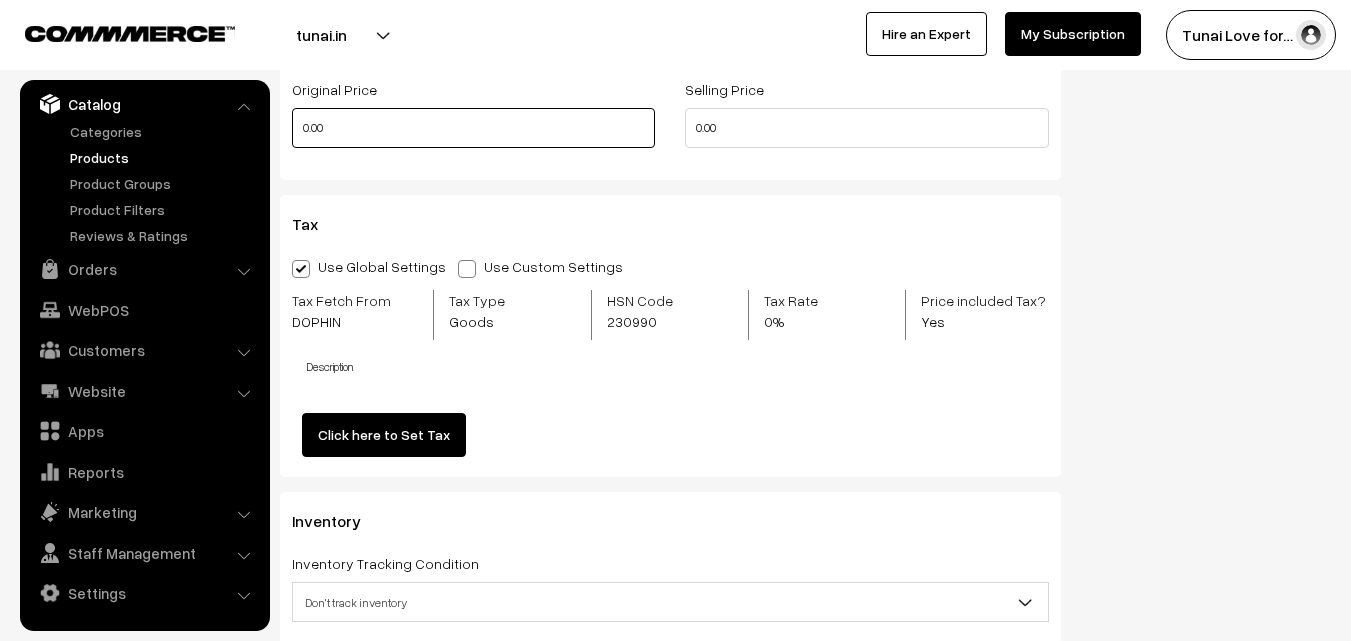 click on "Original Price
0.00" at bounding box center (473, 118) 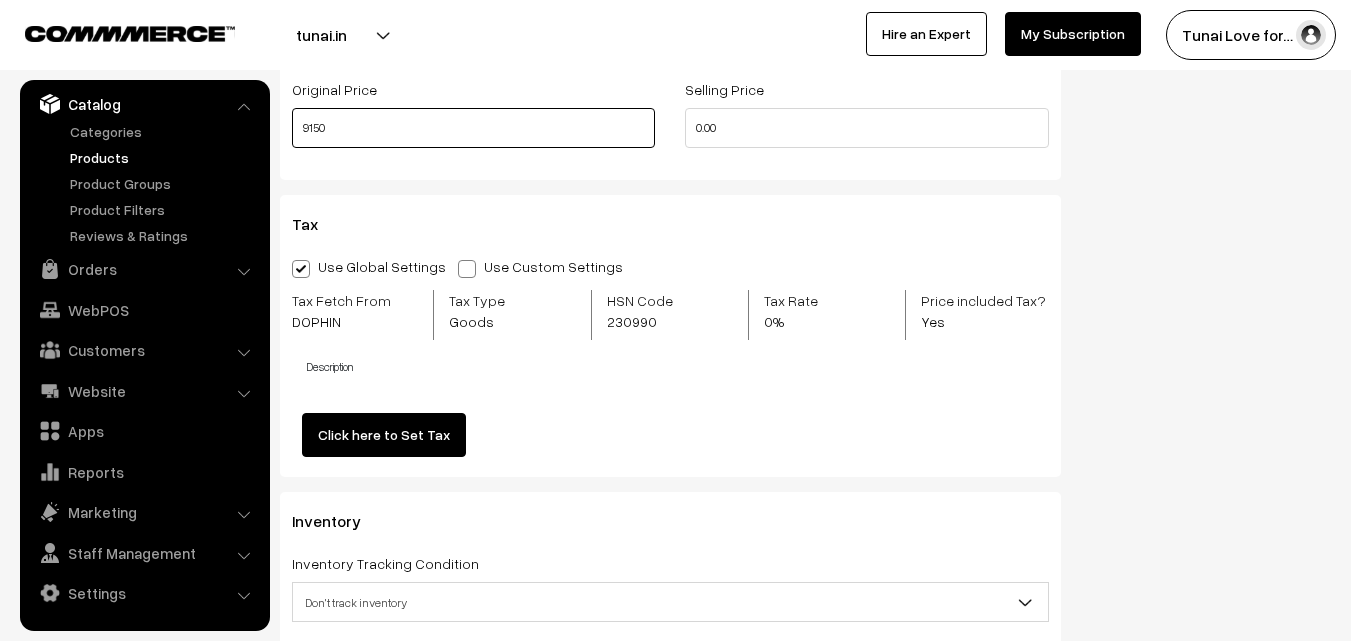 type on "9150" 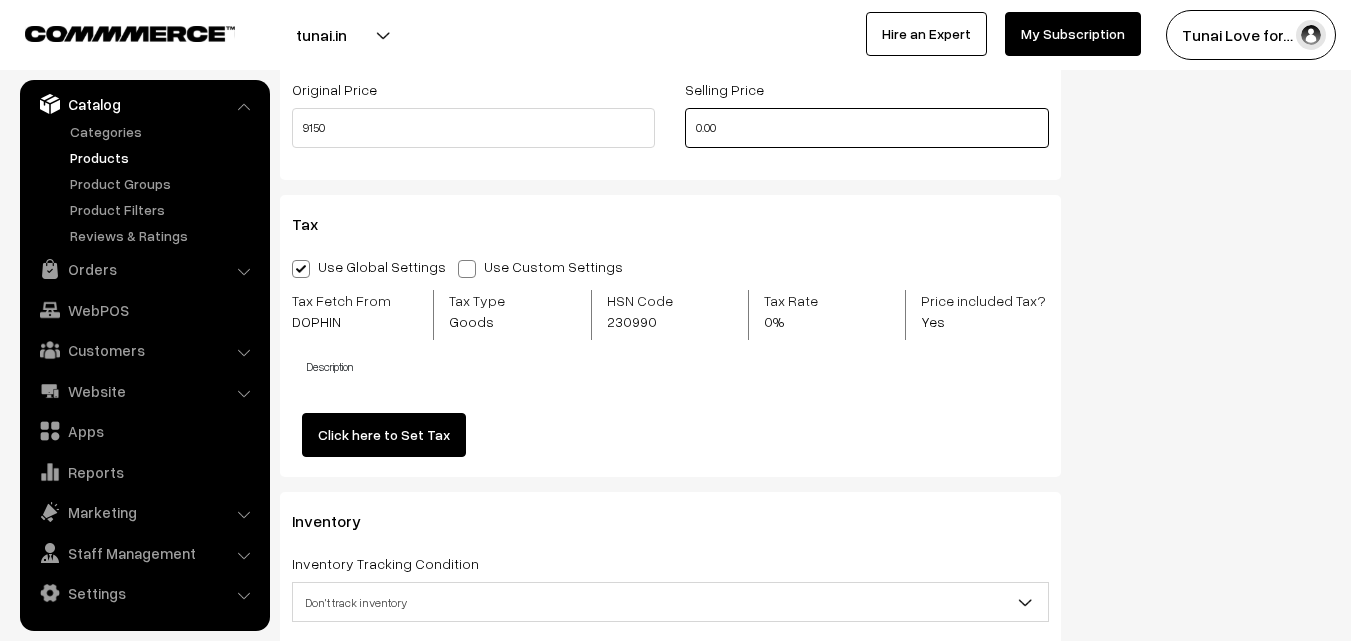 drag, startPoint x: 754, startPoint y: 120, endPoint x: 628, endPoint y: 136, distance: 127.01181 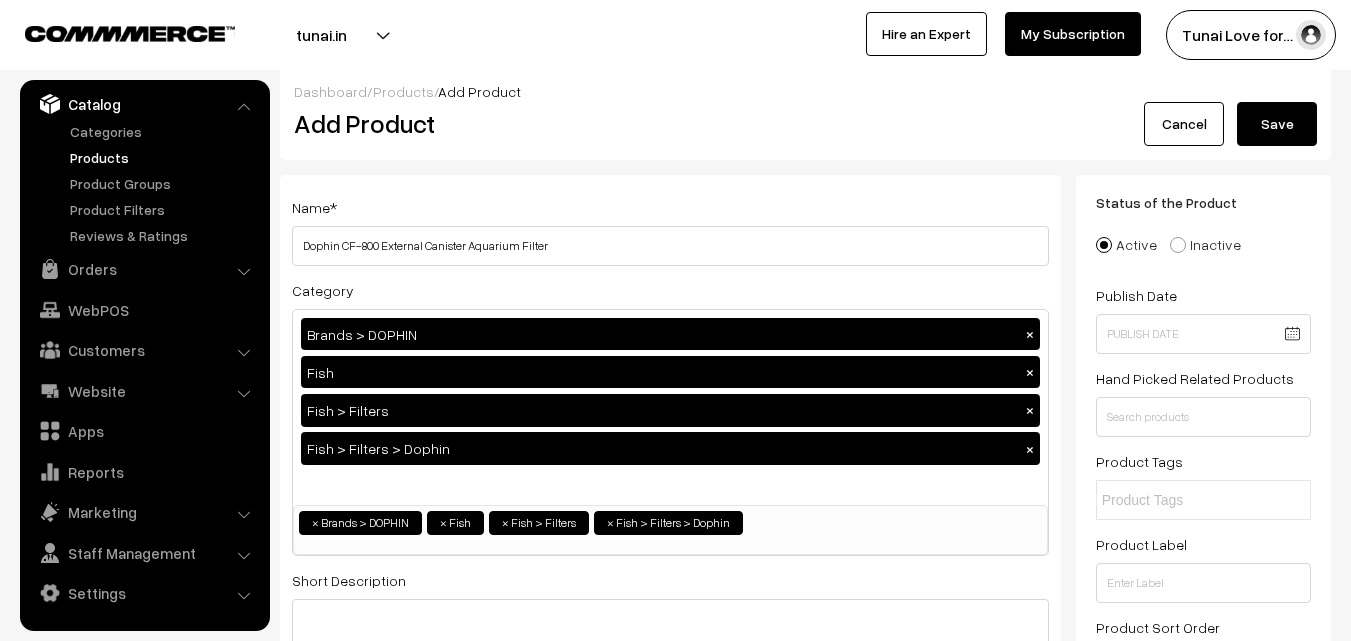 scroll, scrollTop: 0, scrollLeft: 0, axis: both 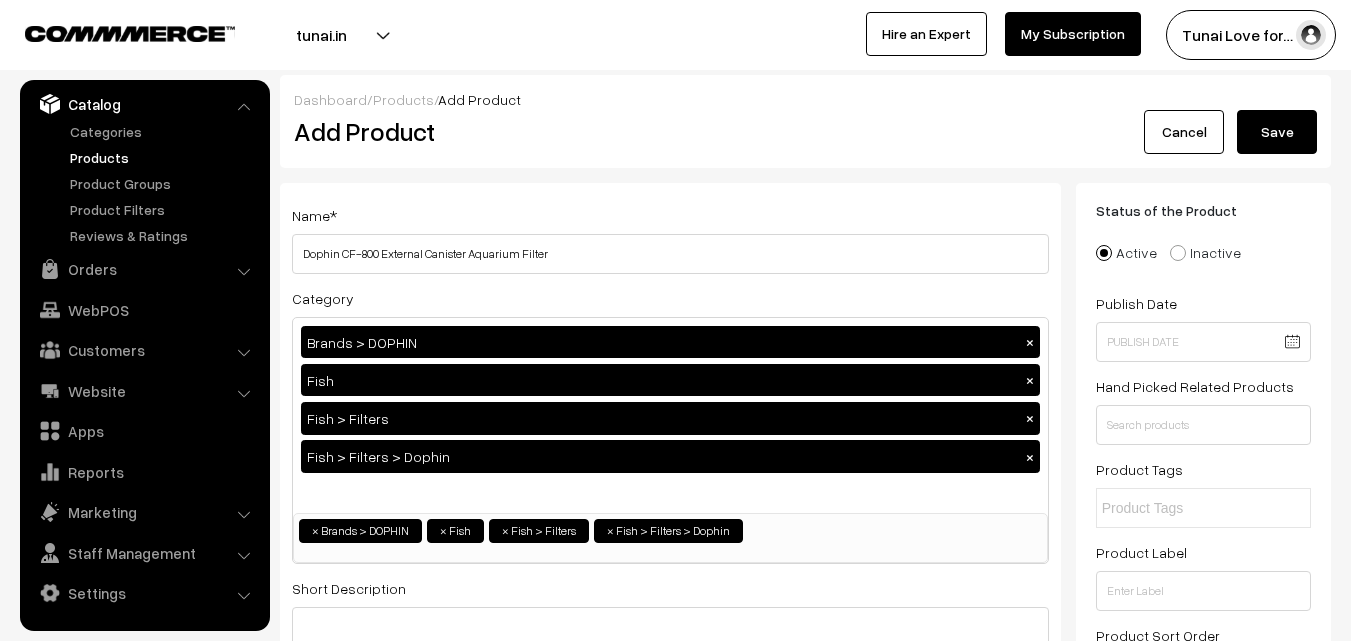 type on "6100" 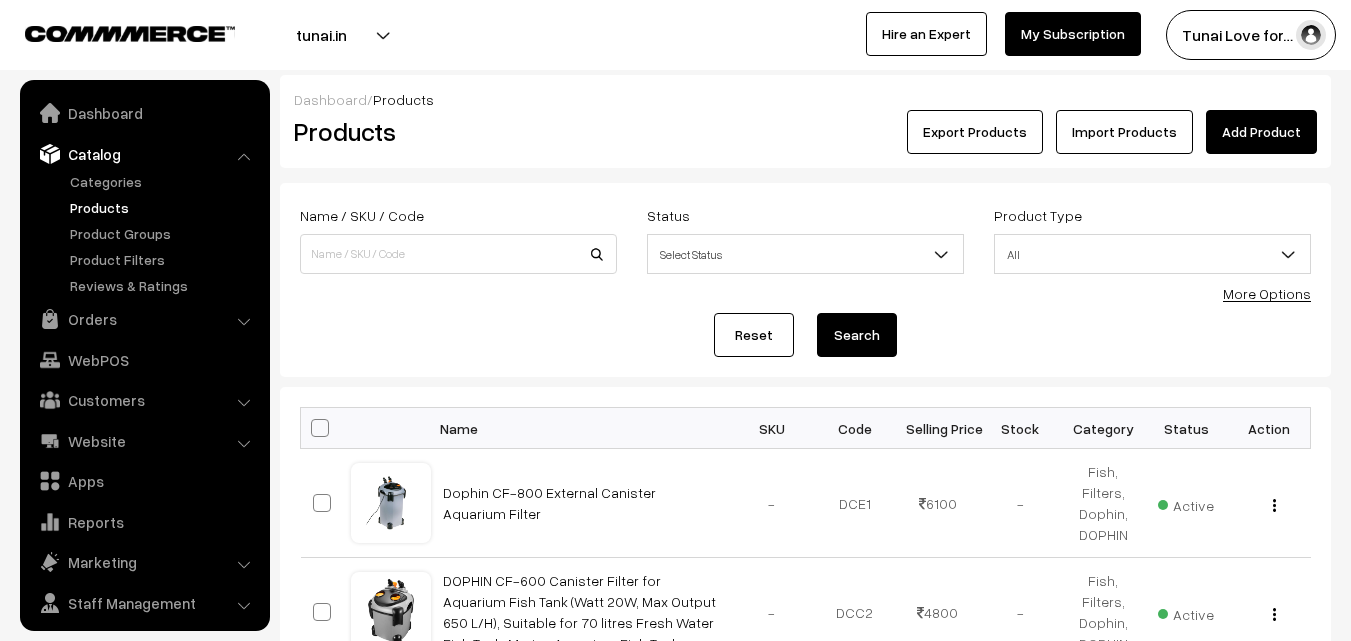scroll, scrollTop: 0, scrollLeft: 0, axis: both 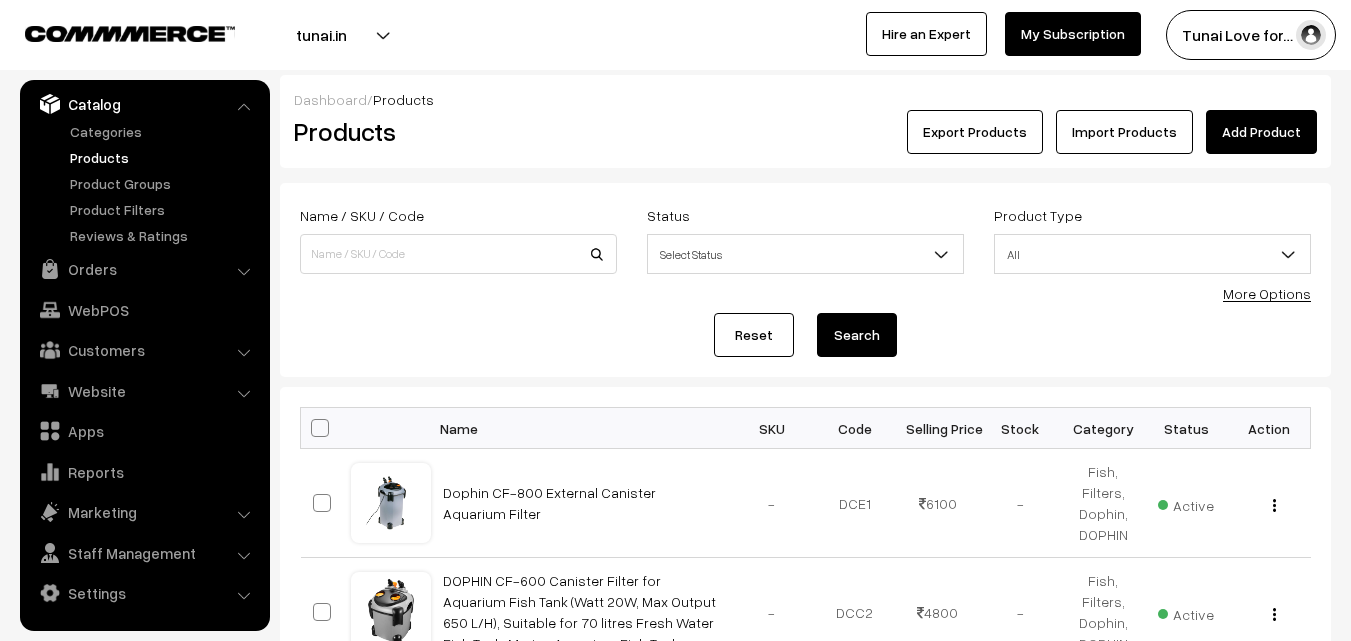 click on "Add Product" at bounding box center [1261, 132] 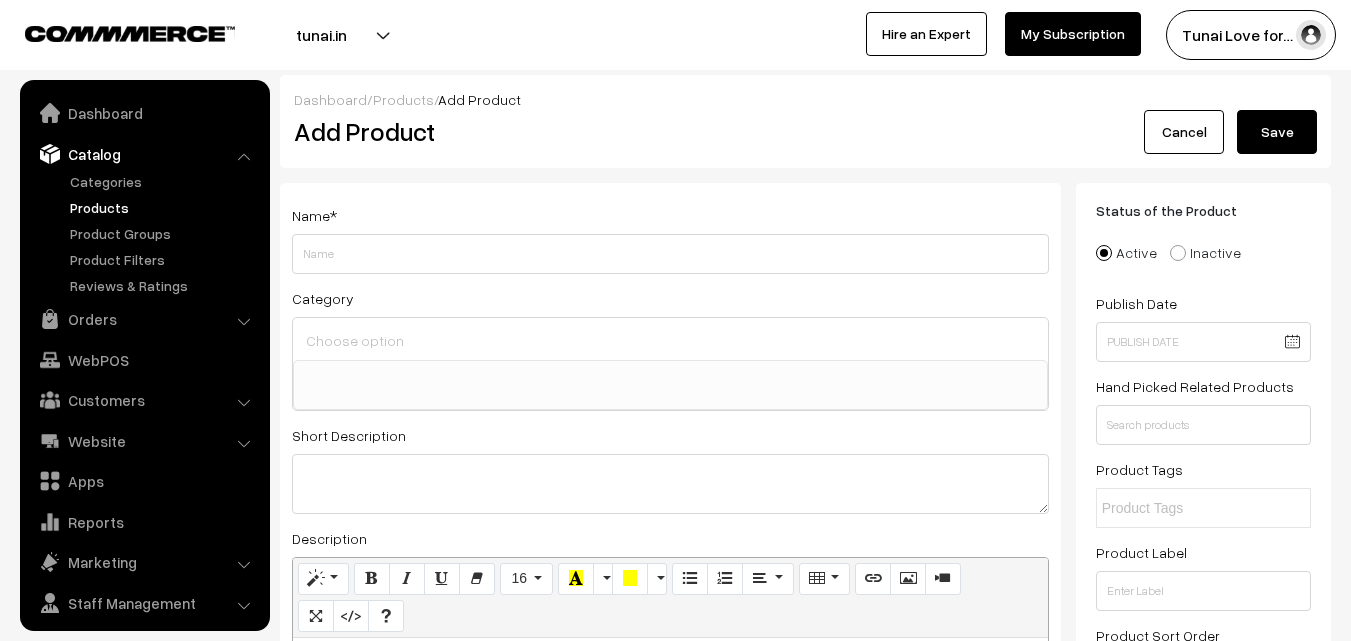 select 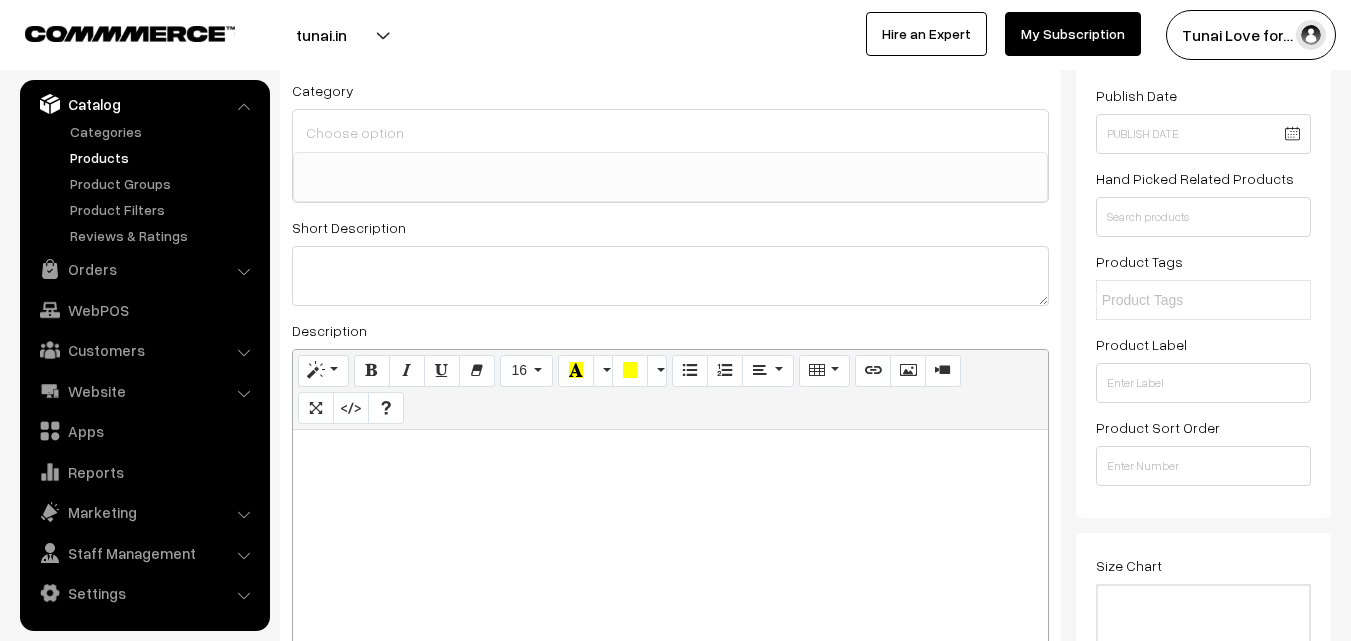 scroll, scrollTop: 0, scrollLeft: 0, axis: both 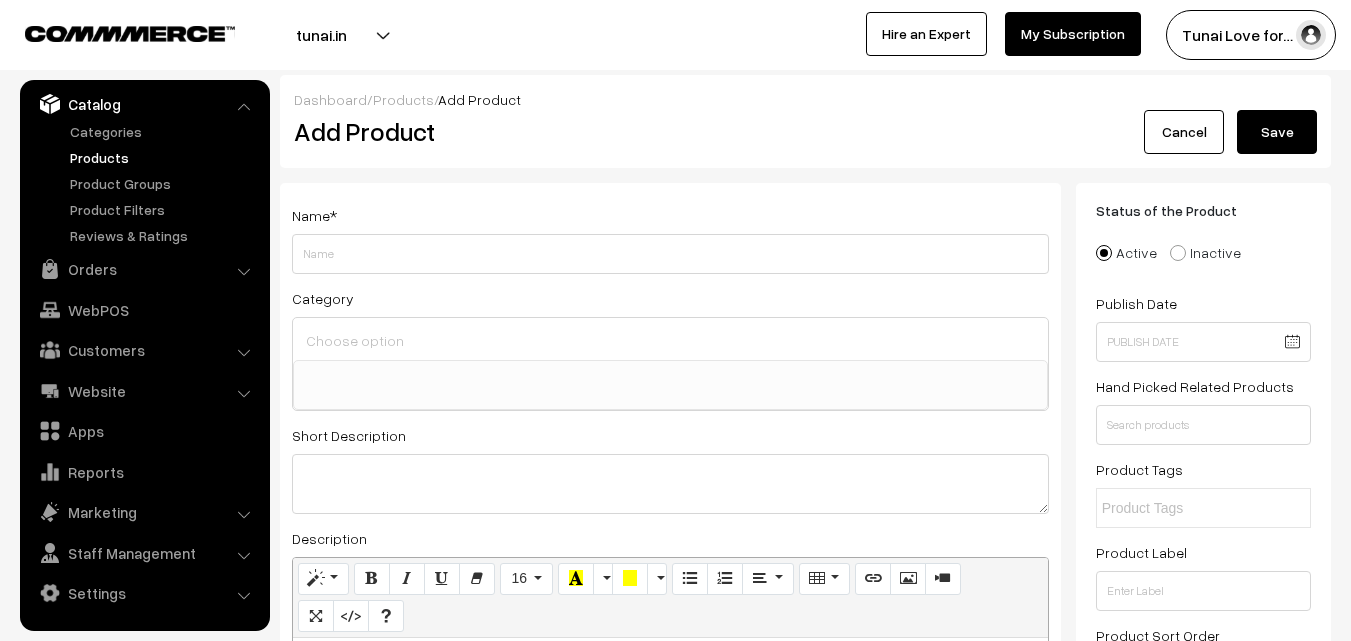click on "Name  *
Category
Brands
Brands > TUNAI
Brands > OPTIMUM
Brands > SOBO
Brands > DOPHIN
Brands > VENUS AQUA
Brands > SUNSUN
Brands > STAR FARMS
Fish Fish > Fish Food Fish > Fish Food > Tunai Turtle Dogs" at bounding box center [670, 1470] 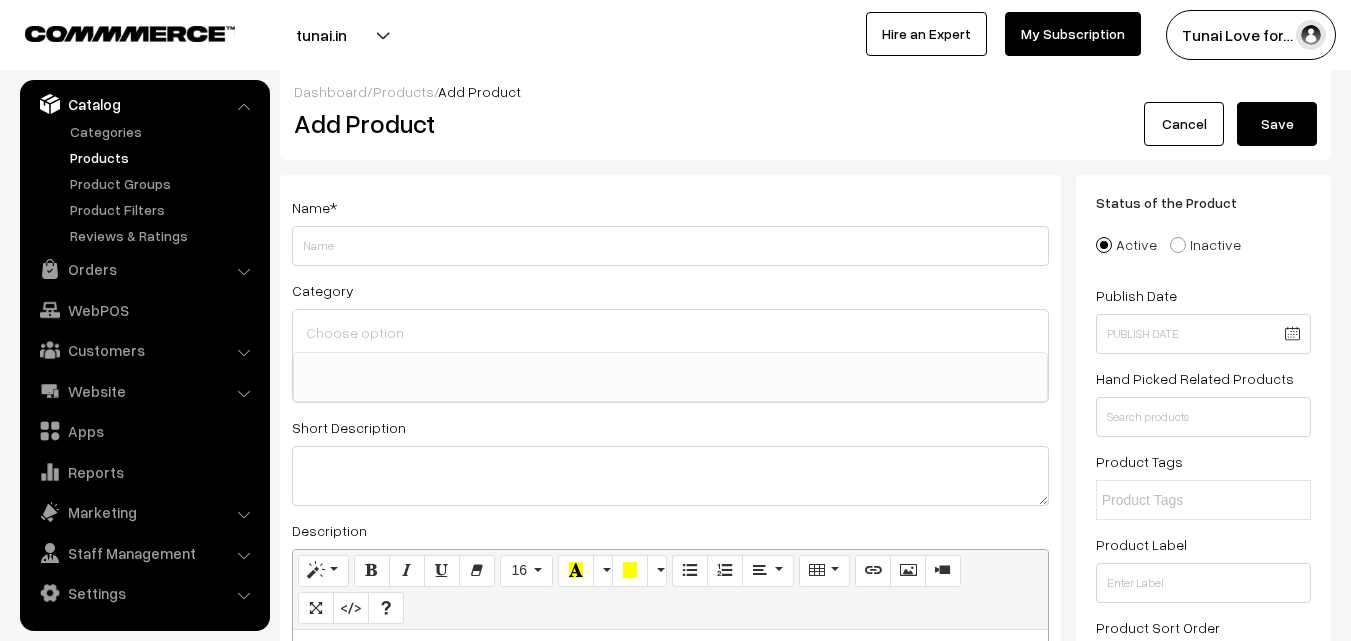 scroll, scrollTop: 0, scrollLeft: 0, axis: both 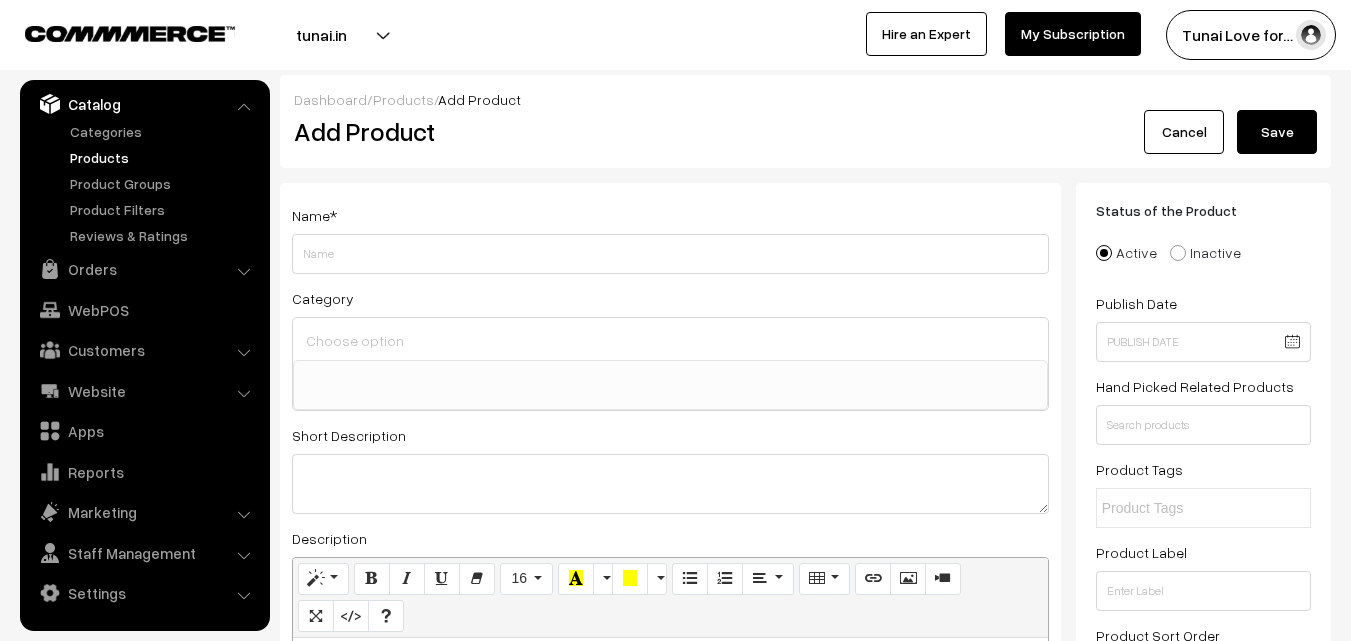 click on "Name  *
Category
Brands
Brands > TUNAI
Brands > OPTIMUM
Brands > SOBO
Brands > DOPHIN
Brands > VENUS AQUA
Brands > SUNSUN
Brands > STAR FARMS
Fish Fish > Fish Food Fish > Fish Food > Tunai Turtle Dogs" at bounding box center [670, 1470] 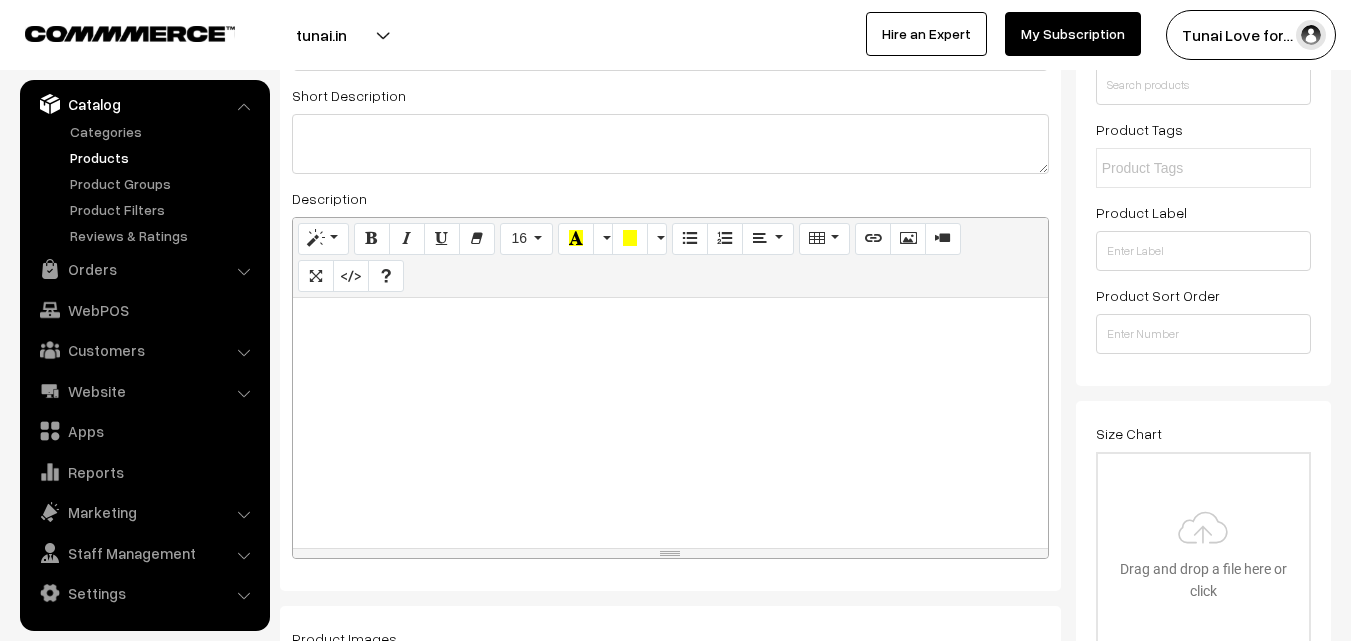 scroll, scrollTop: 400, scrollLeft: 0, axis: vertical 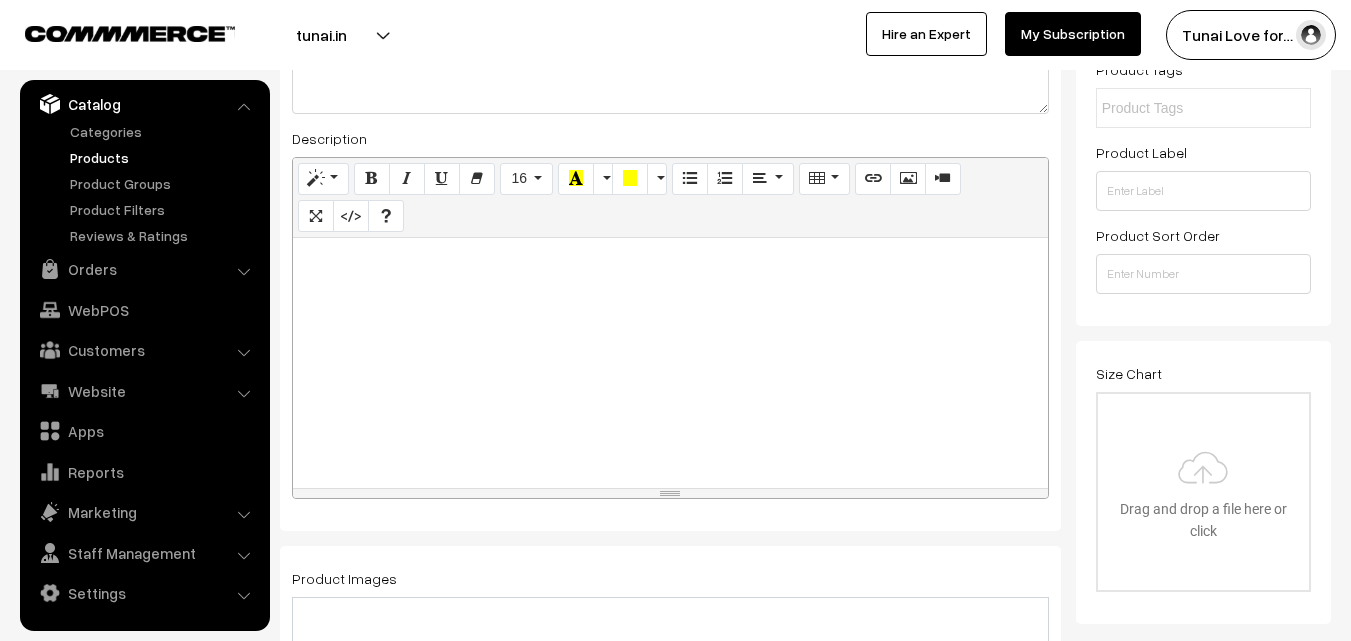 click at bounding box center (670, 363) 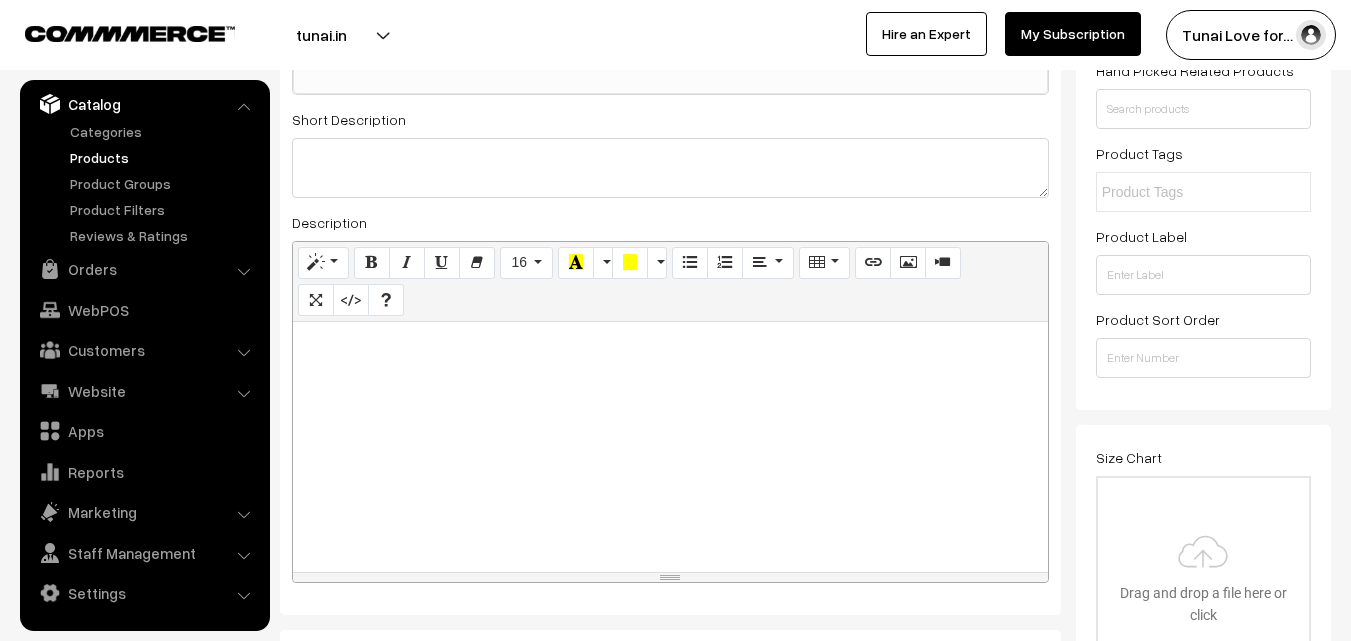 scroll, scrollTop: 400, scrollLeft: 0, axis: vertical 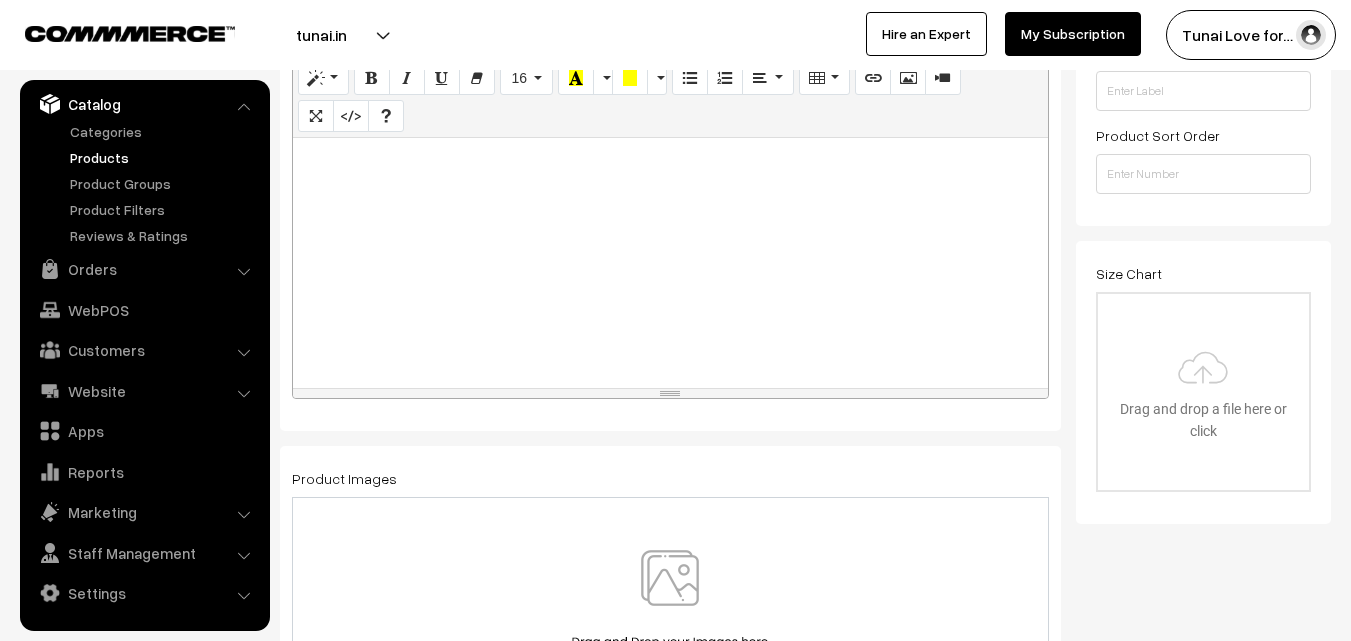 click at bounding box center [670, 263] 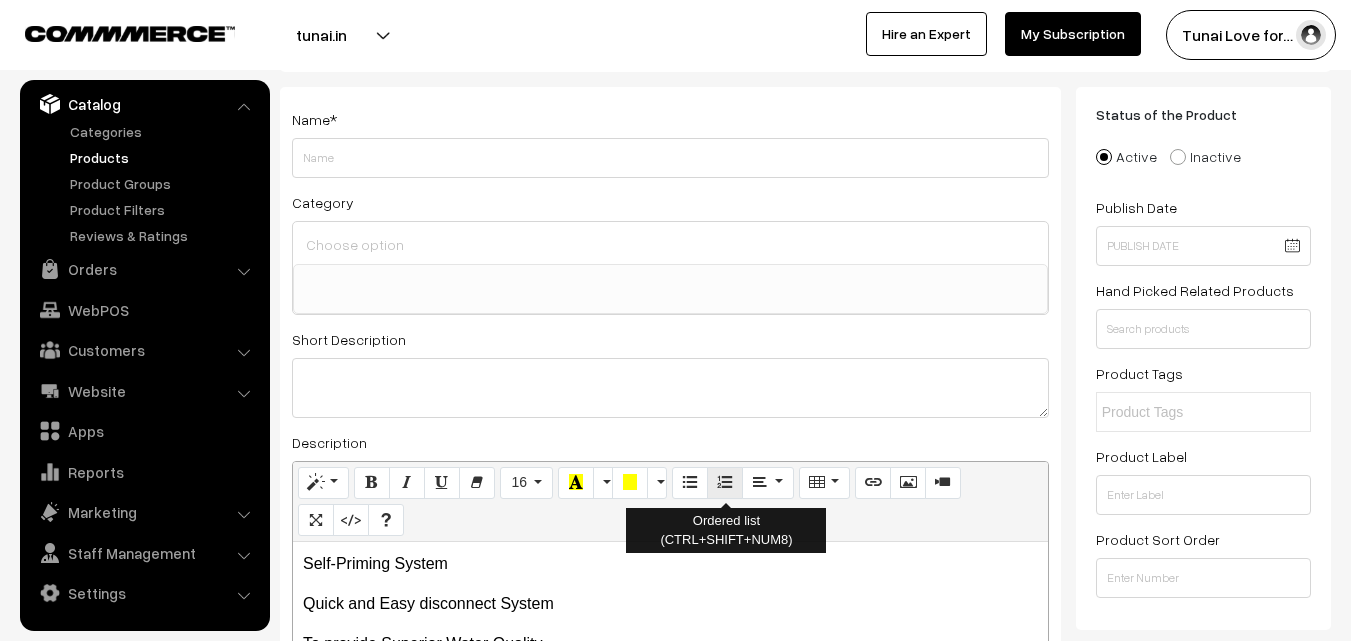 scroll, scrollTop: 0, scrollLeft: 0, axis: both 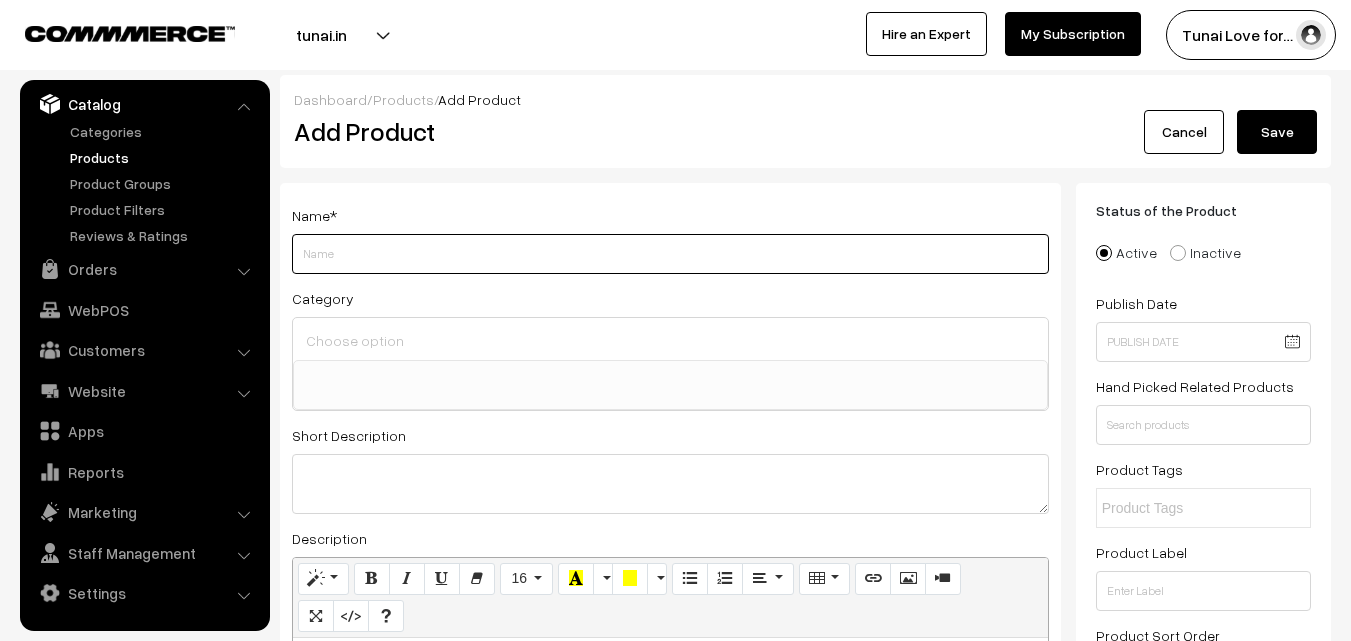 click on "Weight" at bounding box center [670, 254] 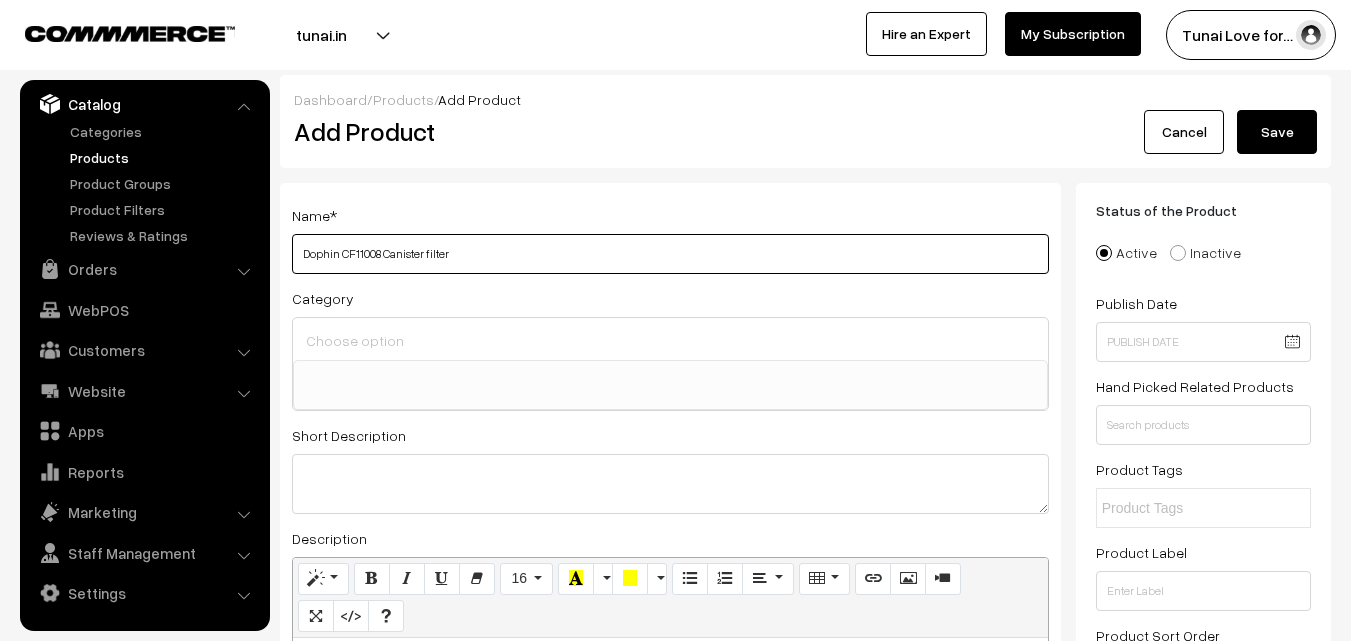 type on "Dophin CF11008 Canister filter" 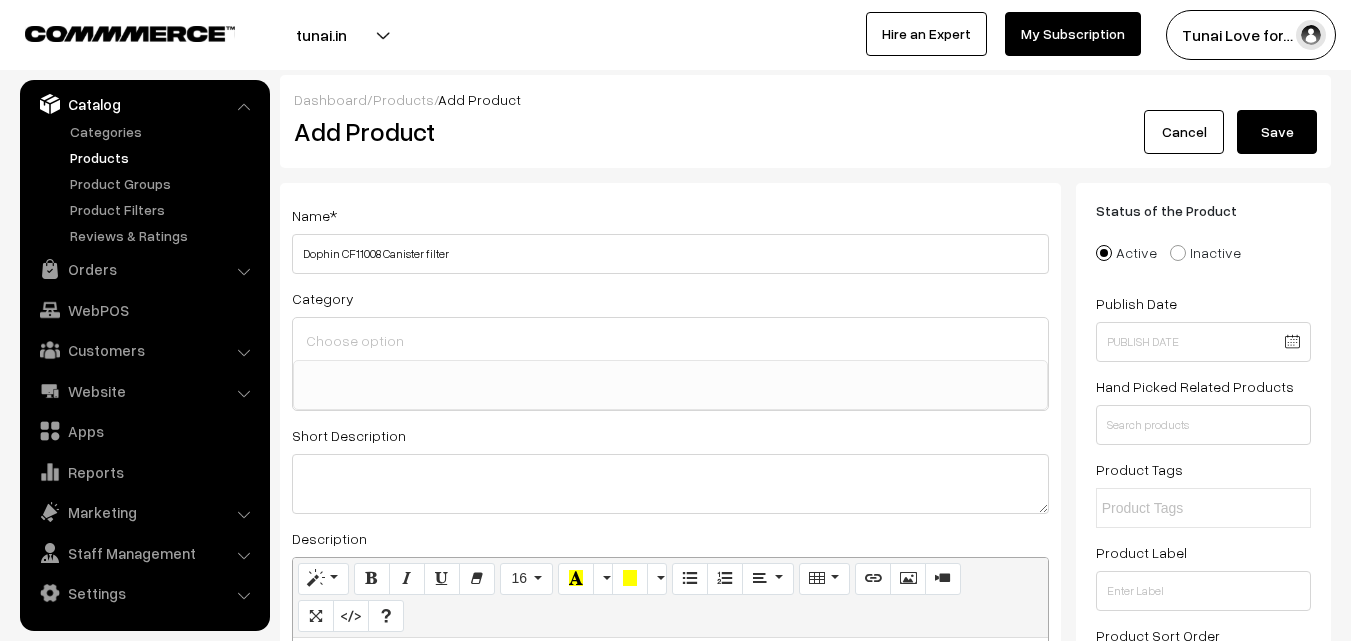 click at bounding box center [670, 340] 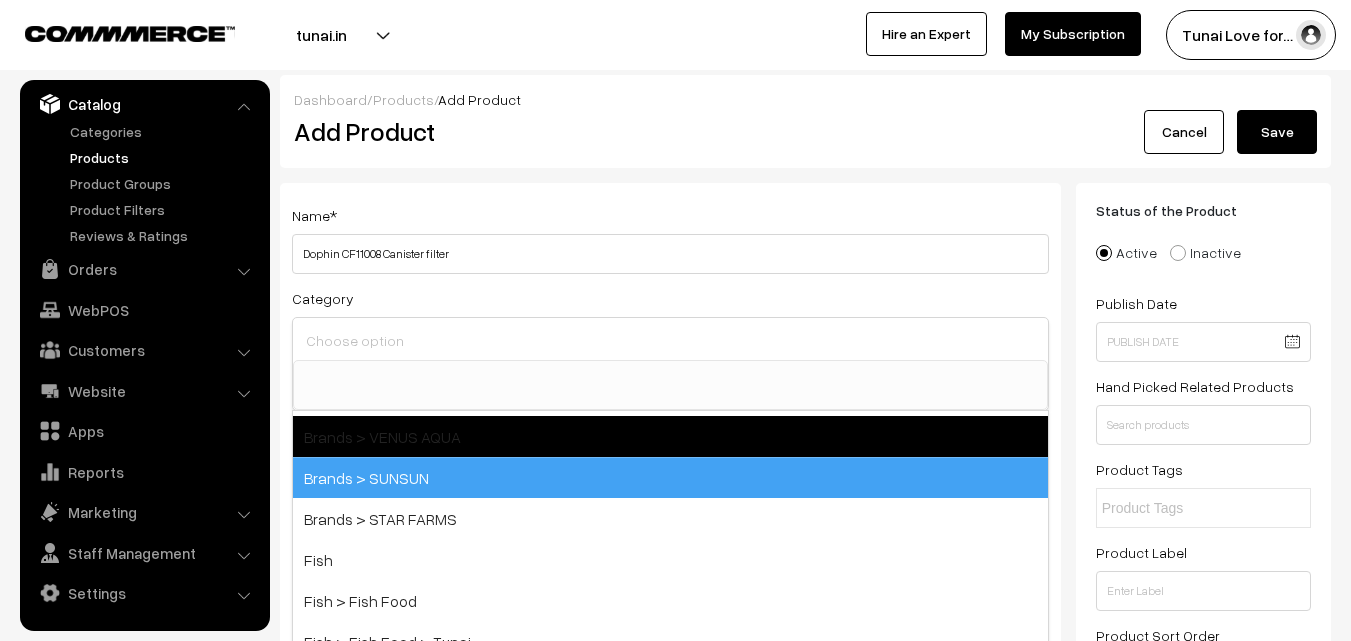 scroll, scrollTop: 100, scrollLeft: 0, axis: vertical 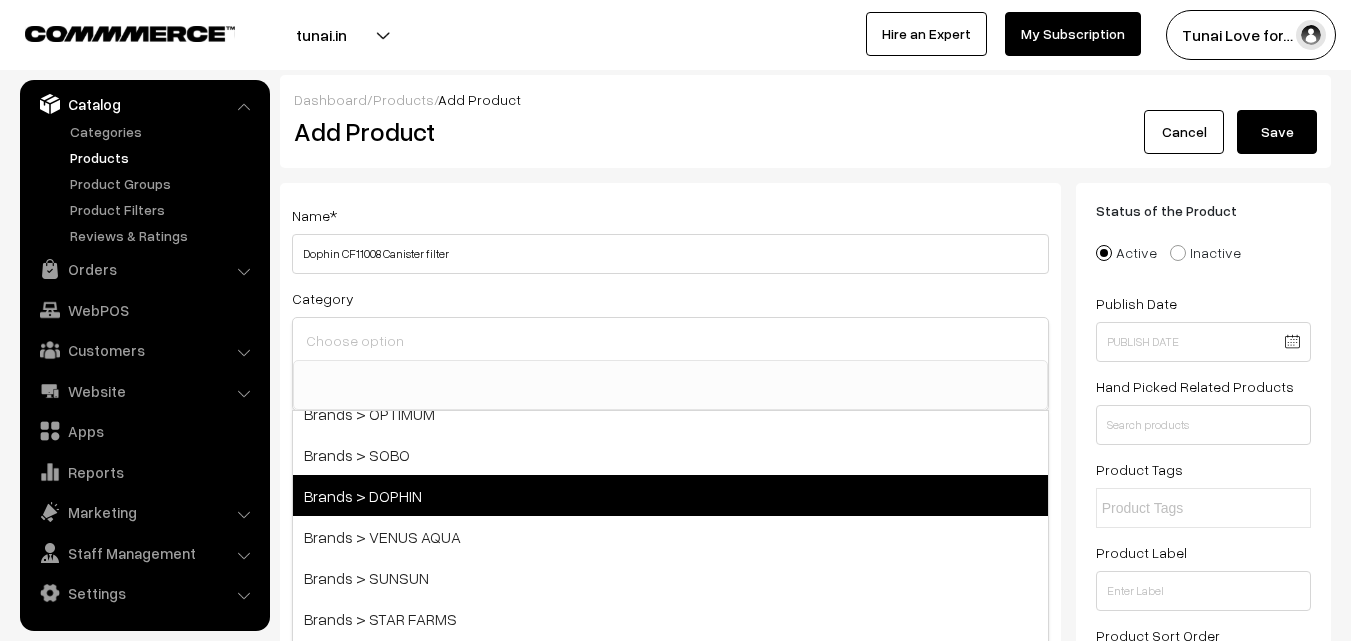 click on "Brands > DOPHIN" at bounding box center (670, 495) 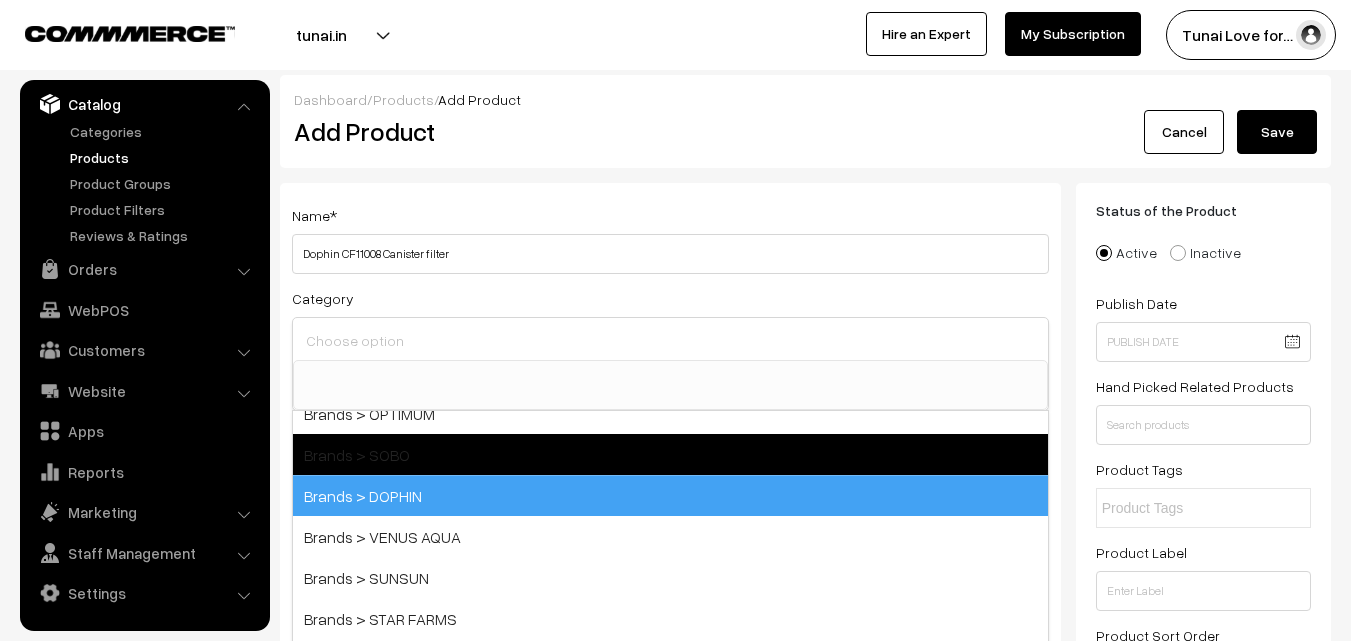scroll, scrollTop: 17, scrollLeft: 0, axis: vertical 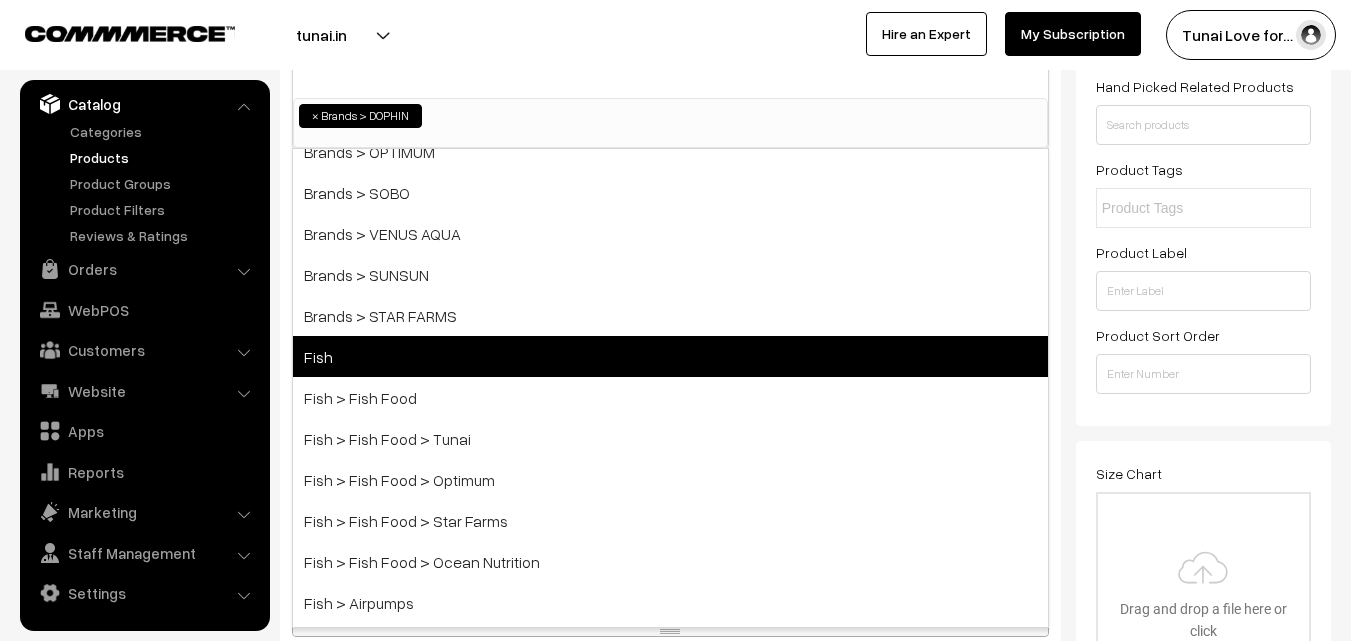 click on "Fish" at bounding box center (670, 356) 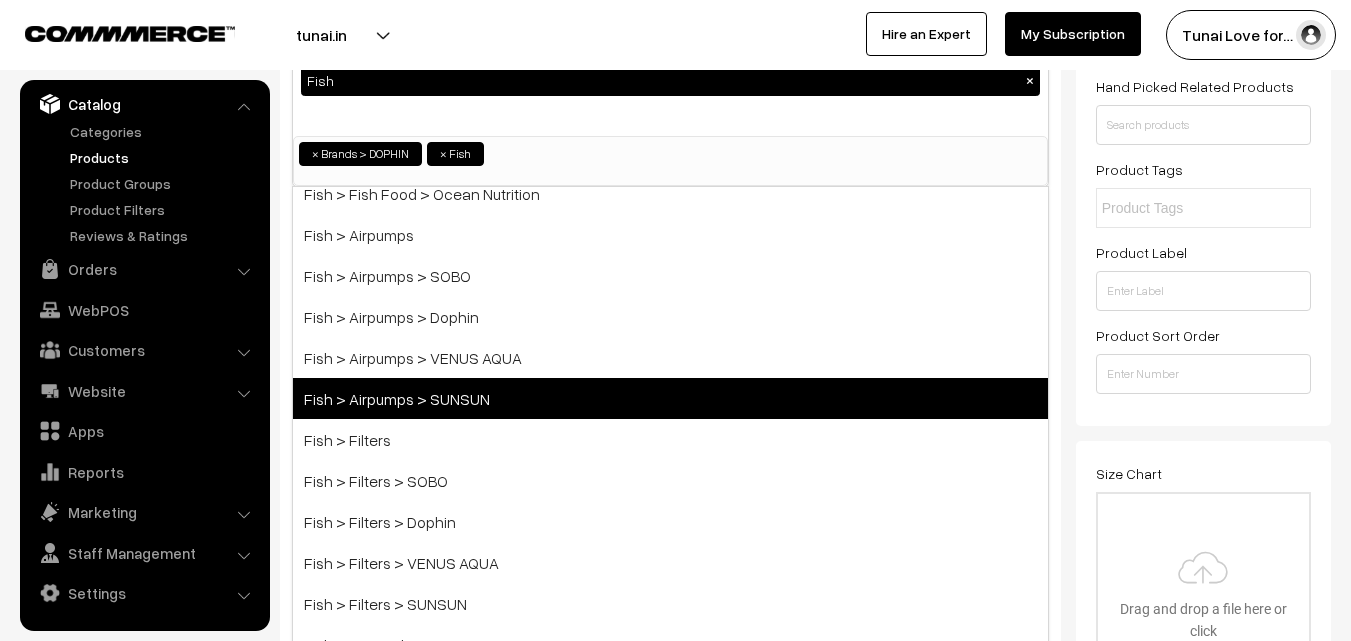 scroll, scrollTop: 500, scrollLeft: 0, axis: vertical 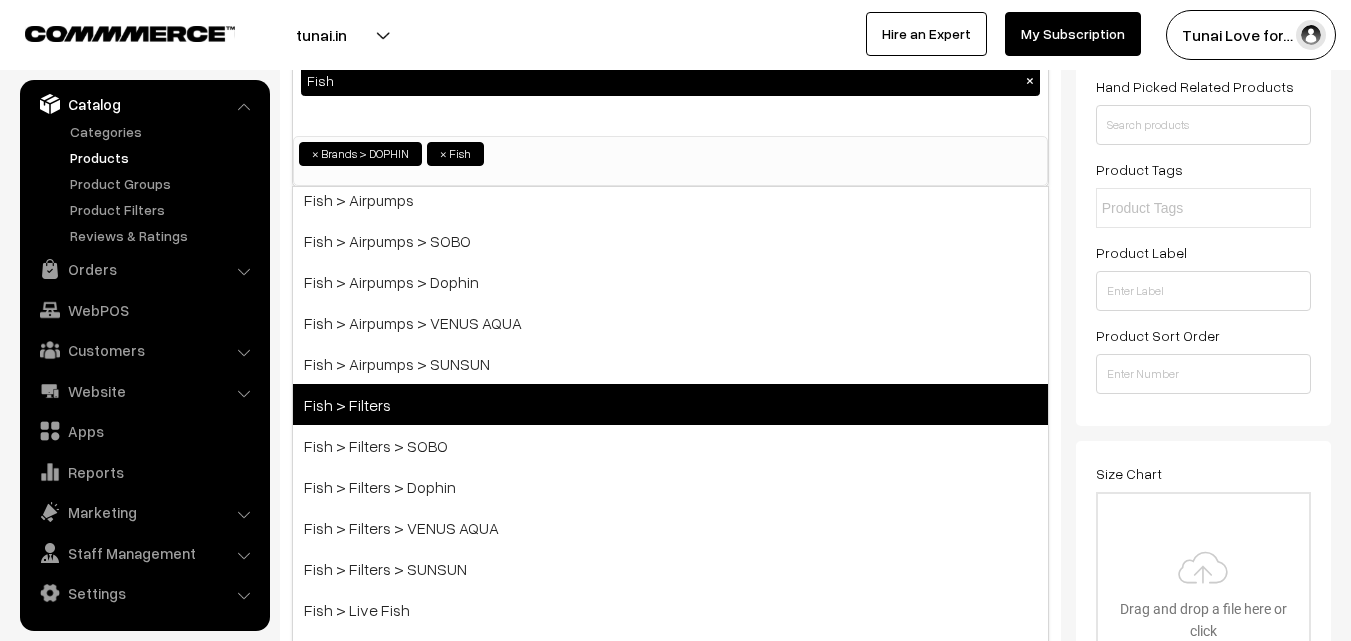 click on "Fish > Filters" at bounding box center (670, 404) 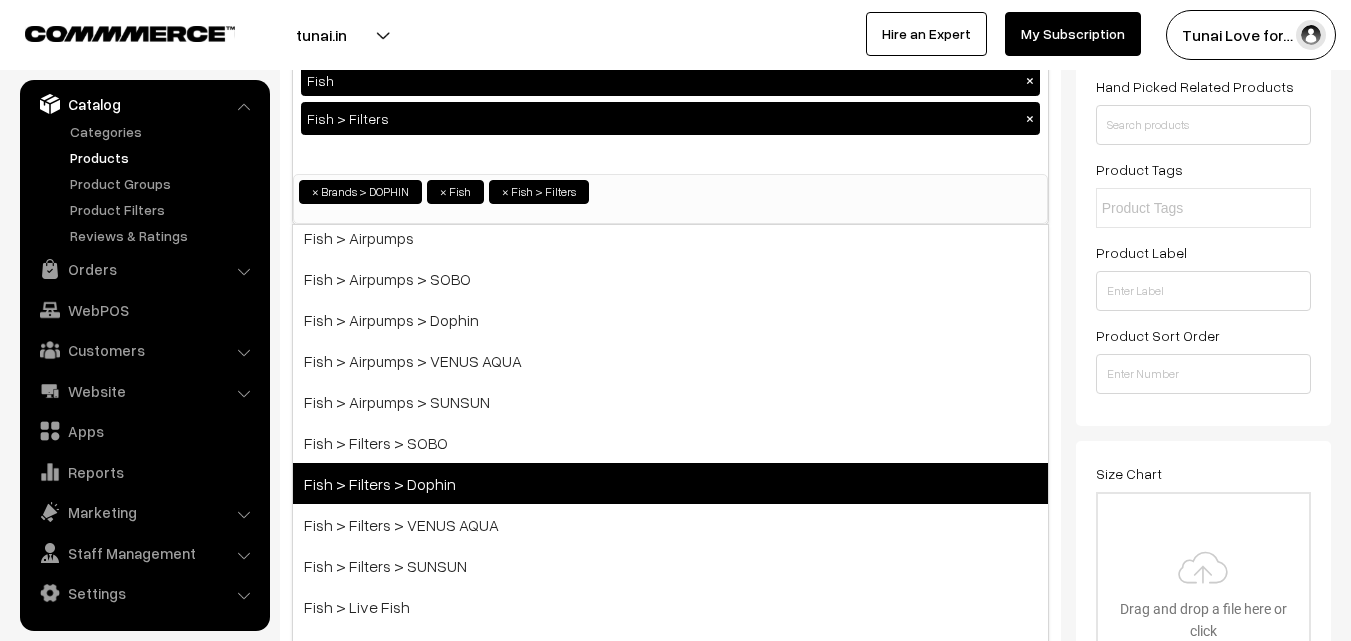 click on "Fish > Filters > Dophin" at bounding box center (670, 483) 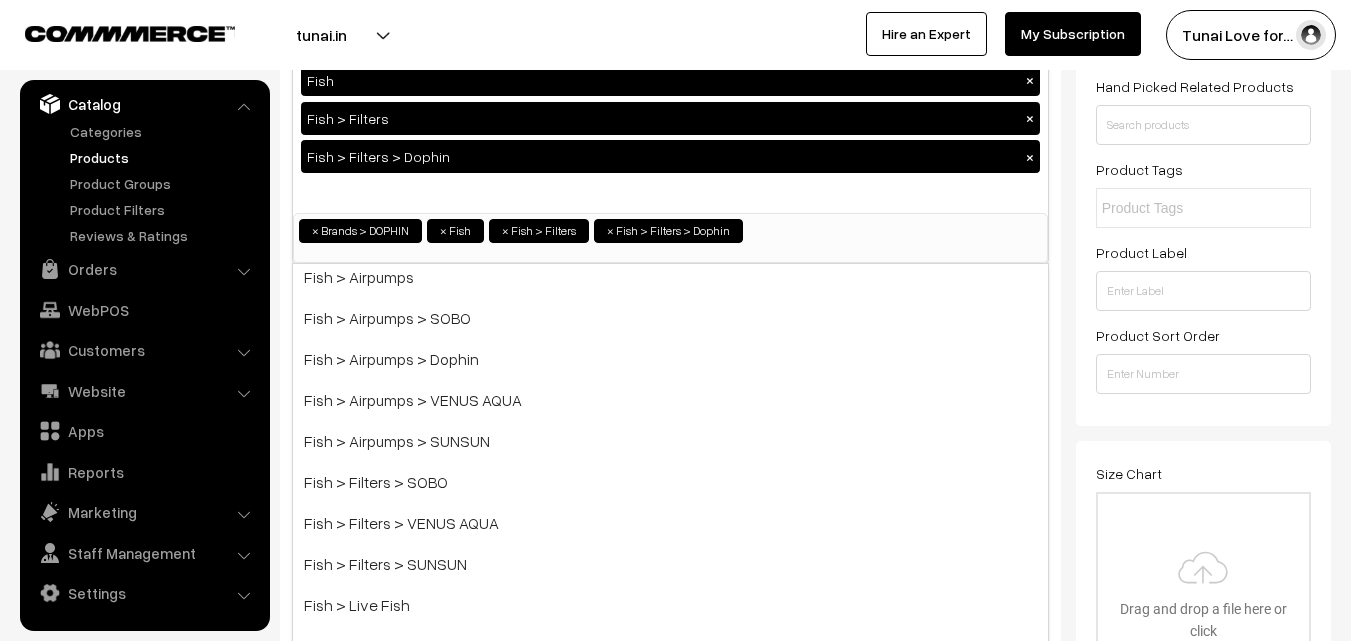 click on "Name  *
Dophin CF11008 Canister filter
Category
Brands > DOPHIN × Fish × Fish > Filters × Fish > Filters > Dophin ×
Brands
Brands > TUNAI
Brands > OPTIMUM
Brands > SOBO
Brands > DOPHIN
Brands > VENUS AQUA
Brands > SUNSUN
Brands > STAR FARMS Fish Turtle Birds" at bounding box center [670, 1280] 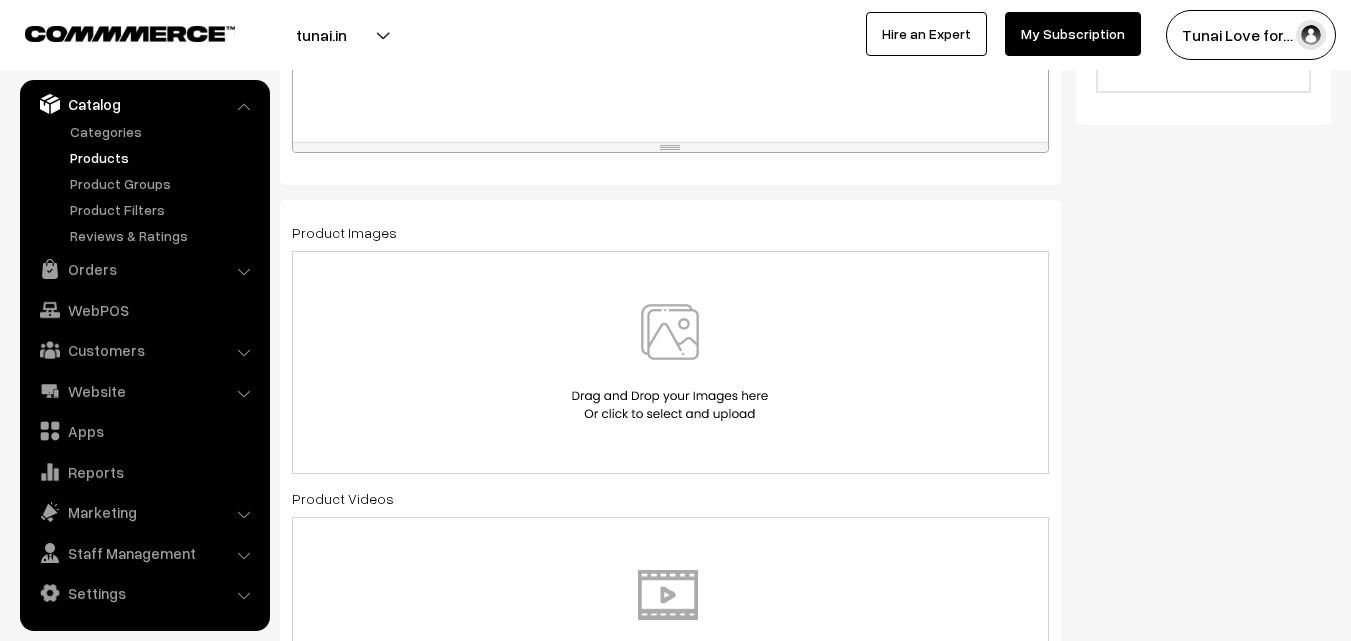scroll, scrollTop: 900, scrollLeft: 0, axis: vertical 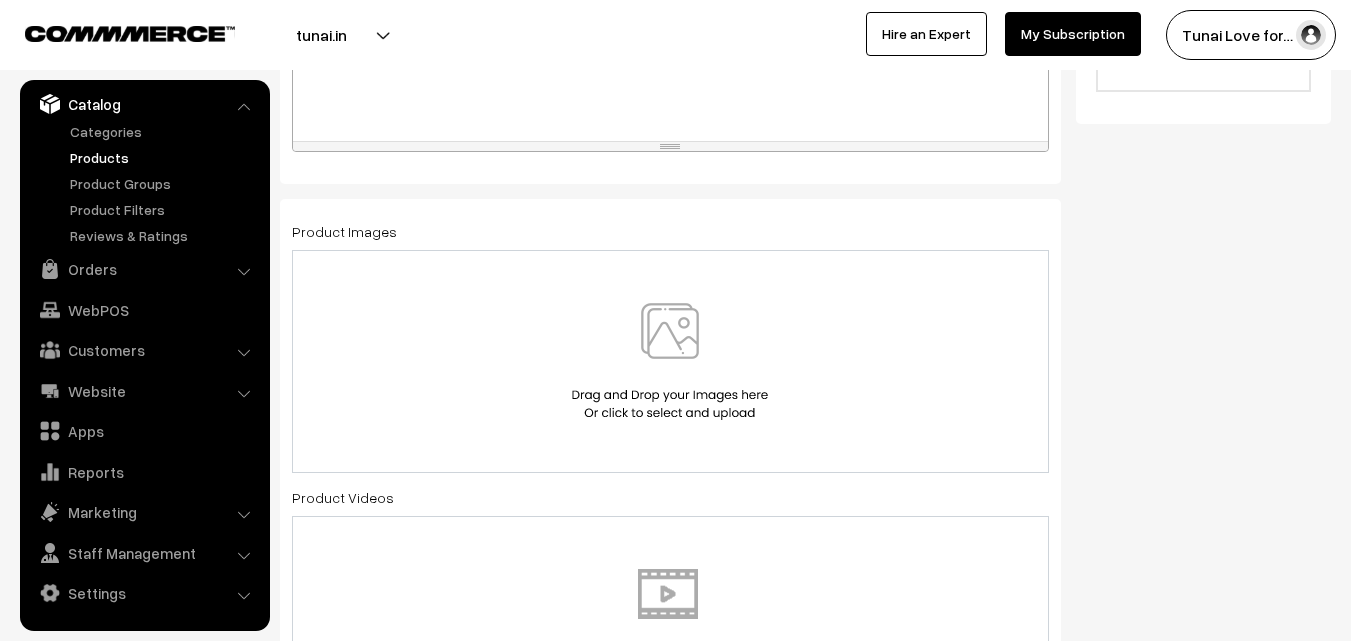click at bounding box center [670, 361] 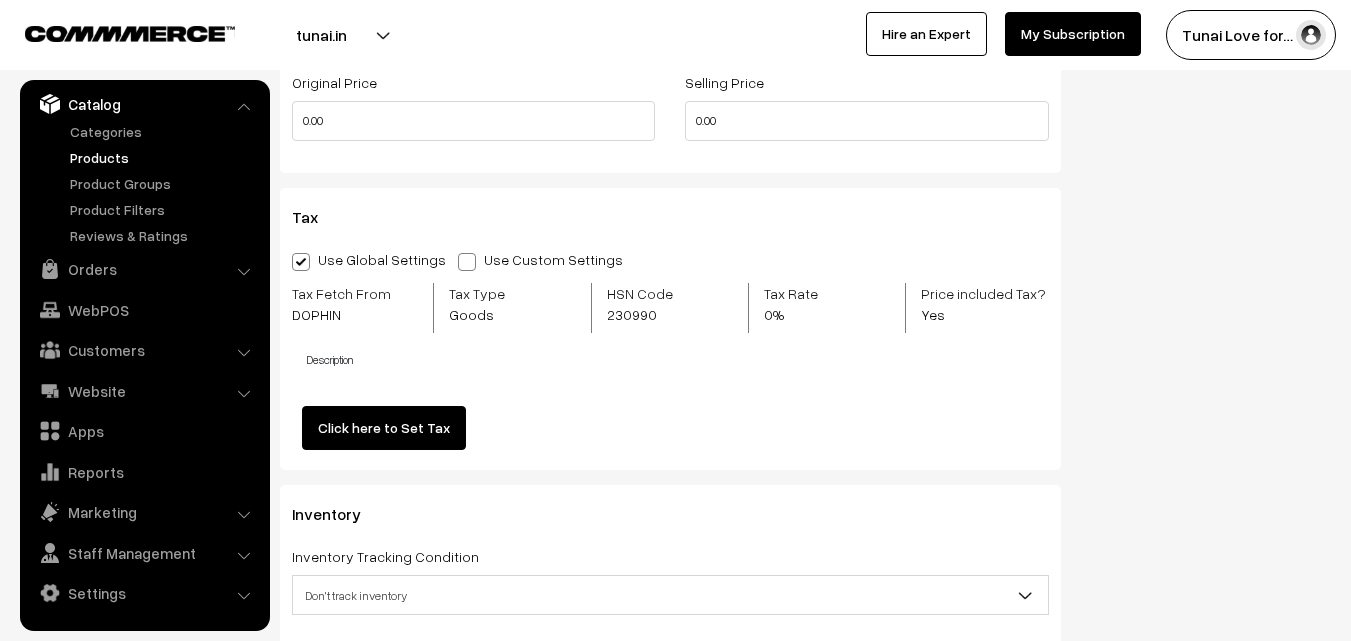 scroll, scrollTop: 2000, scrollLeft: 0, axis: vertical 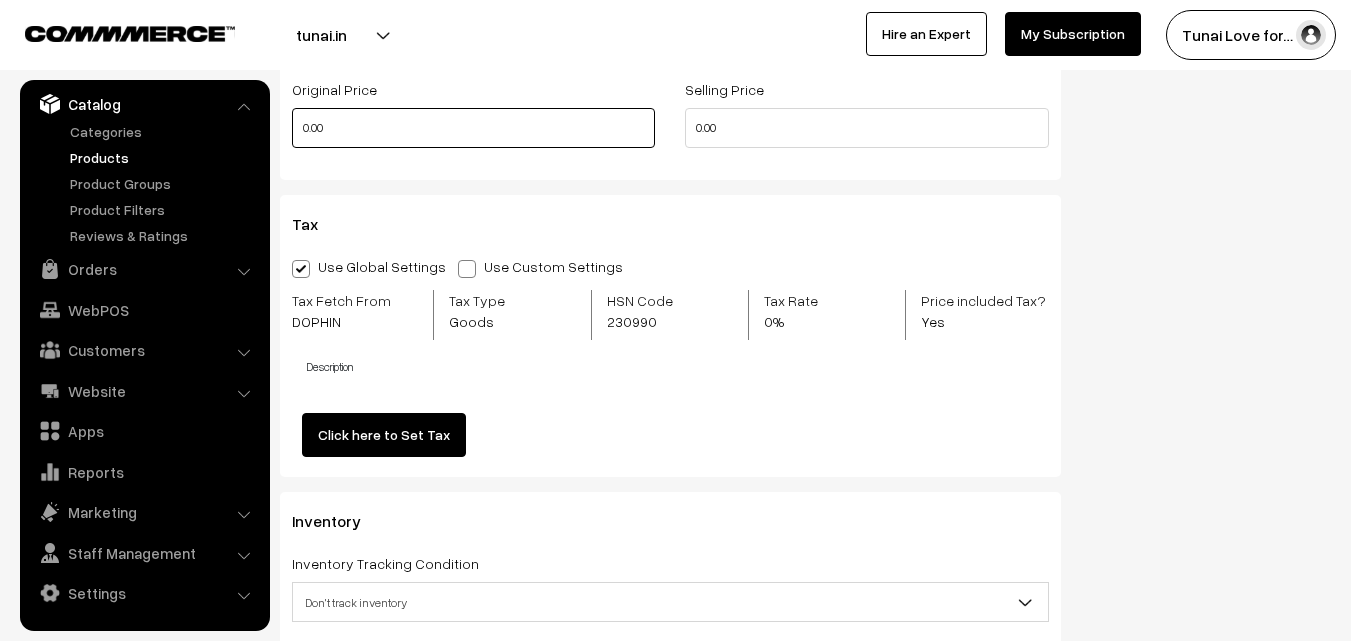 drag, startPoint x: 351, startPoint y: 131, endPoint x: 284, endPoint y: 124, distance: 67.36468 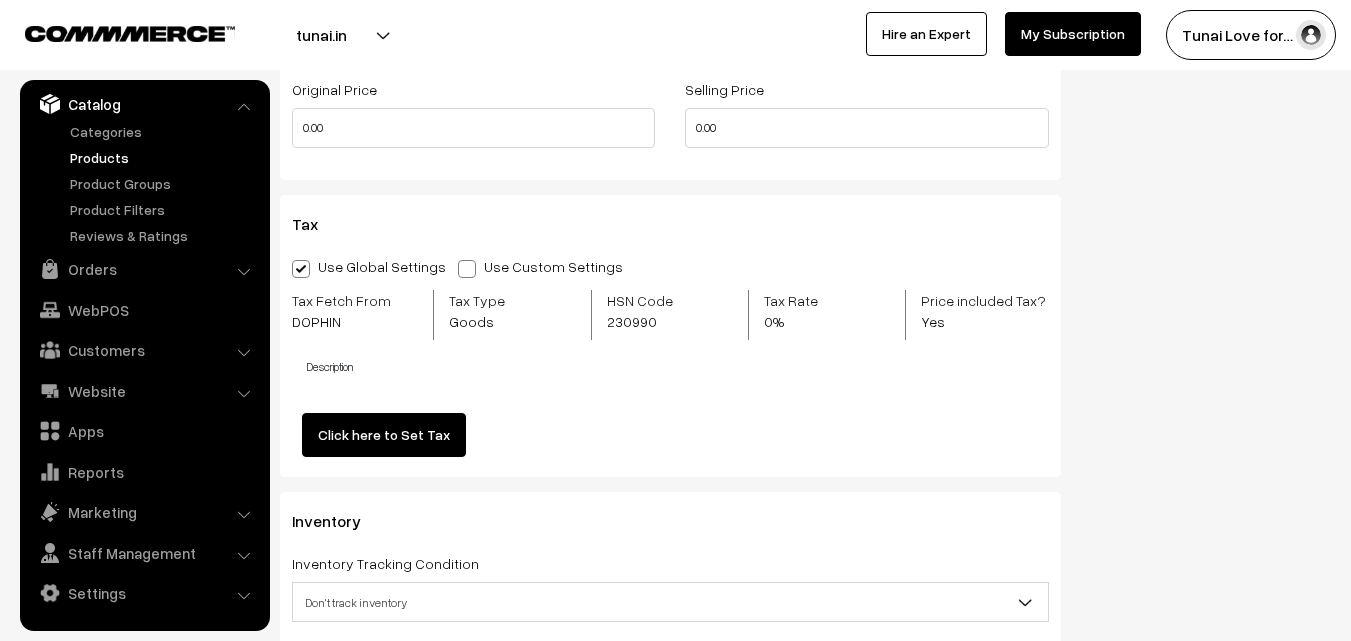 type on "0" 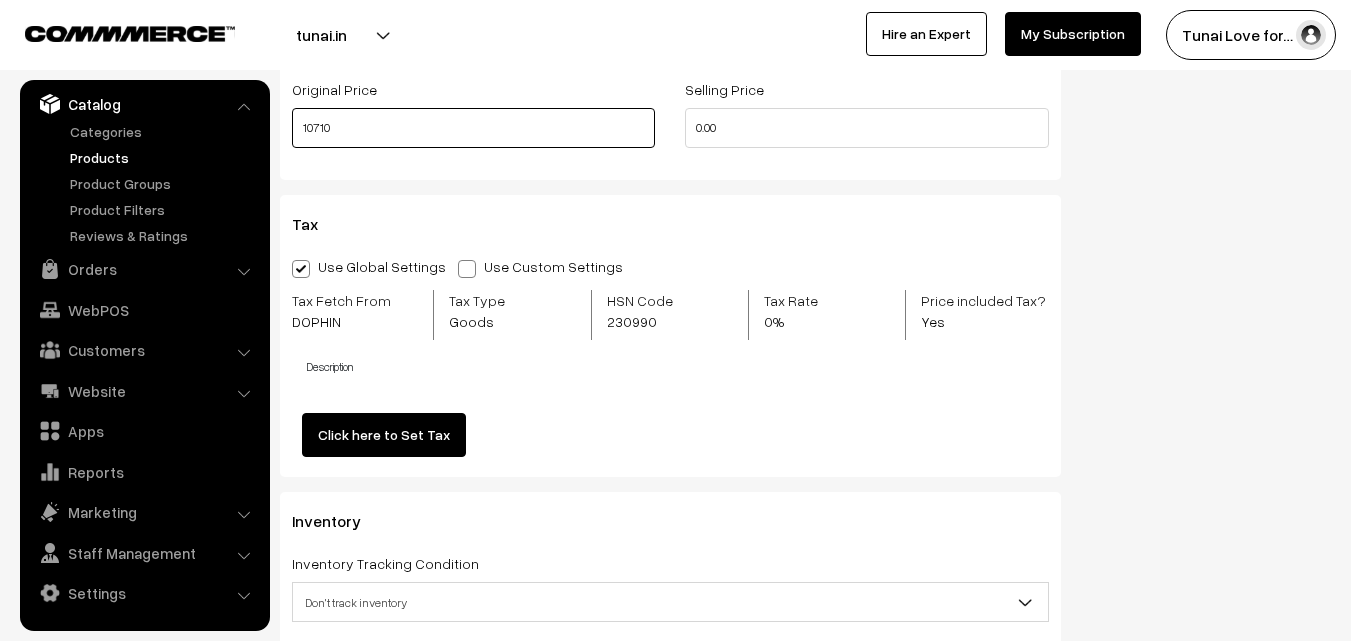 type on "10710" 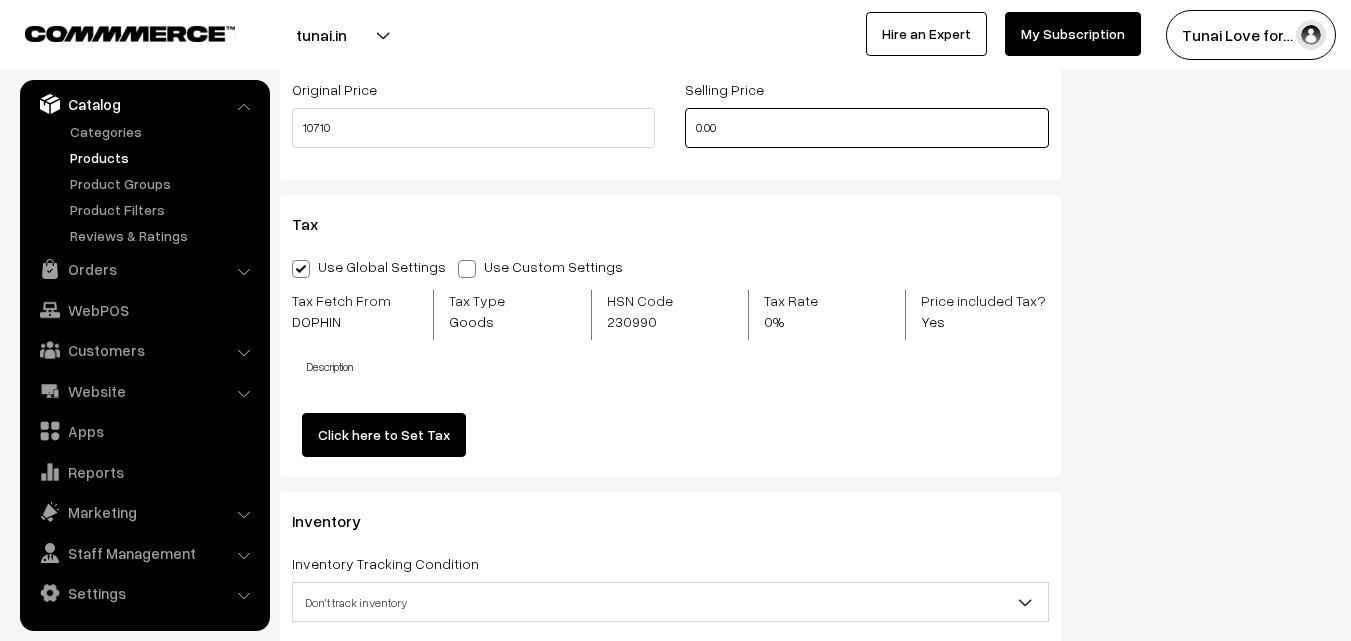 drag, startPoint x: 749, startPoint y: 130, endPoint x: 669, endPoint y: 128, distance: 80.024994 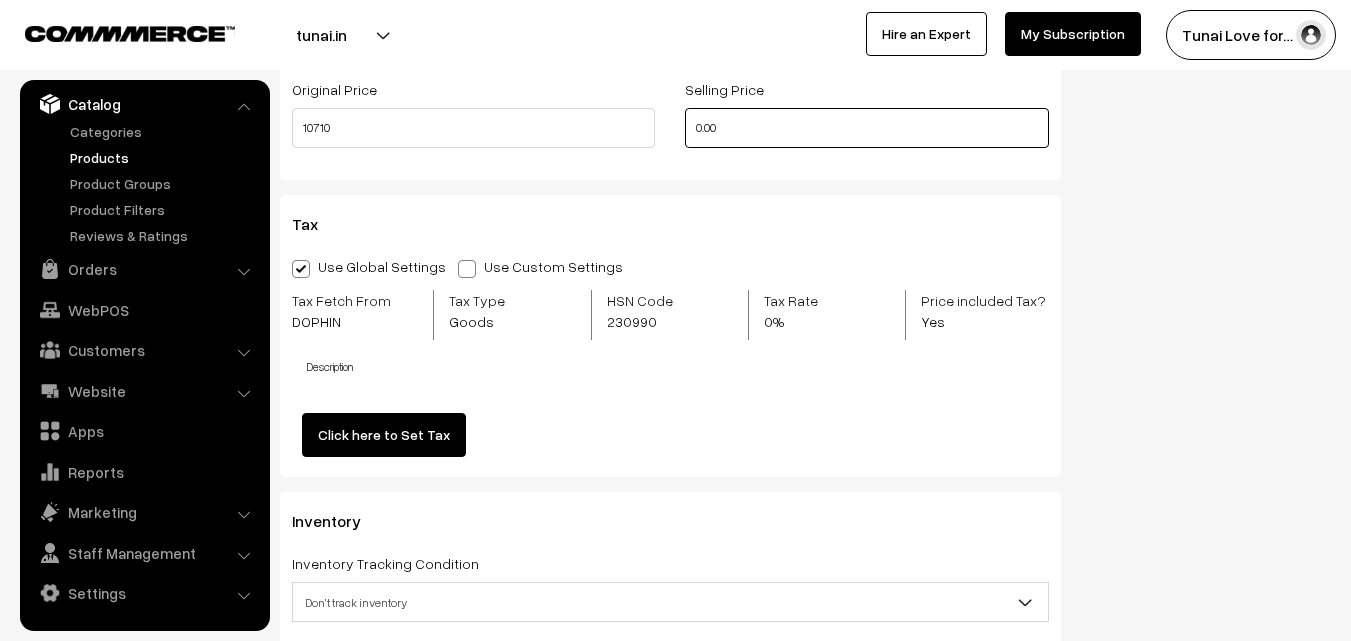 click on "Original Price
10710
Selling Price
0.00" at bounding box center (670, 118) 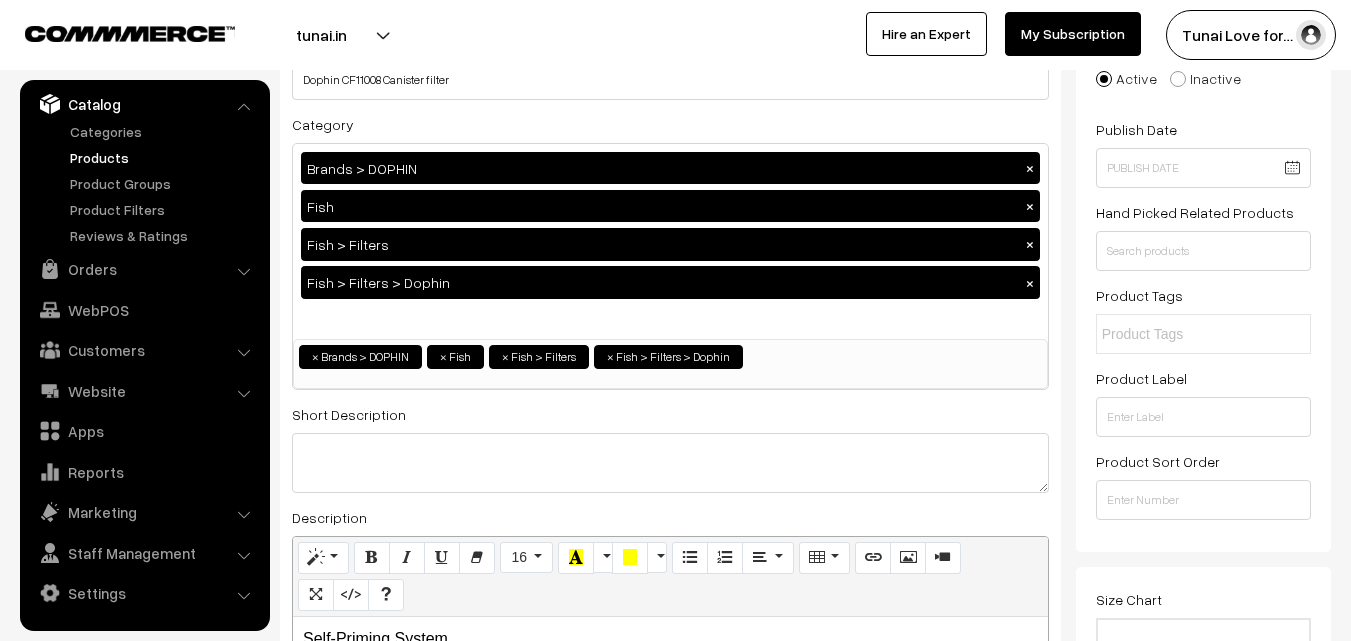 scroll, scrollTop: 0, scrollLeft: 0, axis: both 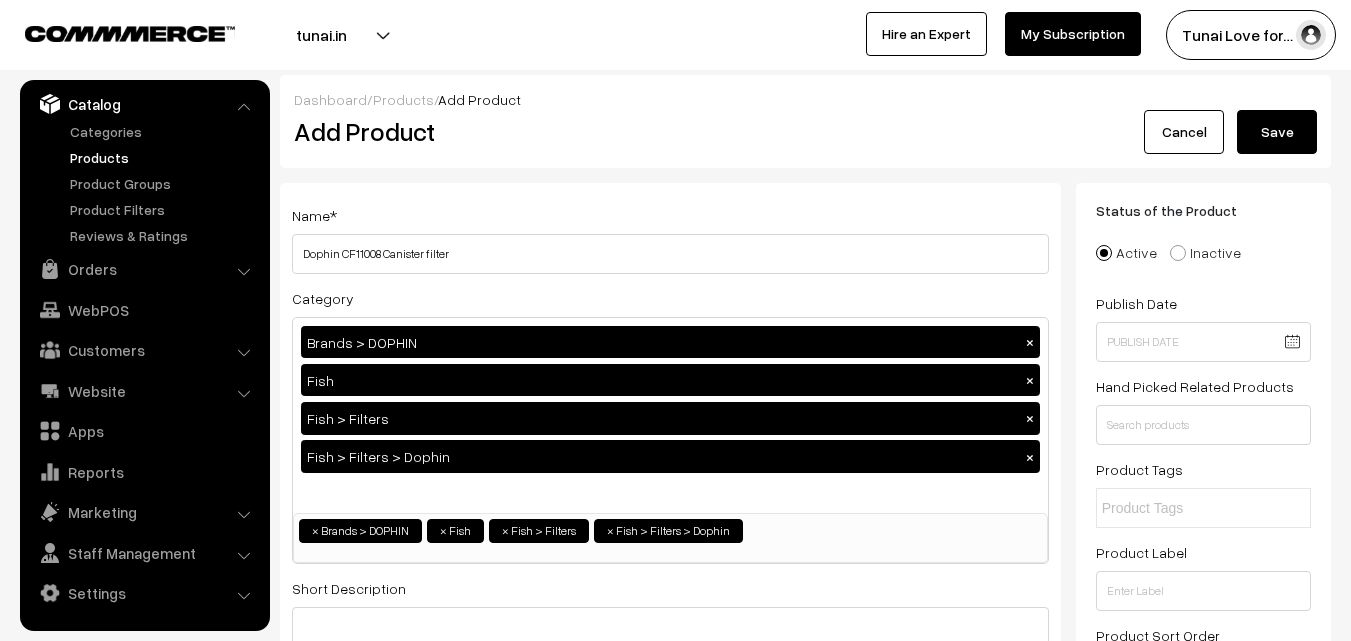type on "7140" 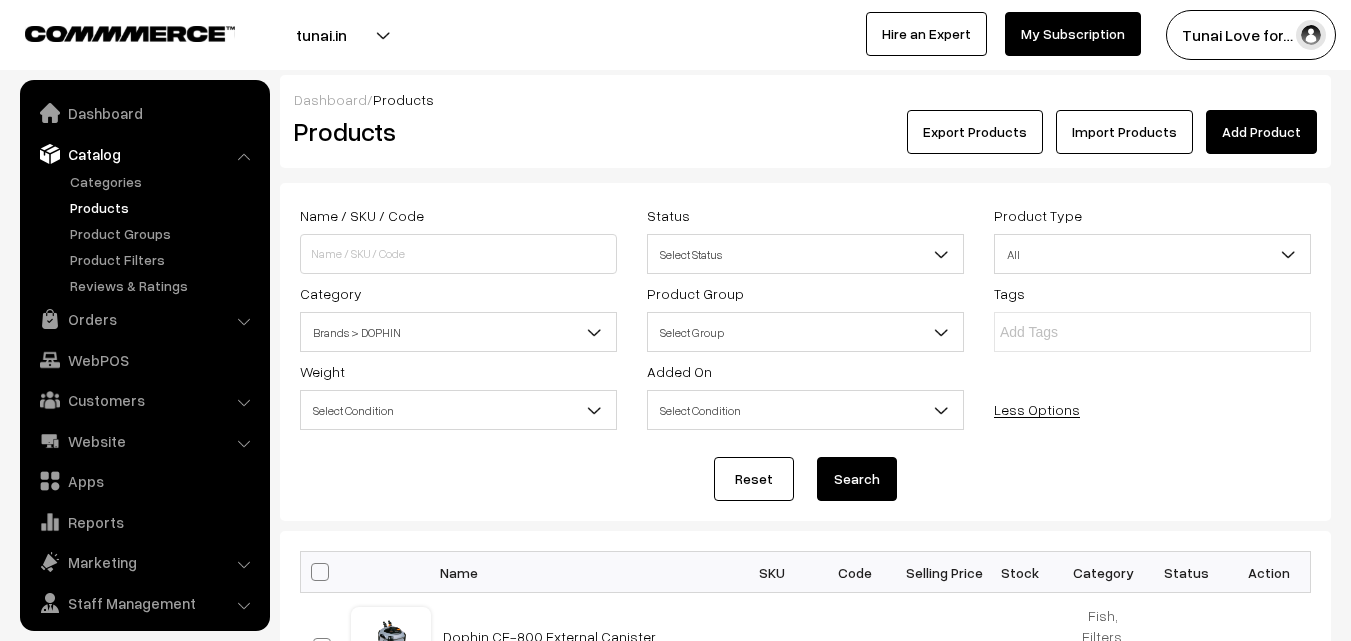 scroll, scrollTop: 0, scrollLeft: 0, axis: both 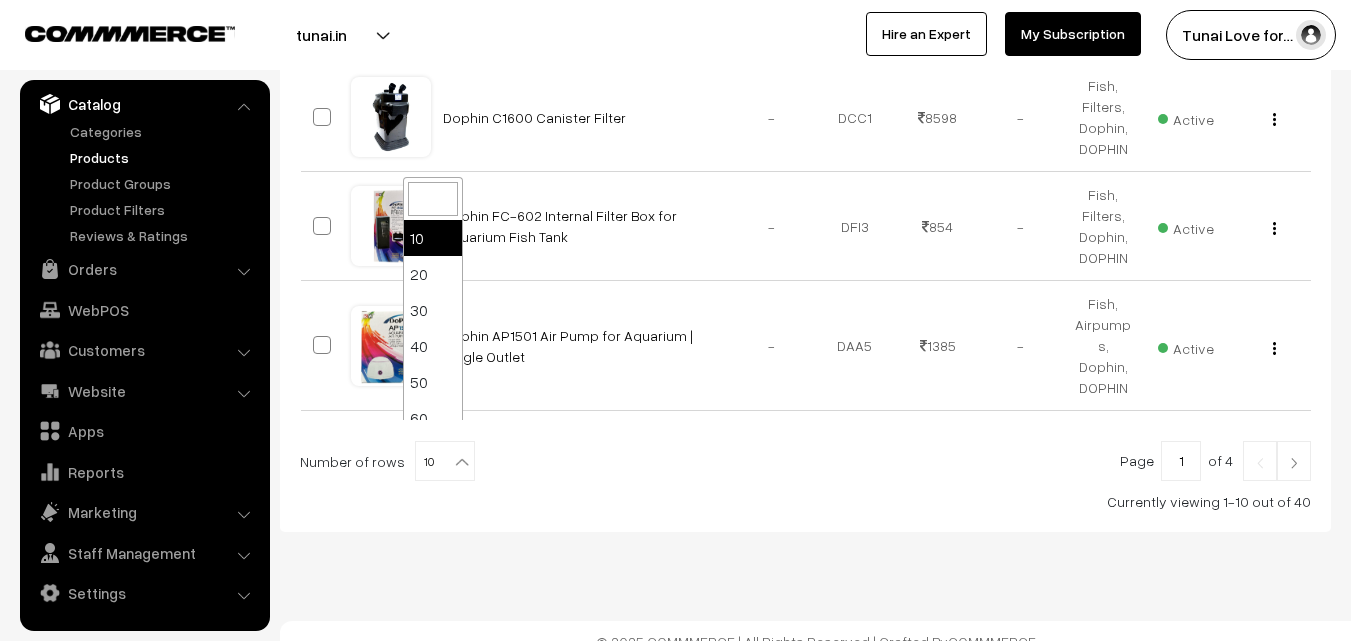click on "10" at bounding box center (445, 461) 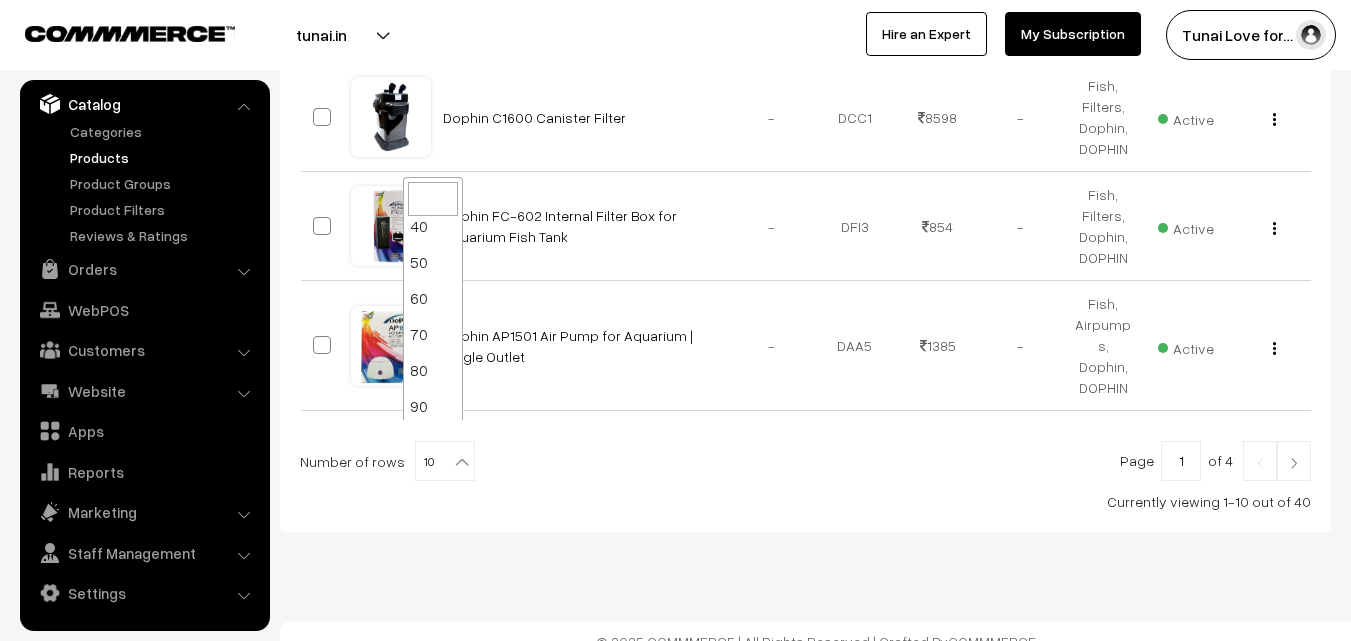 scroll, scrollTop: 160, scrollLeft: 0, axis: vertical 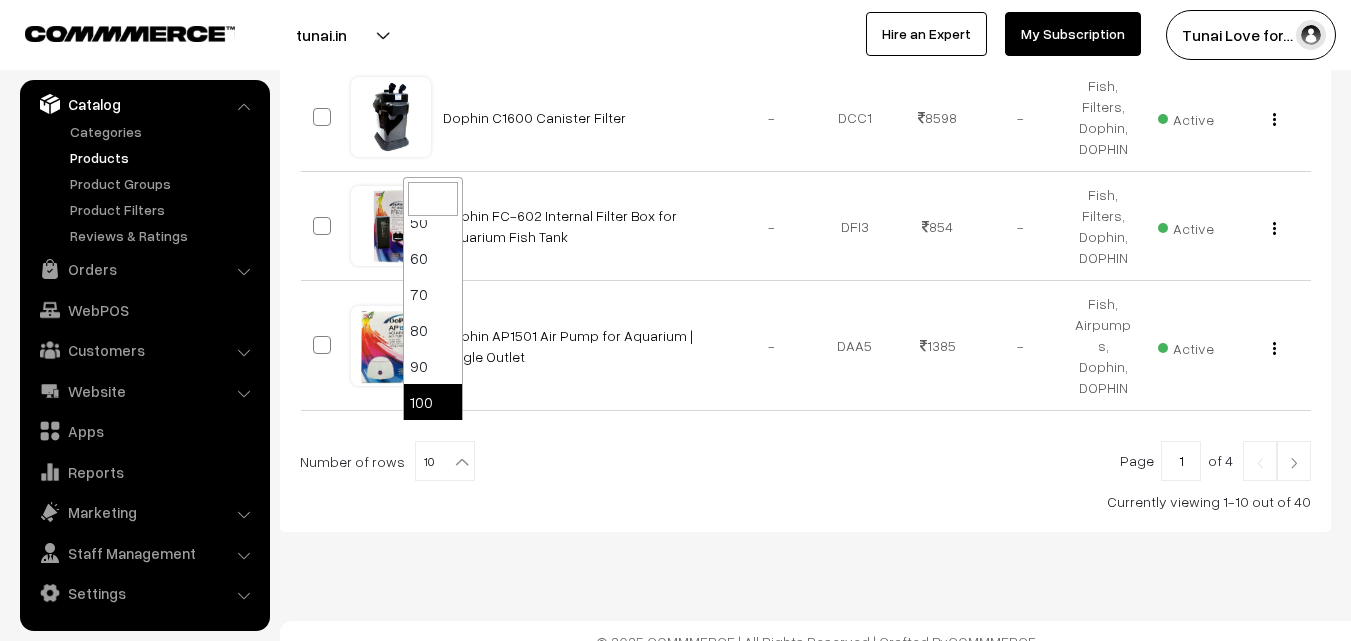 select on "100" 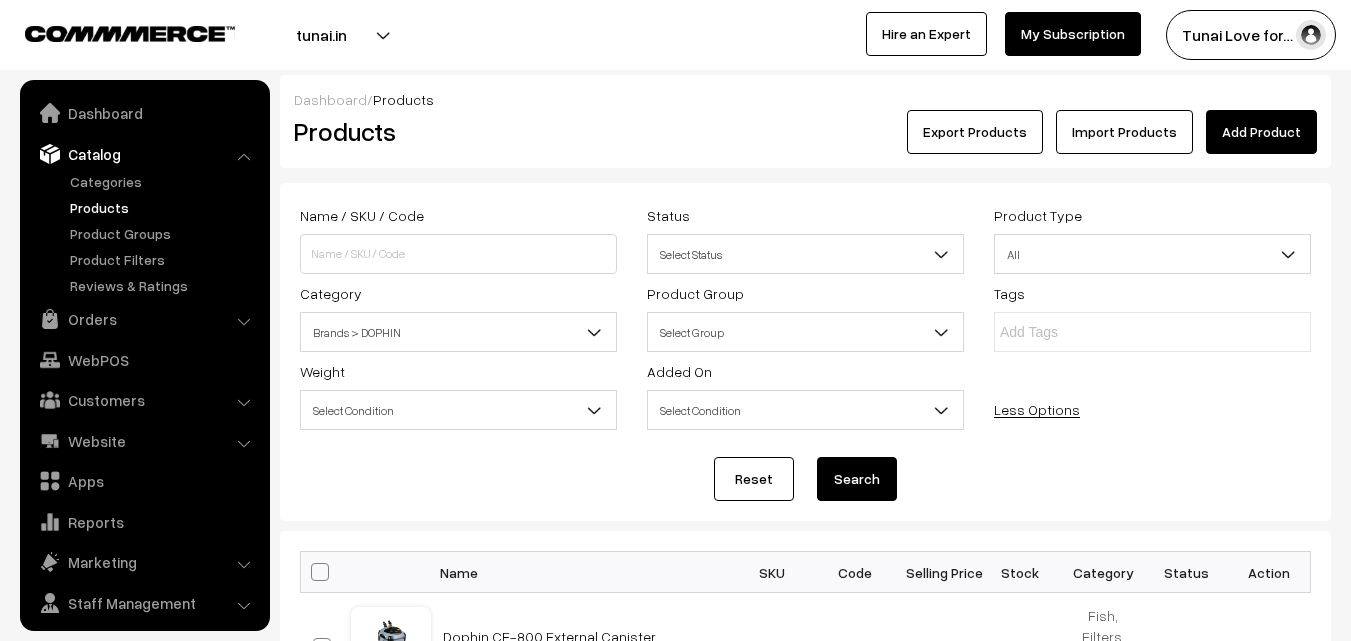 scroll, scrollTop: 38, scrollLeft: 0, axis: vertical 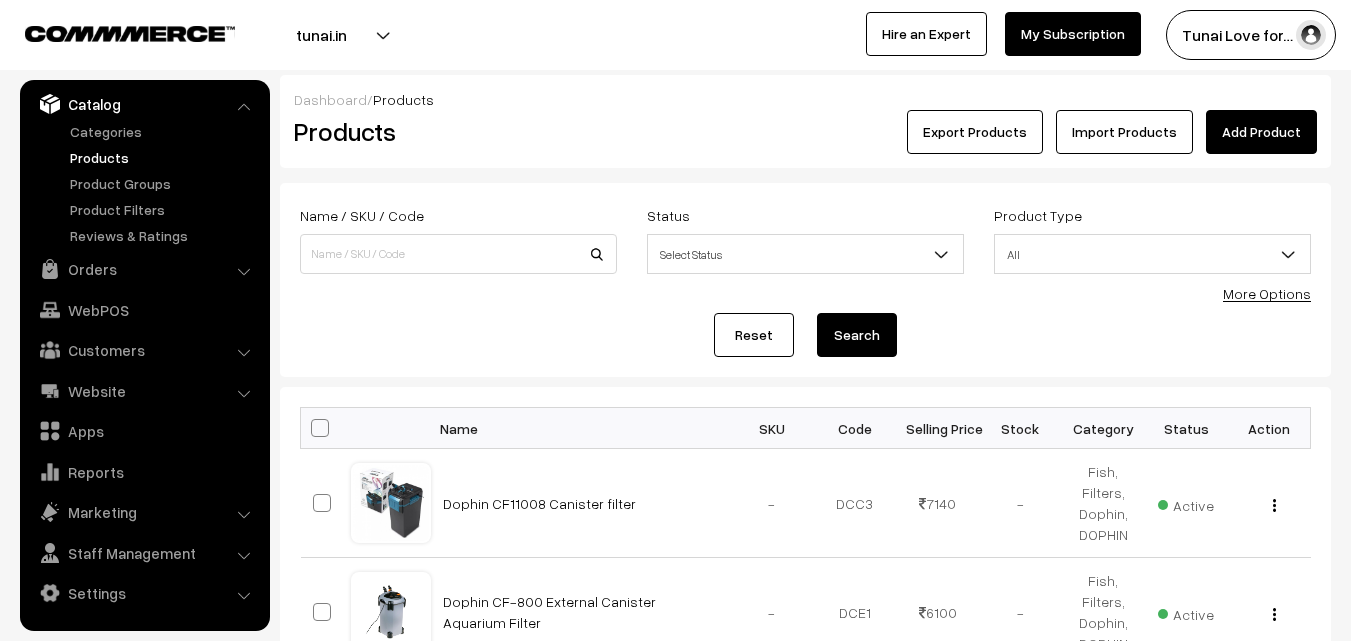 click on "Add Product" at bounding box center (1261, 132) 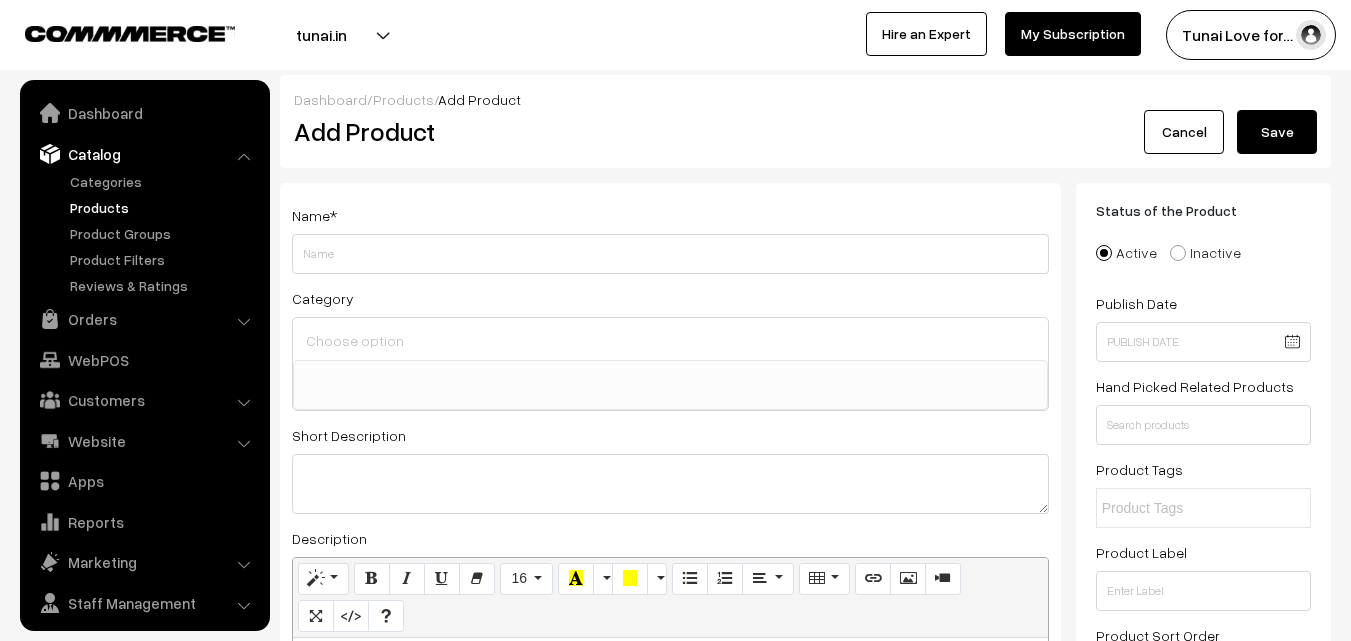 select 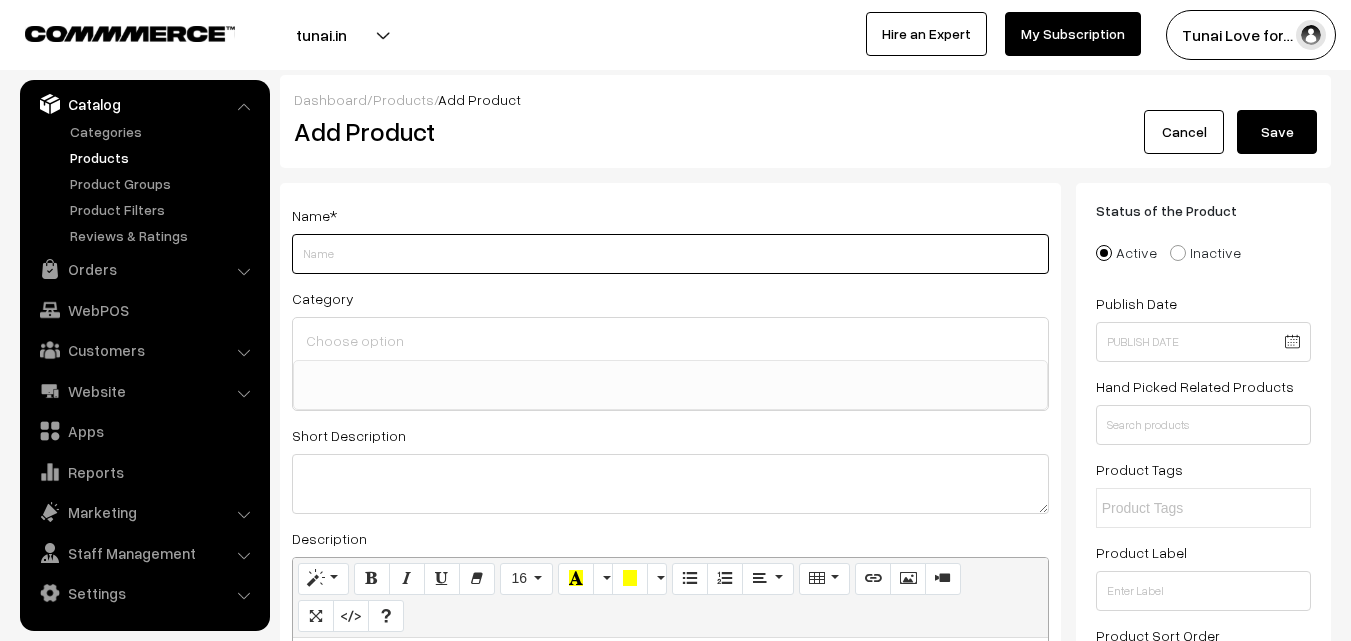 paste on "Dophin CF11308 Canister filter" 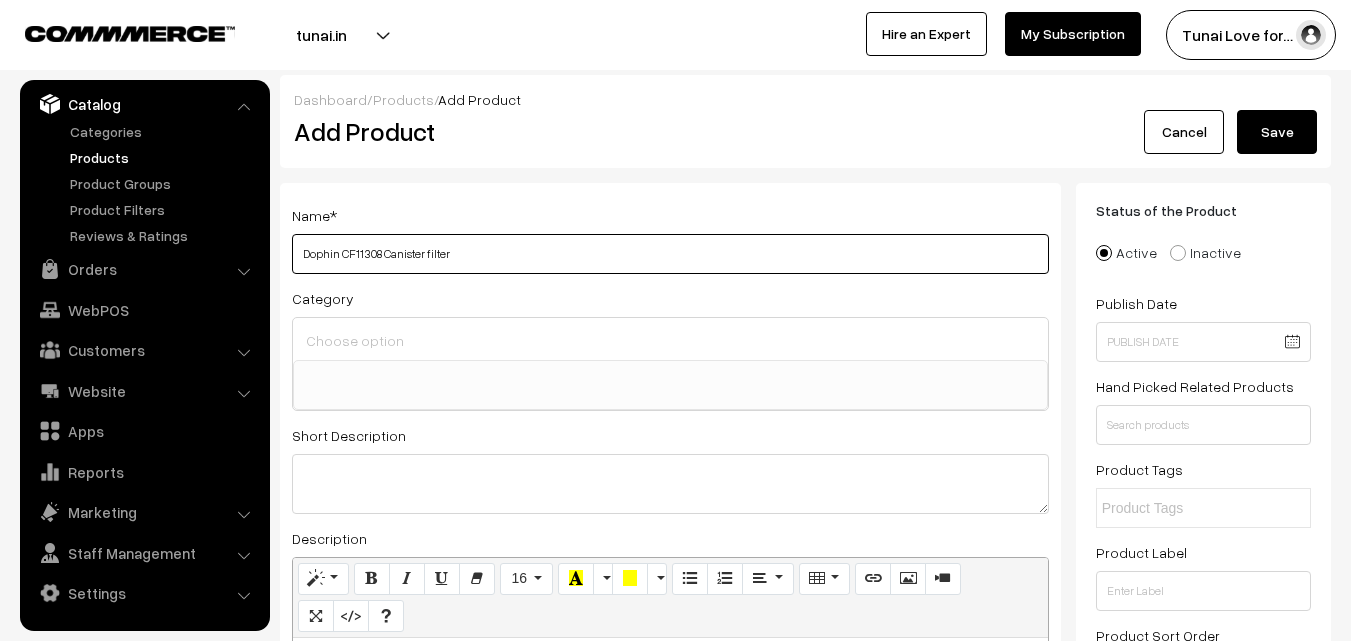 type on "Dophin CF11308 Canister filter" 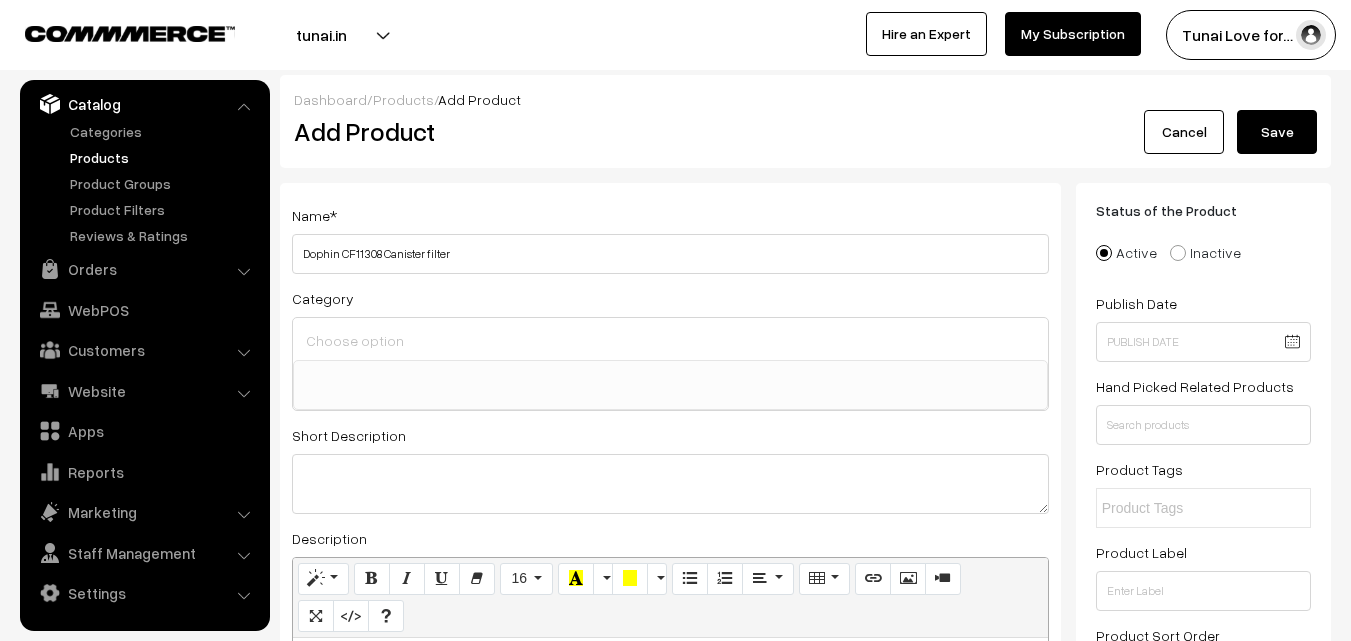 click at bounding box center (670, 340) 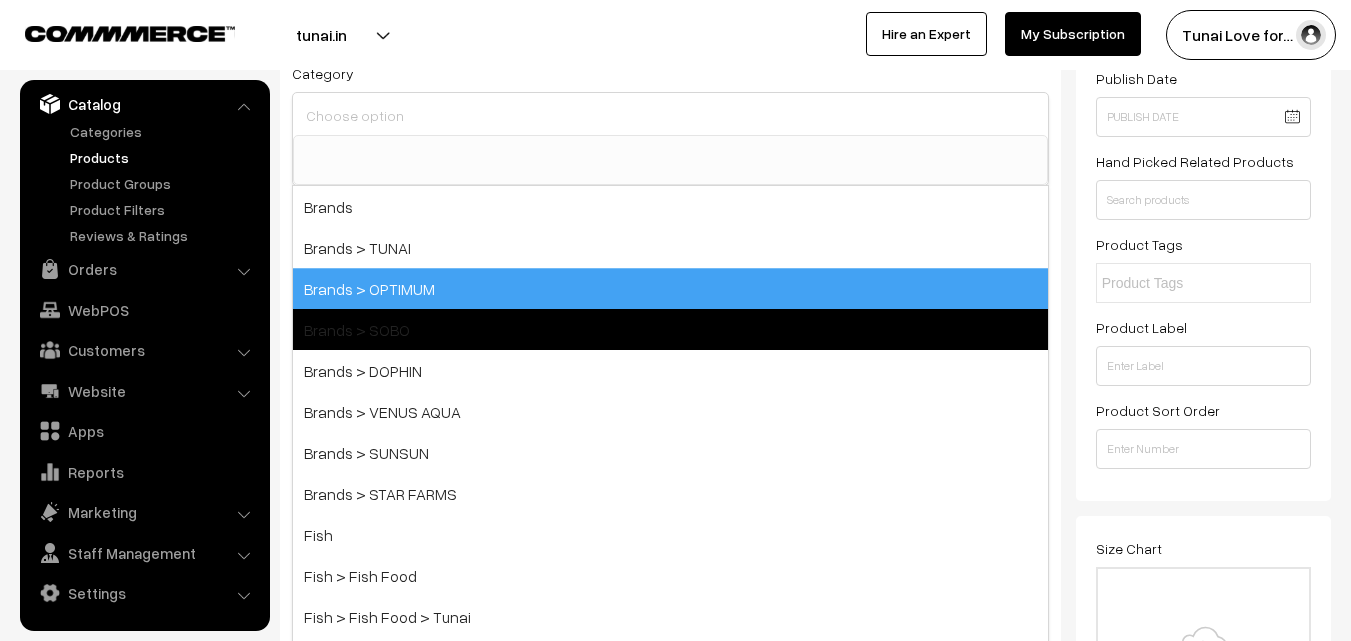scroll, scrollTop: 300, scrollLeft: 0, axis: vertical 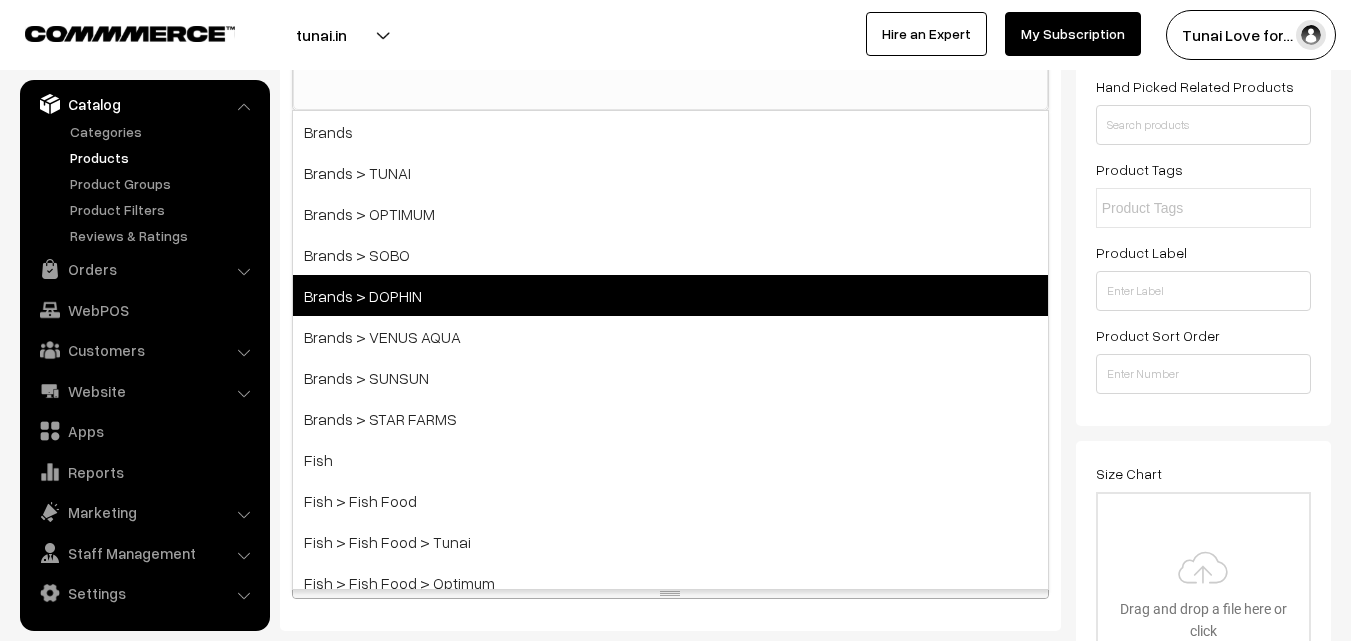 click on "Brands > DOPHIN" at bounding box center [670, 295] 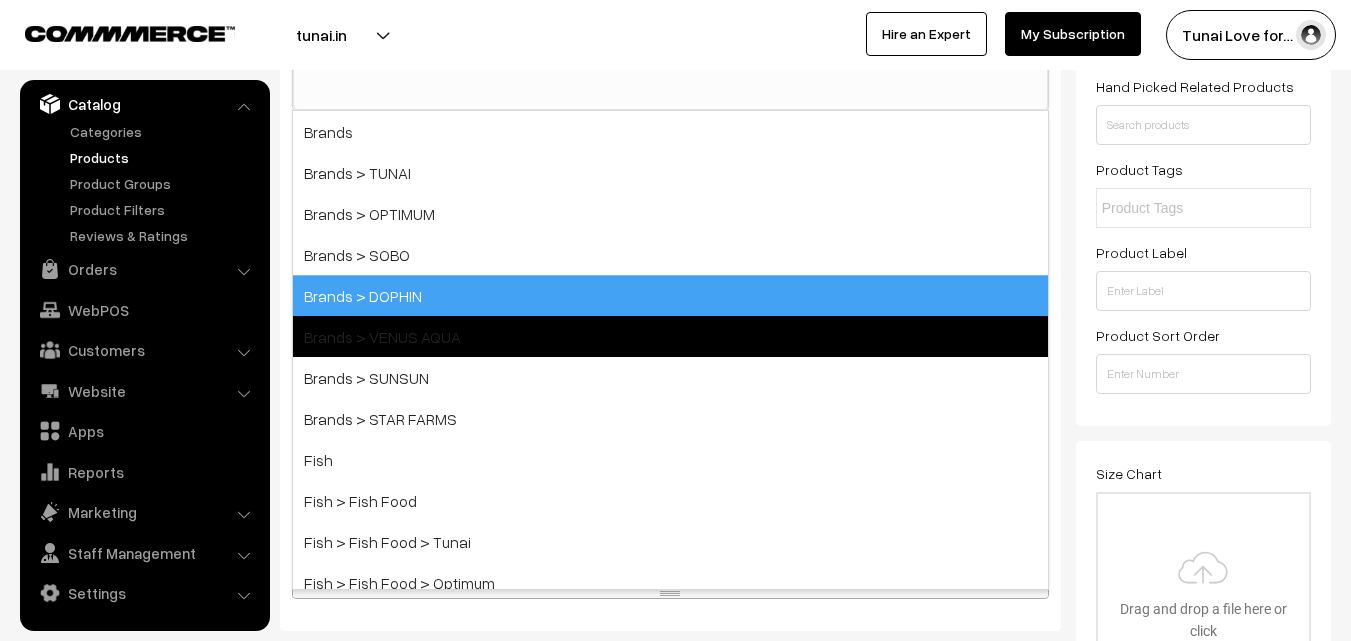 scroll, scrollTop: 17, scrollLeft: 0, axis: vertical 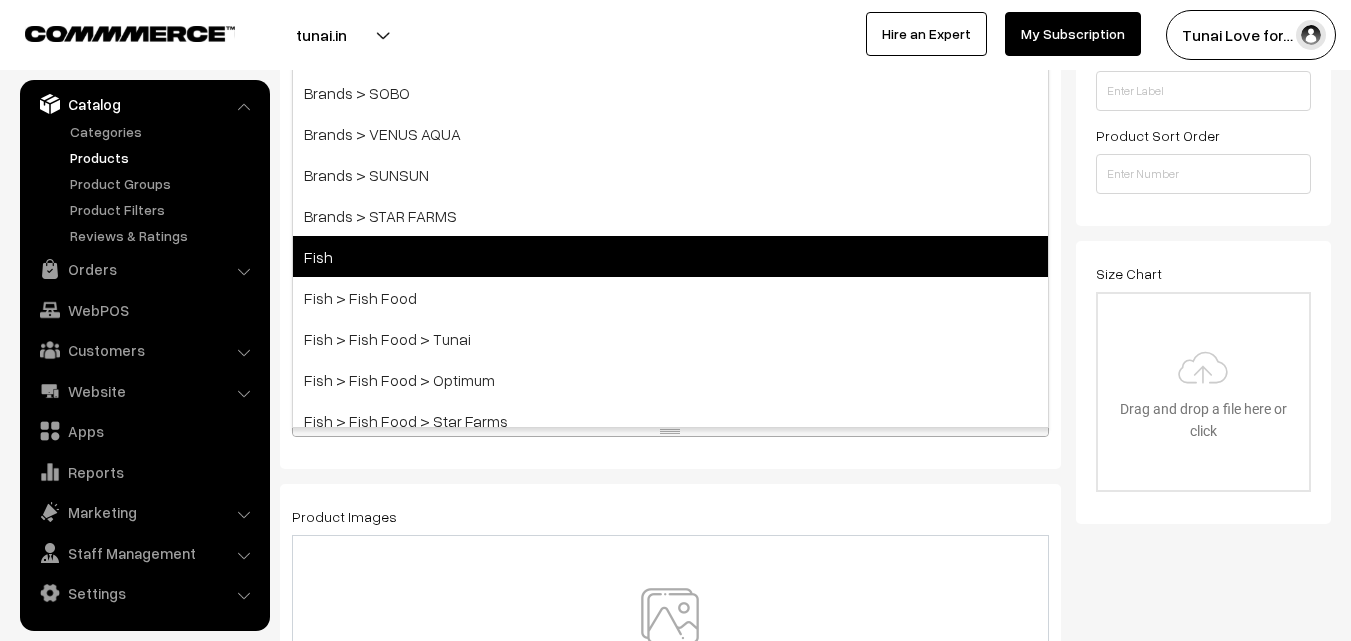 click on "Fish" at bounding box center [670, 256] 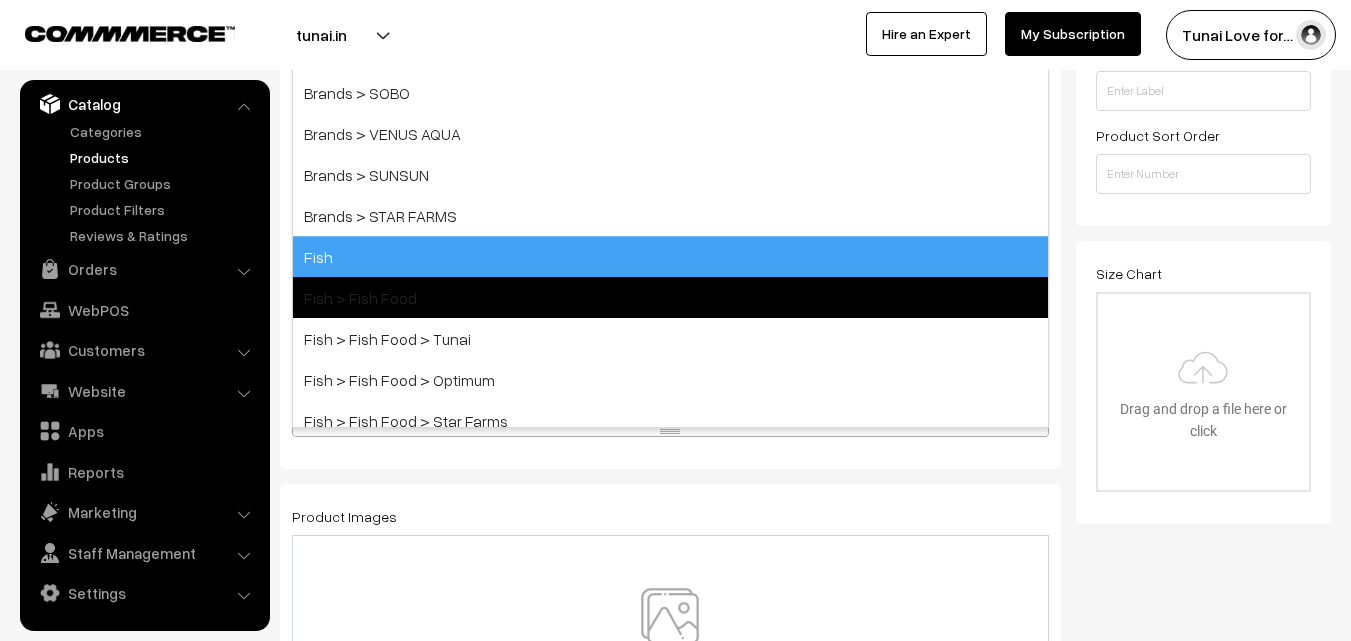 scroll, scrollTop: 538, scrollLeft: 0, axis: vertical 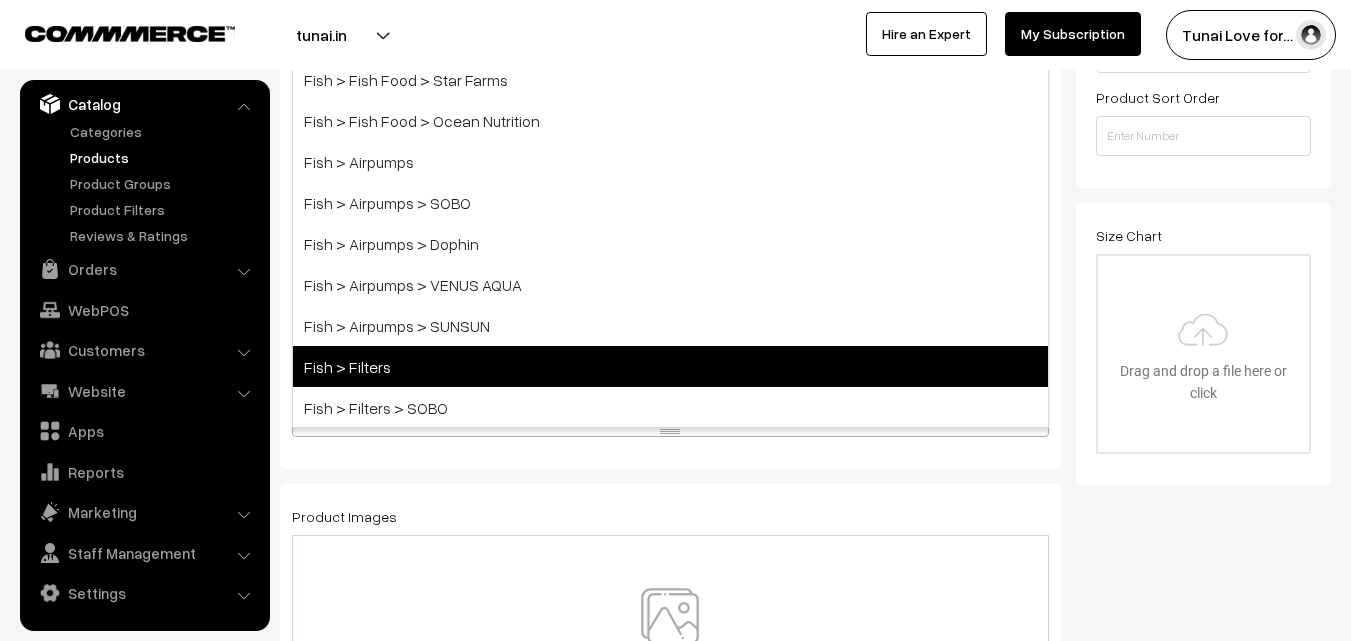 click on "Fish > Filters" at bounding box center [670, 366] 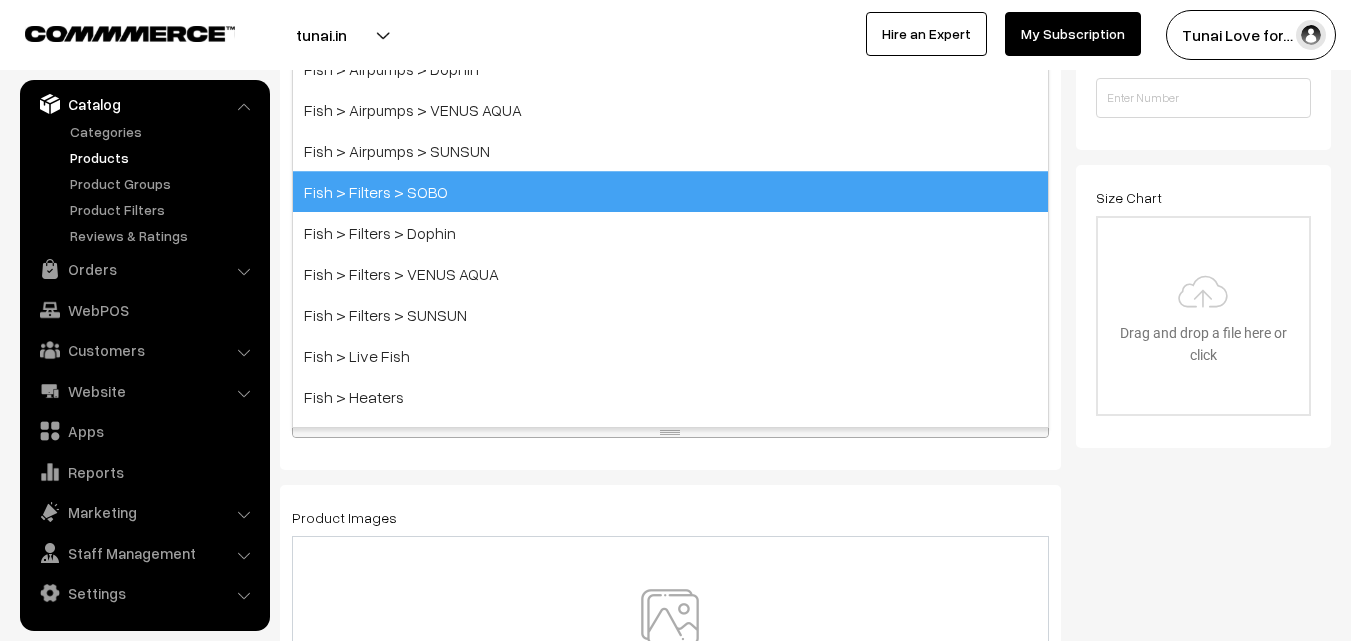 scroll, scrollTop: 500, scrollLeft: 0, axis: vertical 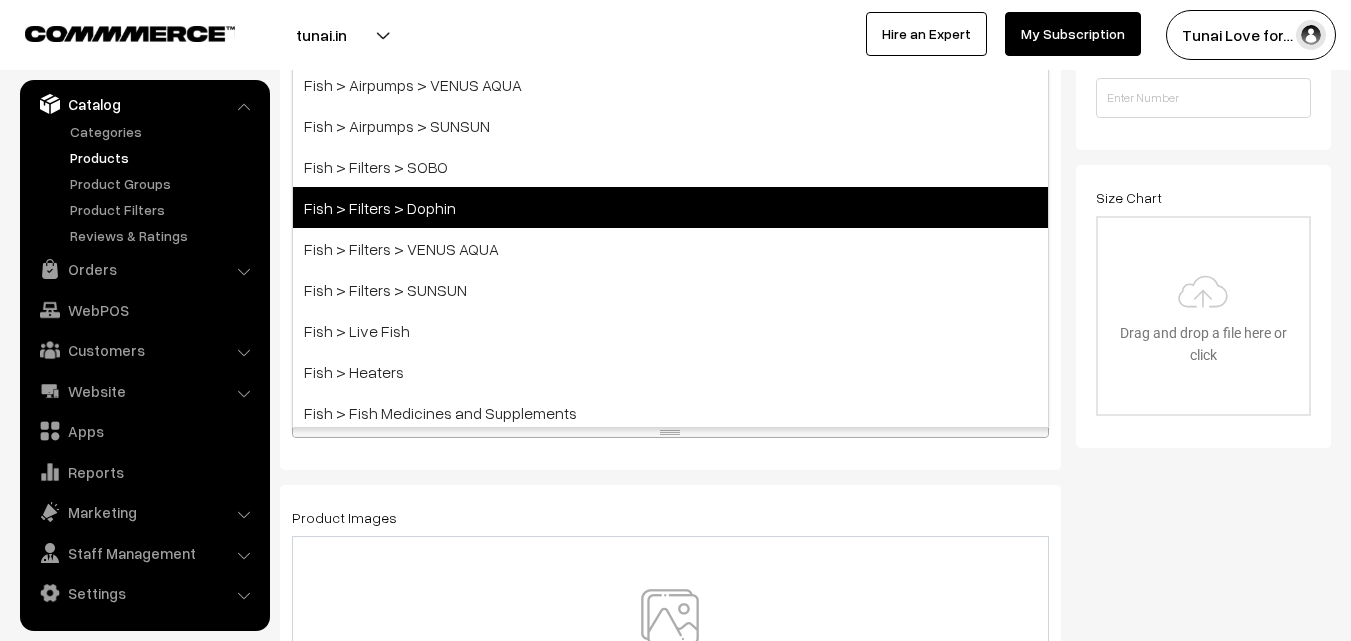 click on "Fish > Filters > Dophin" at bounding box center [670, 207] 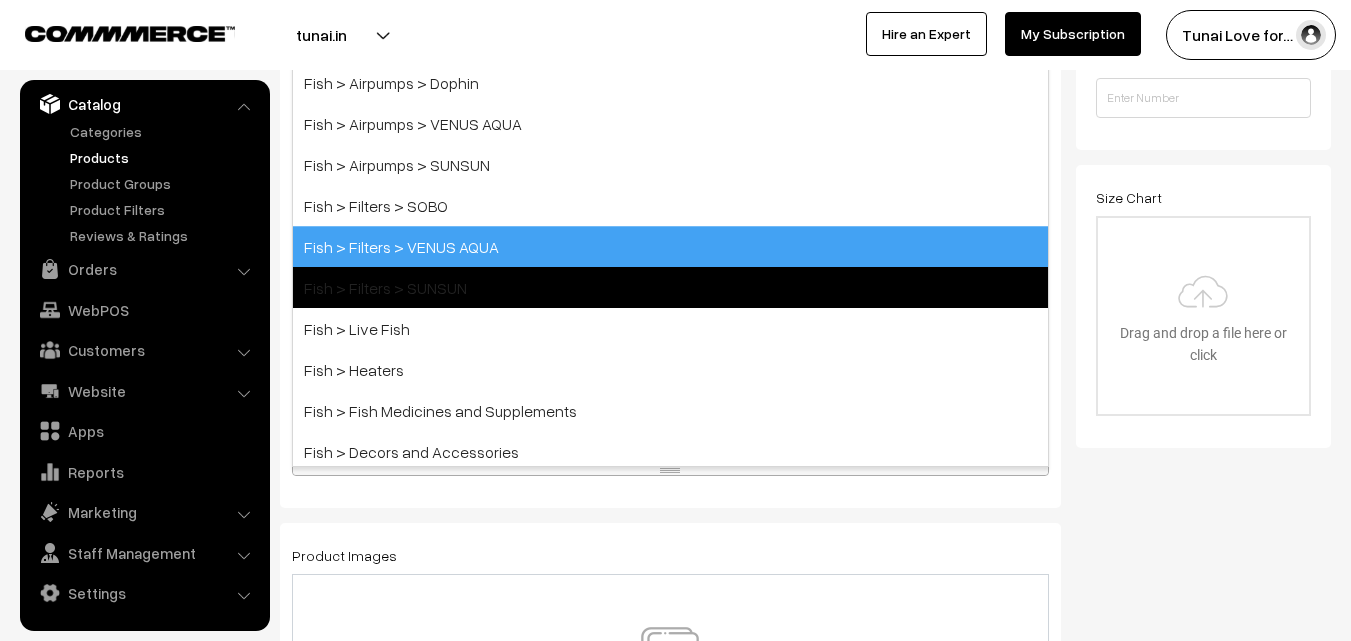 scroll, scrollTop: 615, scrollLeft: 0, axis: vertical 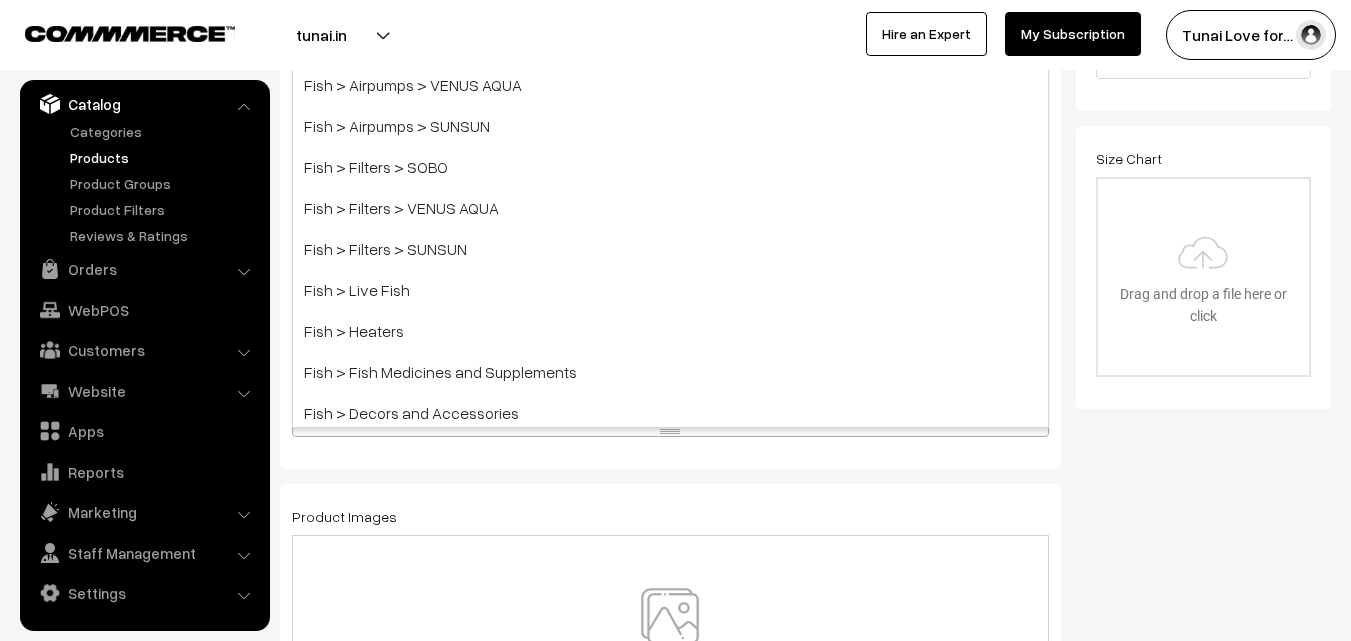 click on "Name  *
Dophin CF11308 Canister filter
Category
Brands > DOPHIN × Fish × Fish > Filters × Fish > Filters > Dophin ×
Brands
Brands > TUNAI
Brands > OPTIMUM
Brands > SOBO
Brands > DOPHIN
Brands > VENUS AQUA
Brands > SUNSUN
Brands > STAR FARMS Fish Turtle Birds" at bounding box center [670, 965] 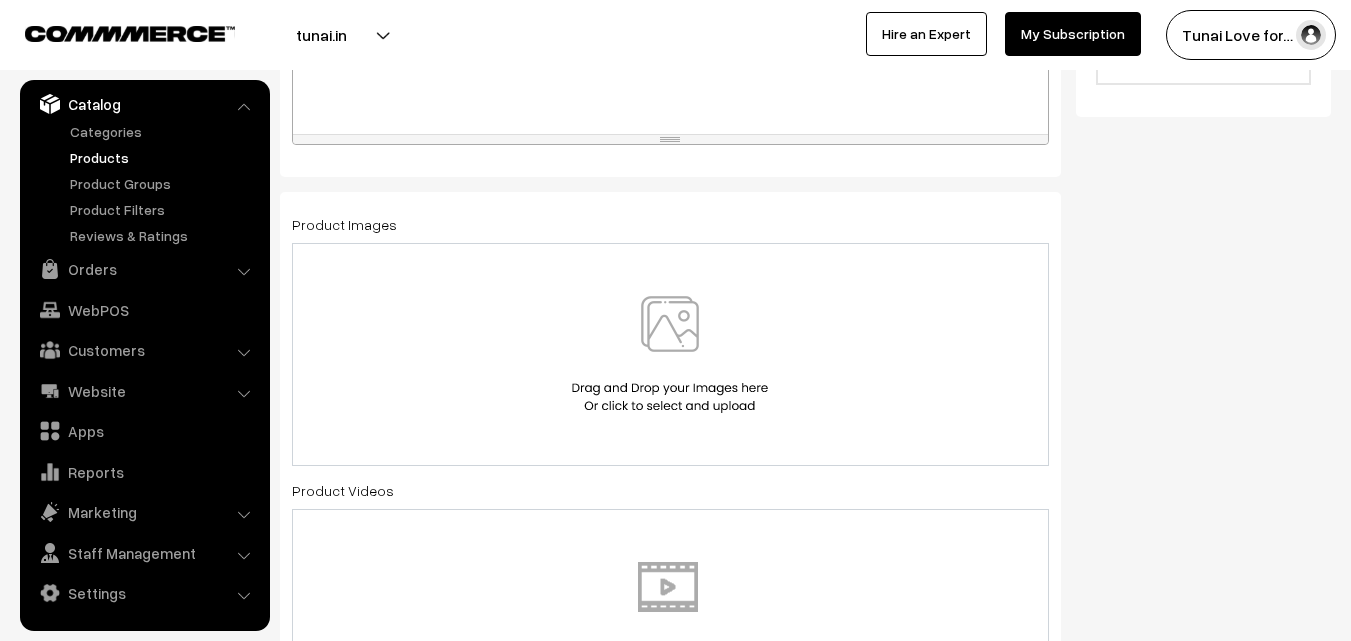 scroll, scrollTop: 915, scrollLeft: 0, axis: vertical 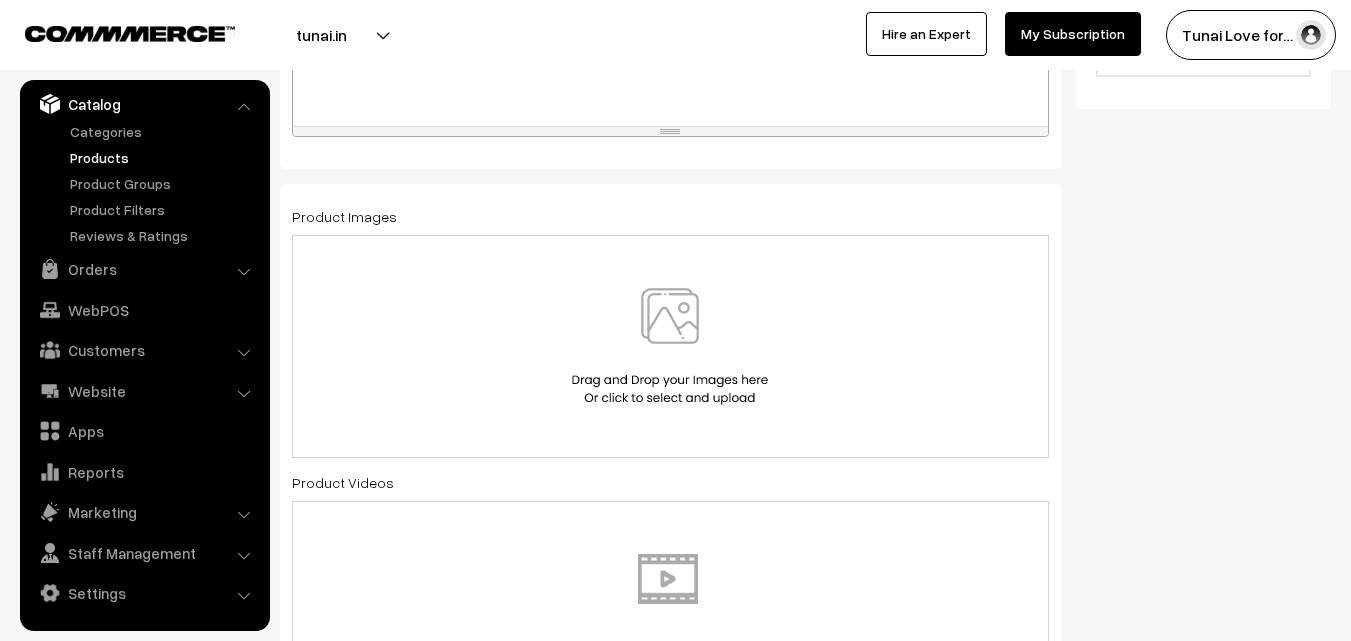 click at bounding box center [670, 346] 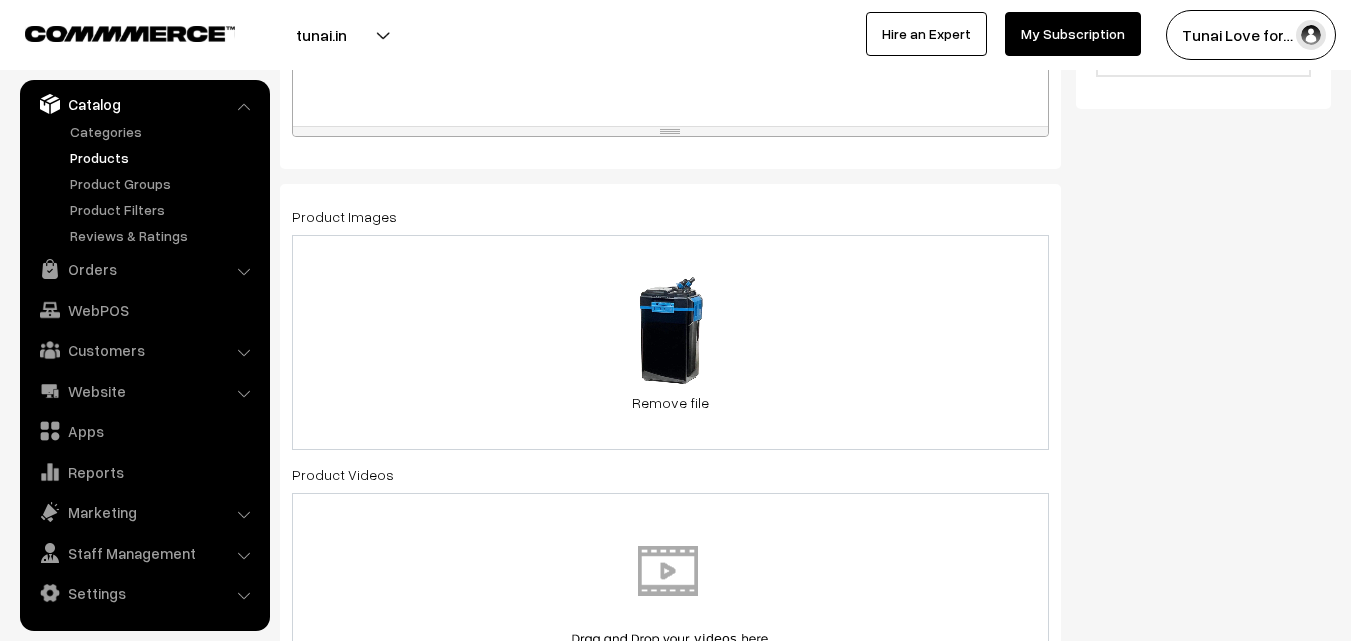 click on "0.1  MB      loc-thung-dophin-cf11308.jpg                         Check                                                      Error                                                           Remove file" at bounding box center (670, 342) 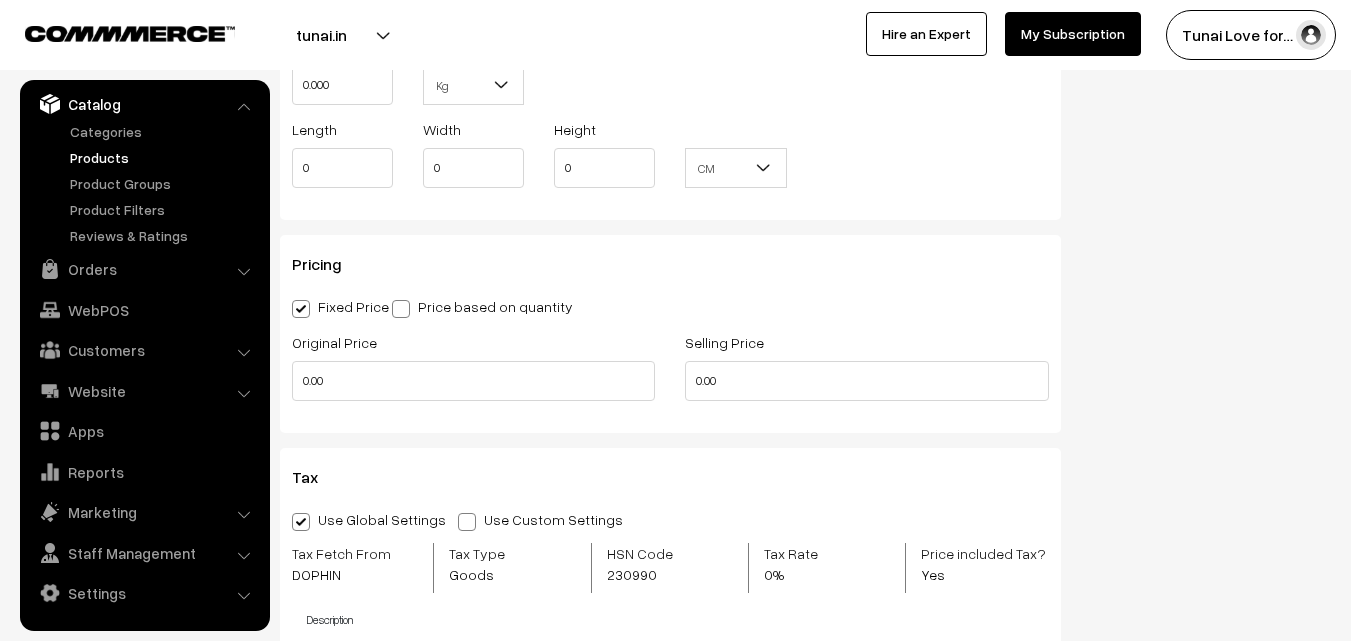scroll, scrollTop: 1915, scrollLeft: 0, axis: vertical 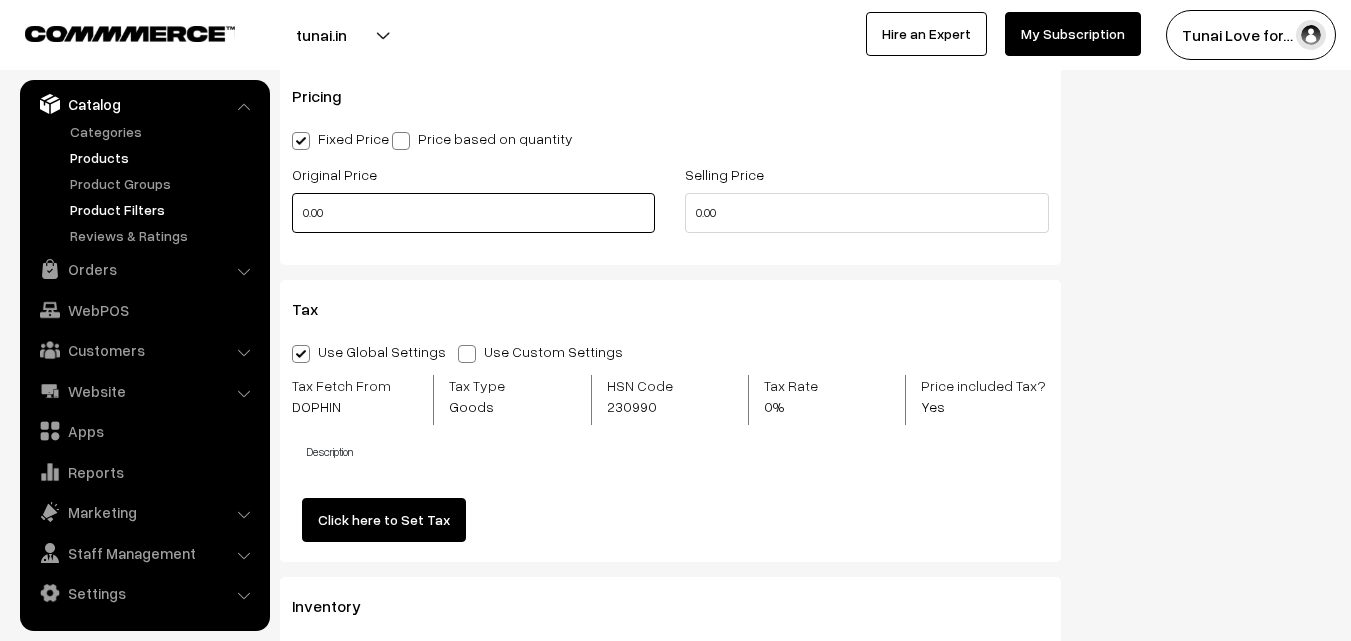 drag, startPoint x: 350, startPoint y: 212, endPoint x: 248, endPoint y: 215, distance: 102.044106 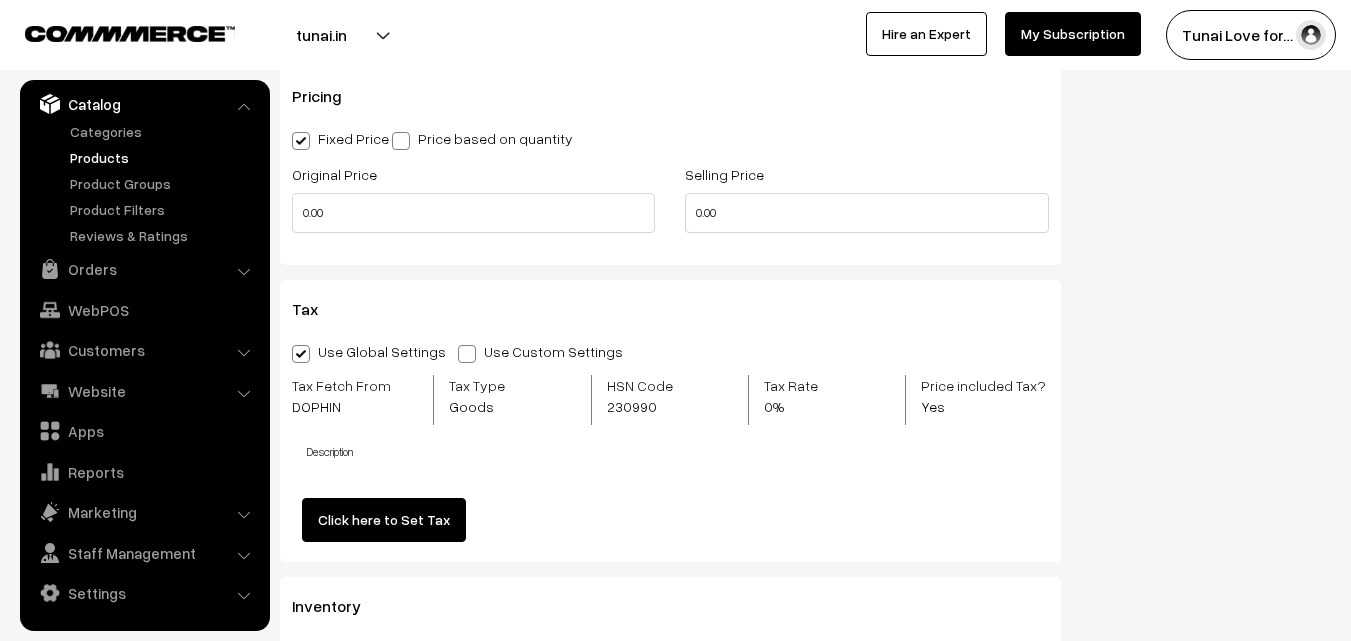 type on "0" 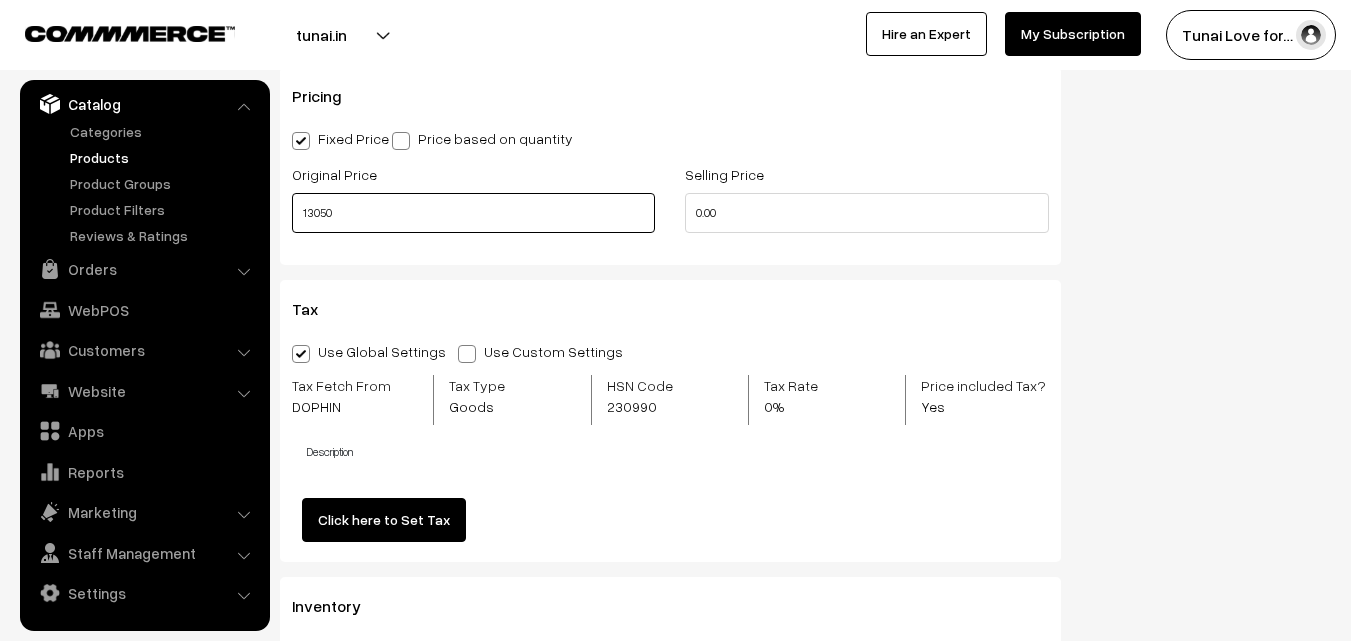 type on "13050" 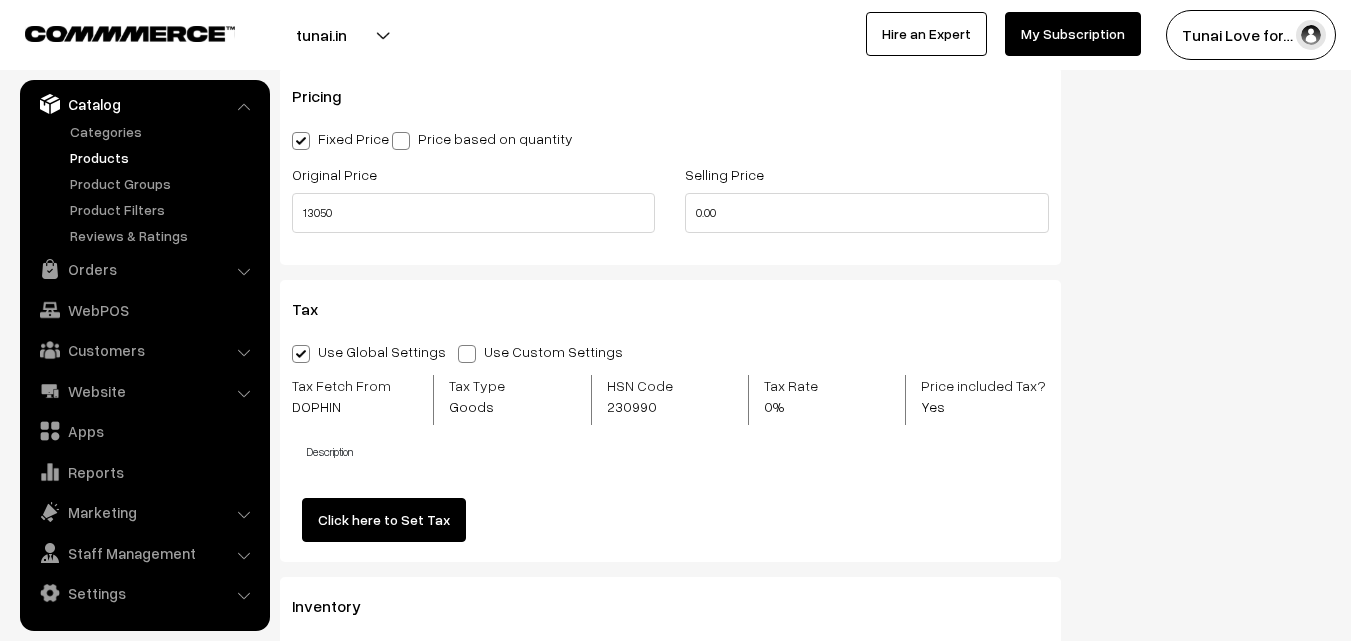 type on "0" 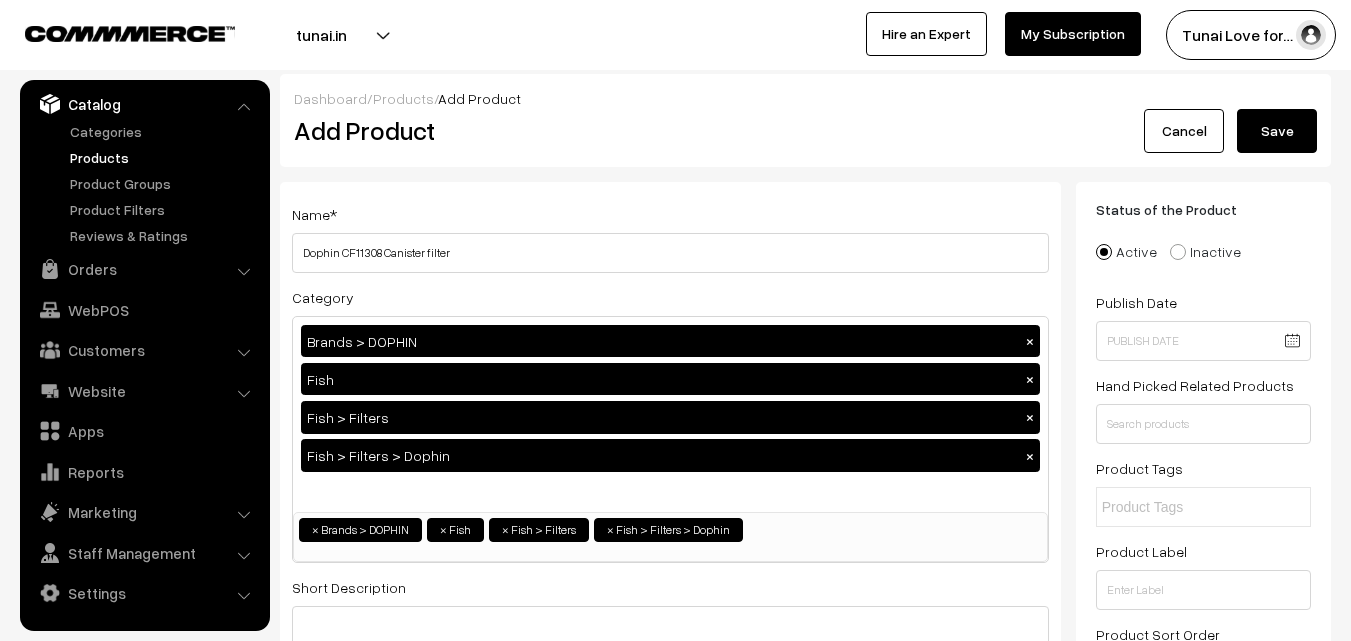 scroll, scrollTop: 0, scrollLeft: 0, axis: both 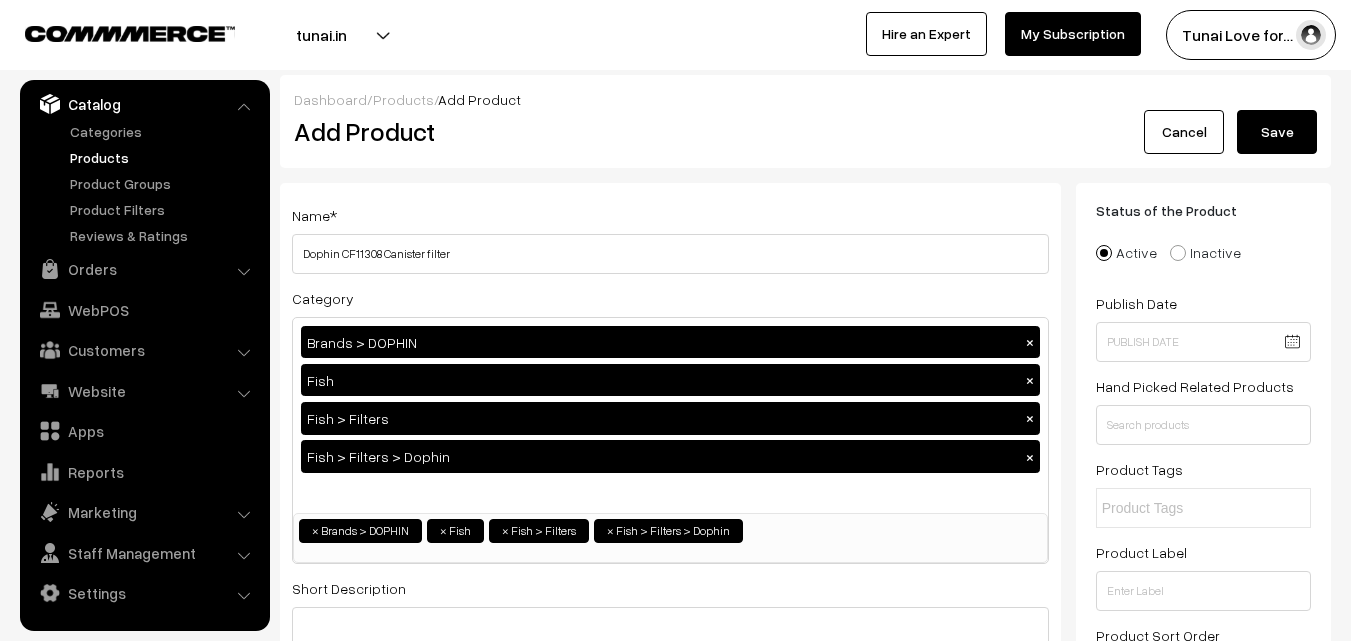type on "8700" 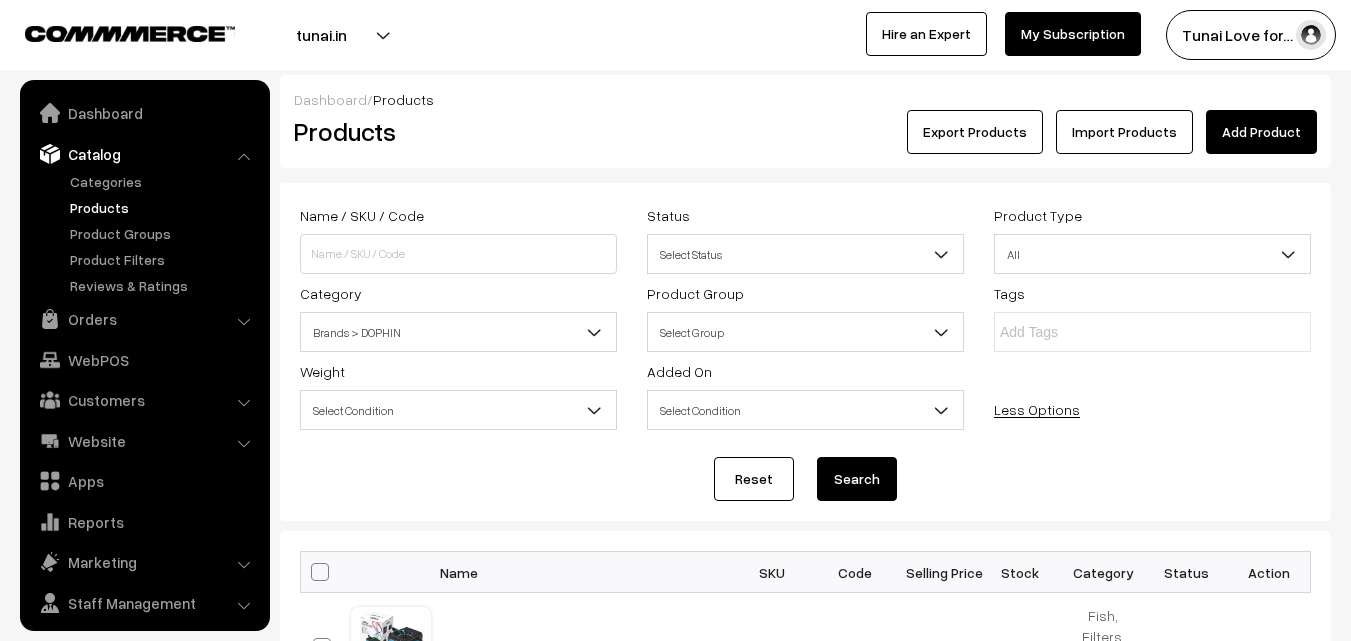 scroll, scrollTop: 846, scrollLeft: 0, axis: vertical 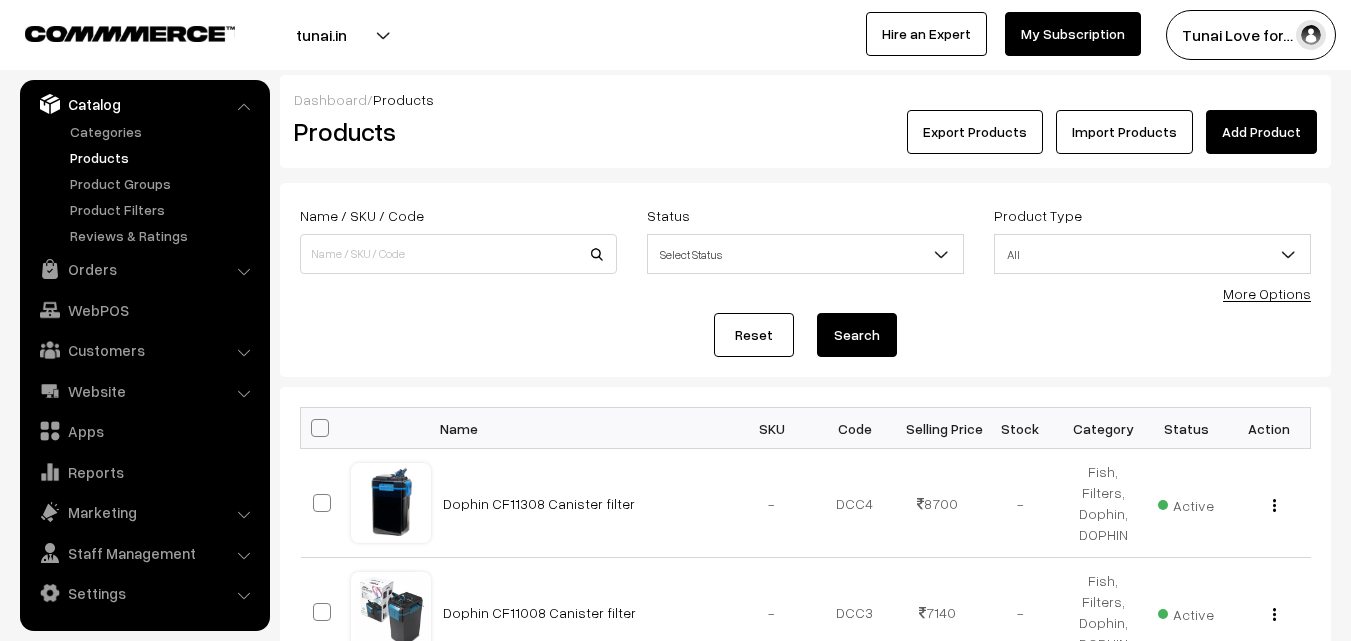click on "Add Product" at bounding box center [1261, 132] 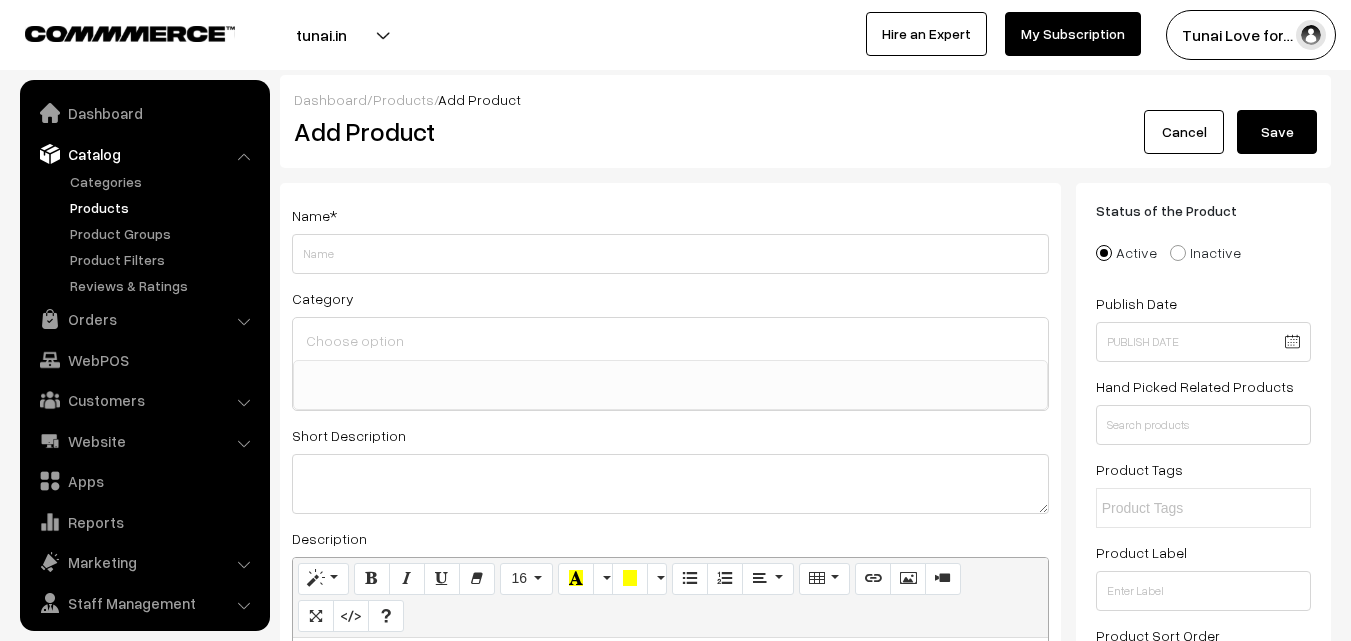 select 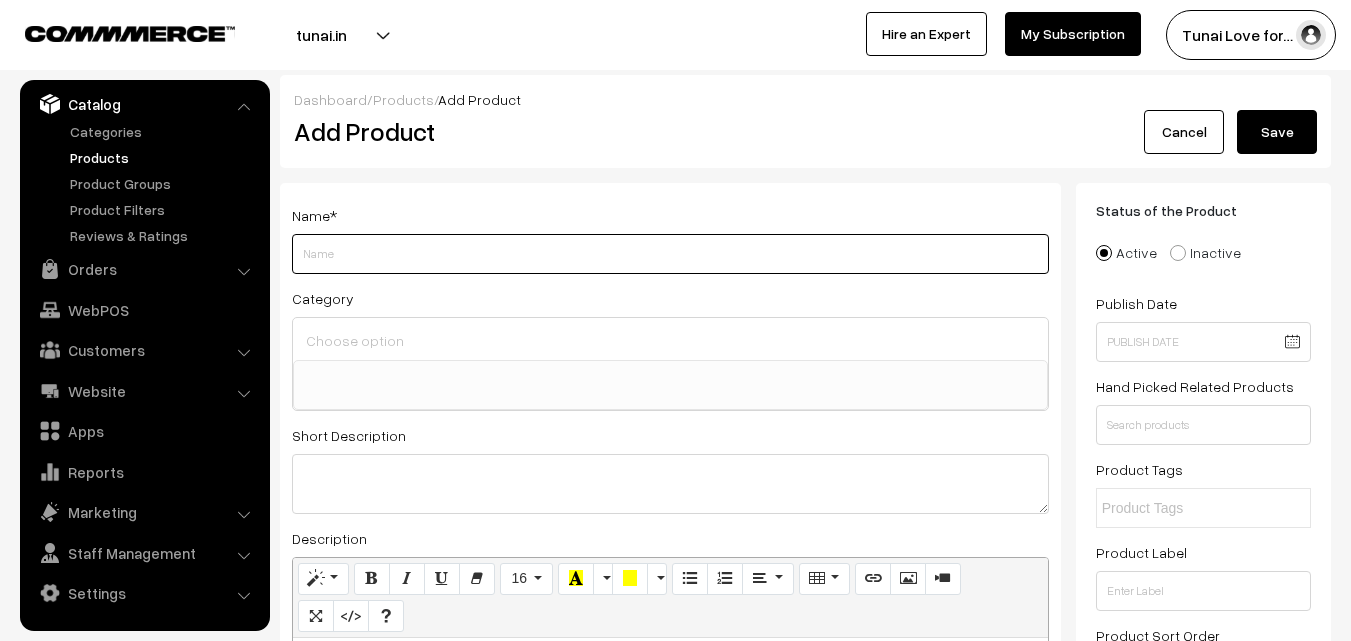 paste on "Dophin CF11508 Canister filter" 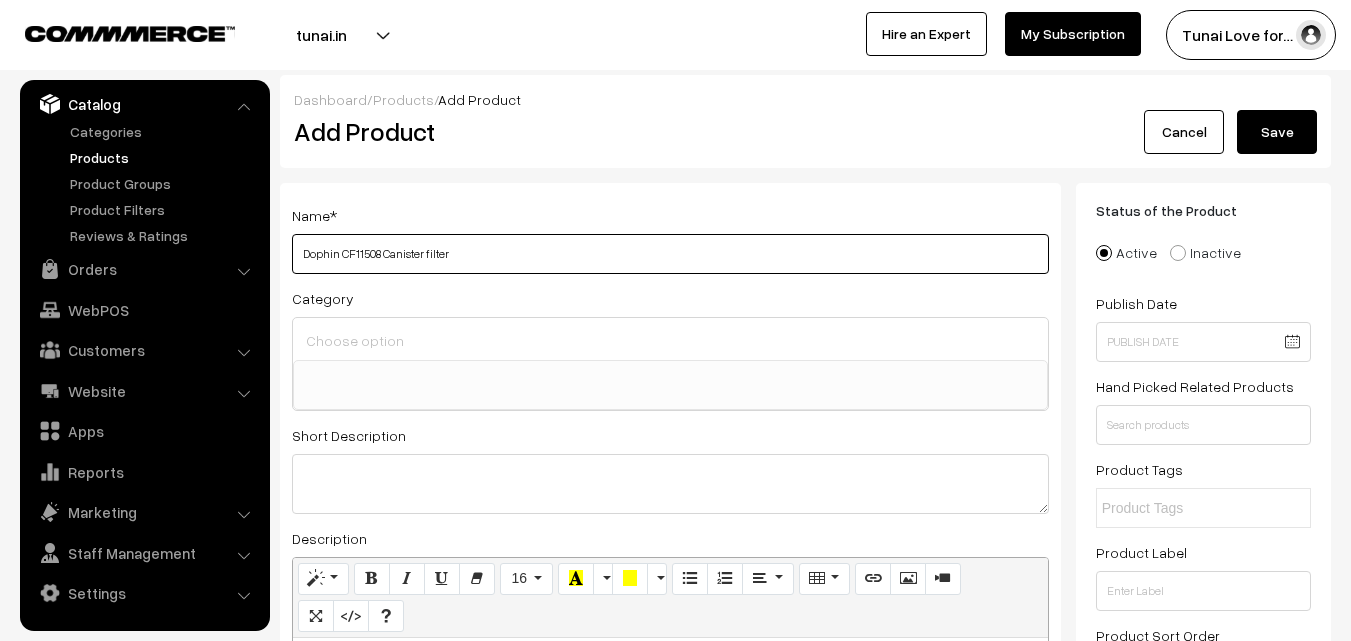 type on "Dophin CF11508 Canister filter" 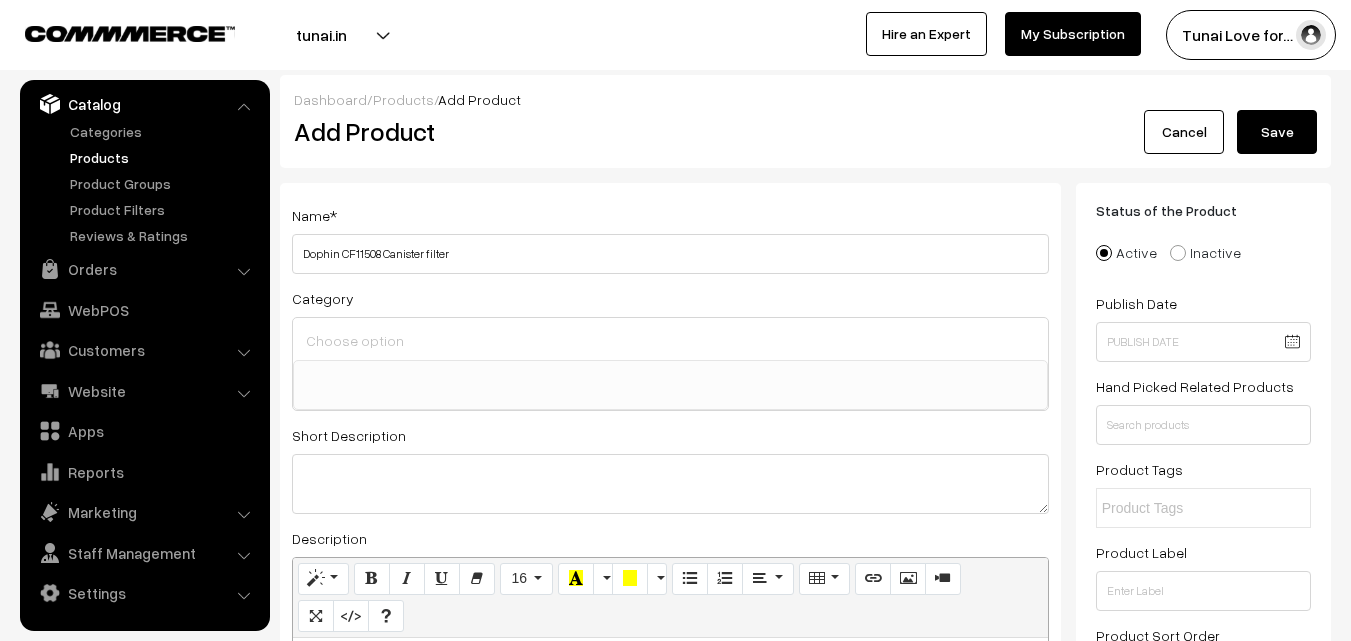 click at bounding box center (670, 340) 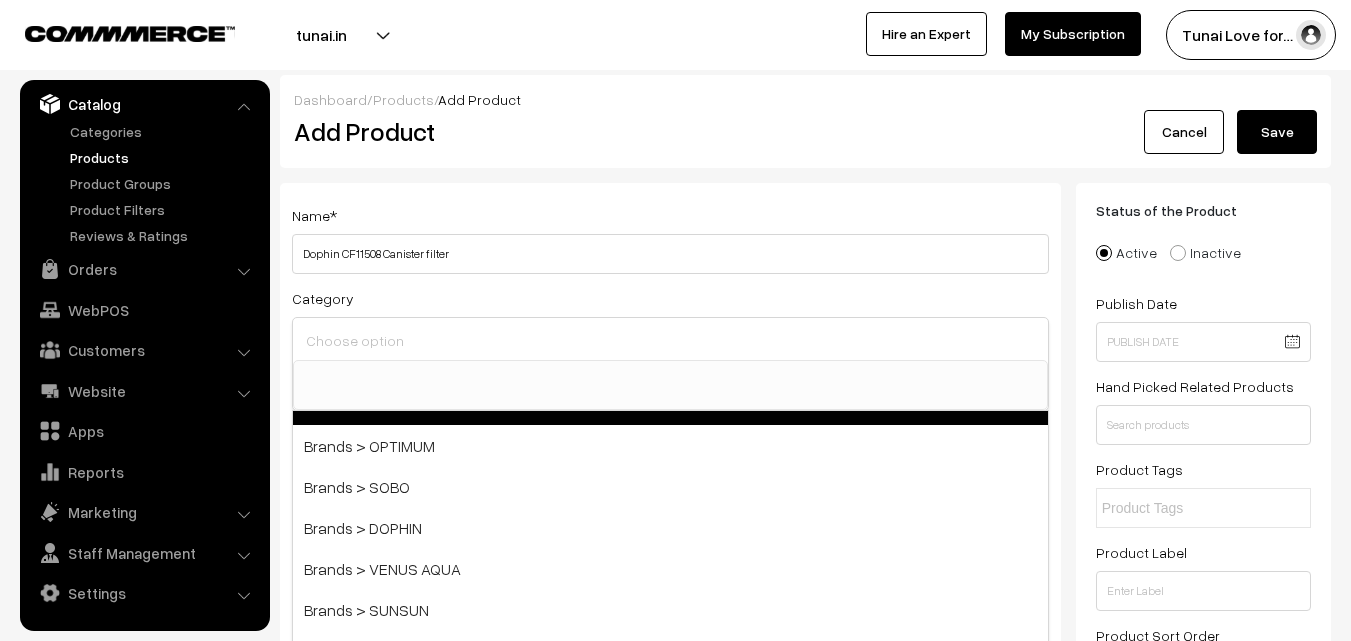 scroll, scrollTop: 100, scrollLeft: 0, axis: vertical 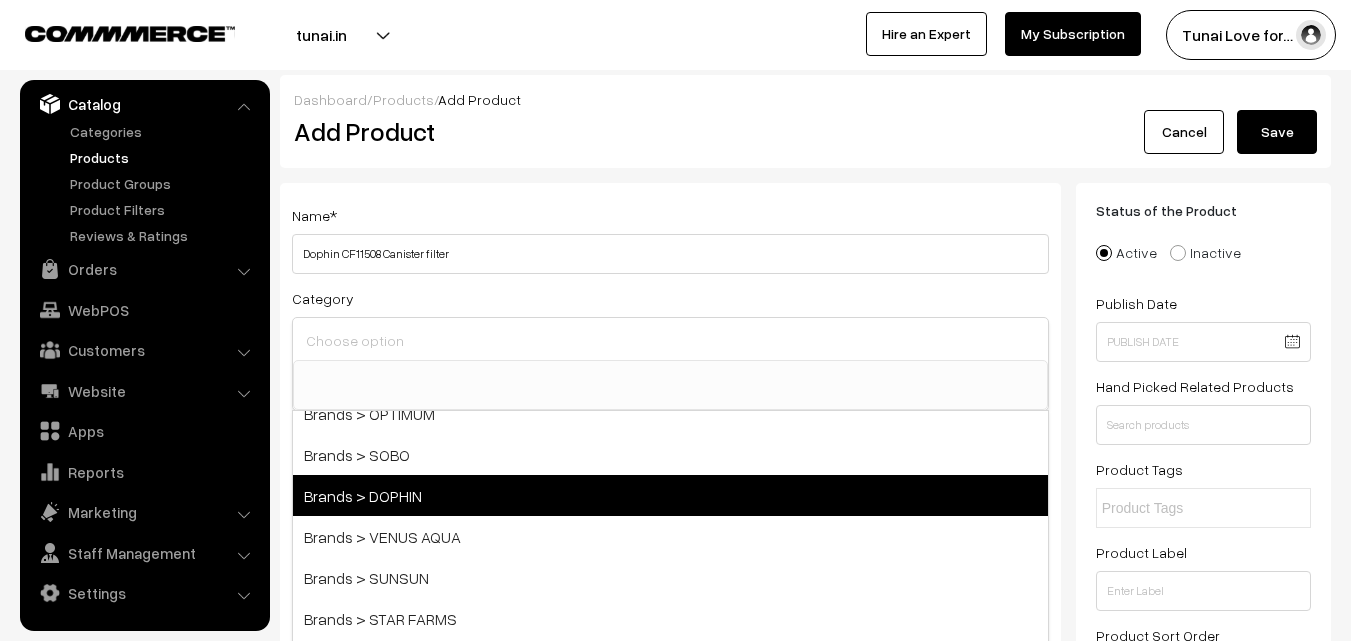 click on "Brands > DOPHIN" at bounding box center [670, 495] 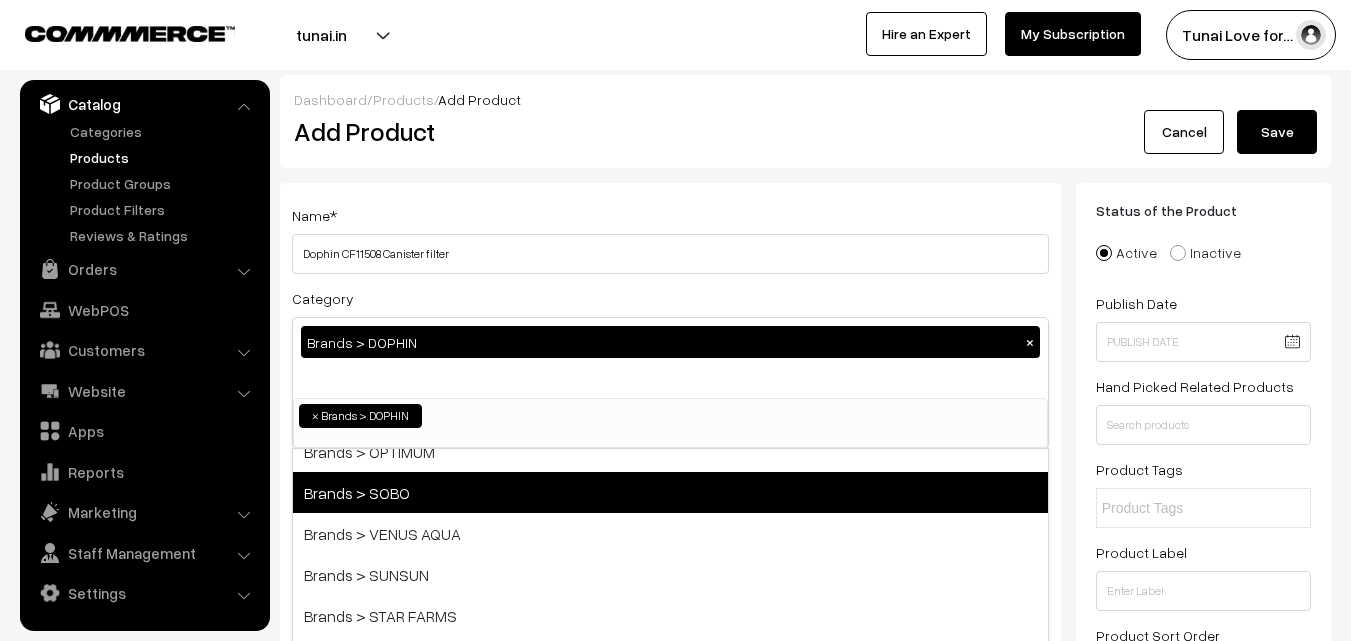 scroll, scrollTop: 17, scrollLeft: 0, axis: vertical 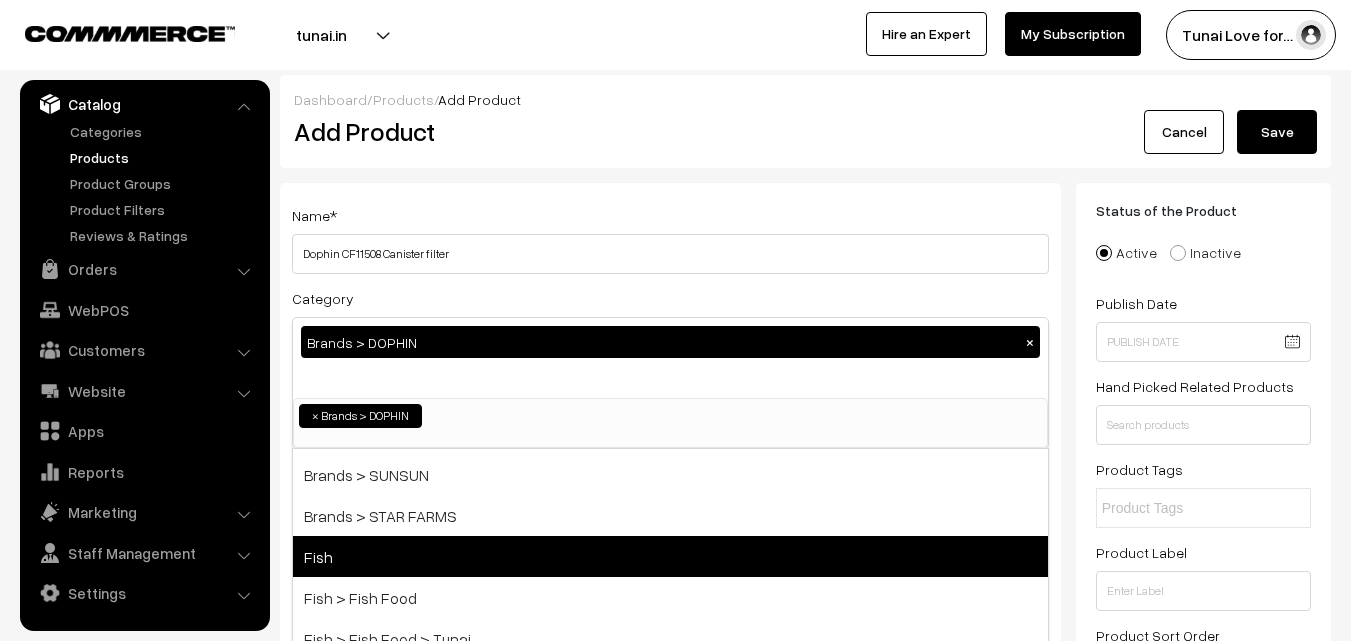 click on "Fish" at bounding box center [670, 556] 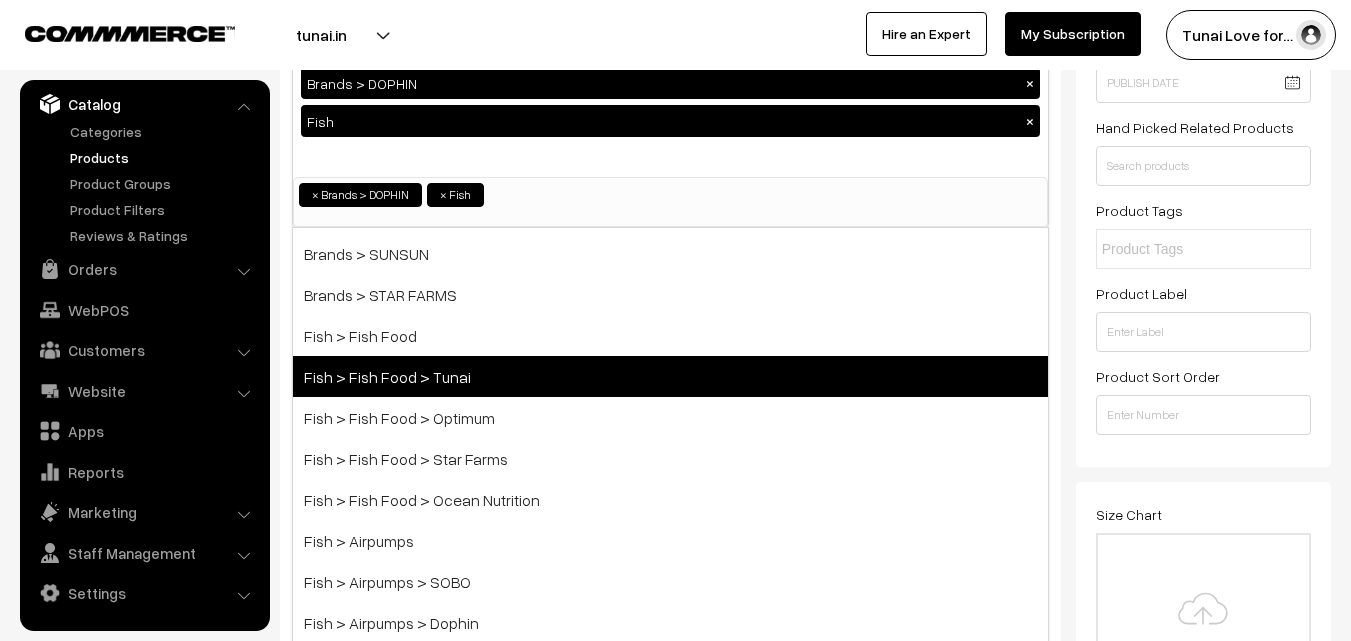 scroll, scrollTop: 400, scrollLeft: 0, axis: vertical 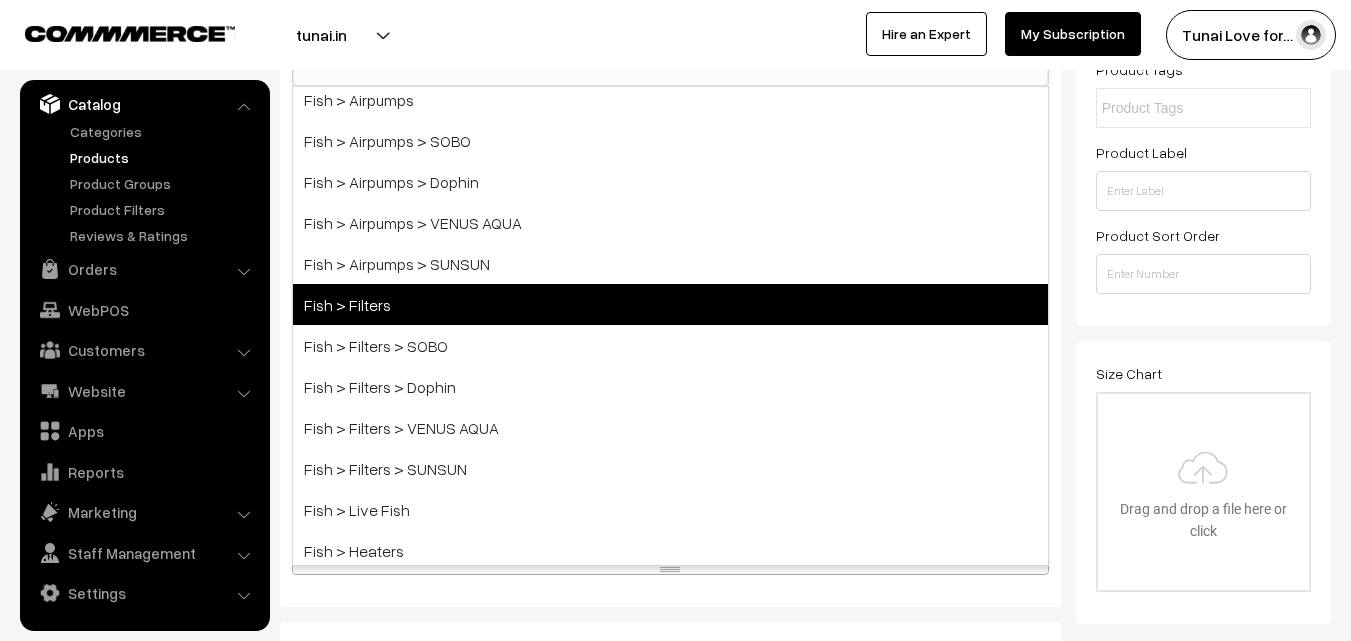 click on "Fish > Filters" at bounding box center [670, 304] 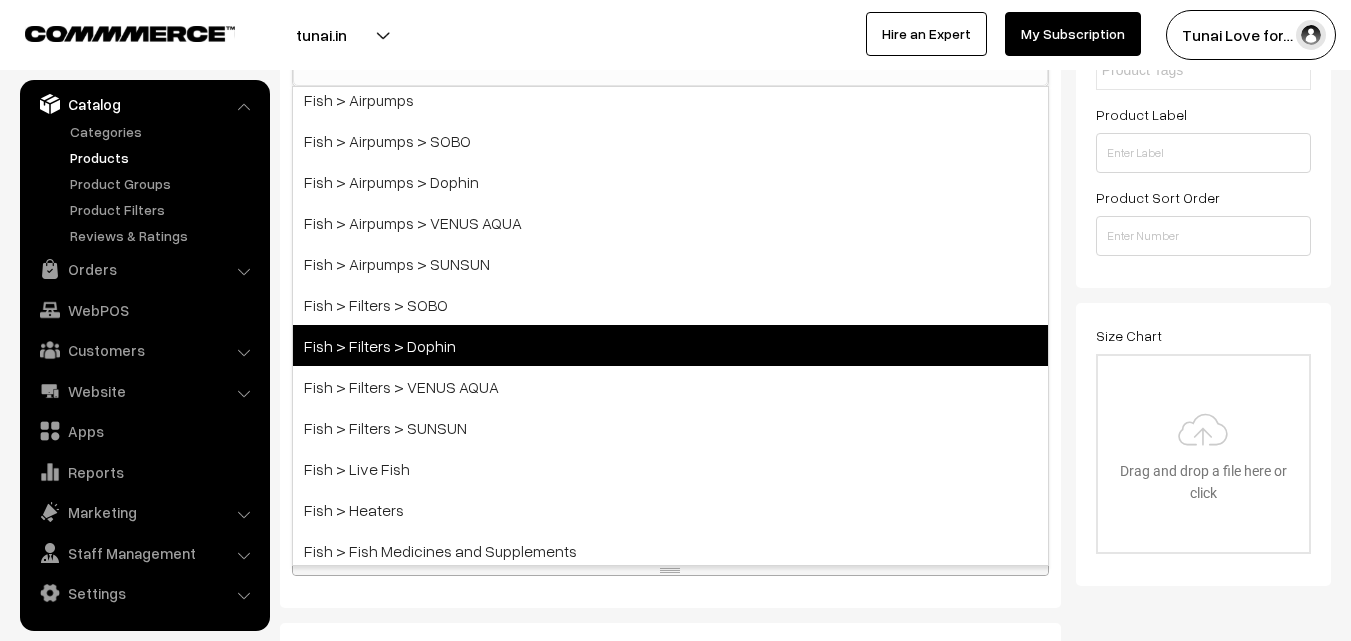 click on "Fish > Filters > Dophin" at bounding box center (670, 345) 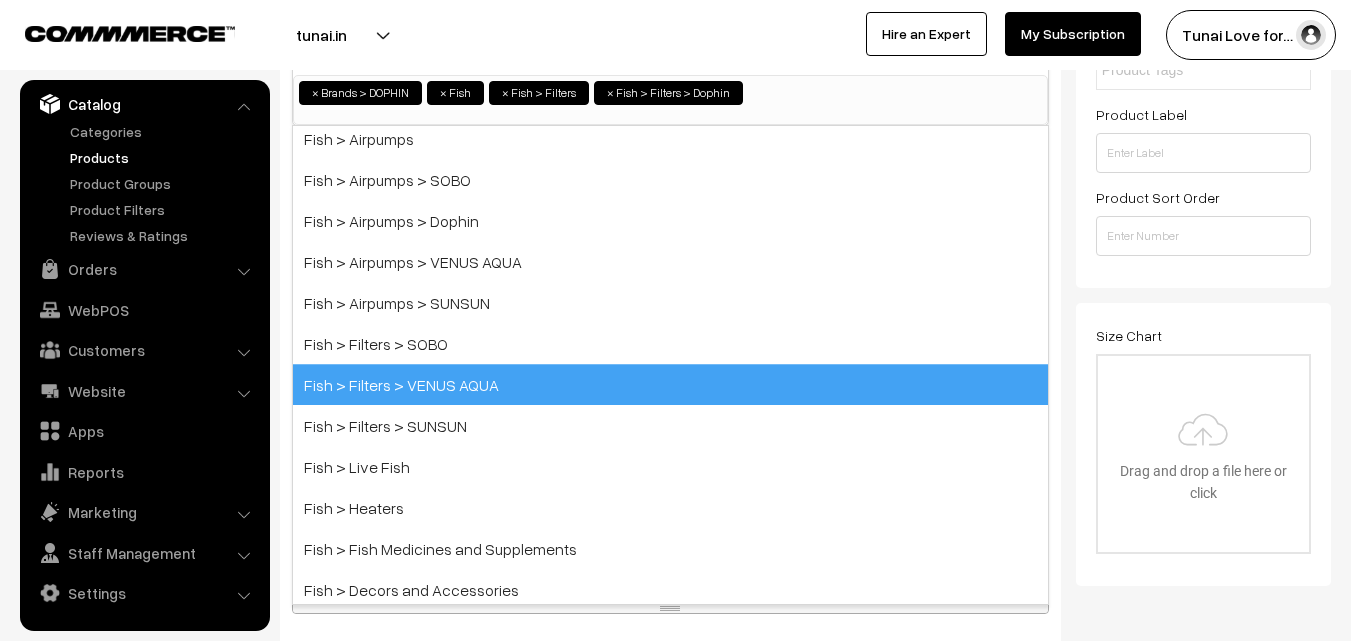 scroll, scrollTop: 477, scrollLeft: 0, axis: vertical 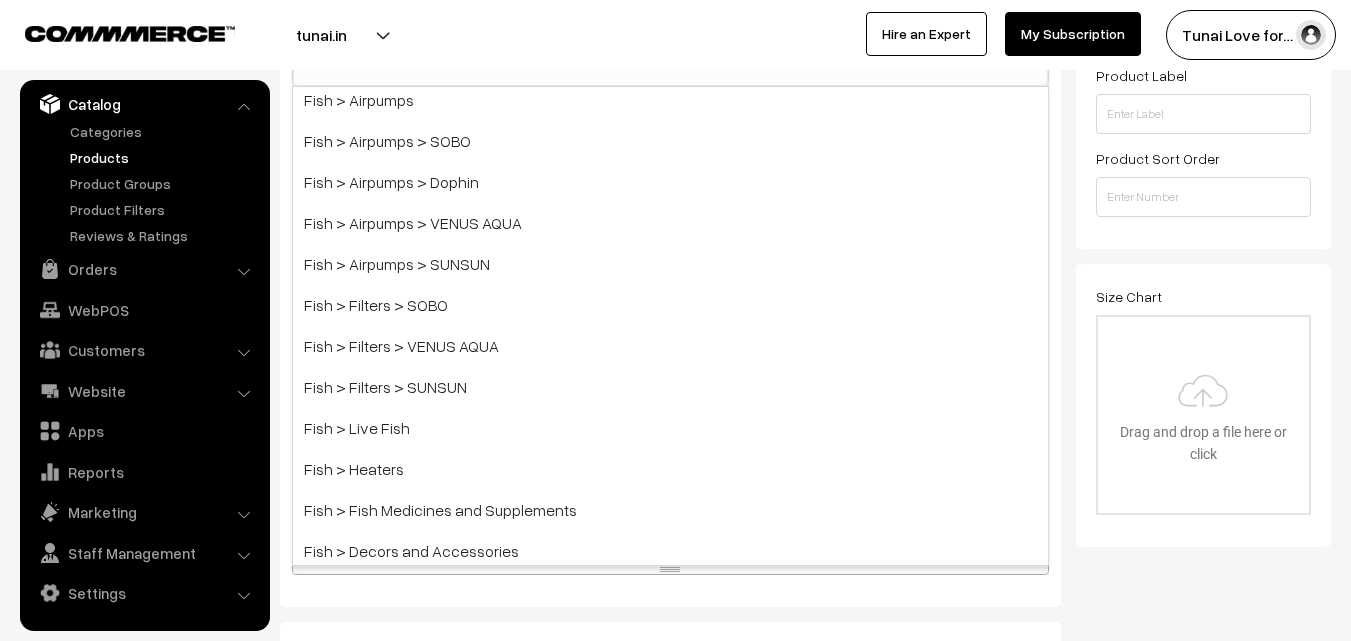 click on "Name  *
Dophin CF11508 Canister filter
Category
Brands > DOPHIN × Fish × Fish > Filters × Fish > Filters > Dophin ×
Brands
Brands > TUNAI
Brands > OPTIMUM
Brands > SOBO
Brands > DOPHIN
Brands > VENUS AQUA
Brands > SUNSUN
Brands > STAR FARMS Fish Turtle Birds" at bounding box center (670, 1103) 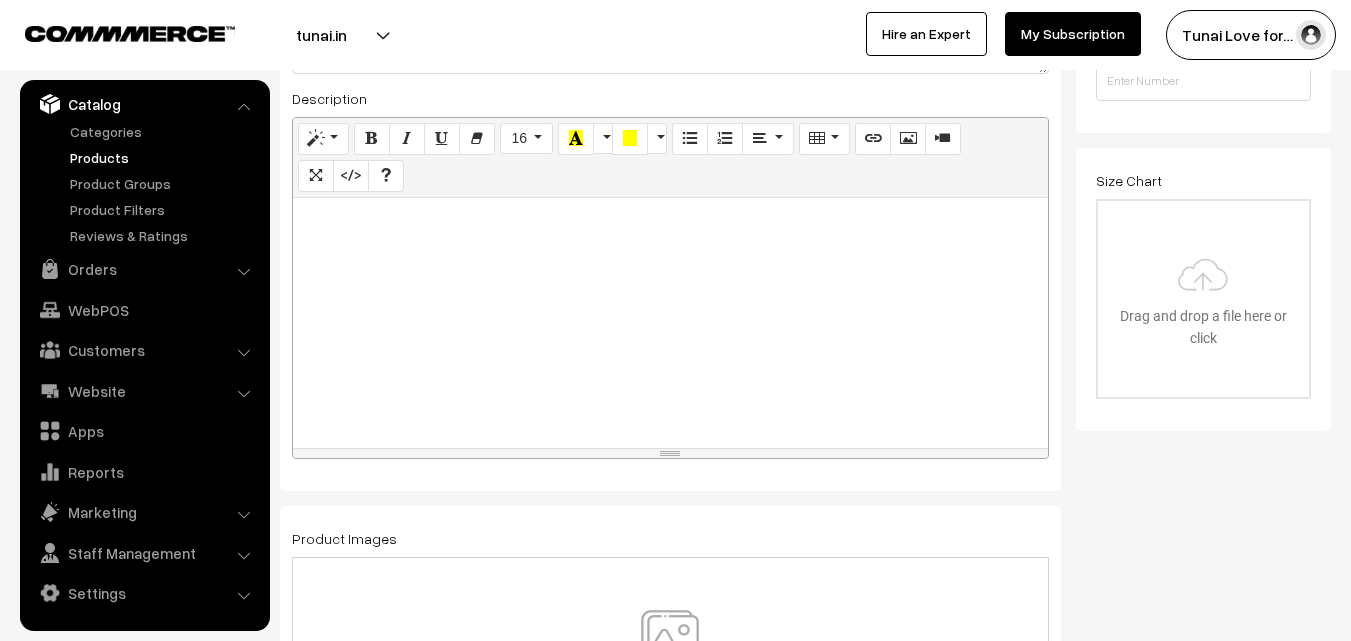 scroll, scrollTop: 577, scrollLeft: 0, axis: vertical 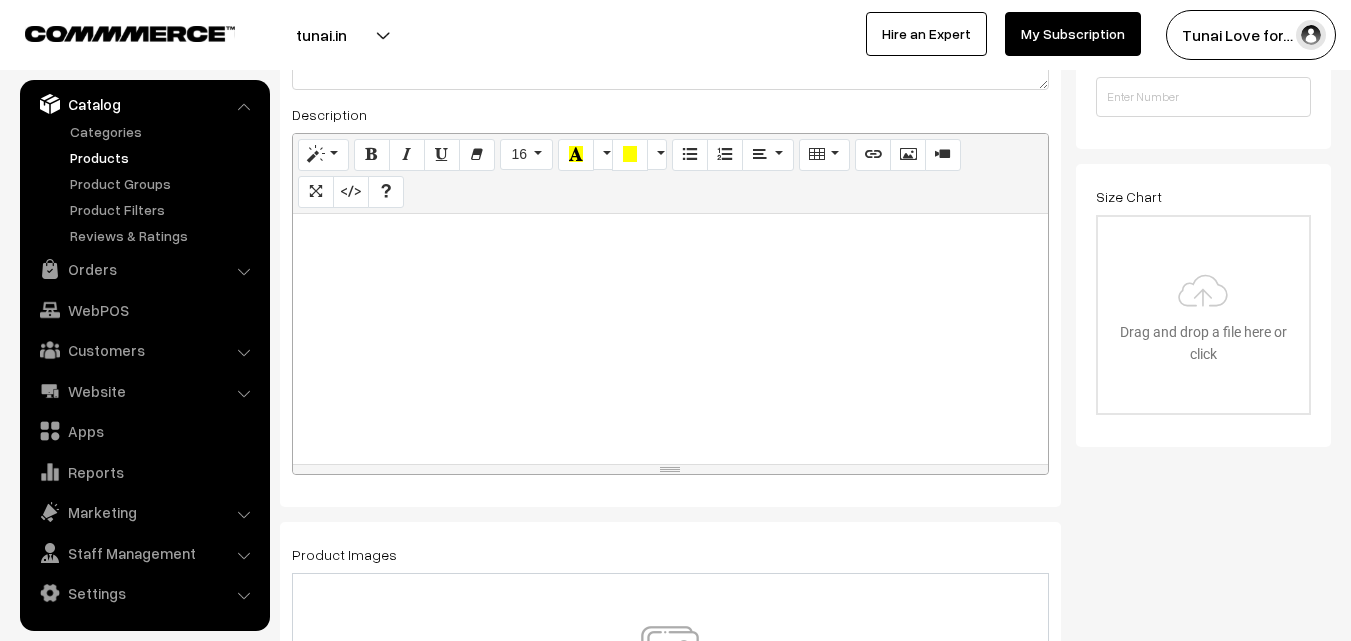 click at bounding box center [670, 339] 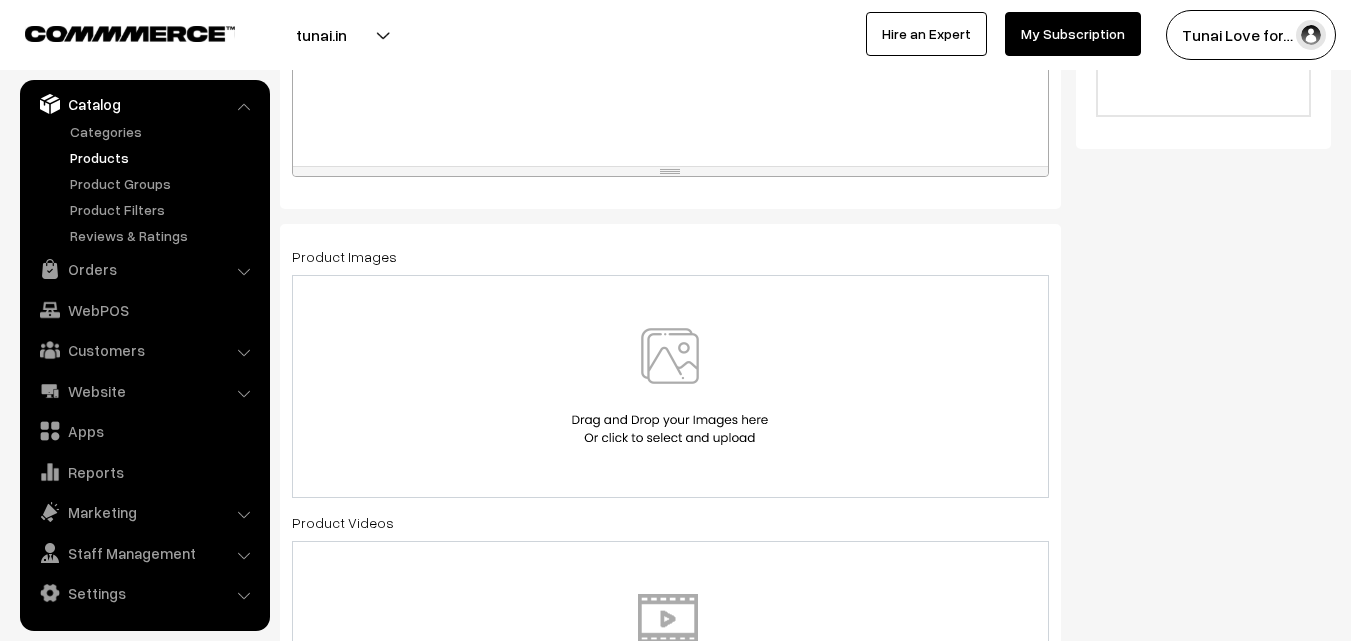 scroll, scrollTop: 877, scrollLeft: 0, axis: vertical 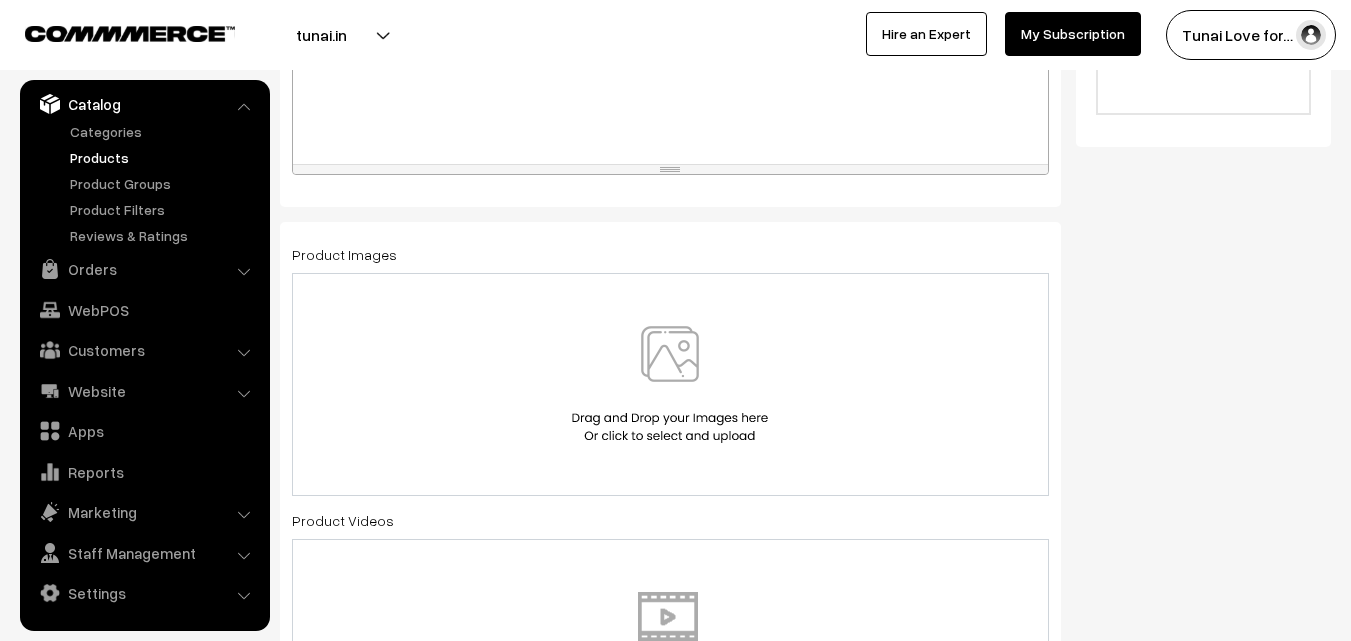 click at bounding box center [670, 384] 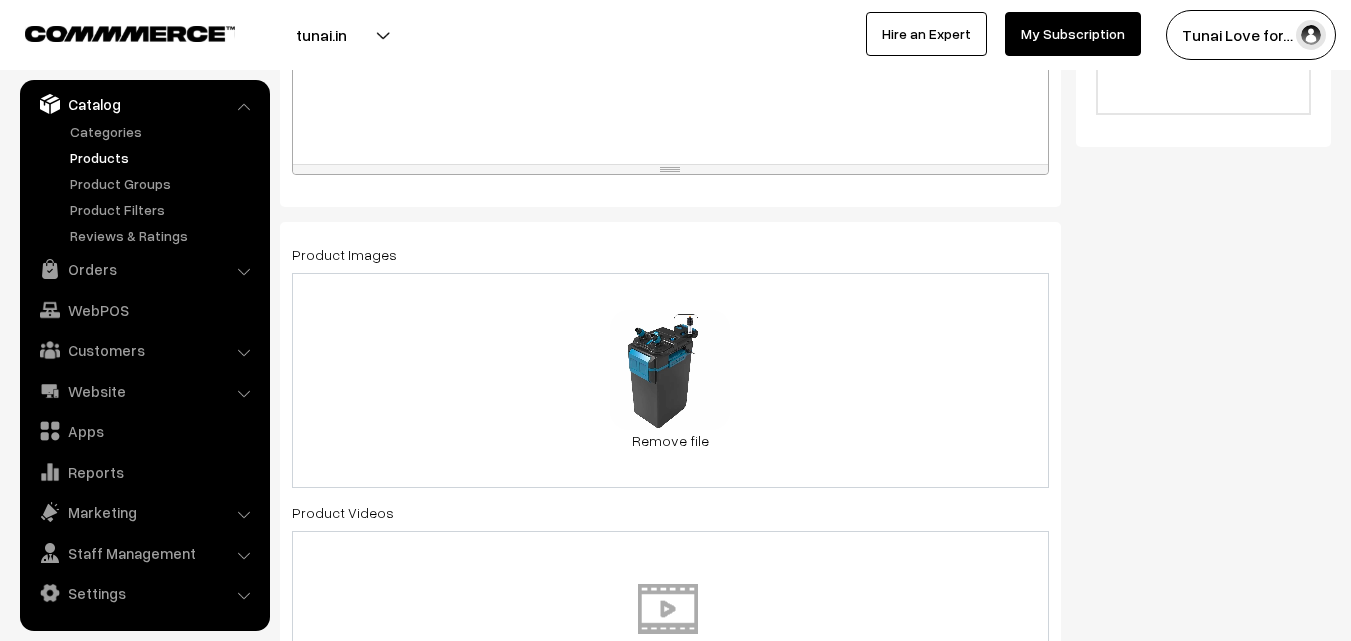 click on "39.8  KB      dophin-cf11508-canister-filter.jpg                         Check                                                      Error                                                           Remove file" at bounding box center (670, 380) 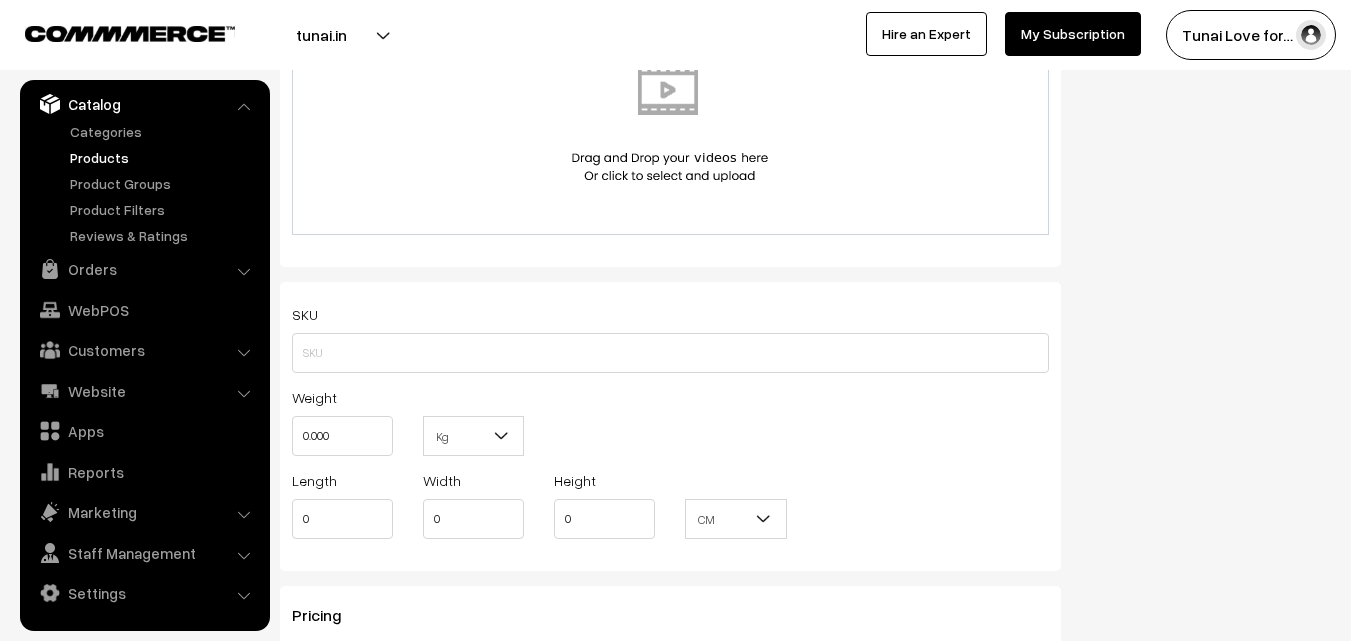 scroll, scrollTop: 1677, scrollLeft: 0, axis: vertical 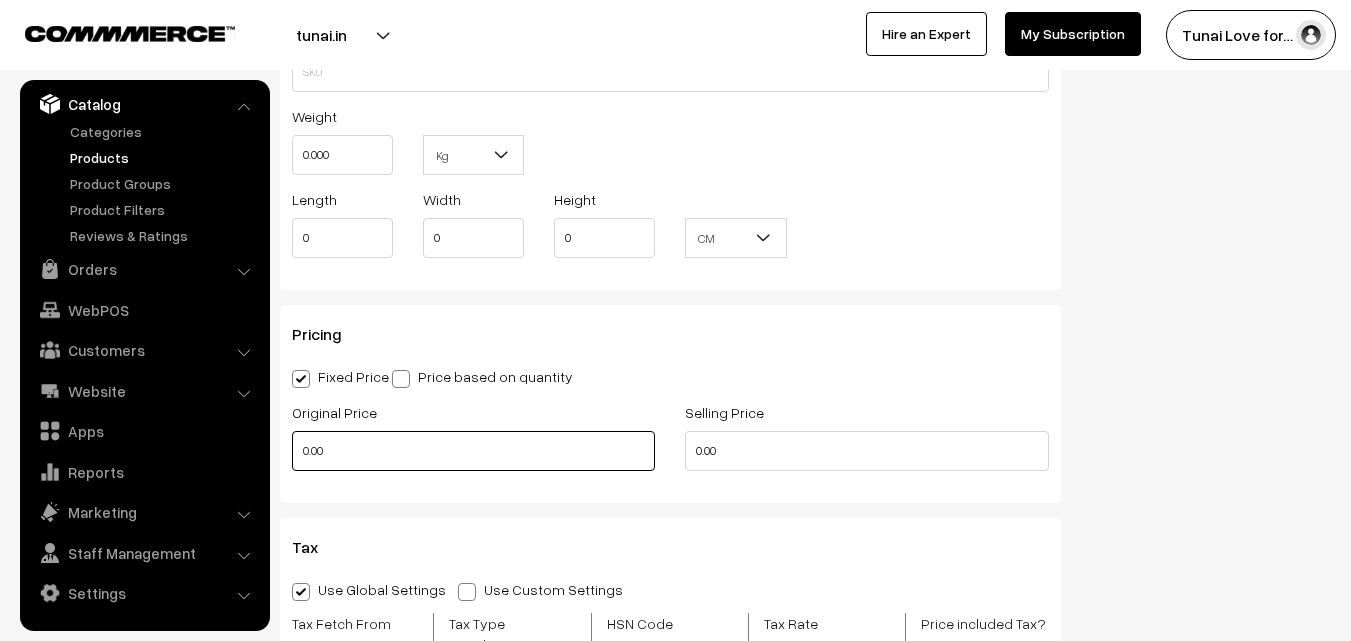 click on "0.00" at bounding box center (473, 451) 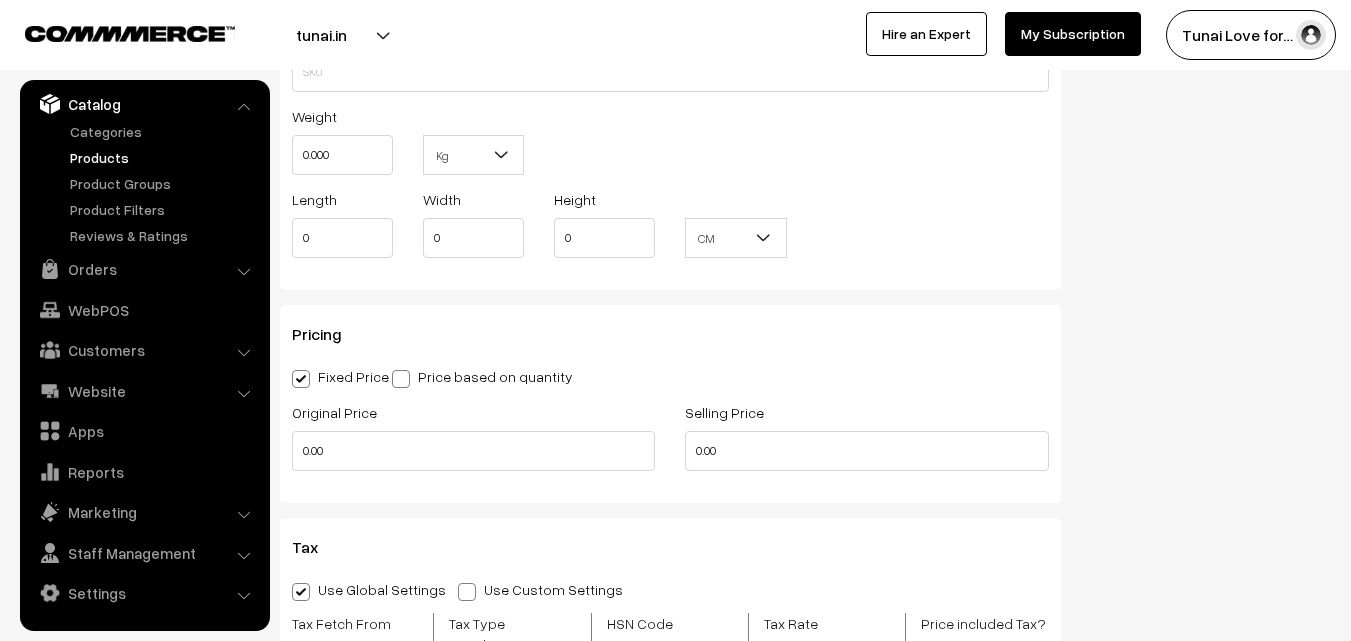 type on "0" 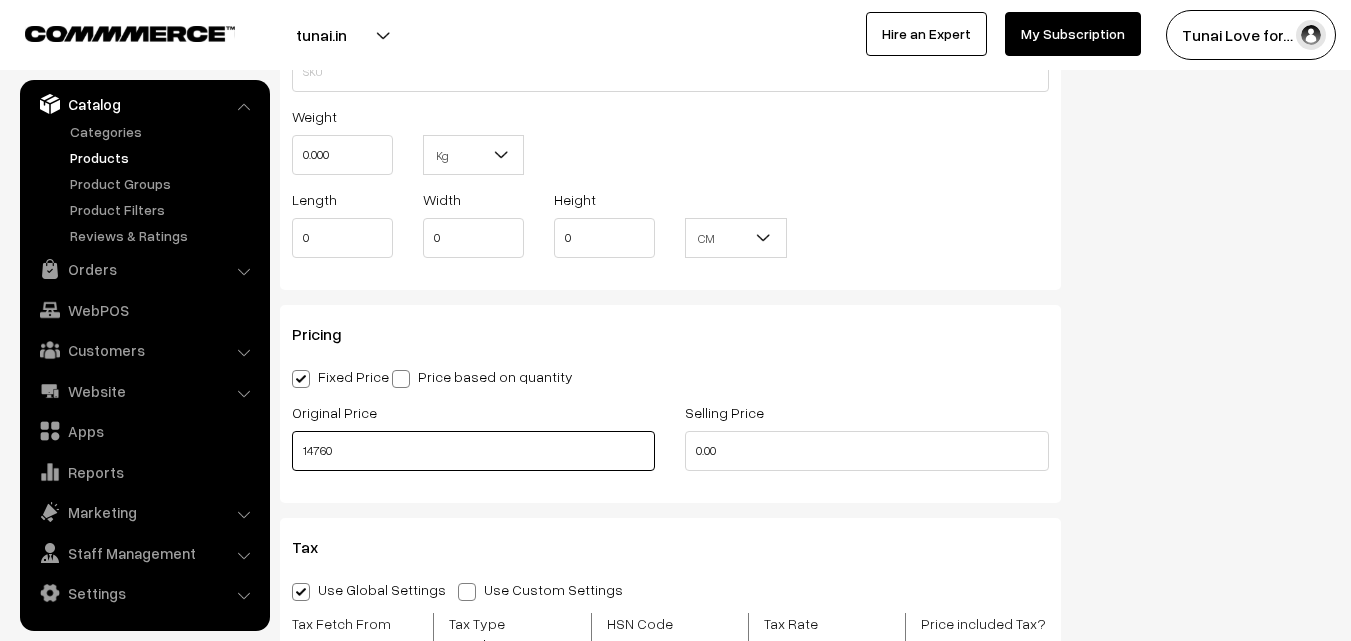 type on "14760" 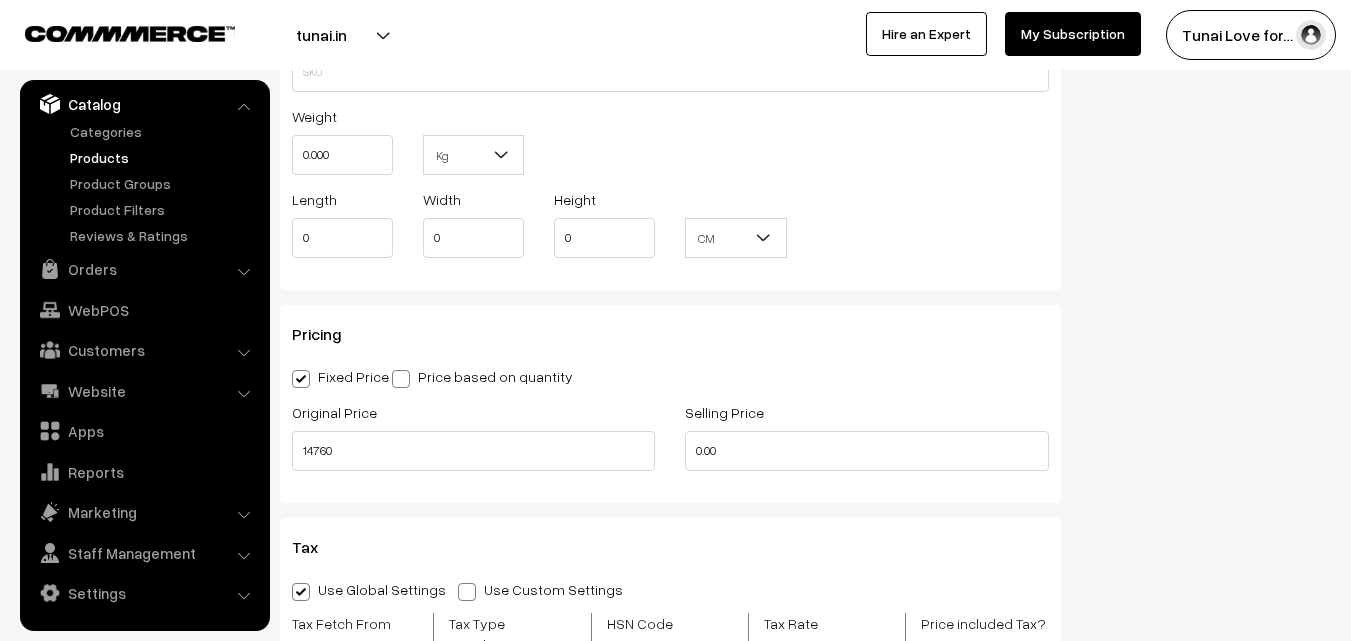type on "0" 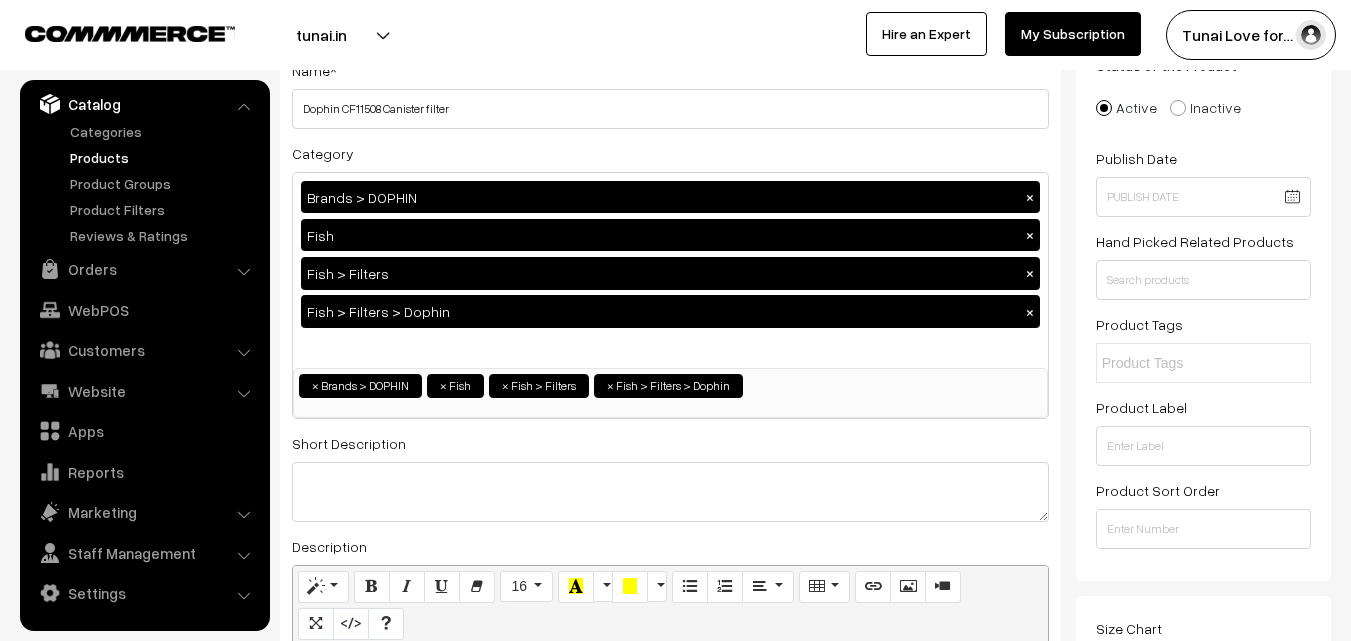 scroll, scrollTop: 0, scrollLeft: 0, axis: both 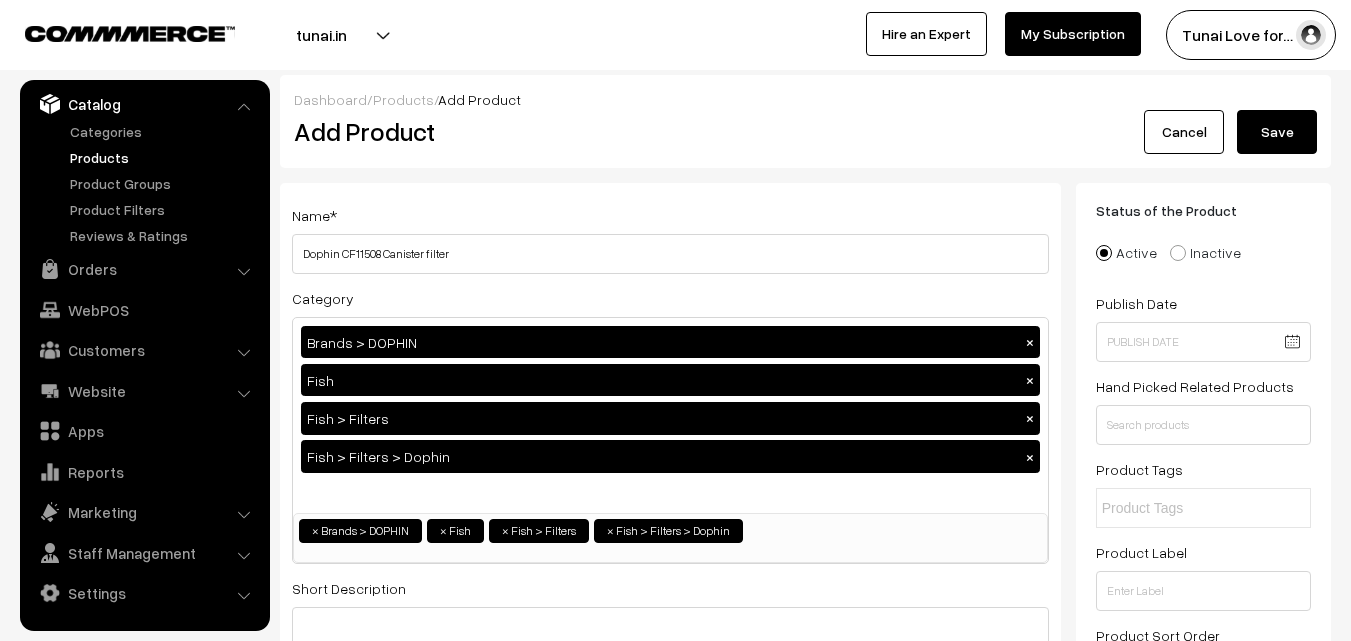 type on "9840" 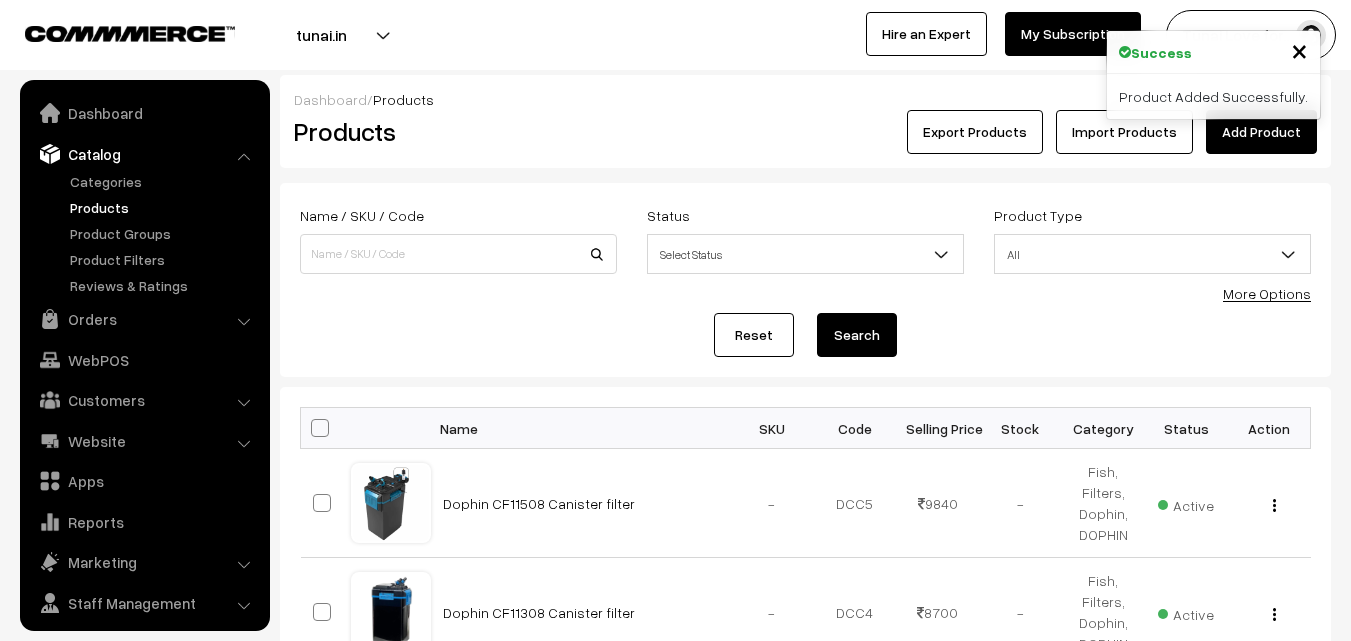 scroll, scrollTop: 0, scrollLeft: 0, axis: both 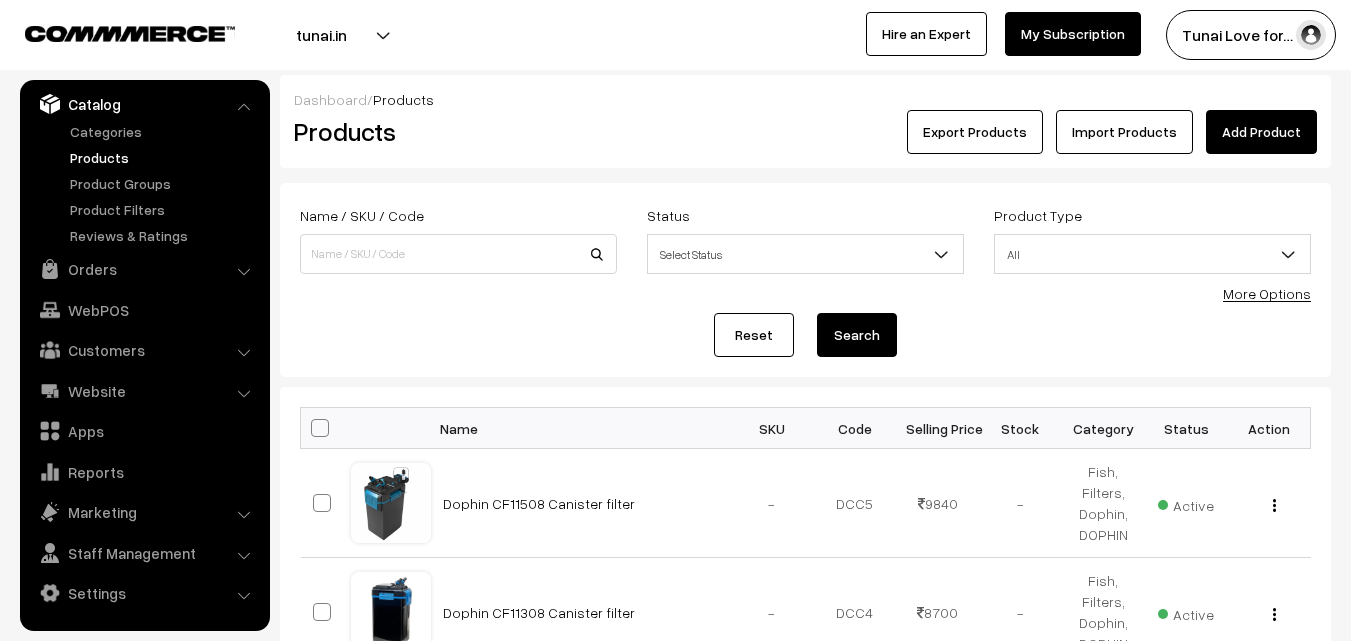 click on "Add Product" at bounding box center (1261, 132) 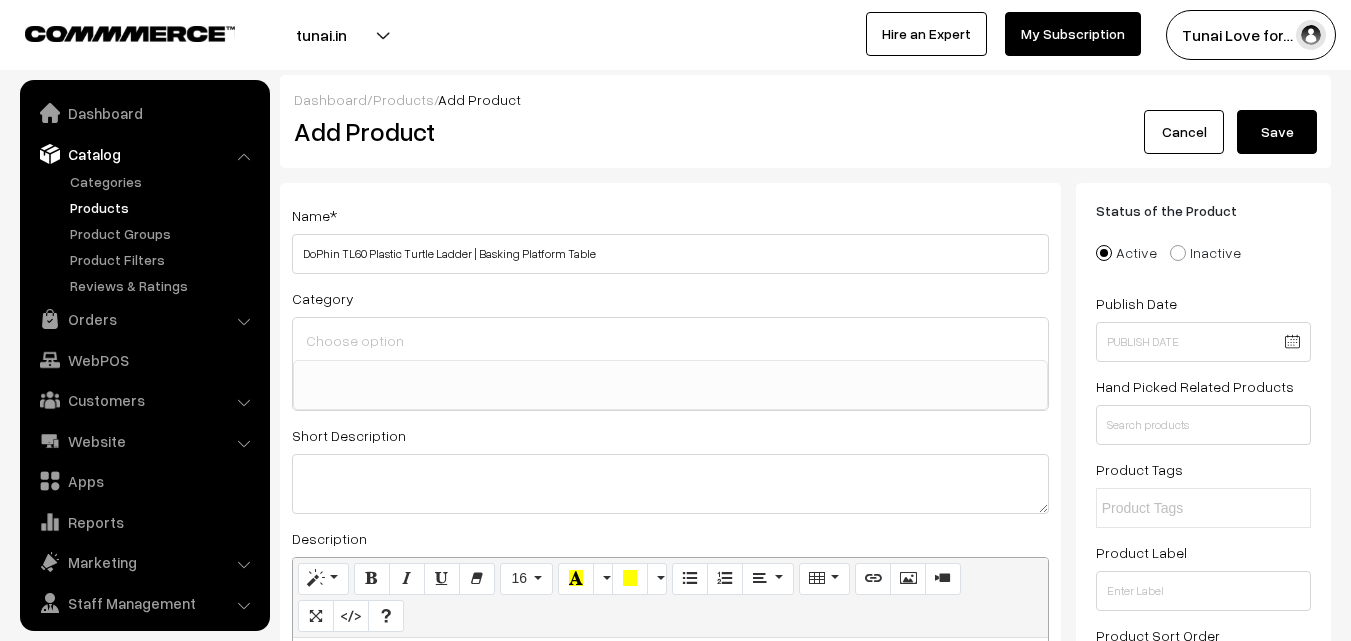 select 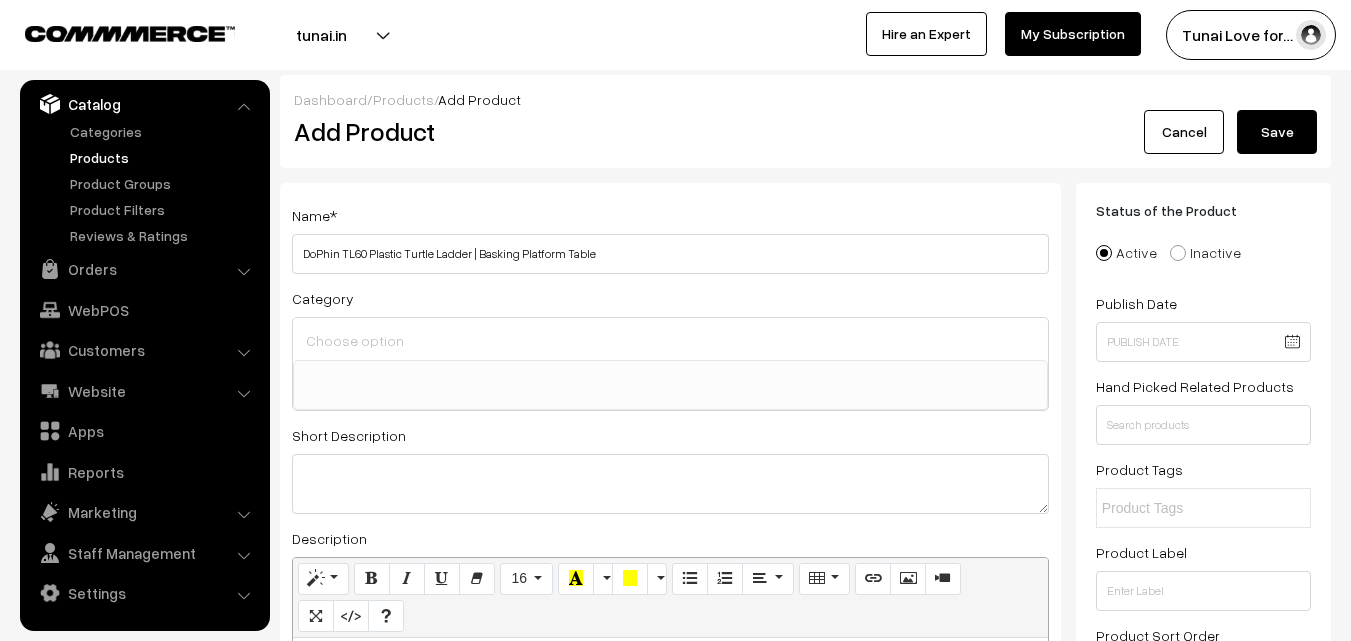 type on "DoPhin TL60 Plastic Turtle Ladder | Basking Platform Table" 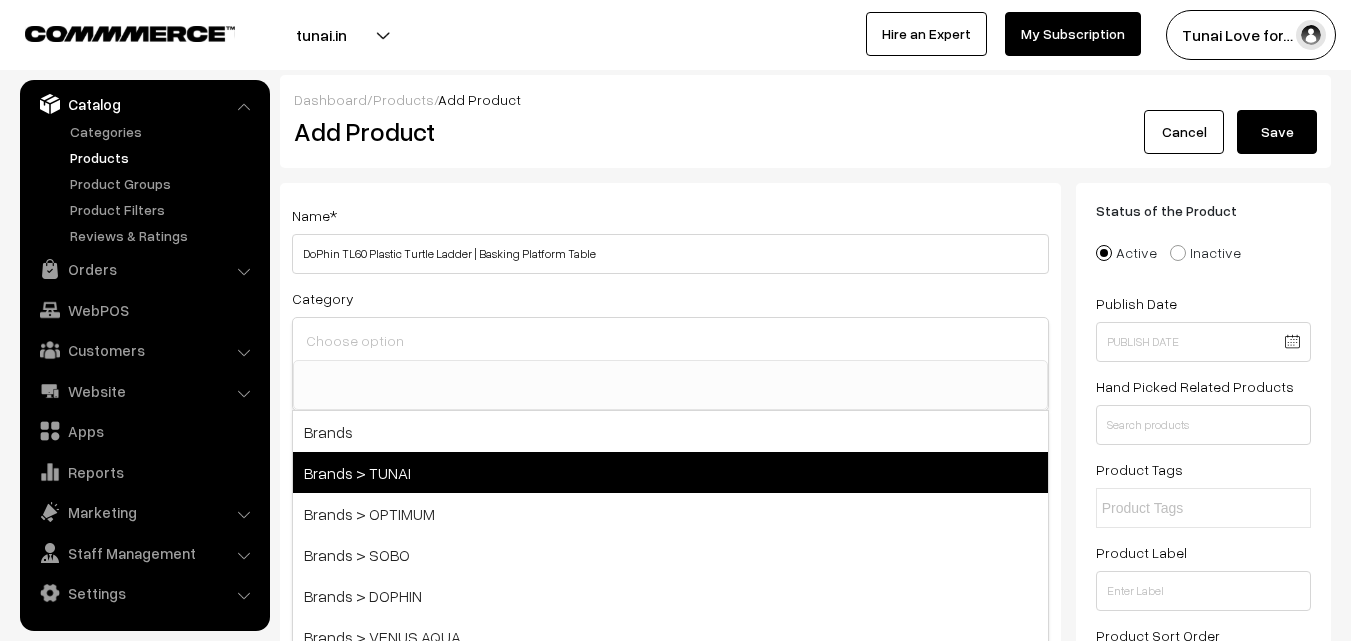 scroll, scrollTop: 100, scrollLeft: 0, axis: vertical 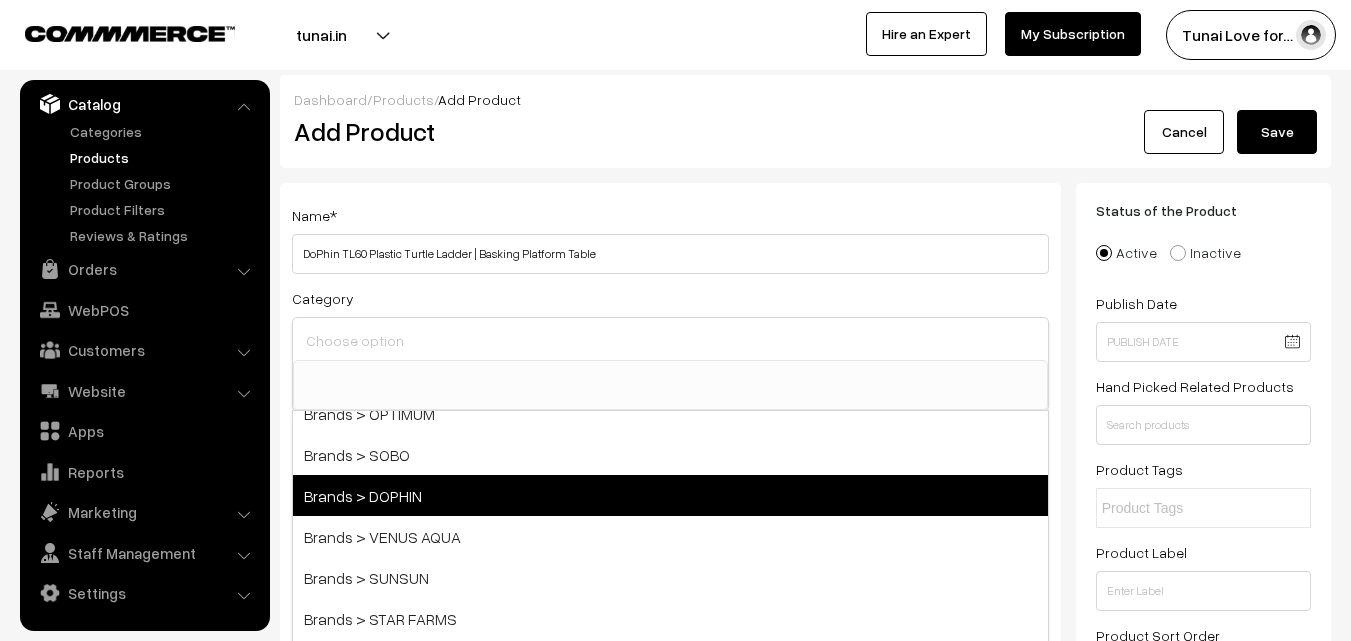 click on "Brands > DOPHIN" at bounding box center [670, 495] 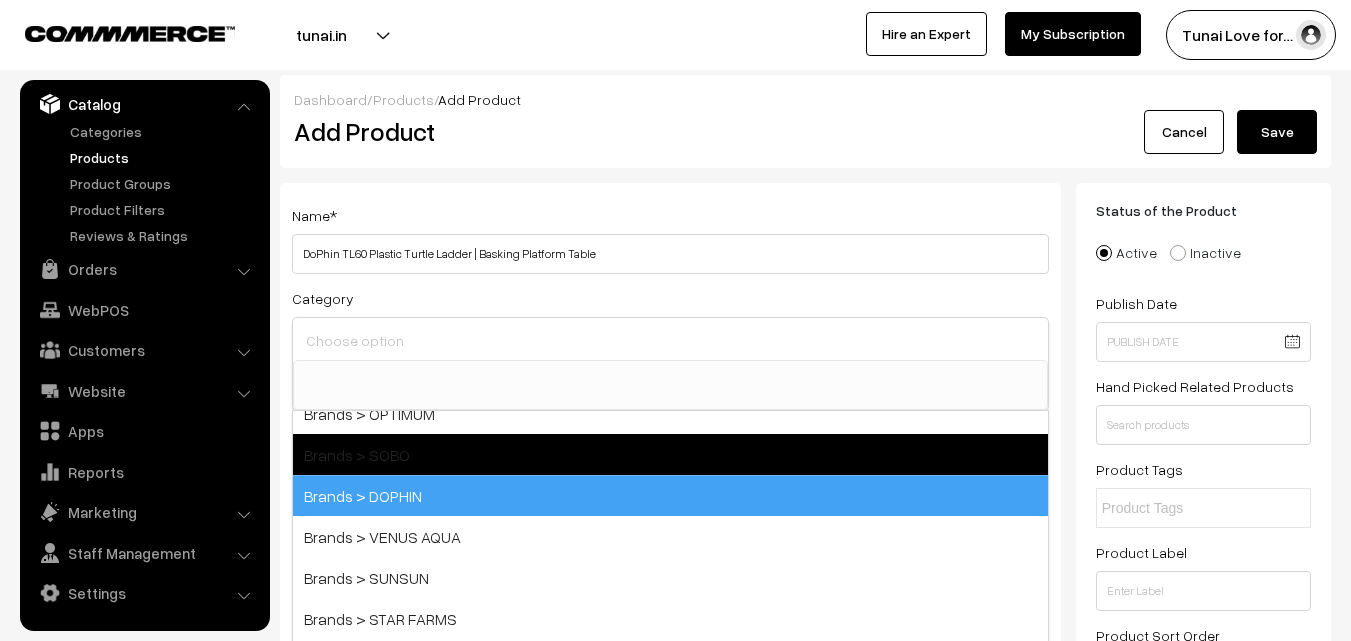 scroll, scrollTop: 17, scrollLeft: 0, axis: vertical 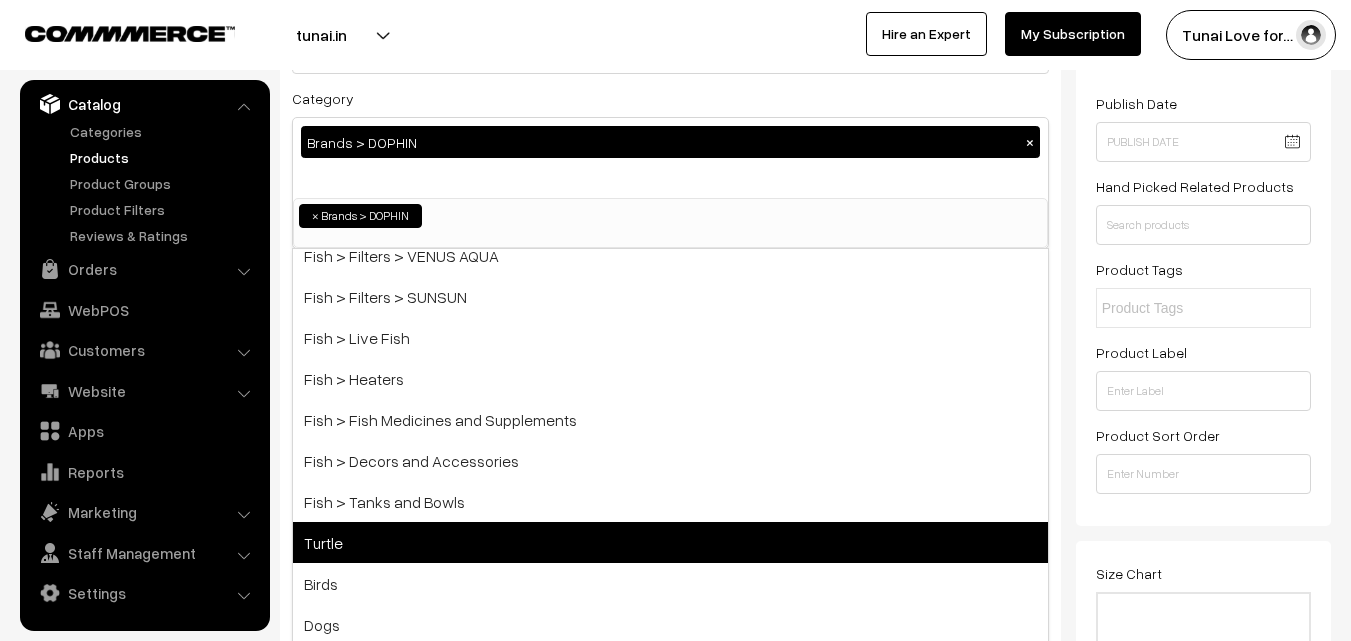 click on "Turtle" at bounding box center (670, 542) 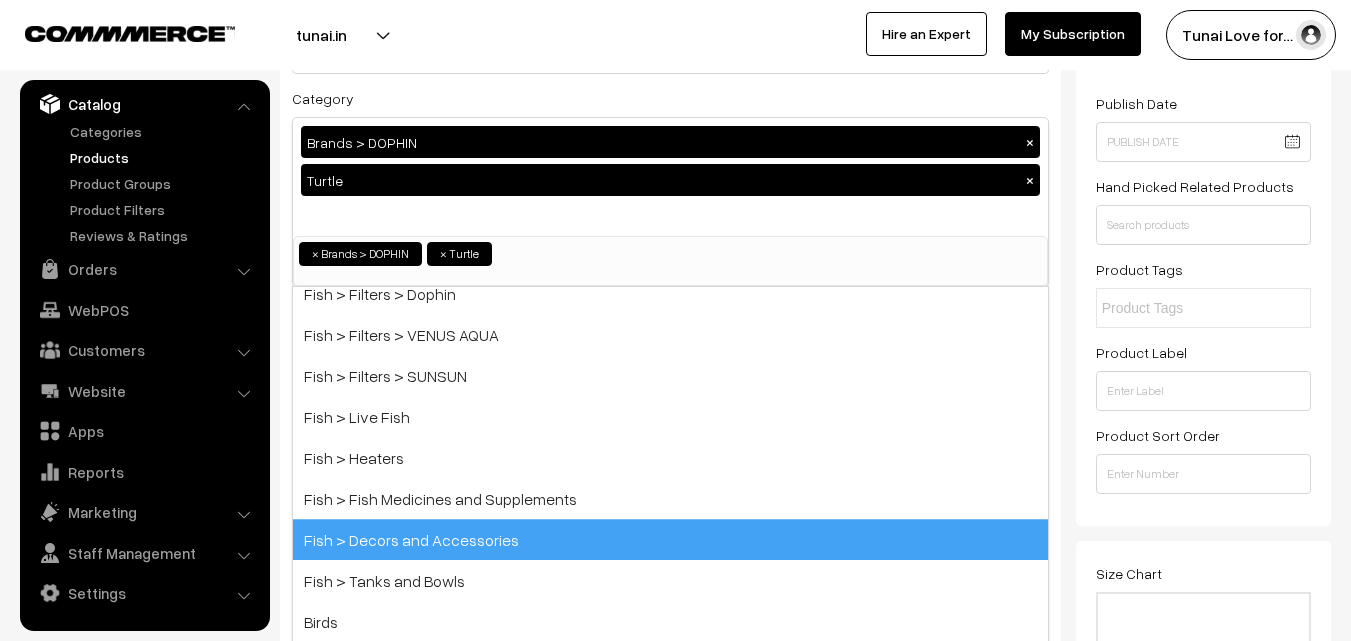 scroll, scrollTop: 834, scrollLeft: 0, axis: vertical 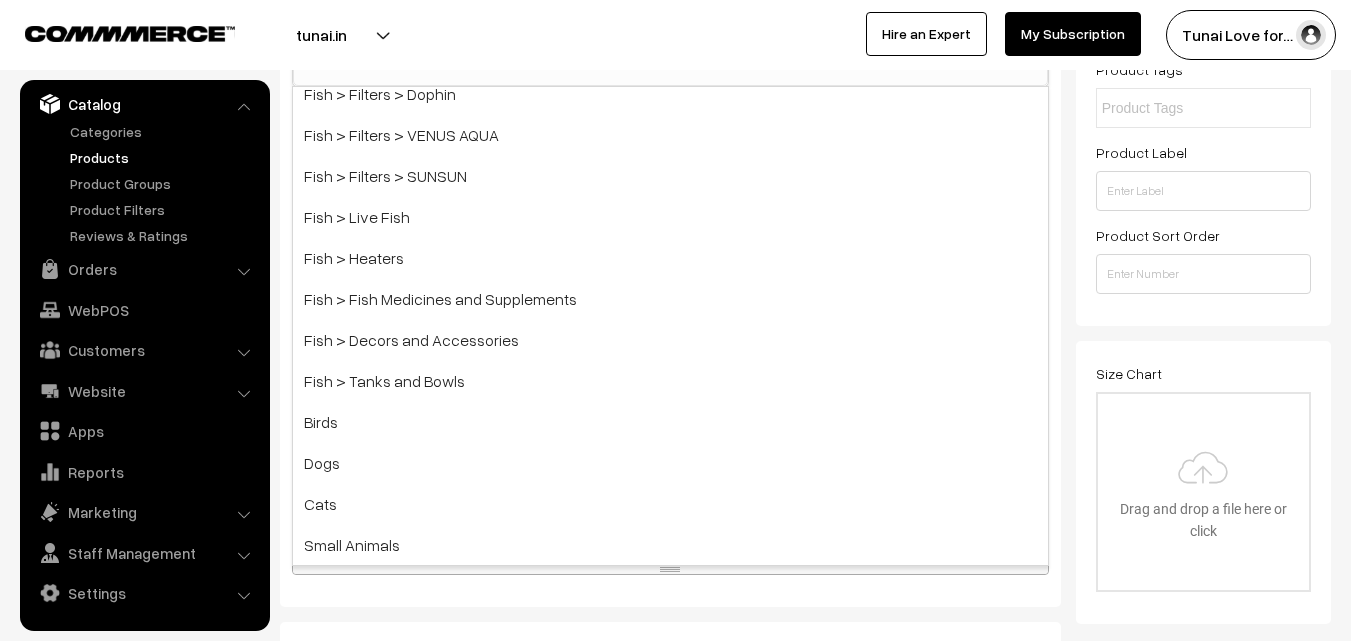 click on "Name  *
DoPhin TL60 Plastic Turtle Ladder | Basking Platform Table
Category
Brands > DOPHIN × Turtle ×
Brands
Brands > TUNAI
Brands > OPTIMUM
Brands > SOBO
Brands > DOPHIN
Brands > VENUS AQUA
Brands > SUNSUN
Brands > STAR FARMS Fish Fish > Fish Food Turtle ×" at bounding box center [670, 1142] 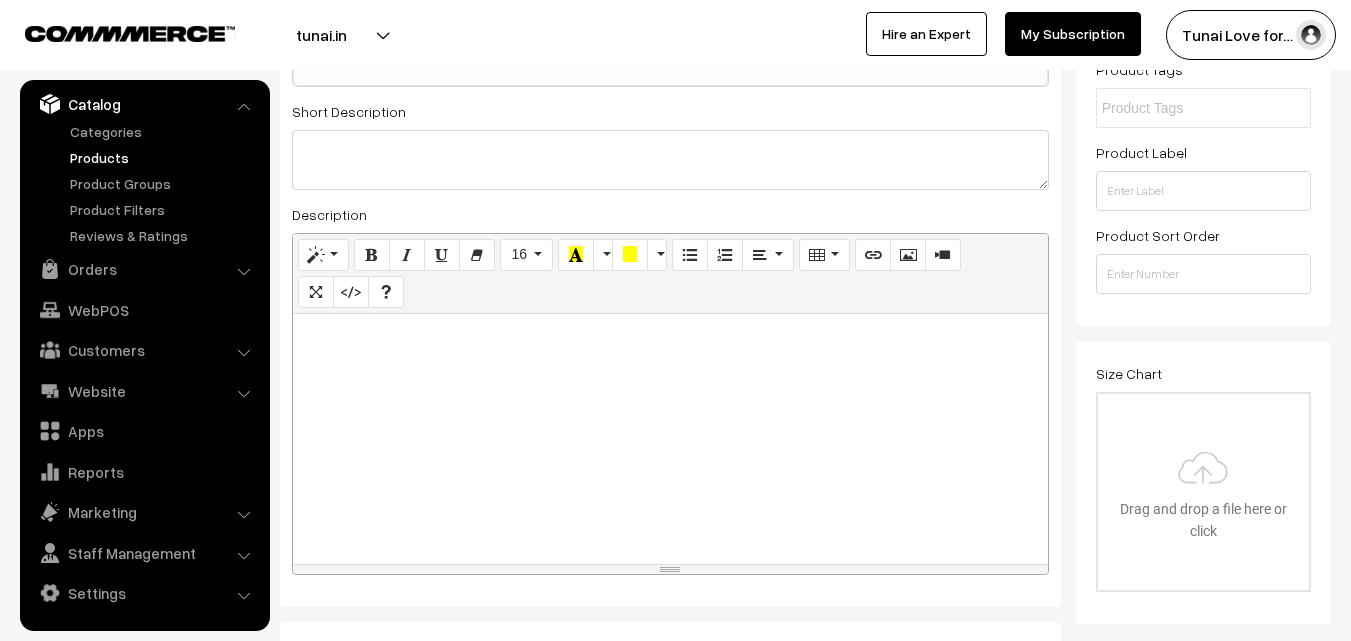 click at bounding box center [670, 439] 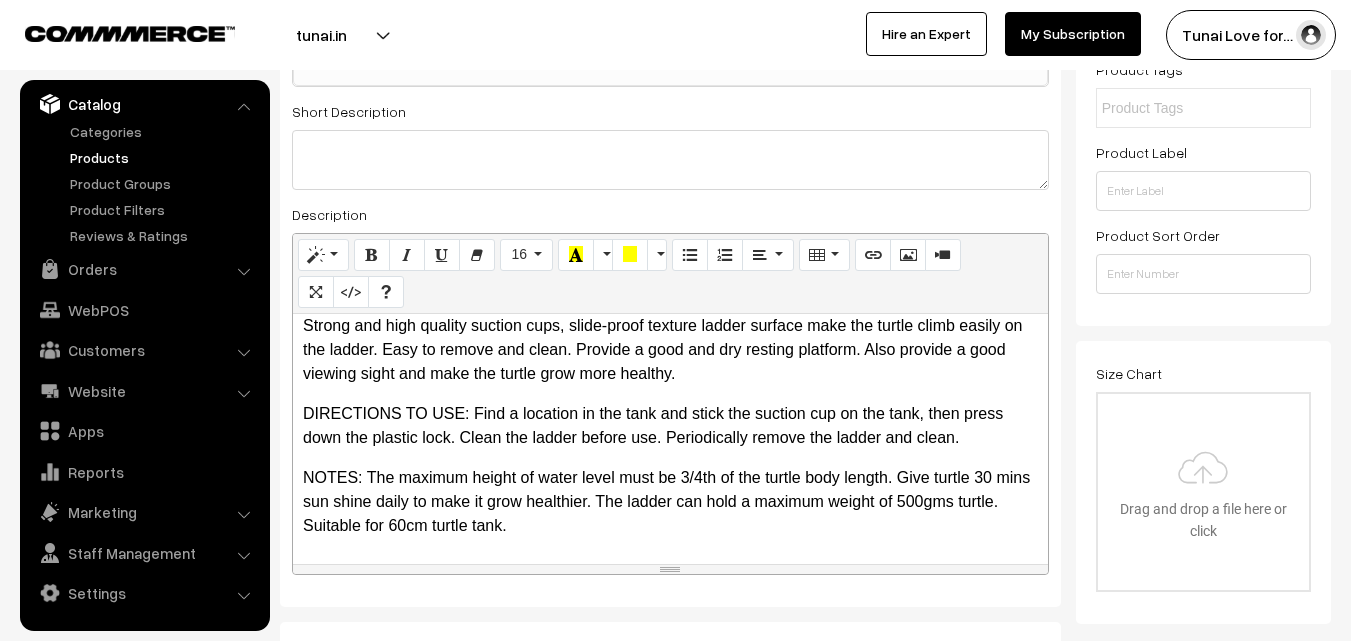 scroll, scrollTop: 114, scrollLeft: 0, axis: vertical 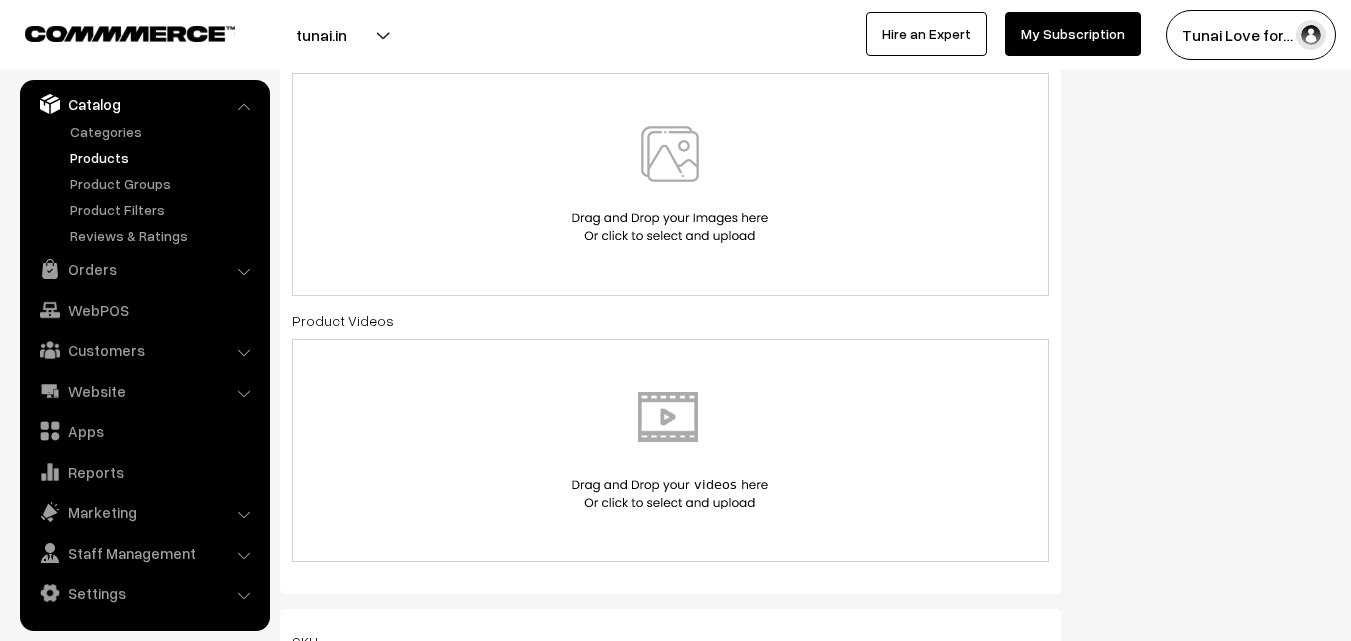 click at bounding box center (670, 184) 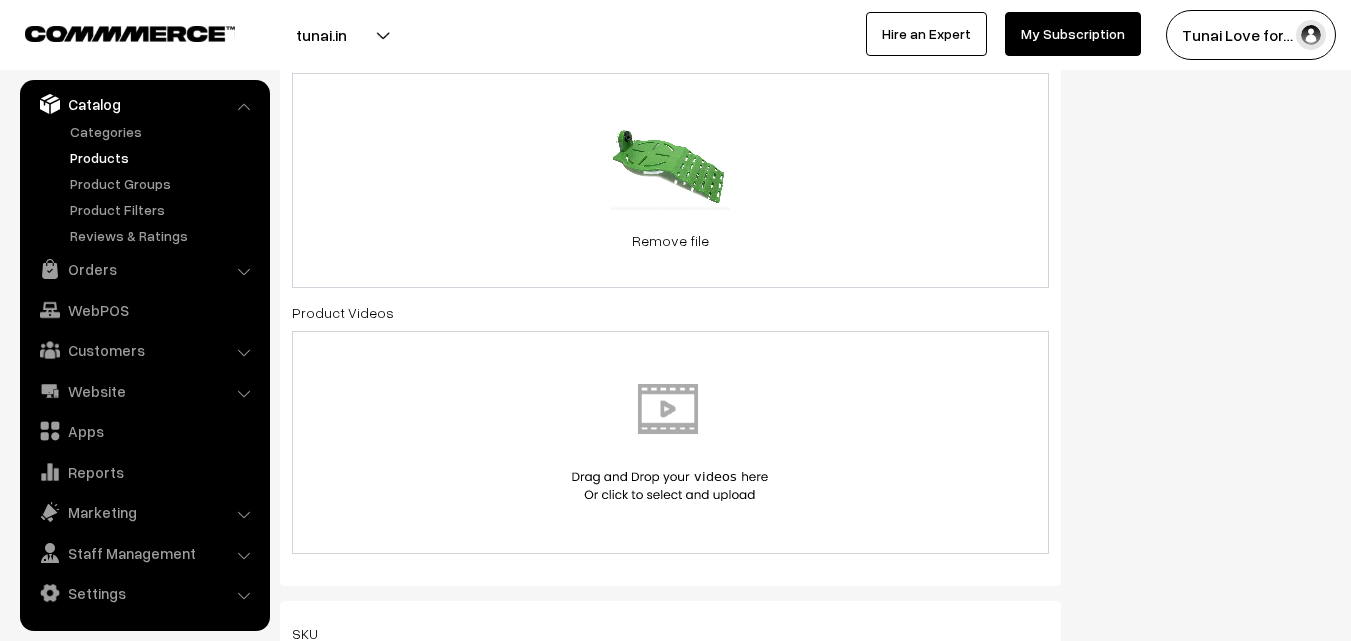 click on "76.9  KB      61xfS7K2GSL._SL1500_.jpg                         Check                                                      Error                                                           Remove file" at bounding box center [670, 180] 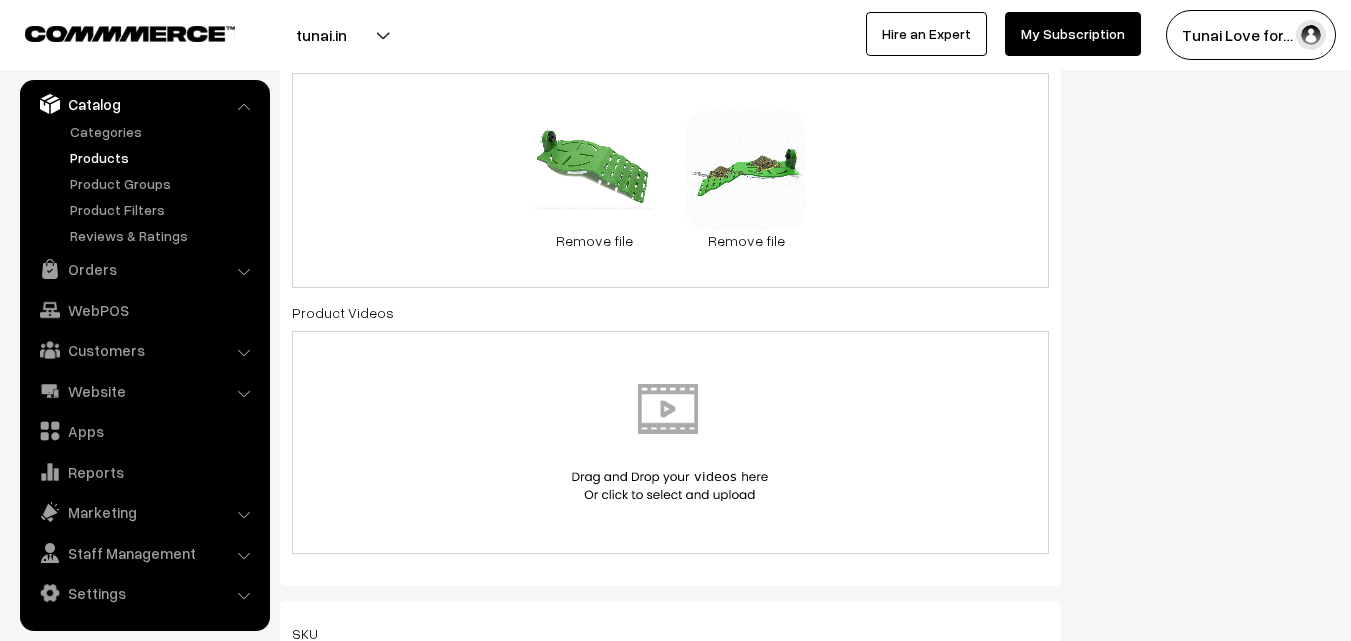 click on "76.9  KB      61xfS7K2GSL._SL1500_.jpg                         Check                                                      Error                                                           Remove file            0.1  MB      7126J0vIH8L._SL1500_.jpg                         Check                                                      Error                                                           Remove file" at bounding box center [670, 180] 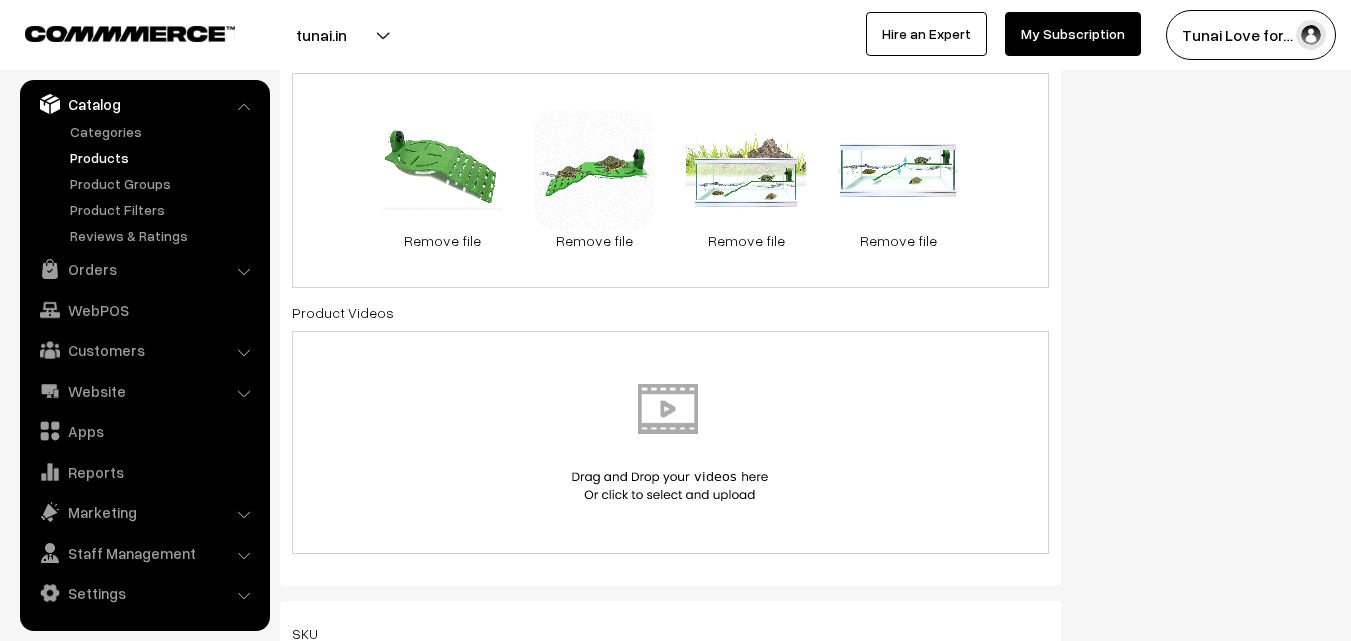 click on "76.9  KB      61xfS7K2GSL._SL1500_.jpg                         Check                                                      Error                                                           Remove file            0.1  MB      7126J0vIH8L._SL1500_.jpg                         Check                                                      Error                                                           Remove file            0.1  MB      61q6BEETHOL._SL1500_.jpg                         Check                                                      Error                                                           Remove file            70.3  KB      61NuDqlVv-L._SL1500_.jpg                         Check                                                      Error                                                           Remove file" at bounding box center (670, 180) 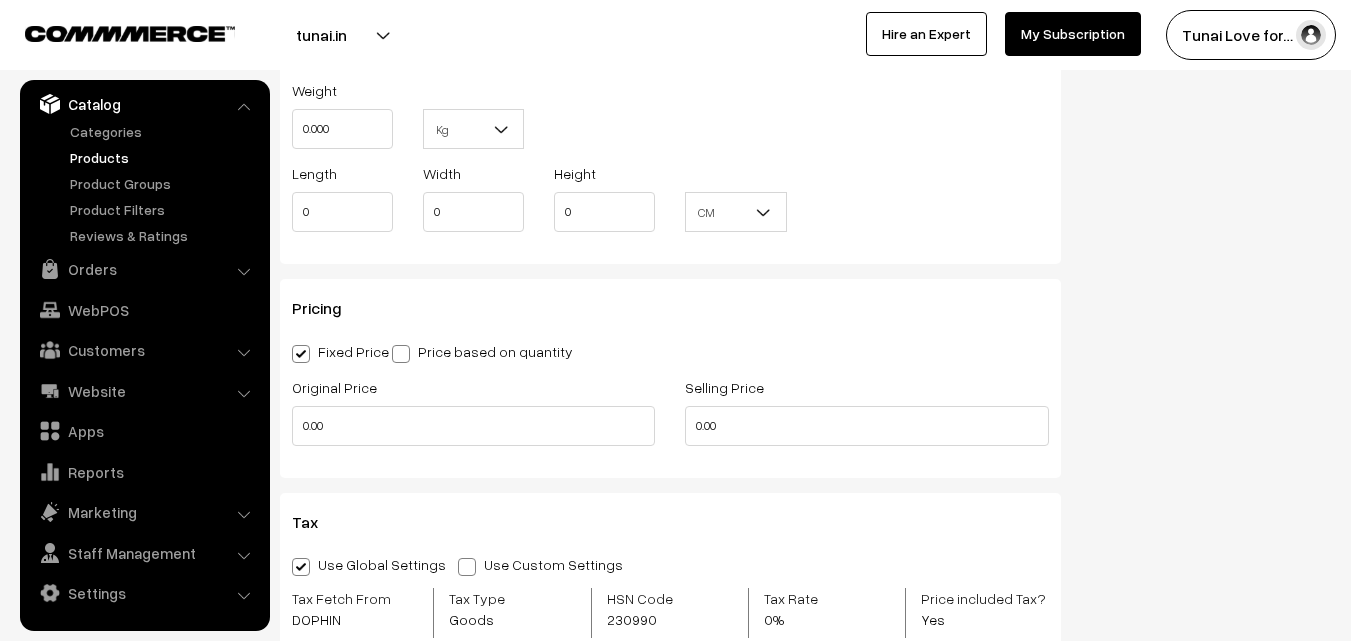 scroll, scrollTop: 1800, scrollLeft: 0, axis: vertical 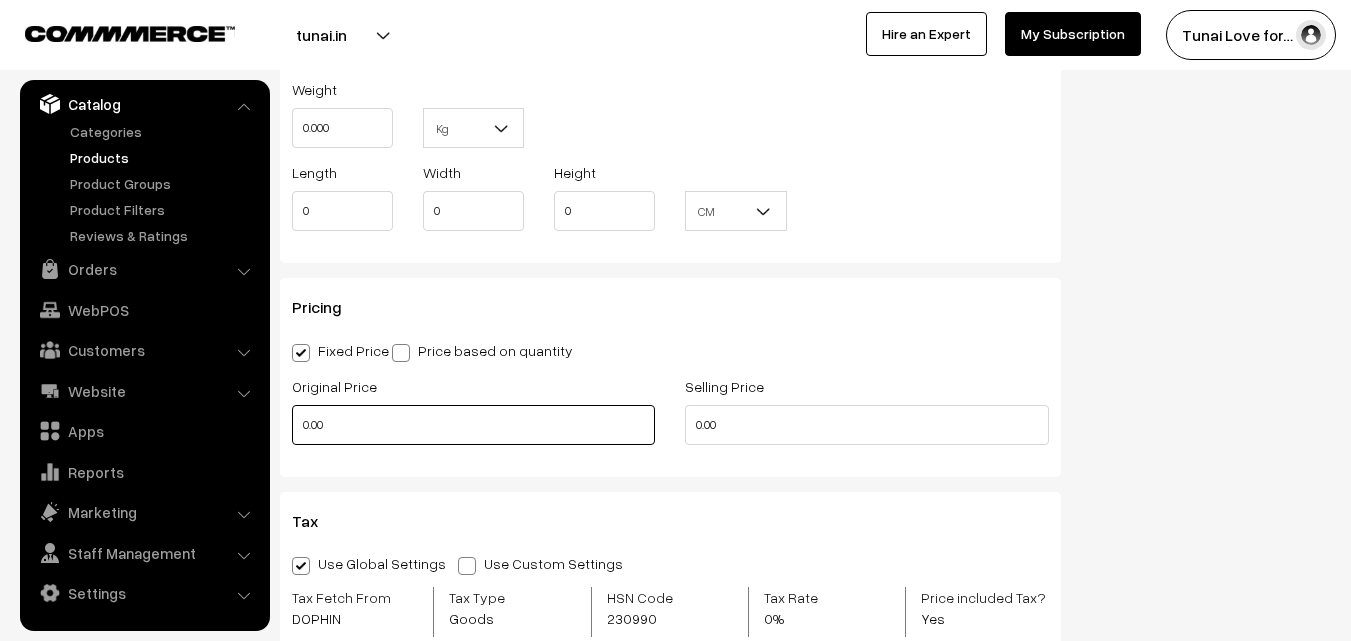 click on "0.00" at bounding box center [473, 425] 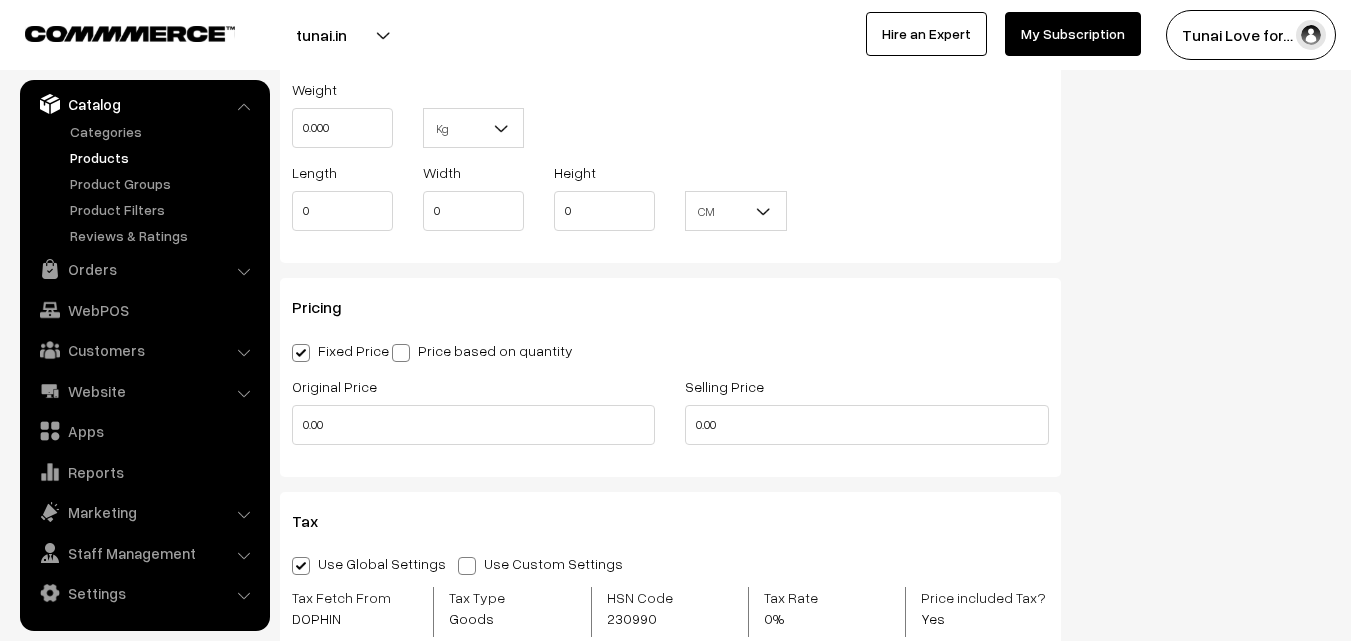 type on "0" 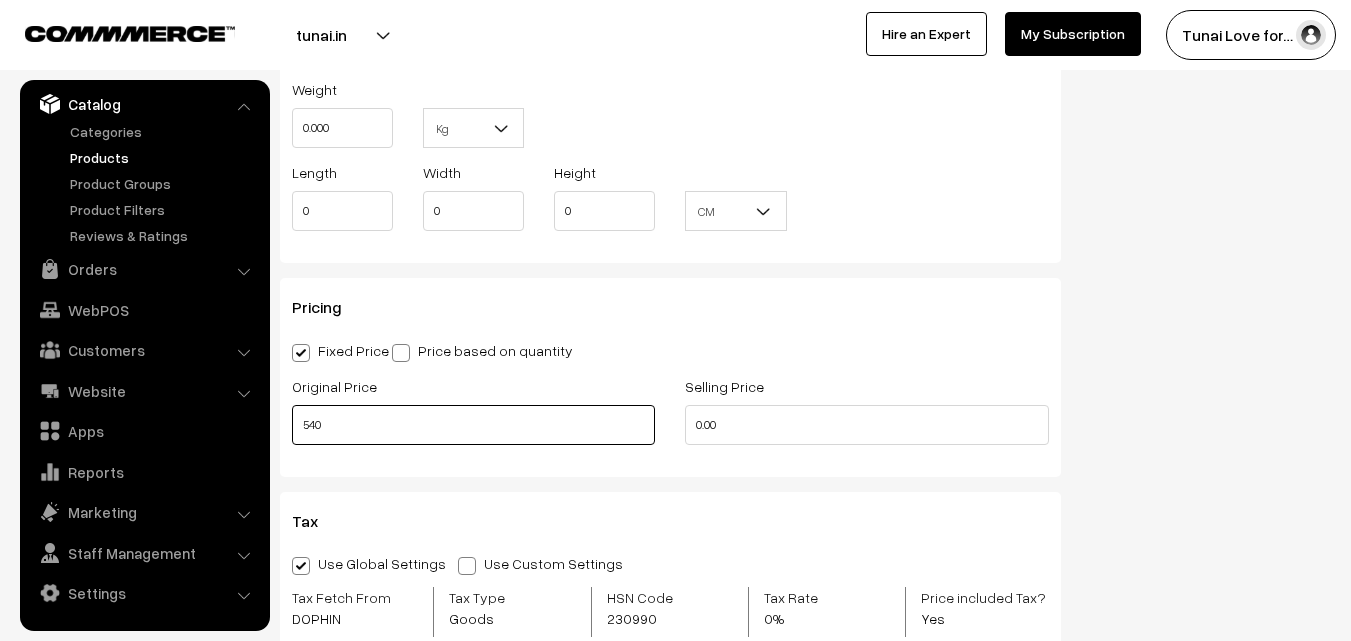 type on "540" 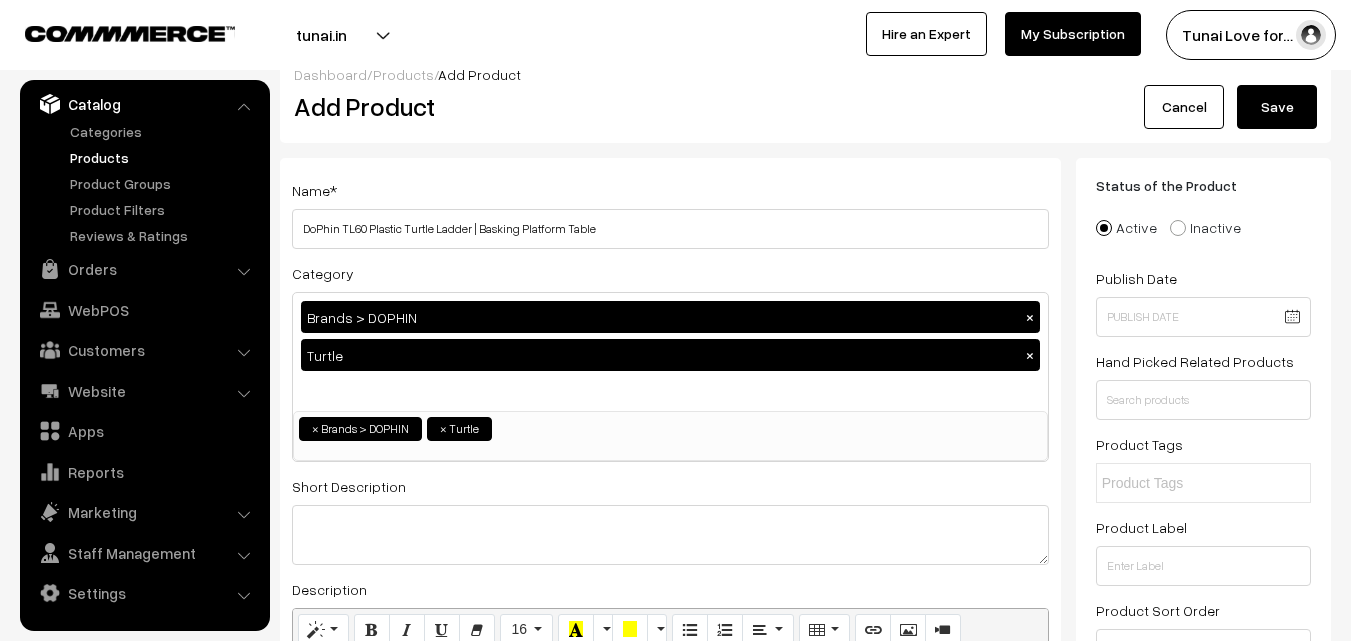 scroll, scrollTop: 0, scrollLeft: 0, axis: both 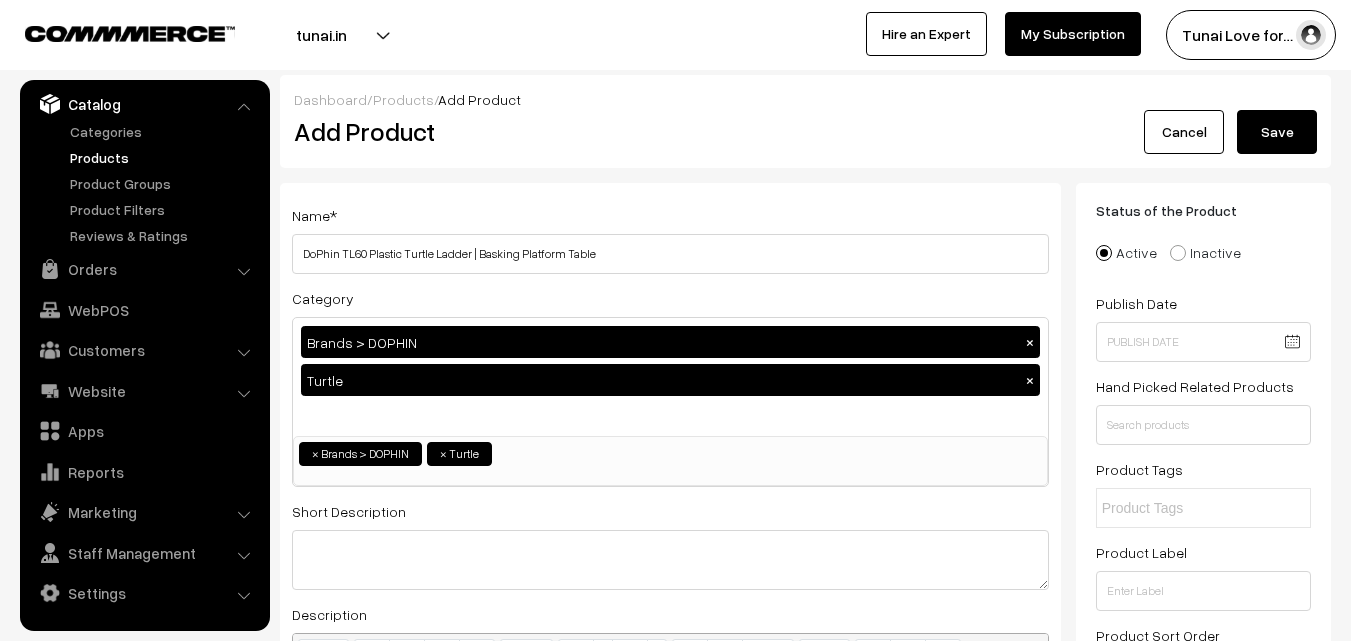 type on "360" 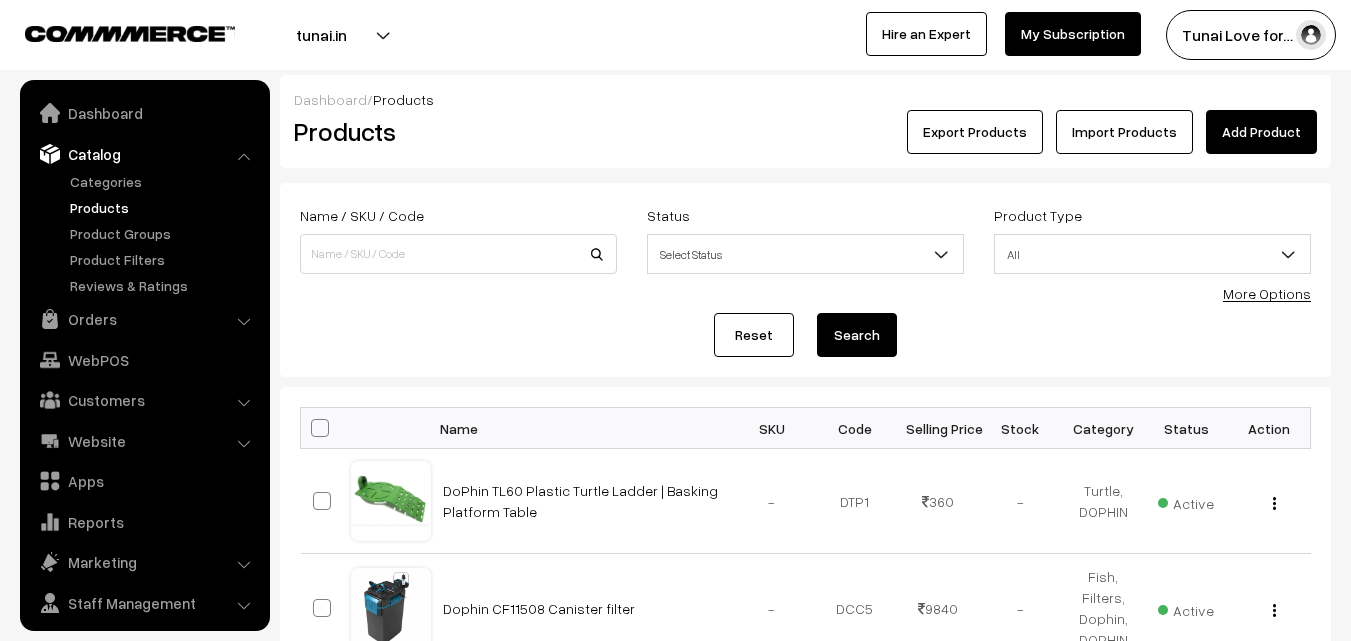 scroll, scrollTop: 0, scrollLeft: 0, axis: both 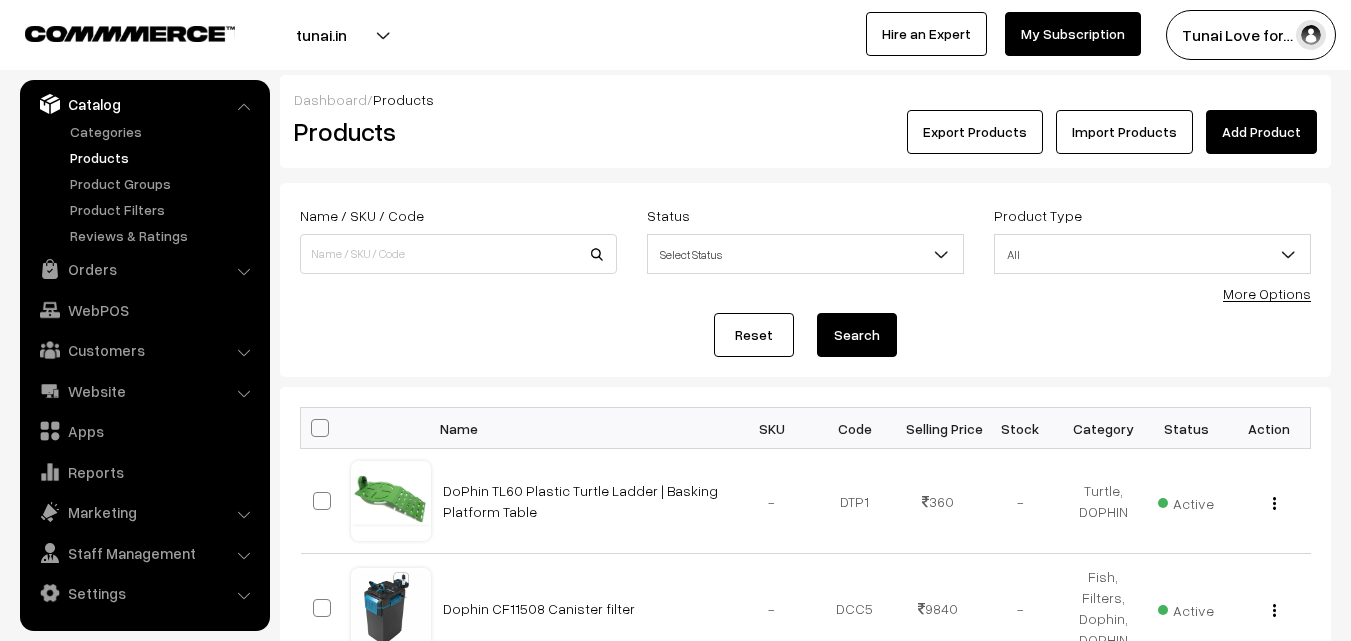 click on "Add Product" at bounding box center (1261, 132) 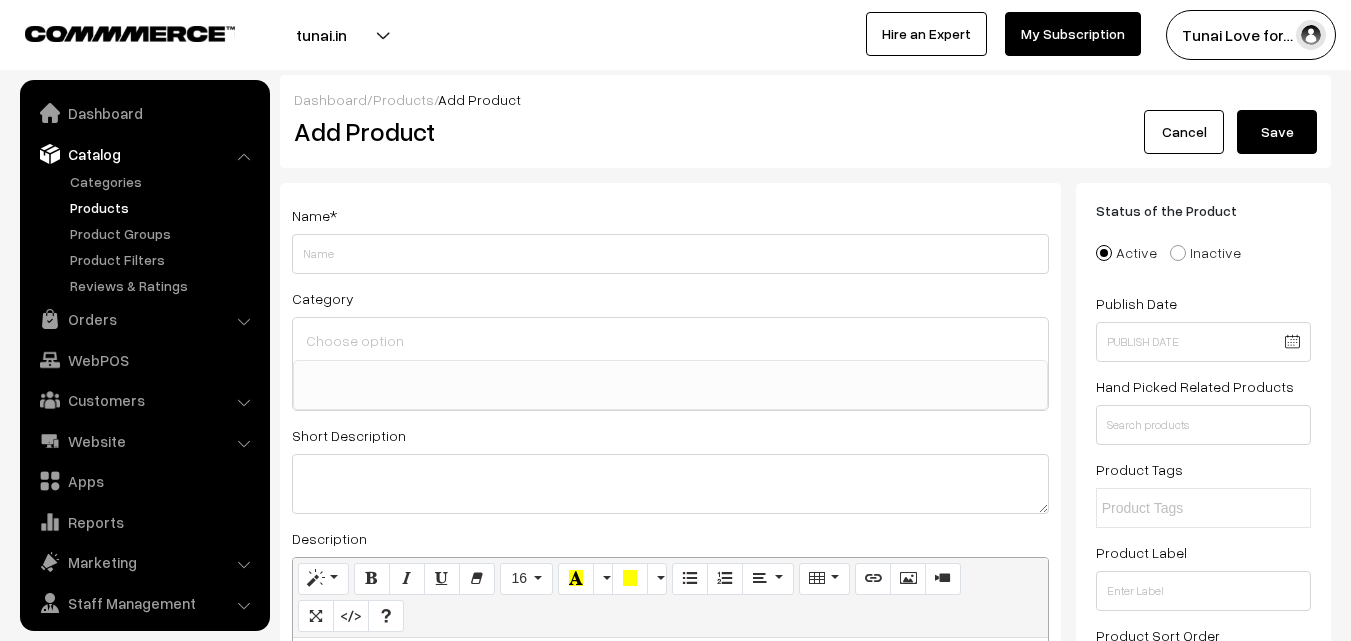 select 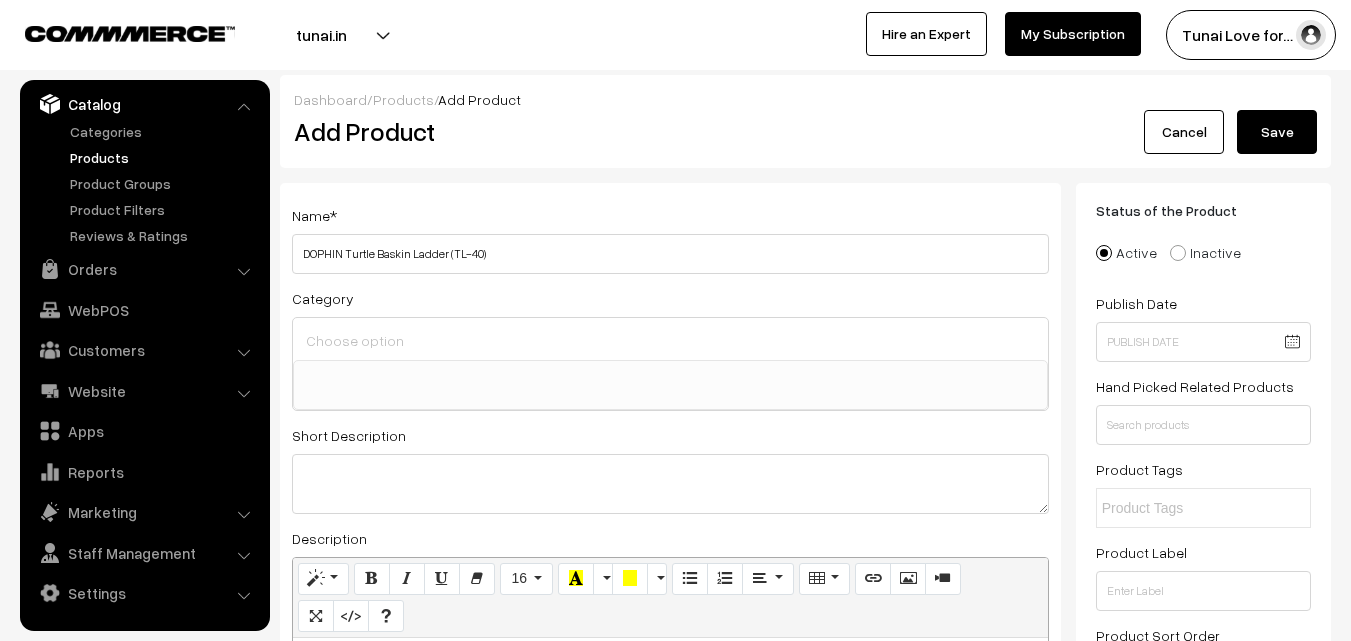 click on "DOPHIN Turtle Baskin Ladder (TL-40)" at bounding box center (670, 254) 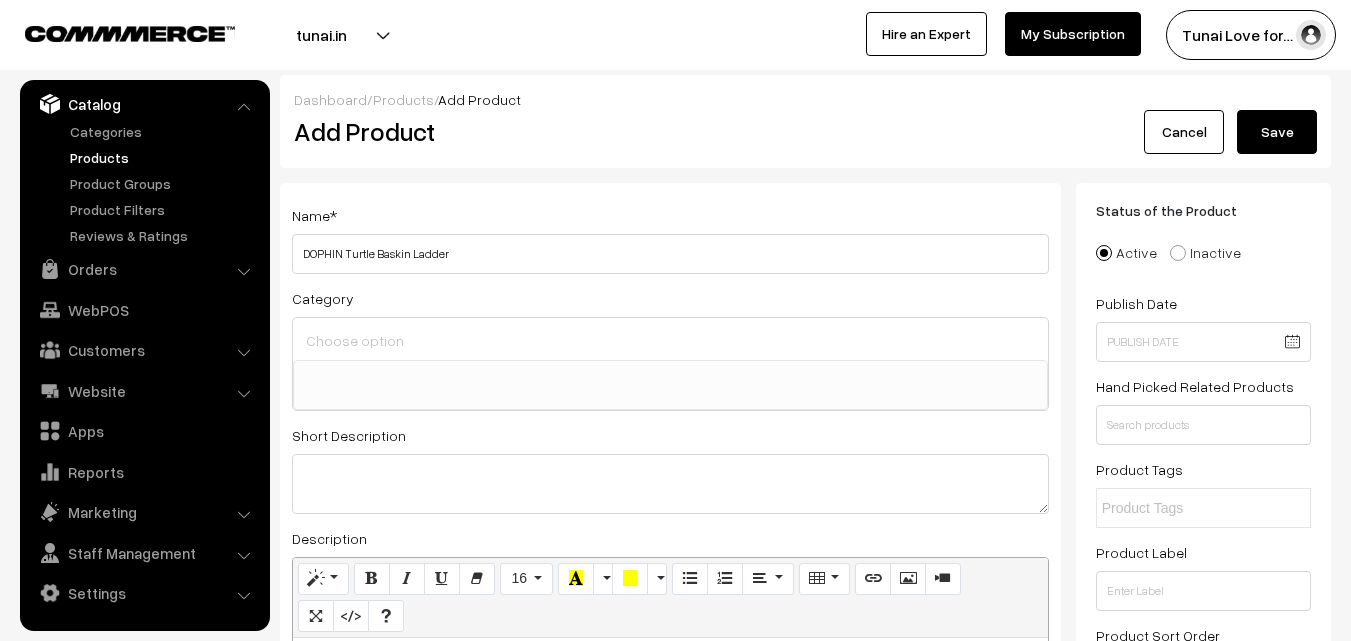 click on "DOPHIN Turtle Baskin Ladder" at bounding box center [670, 254] 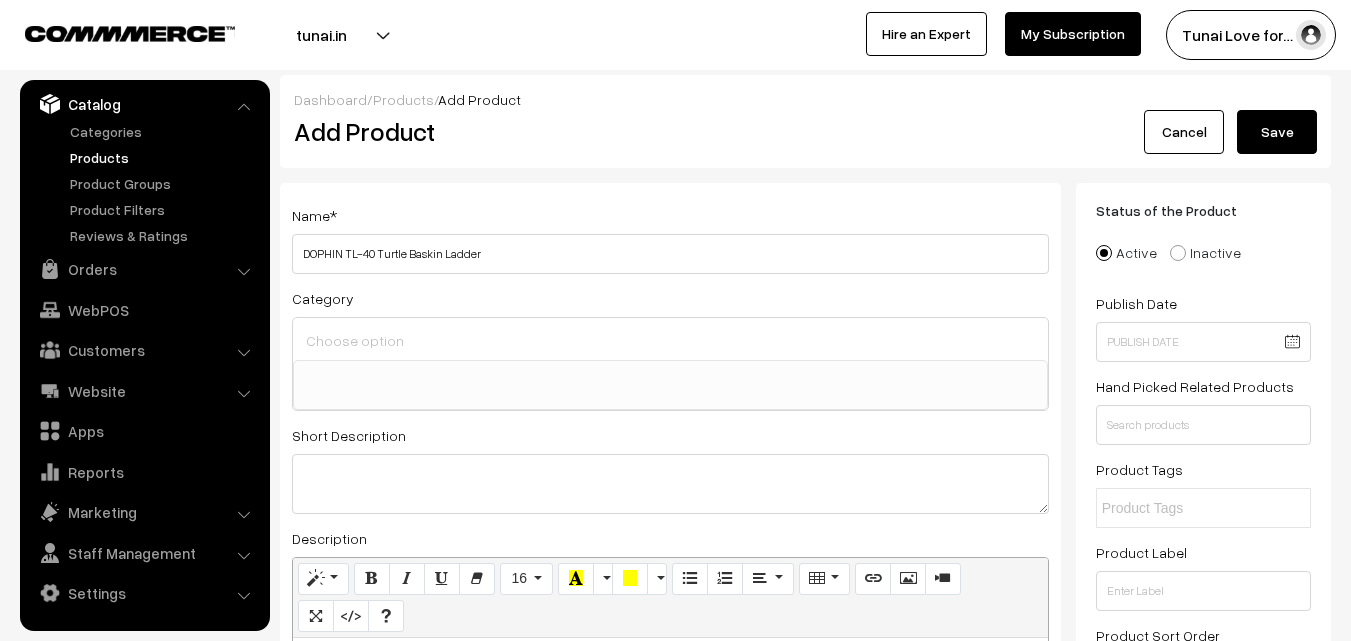 type on "DOPHIN TL-40 Turtle Baskin Ladder" 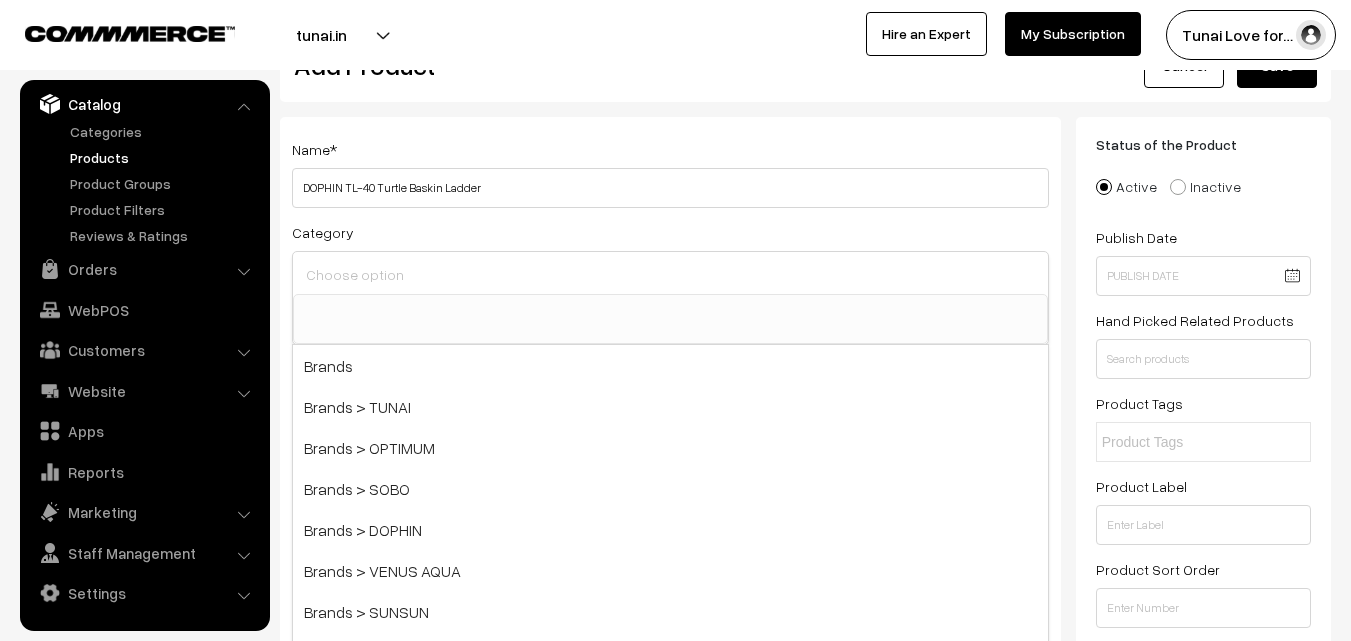 scroll, scrollTop: 100, scrollLeft: 0, axis: vertical 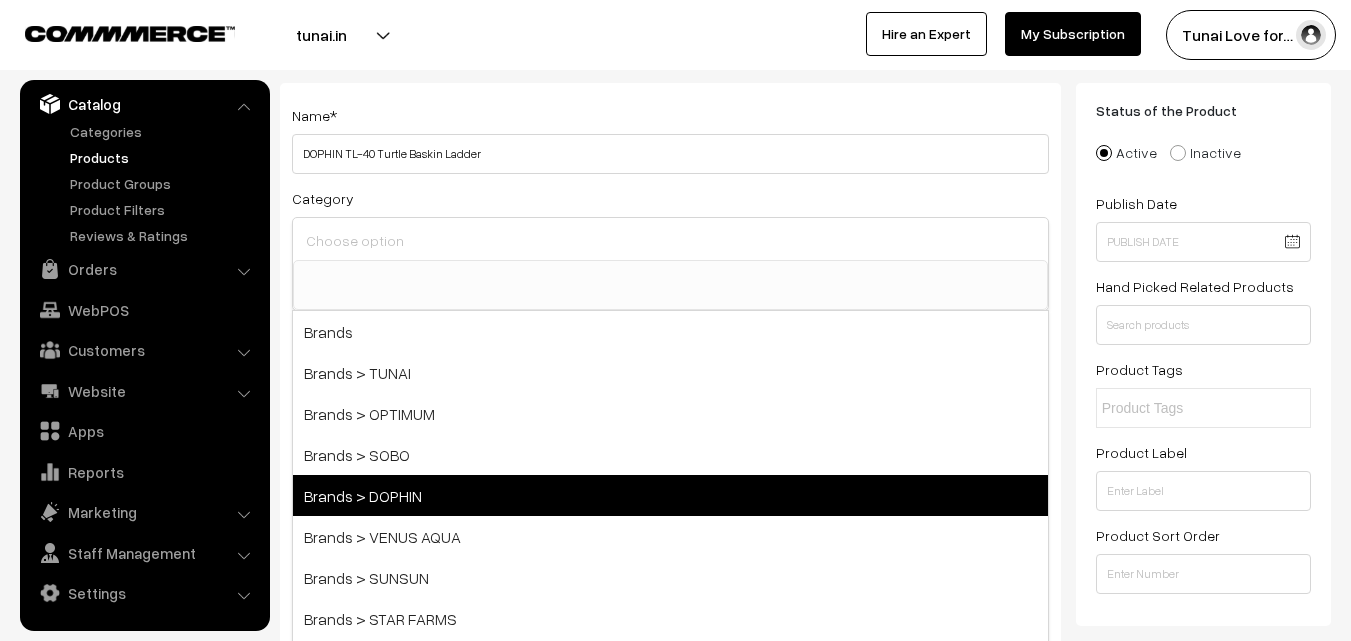 click on "Brands > DOPHIN" at bounding box center [670, 495] 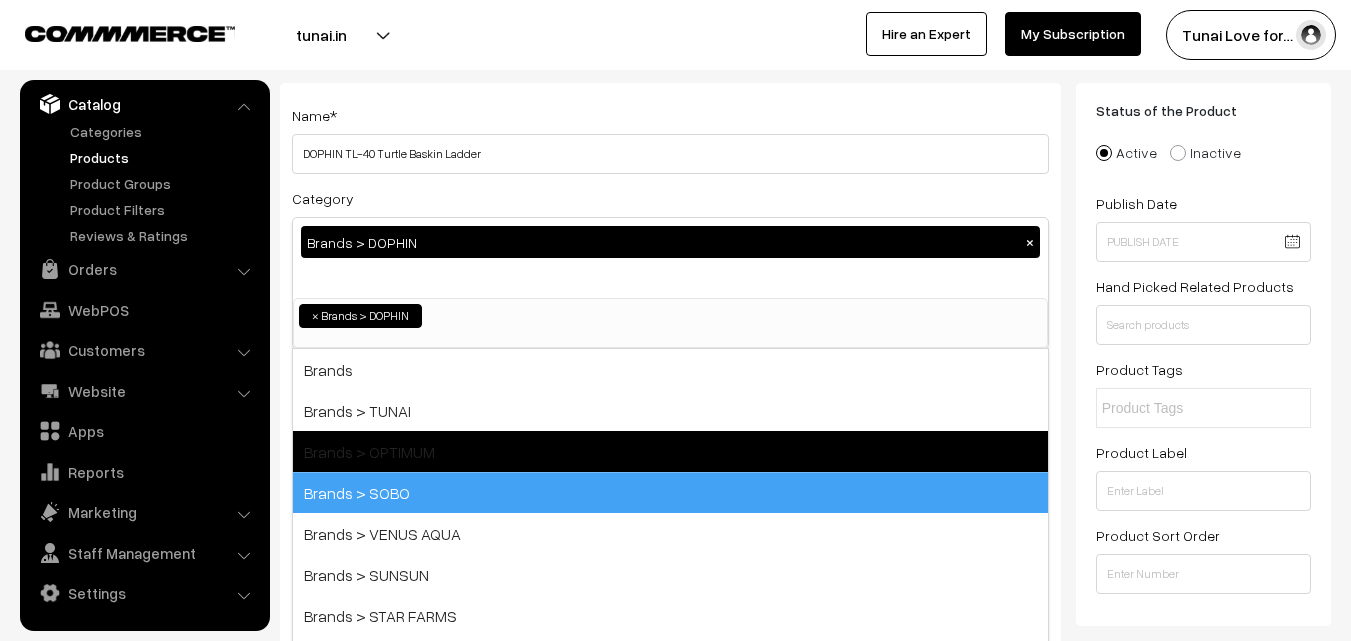 scroll, scrollTop: 17, scrollLeft: 0, axis: vertical 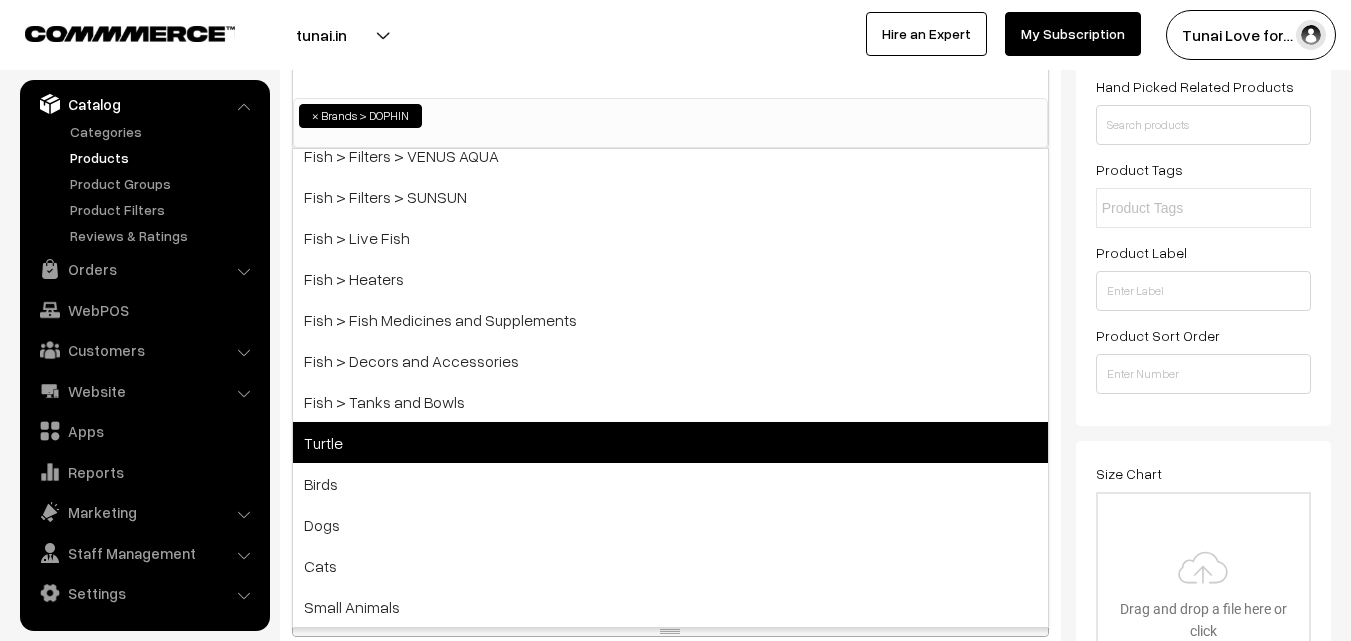 click on "Turtle" at bounding box center (670, 442) 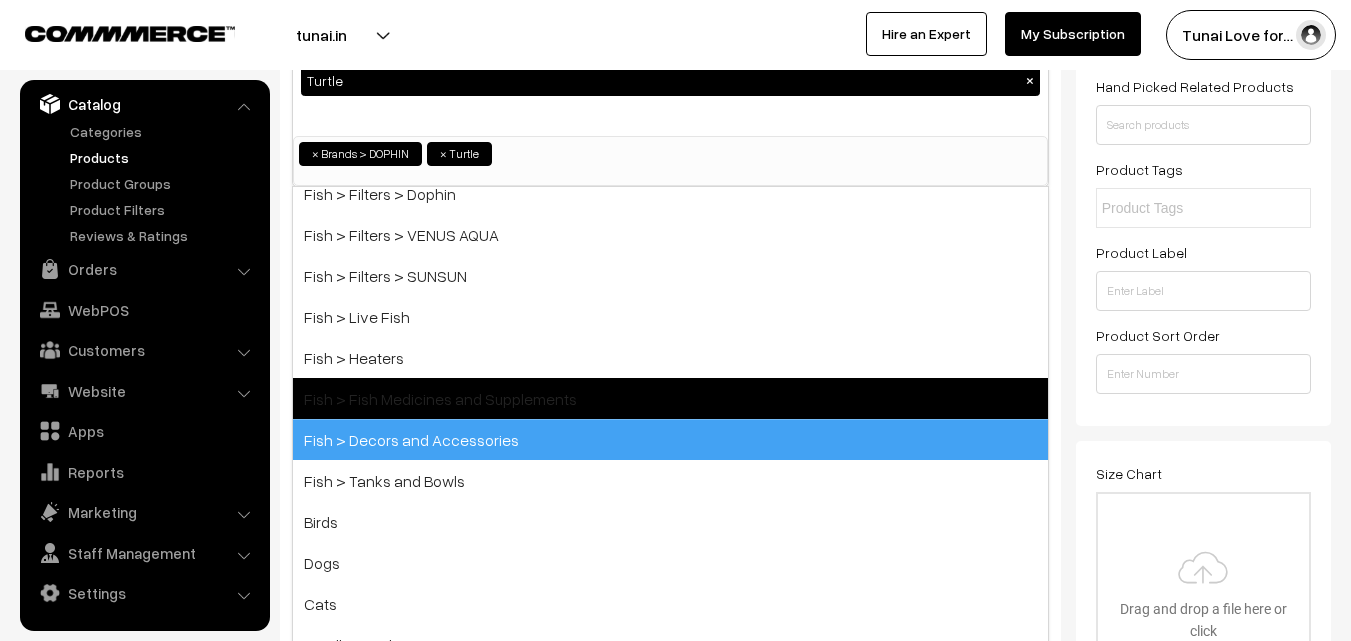 scroll, scrollTop: 834, scrollLeft: 0, axis: vertical 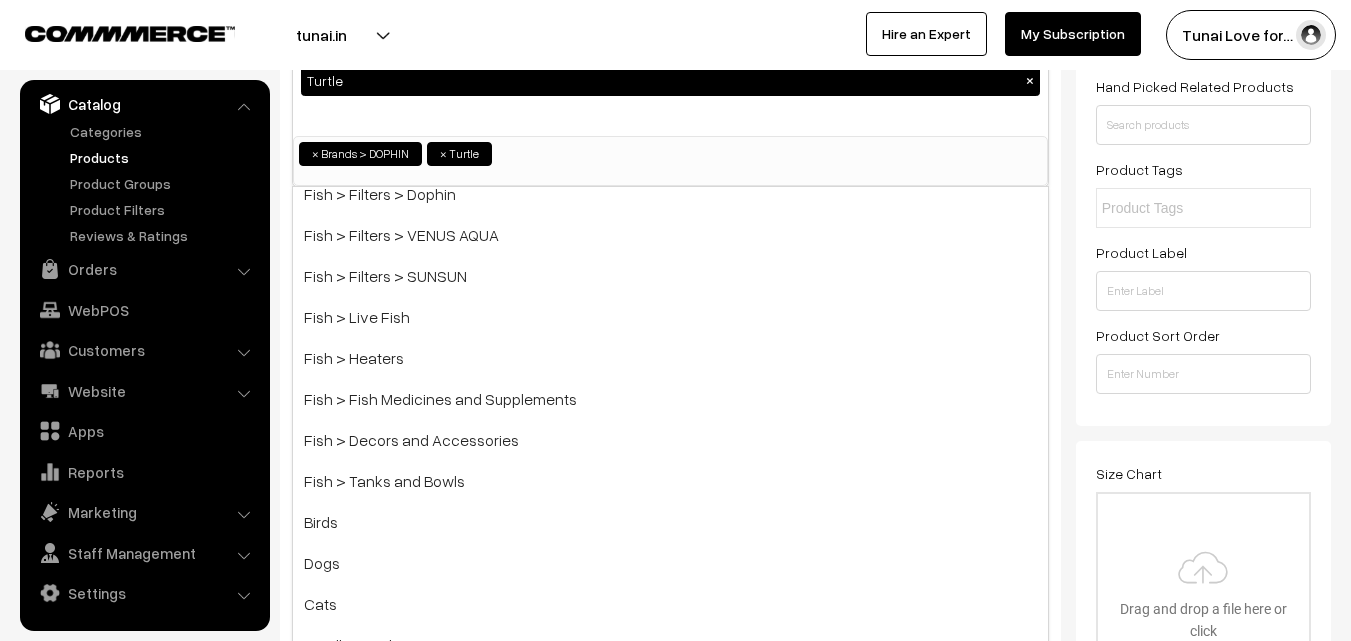 click on "Name  *
DOPHIN TL-40 Turtle Baskin Ladder
Category
Brands > DOPHIN × Turtle ×
Brands
Brands > TUNAI
Brands > OPTIMUM
Brands > SOBO
Brands > DOPHIN
Brands > VENUS AQUA
Brands > SUNSUN
Brands > STAR FARMS Fish Fish > Fish Food Fish > Fish Food > Tunai Turtle ×" at bounding box center (670, 1242) 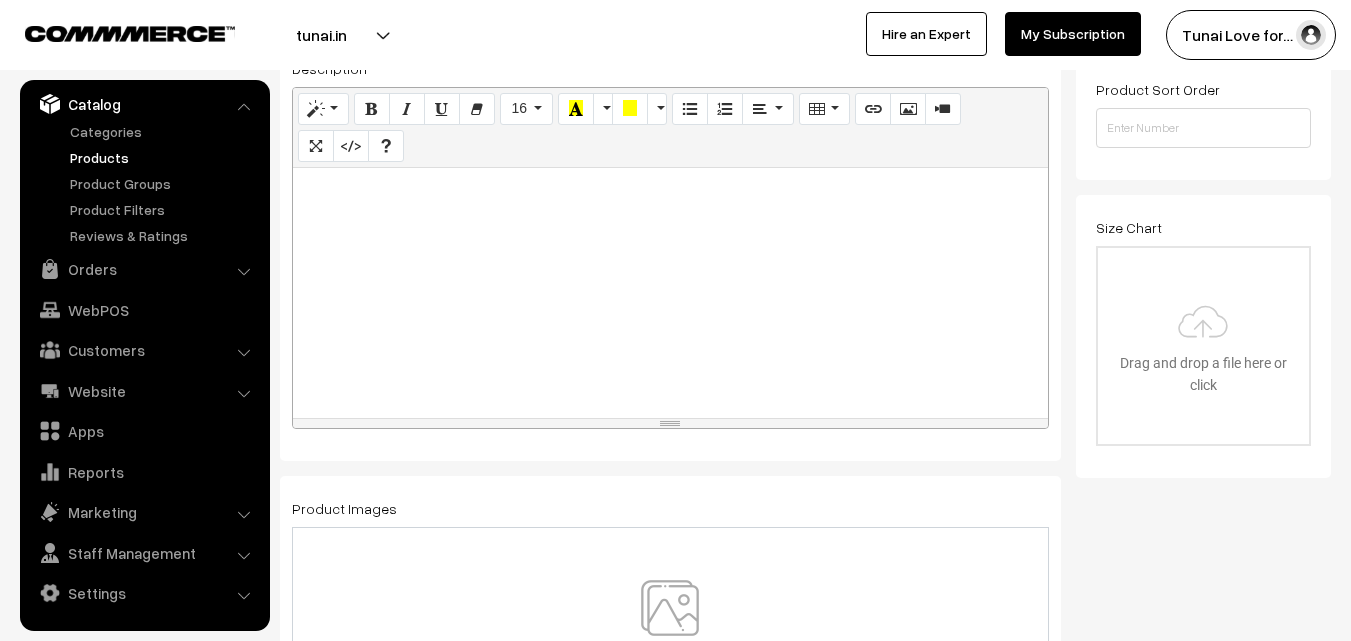 scroll, scrollTop: 600, scrollLeft: 0, axis: vertical 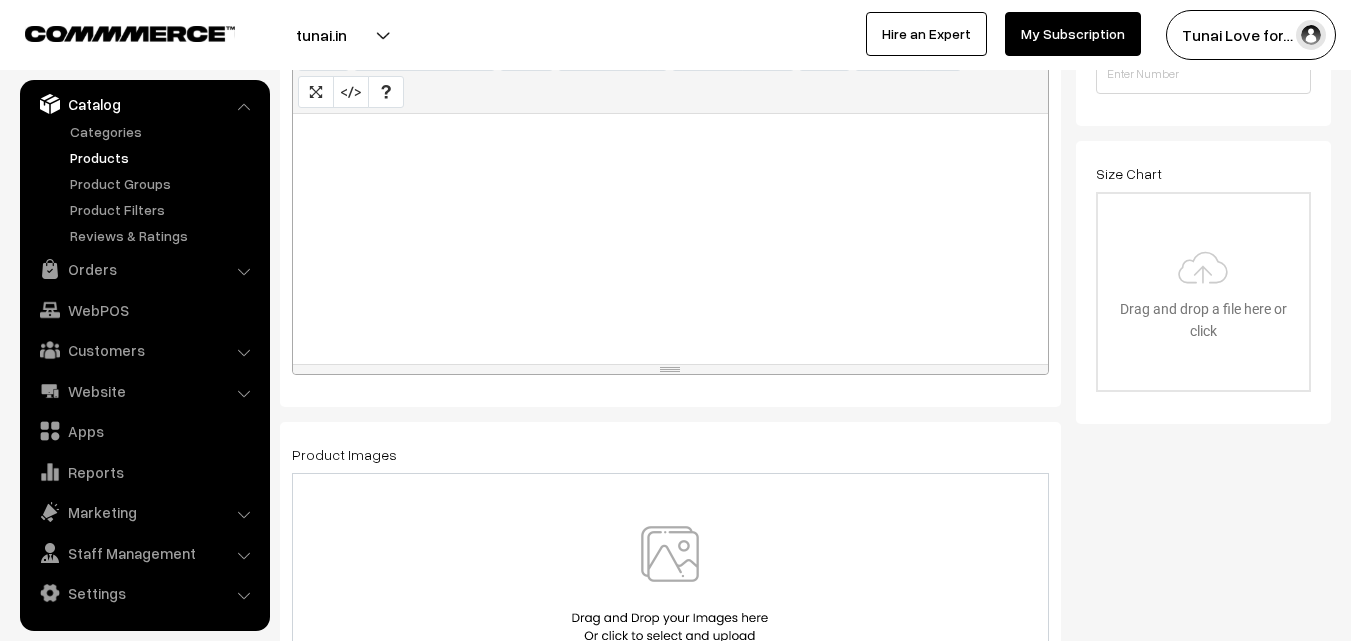 click at bounding box center (670, 239) 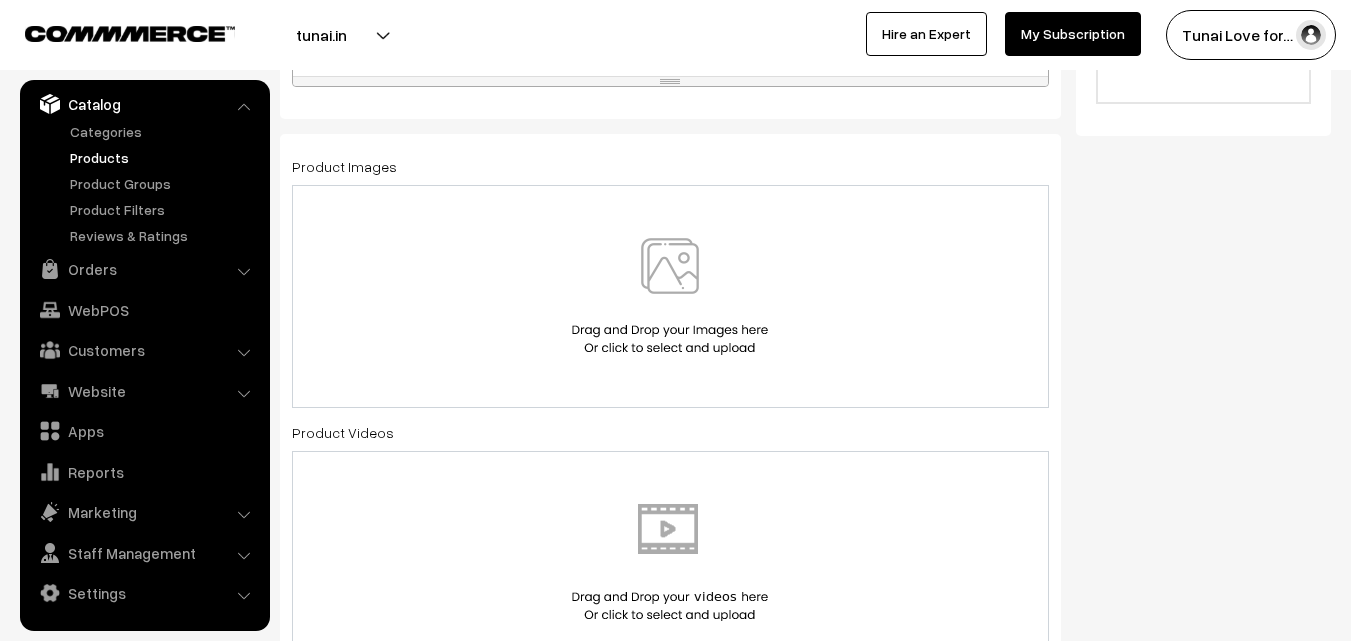 scroll, scrollTop: 900, scrollLeft: 0, axis: vertical 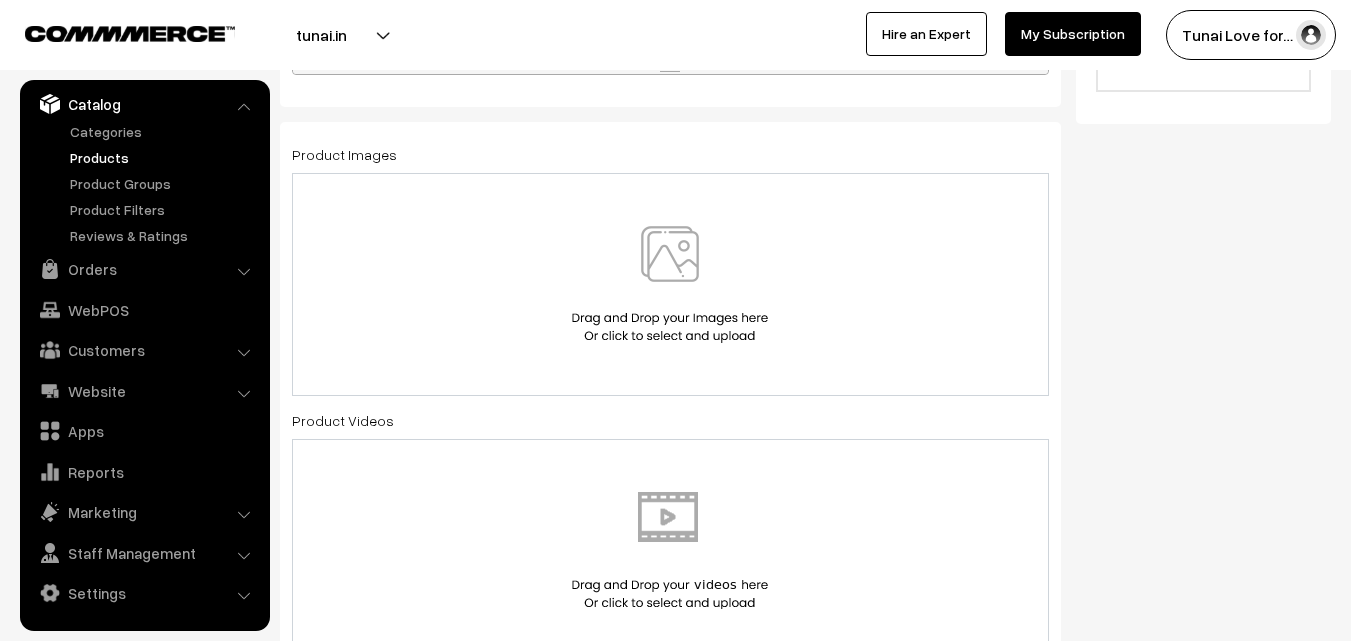 click at bounding box center [670, 284] 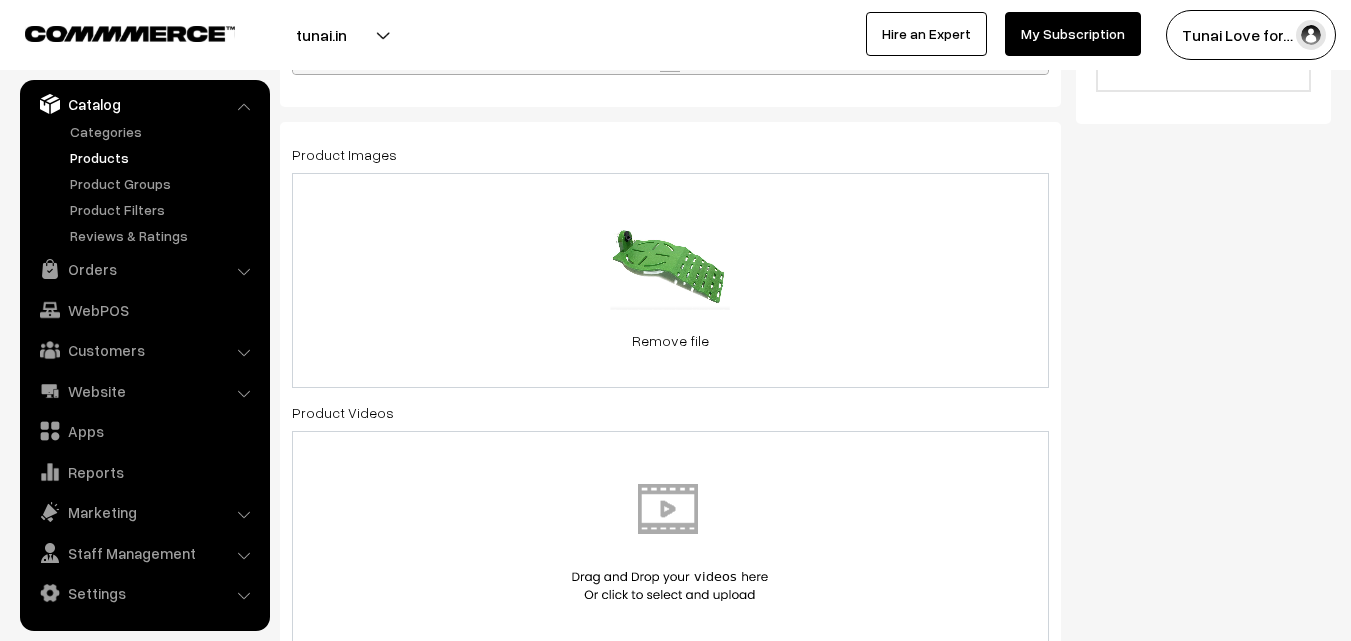 click on "76.9  KB      61xfS7K2GSL._SL1500_.jpg                         Check                                                      Error                                                           Remove file" at bounding box center [670, 280] 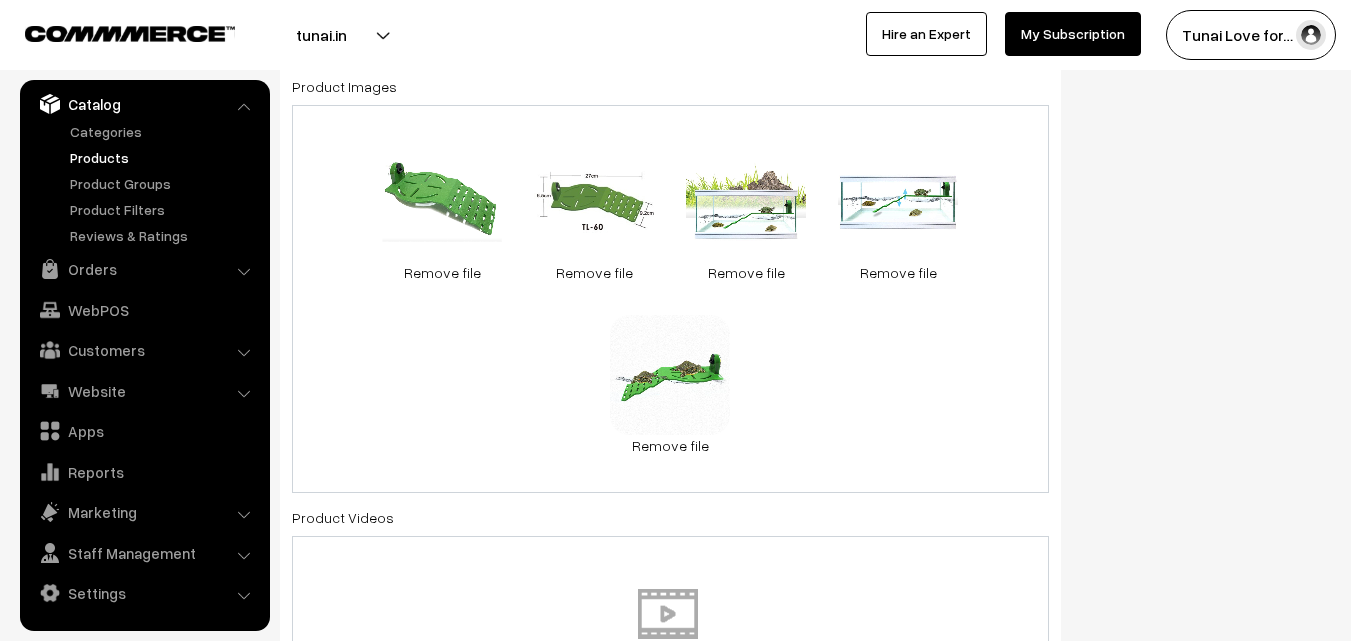 scroll, scrollTop: 1000, scrollLeft: 0, axis: vertical 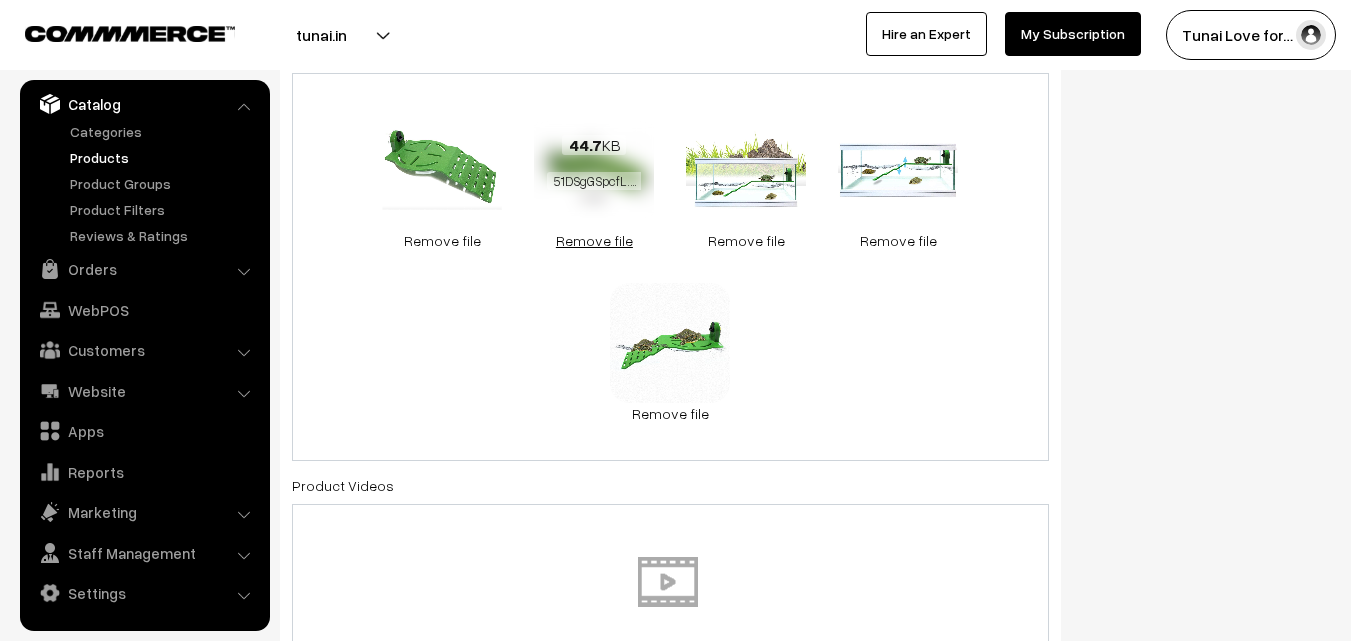 click on "Remove file" at bounding box center [594, 240] 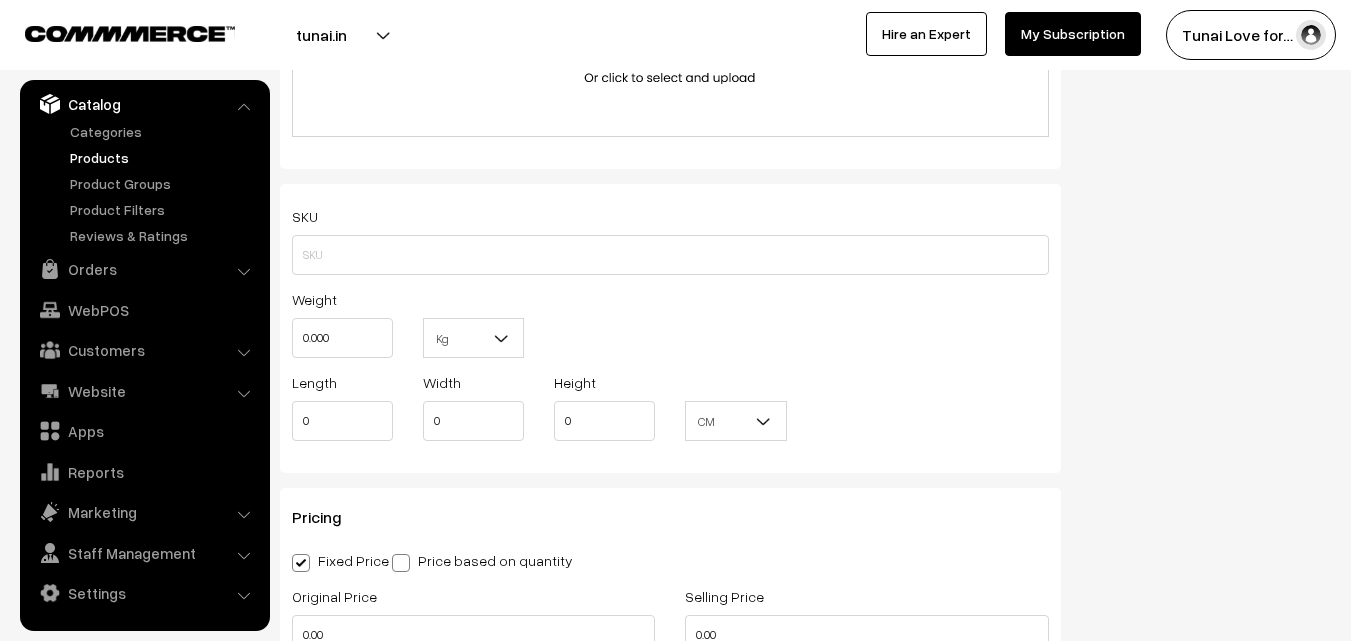 scroll, scrollTop: 1600, scrollLeft: 0, axis: vertical 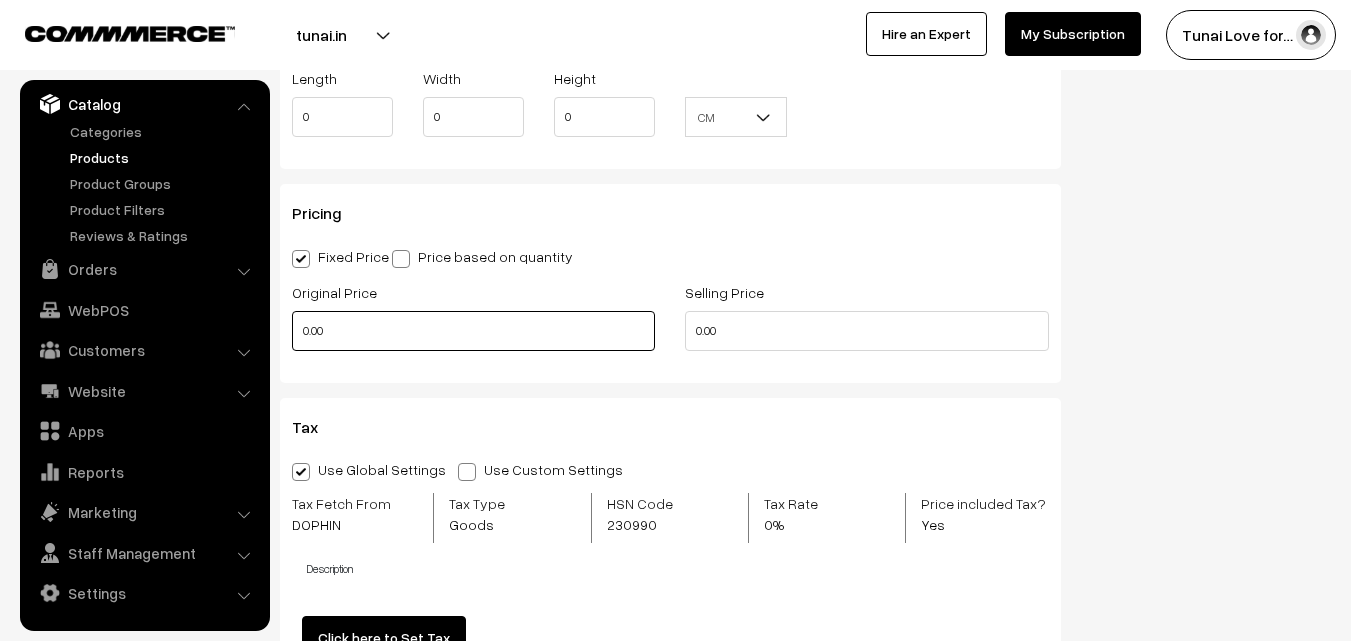 drag, startPoint x: 360, startPoint y: 326, endPoint x: 286, endPoint y: 330, distance: 74.10803 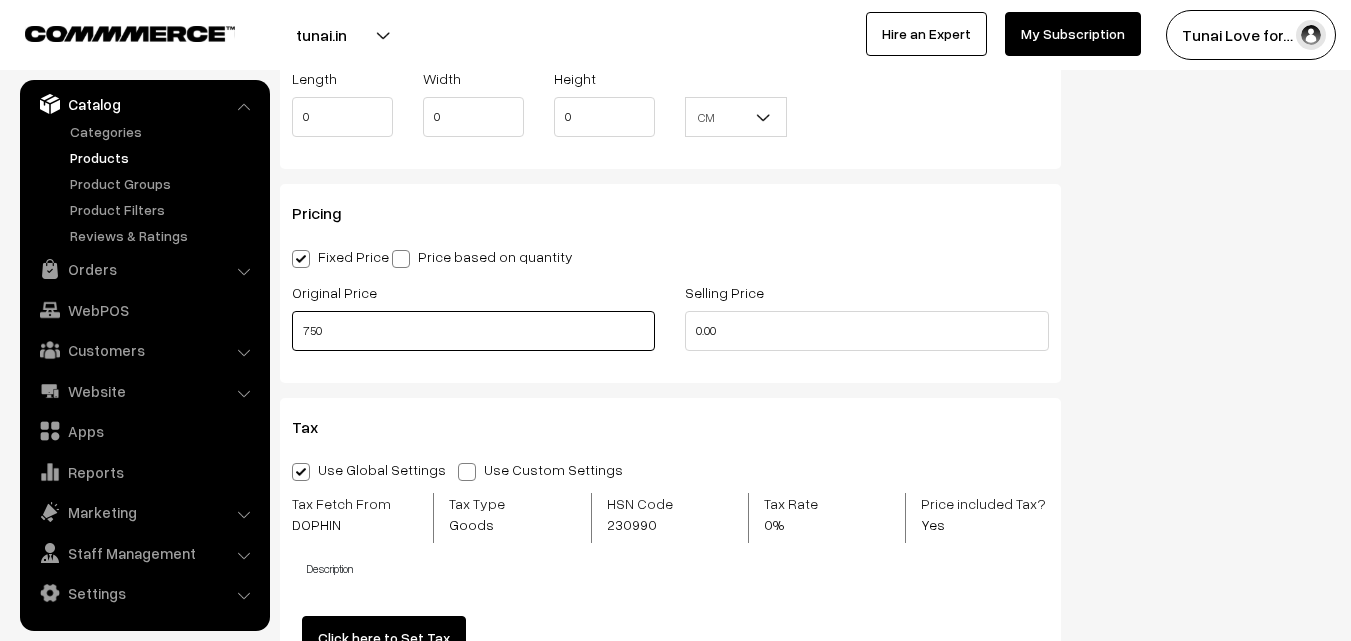 type on "750" 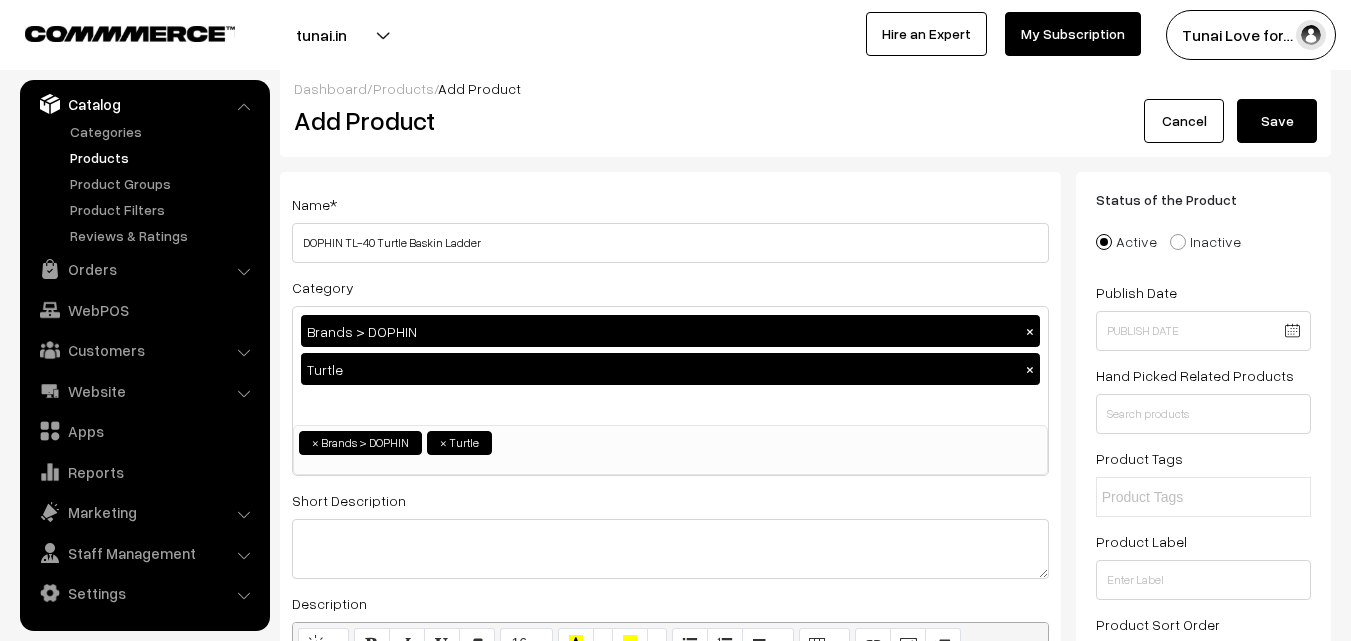 scroll, scrollTop: 0, scrollLeft: 0, axis: both 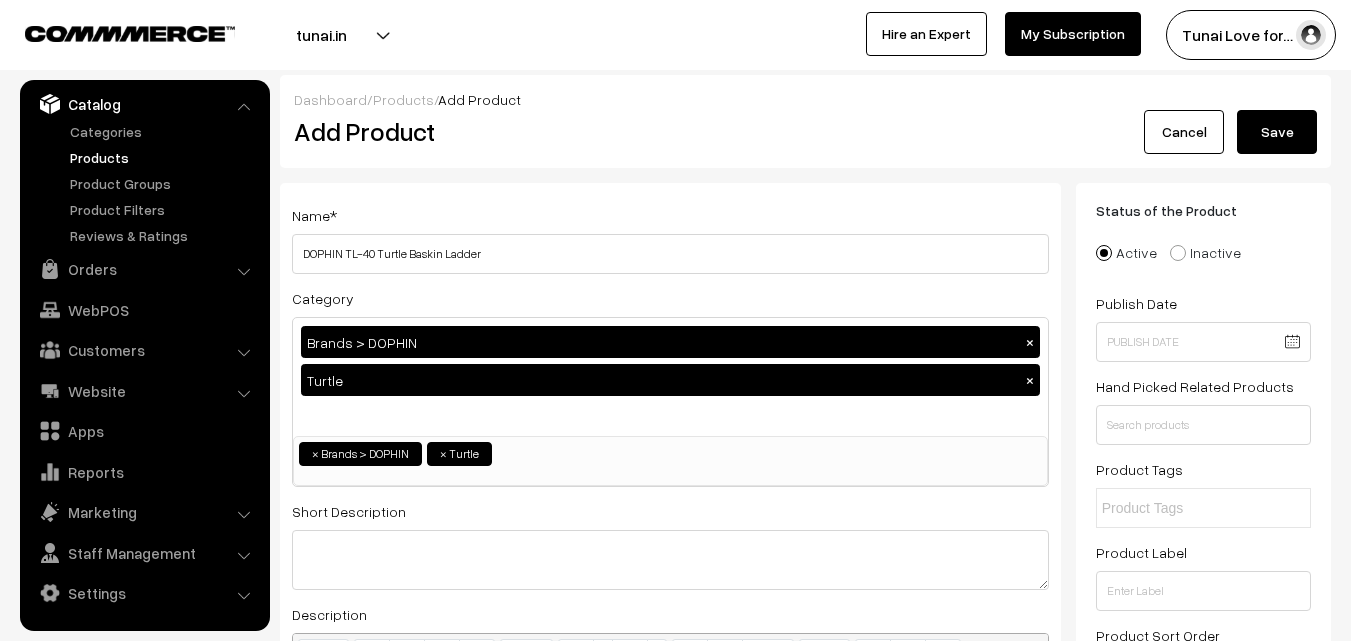 type on "500" 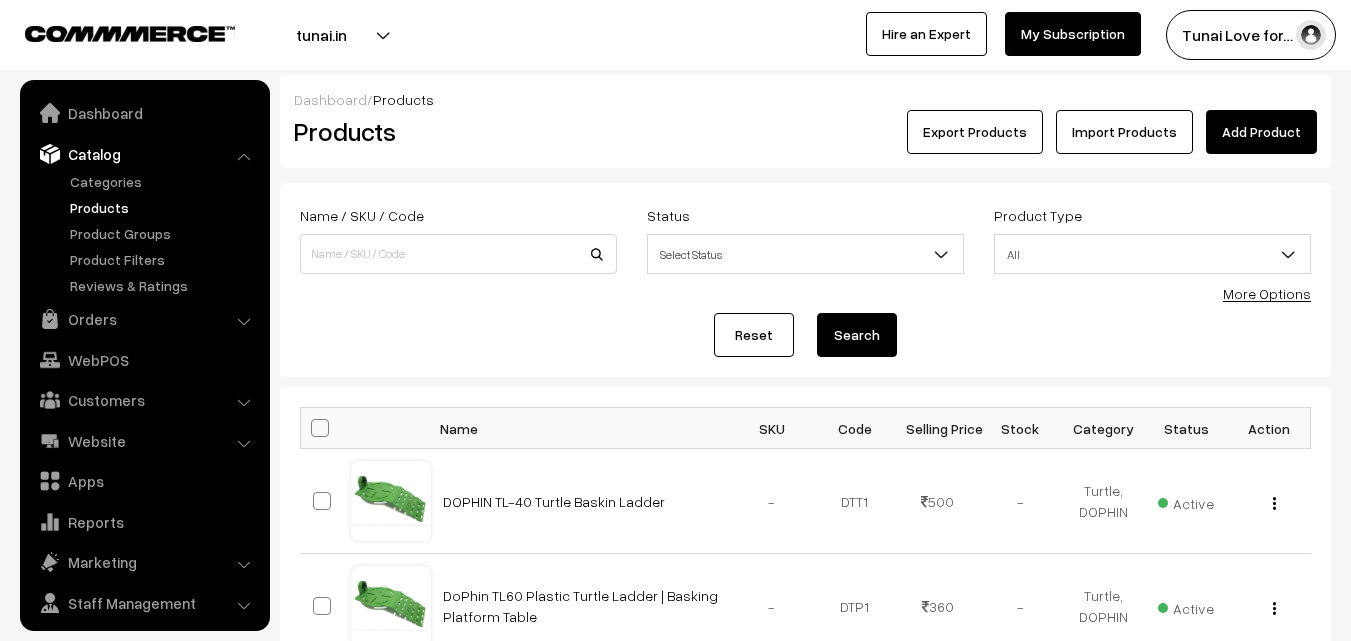 scroll, scrollTop: 0, scrollLeft: 0, axis: both 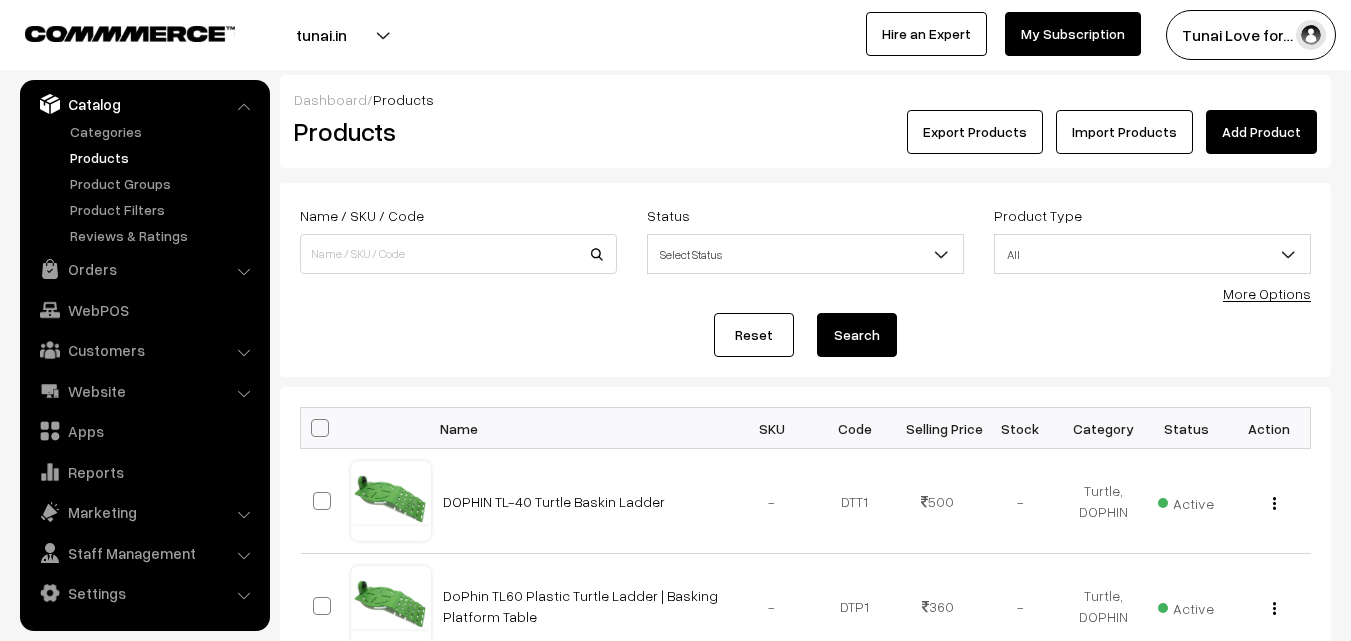 click on "Add Product" at bounding box center [1261, 132] 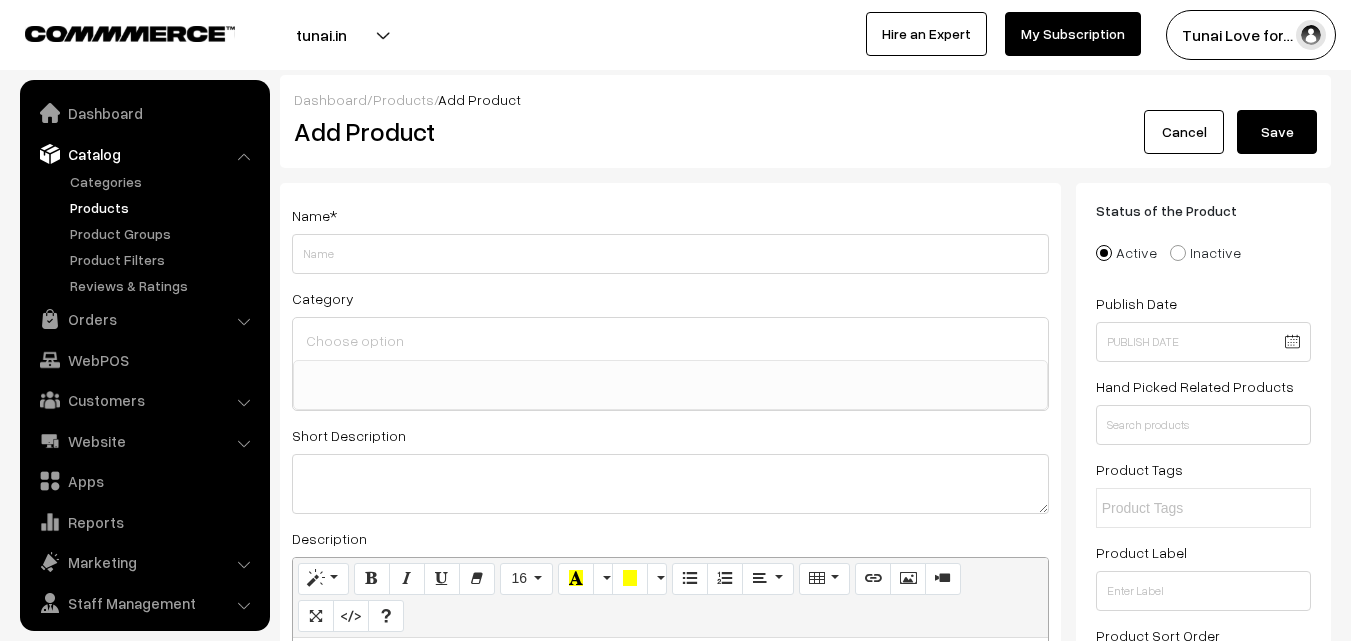 select 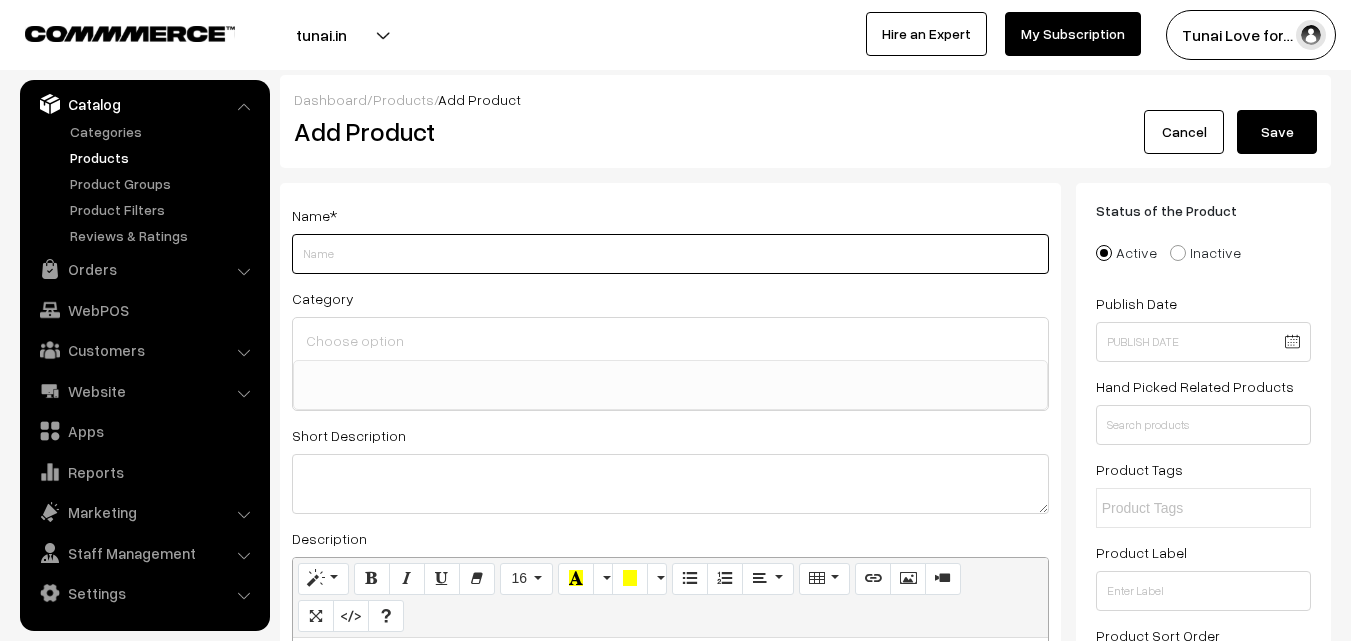 paste on "Dophin Turtle Ladder TL-30 Perfect As Turtle Bask and to Decorate Tank" 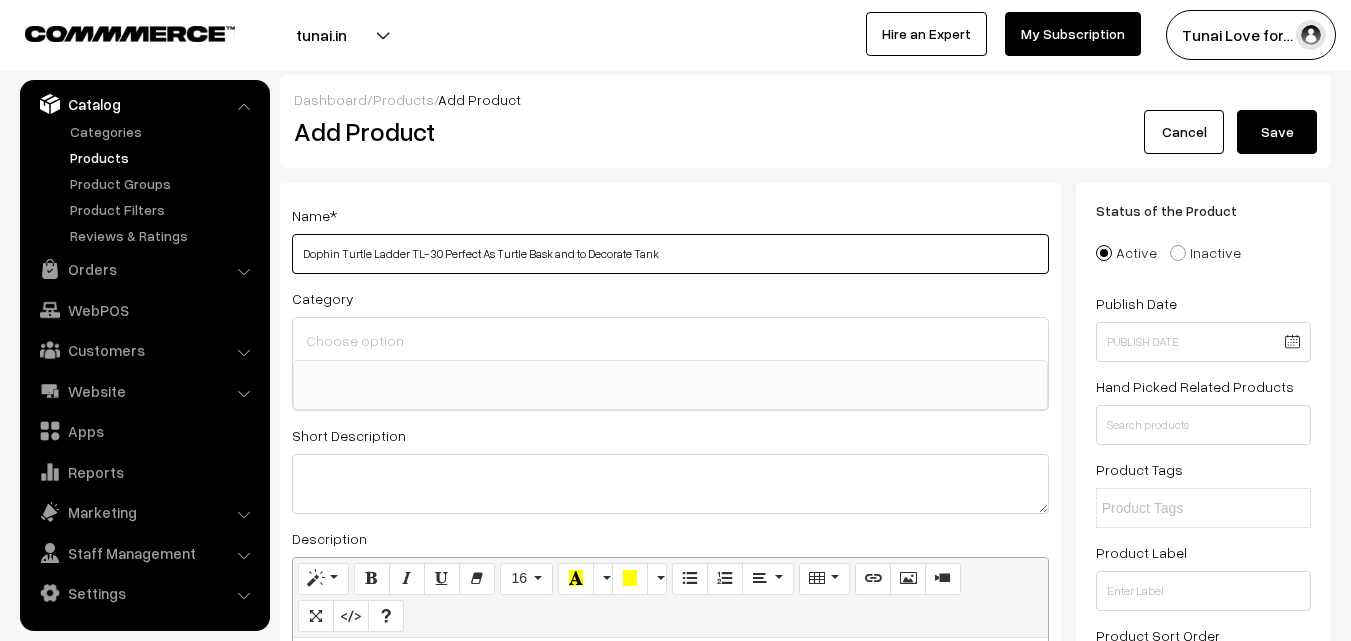 drag, startPoint x: 411, startPoint y: 254, endPoint x: 437, endPoint y: 256, distance: 26.076809 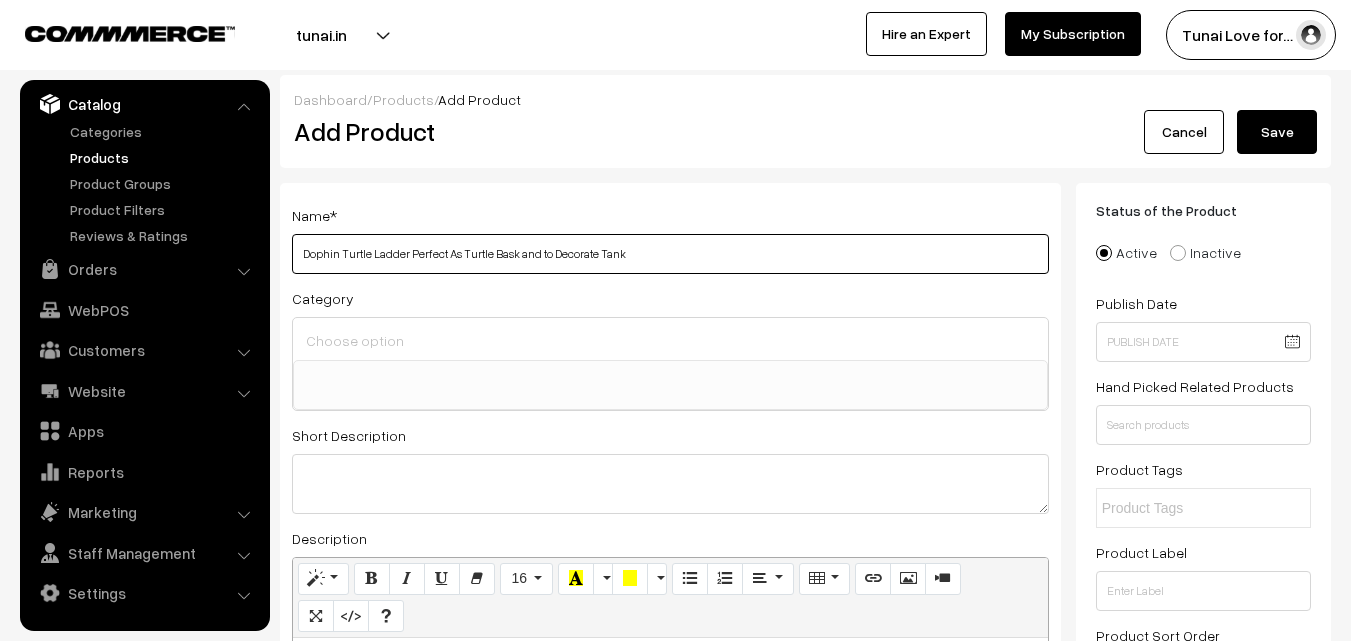 click on "Dophin Turtle Ladder Perfect As Turtle Bask and to Decorate Tank" at bounding box center [670, 254] 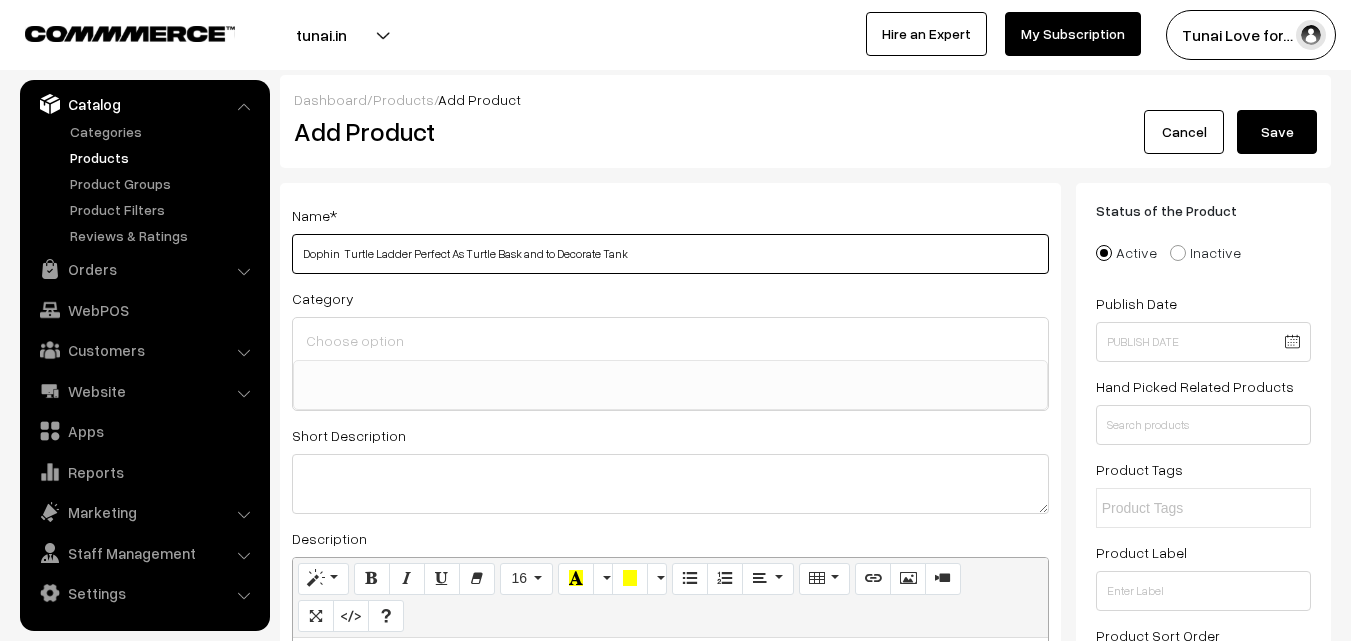paste on "TL-30" 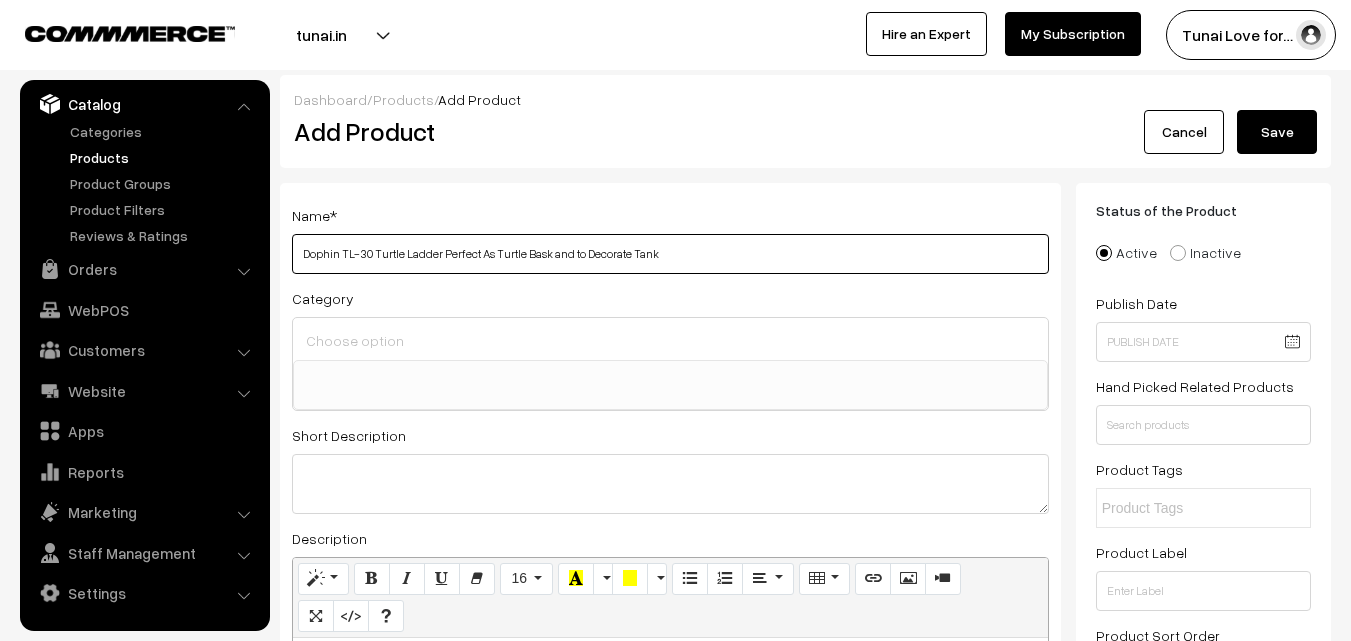 type on "Dophin TL-30 Turtle Ladder Perfect As Turtle Bask and to Decorate Tank" 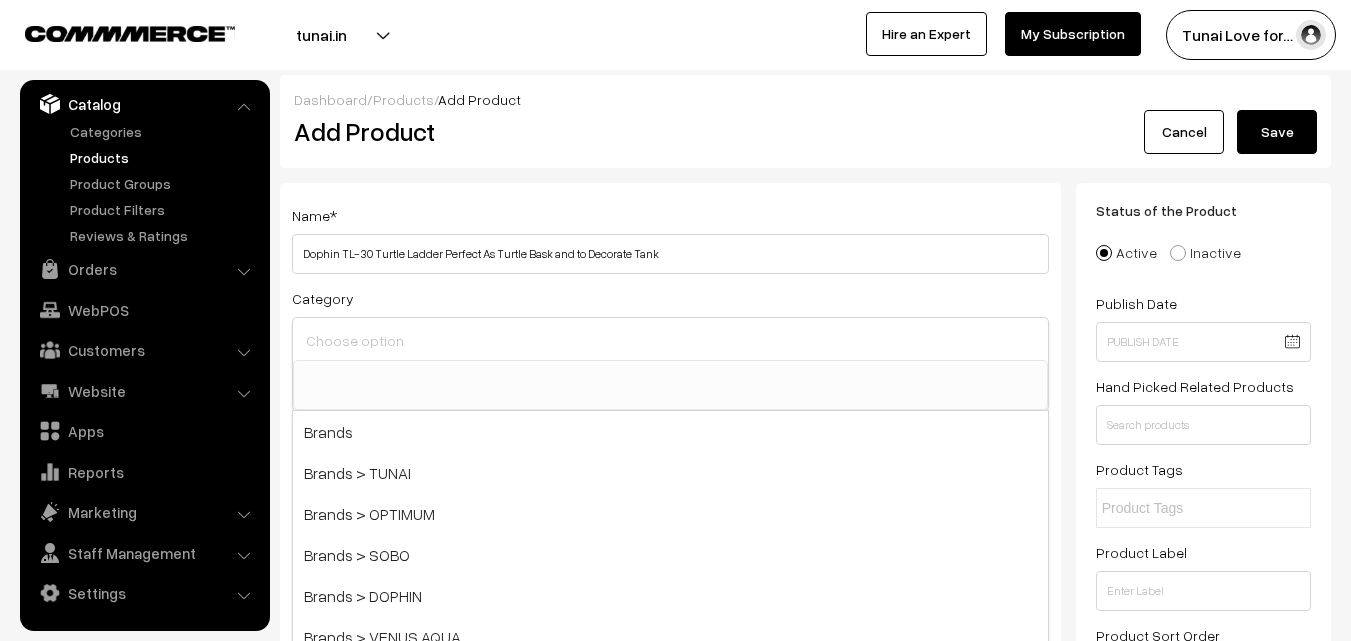 click at bounding box center (670, 340) 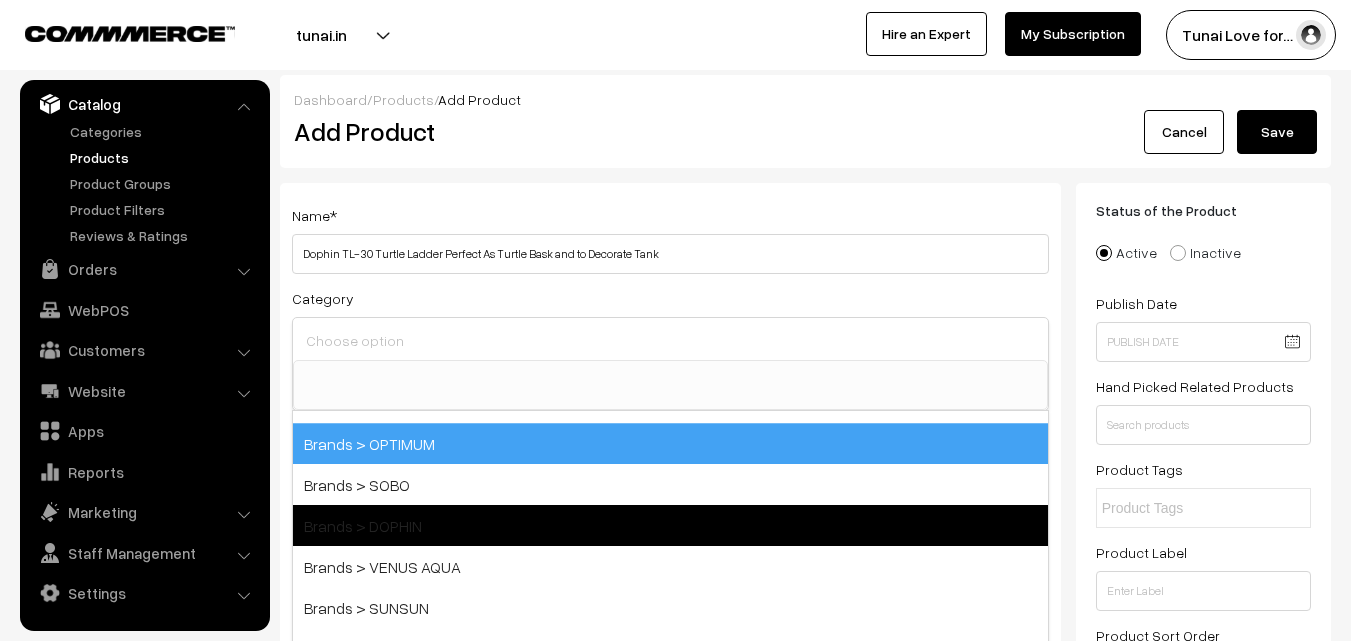 scroll, scrollTop: 100, scrollLeft: 0, axis: vertical 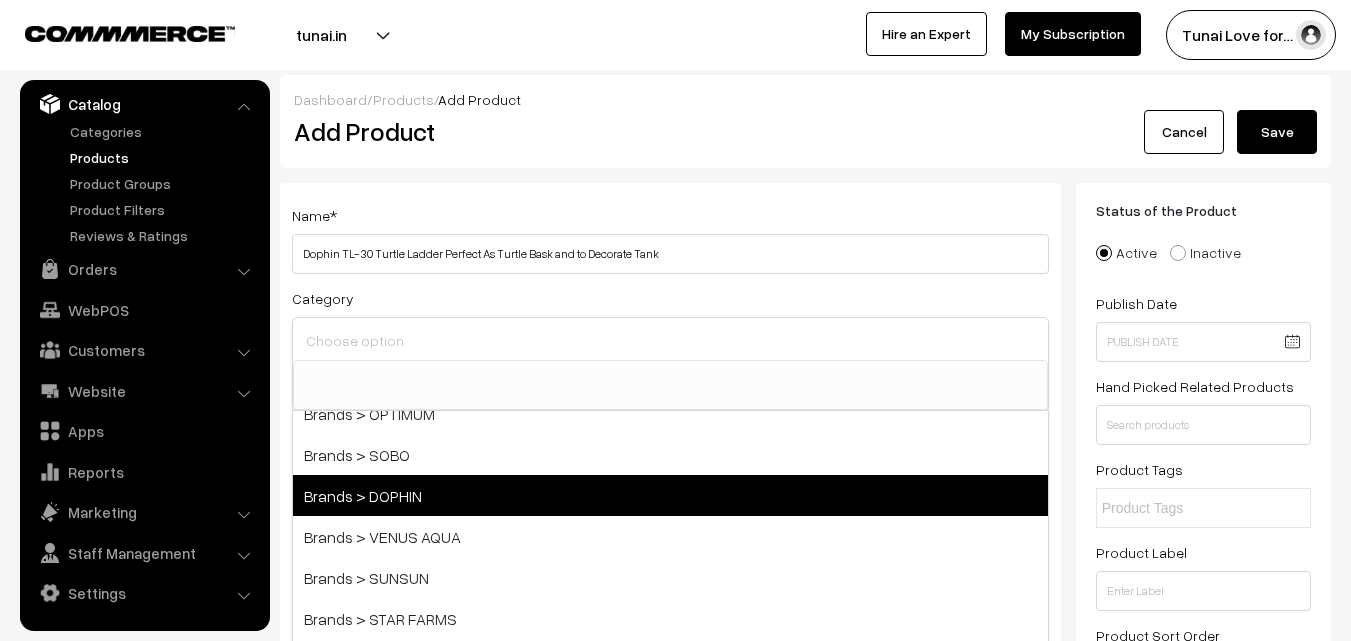 click on "Brands > DOPHIN" at bounding box center [670, 495] 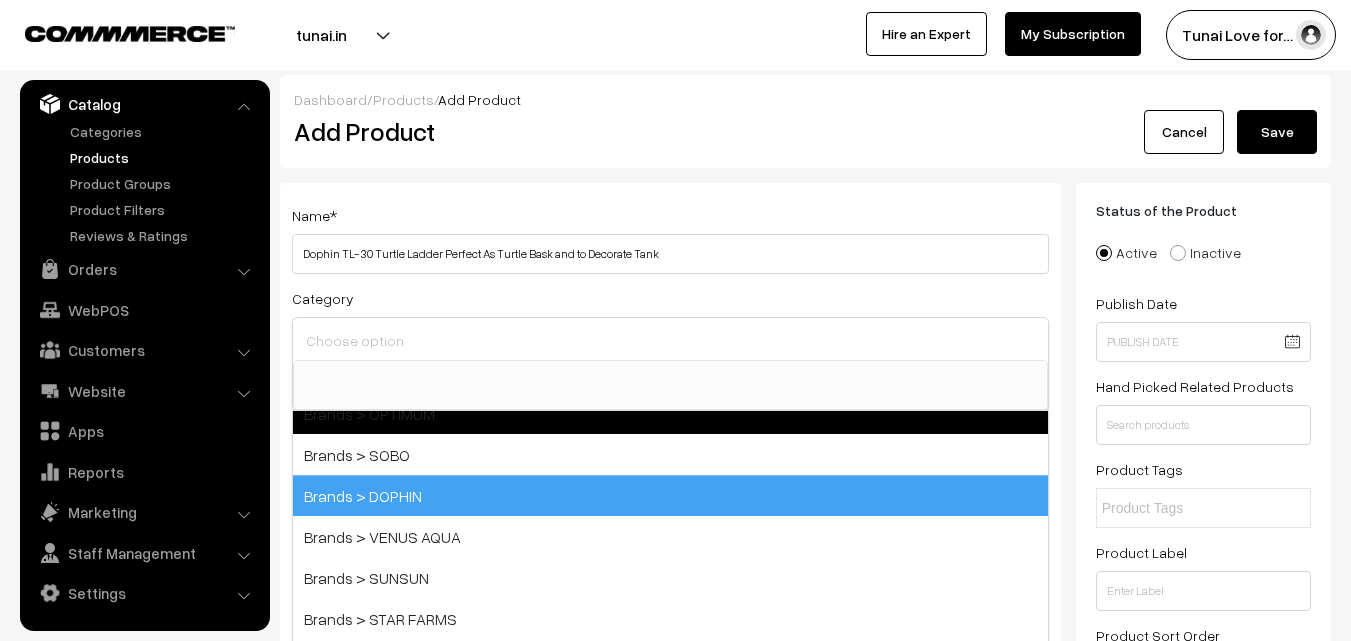 scroll, scrollTop: 17, scrollLeft: 0, axis: vertical 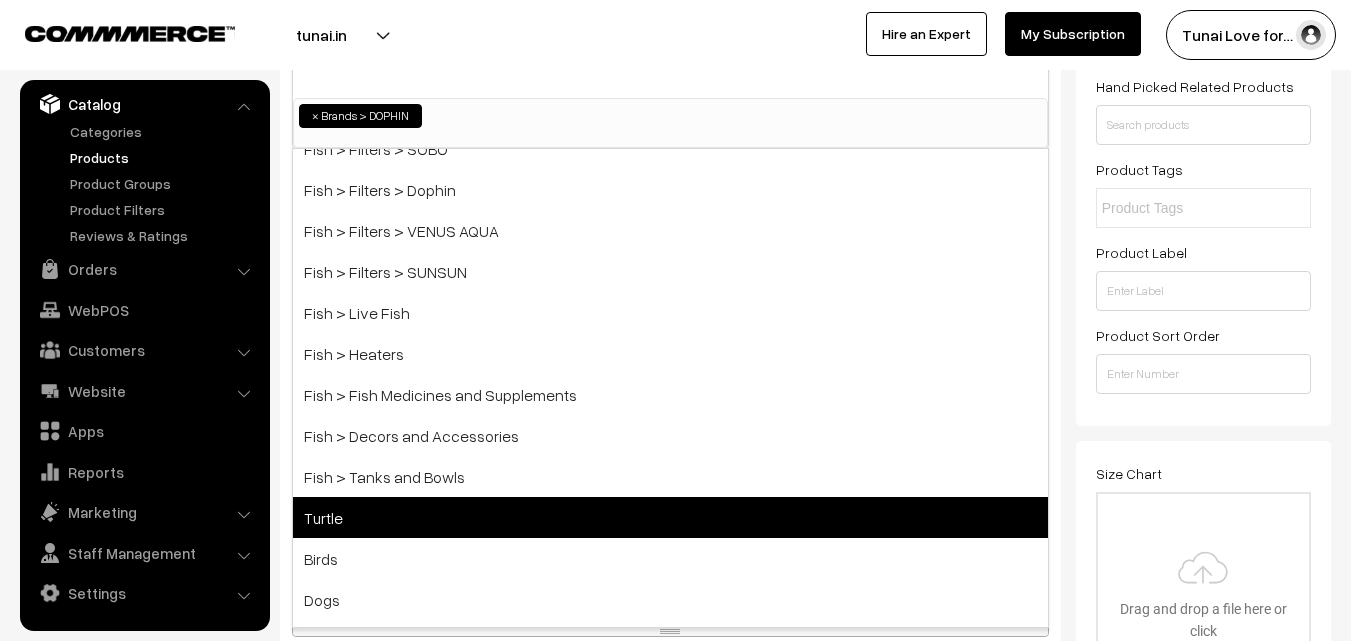 click on "Turtle" at bounding box center [670, 517] 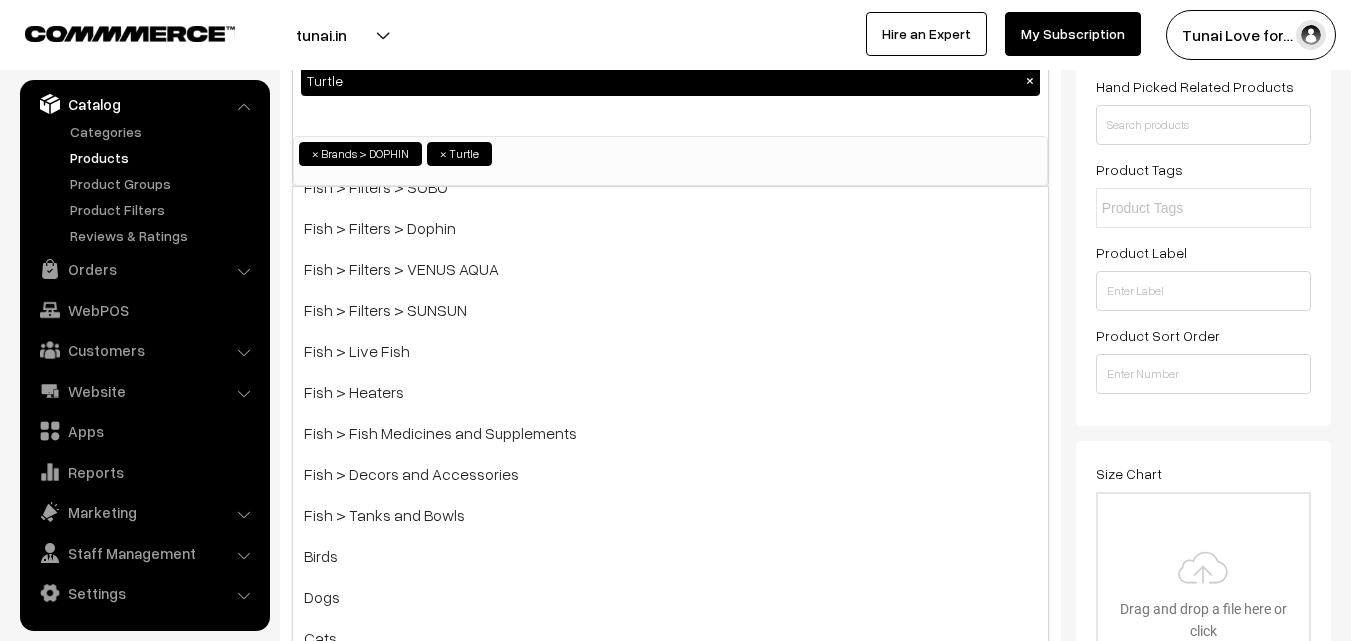 click on "Name  *
Dophin TL-30 Turtle Ladder Perfect As Turtle Bask and to Decorate Tank
Category
Brands > DOPHIN × Turtle ×
Brands
Brands > TUNAI
Brands > OPTIMUM
Brands > SOBO
Brands > DOPHIN
Brands > VENUS AQUA
Brands > SUNSUN
Brands > STAR FARMS Fish Fish > Airpumps" at bounding box center (670, 1242) 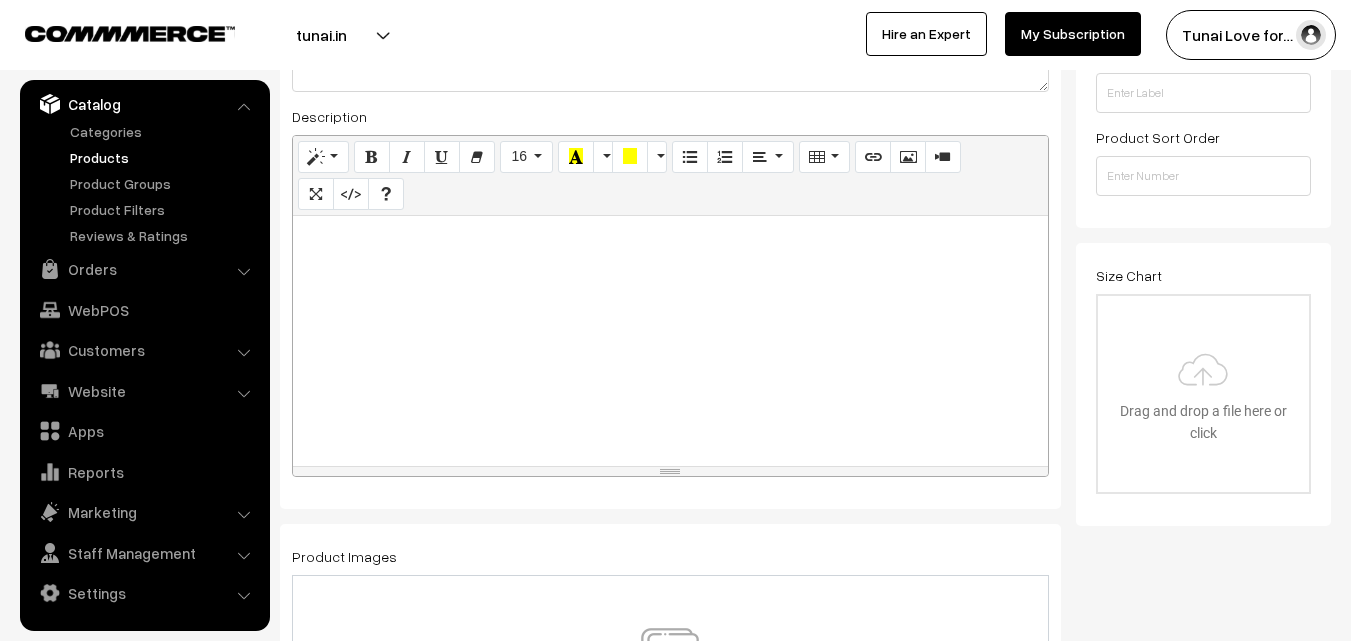 scroll, scrollTop: 500, scrollLeft: 0, axis: vertical 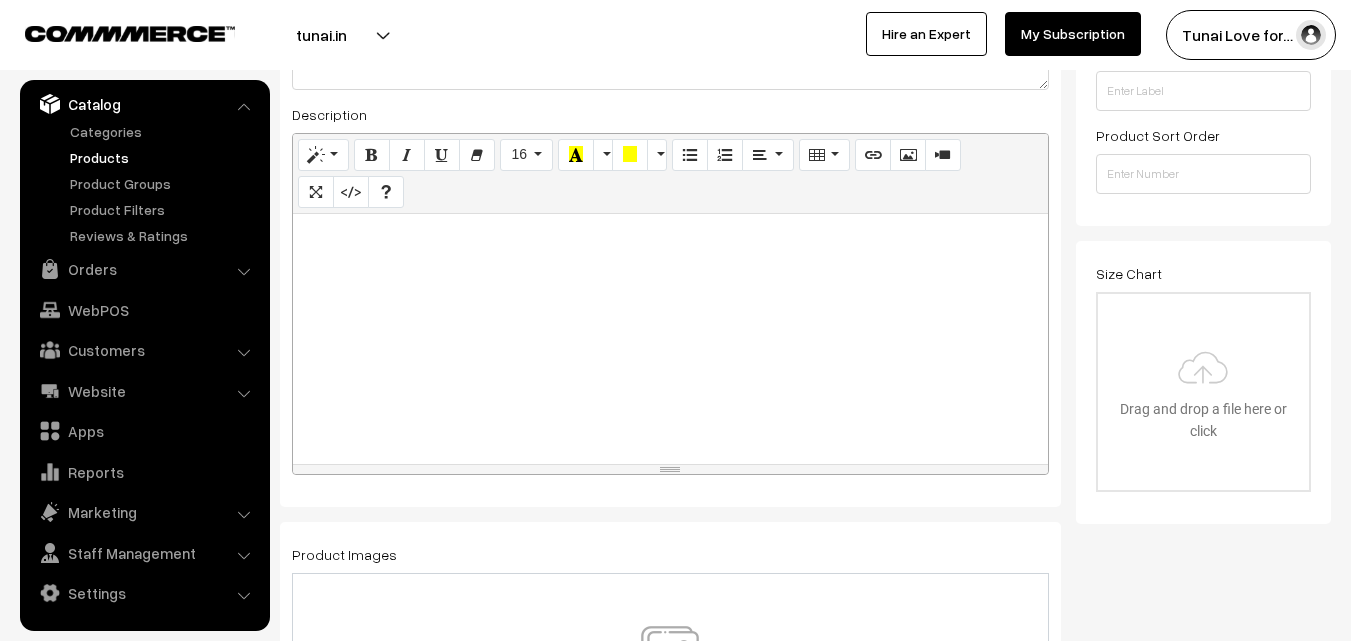 click at bounding box center (670, 339) 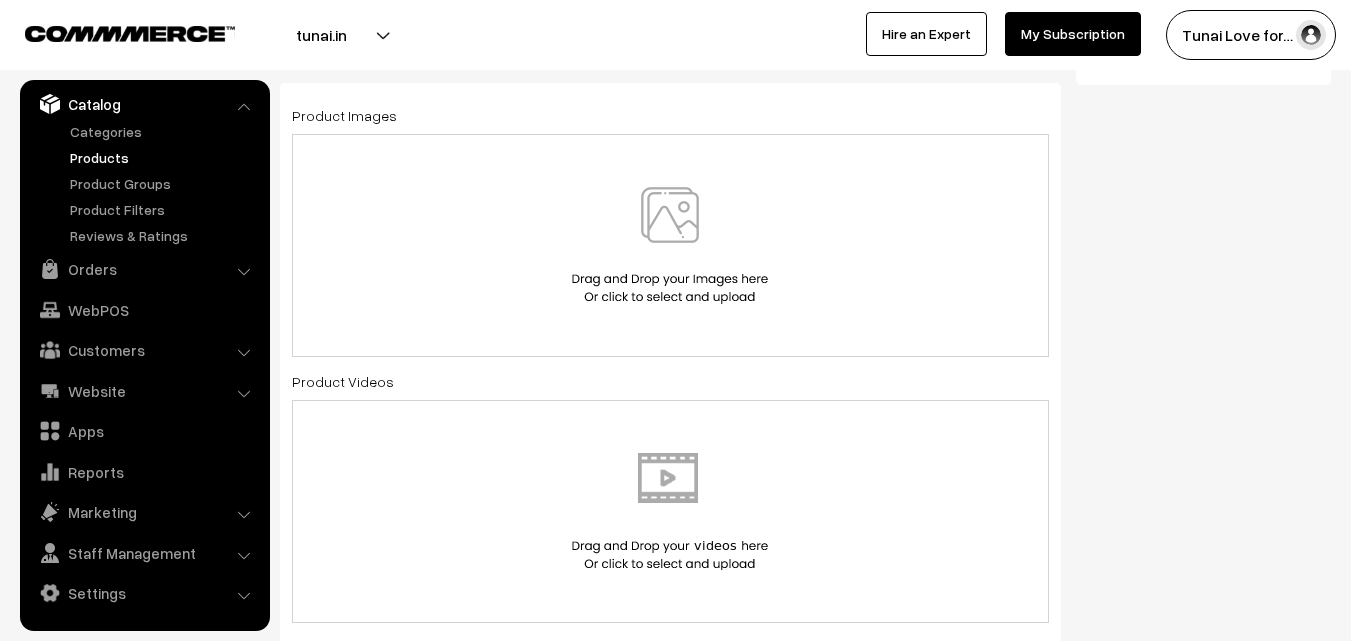 scroll, scrollTop: 1000, scrollLeft: 0, axis: vertical 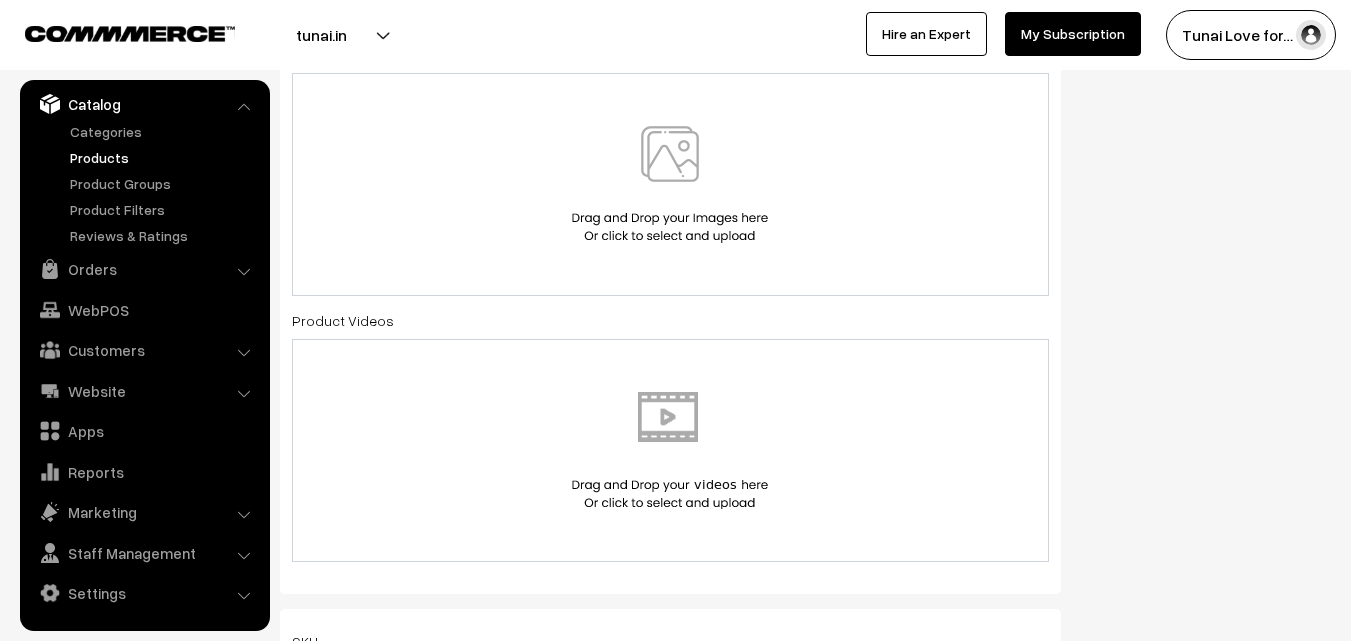 click at bounding box center (670, 184) 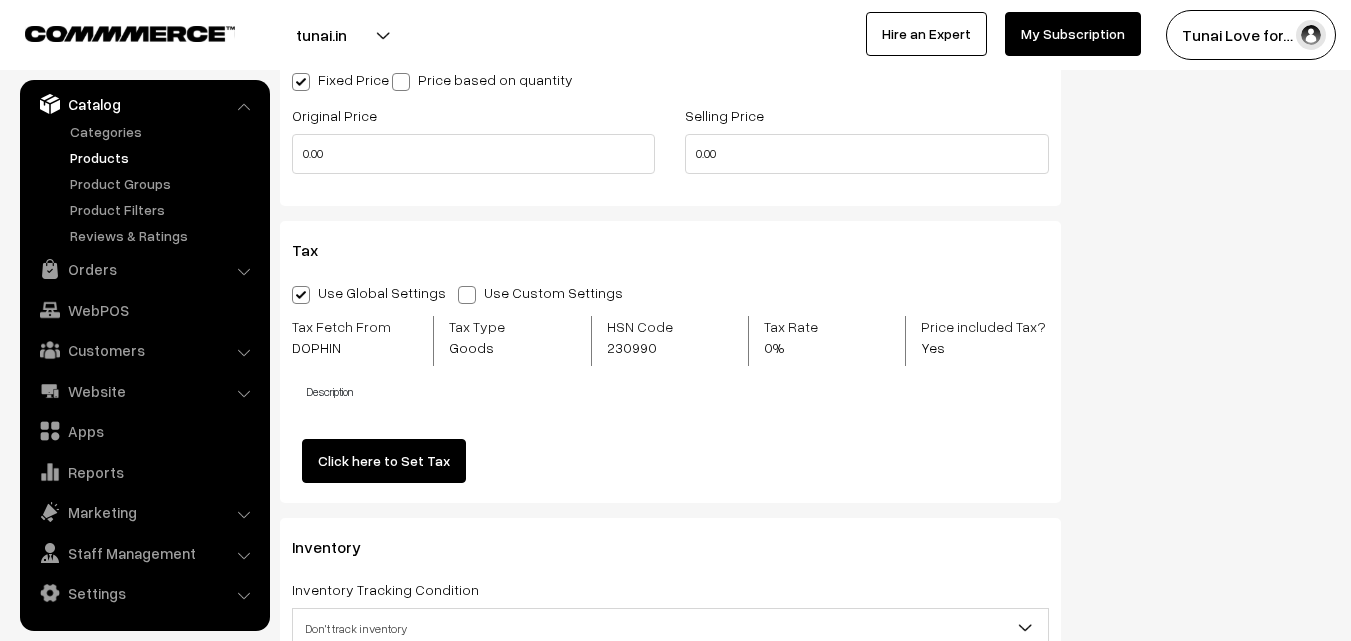 scroll, scrollTop: 1900, scrollLeft: 0, axis: vertical 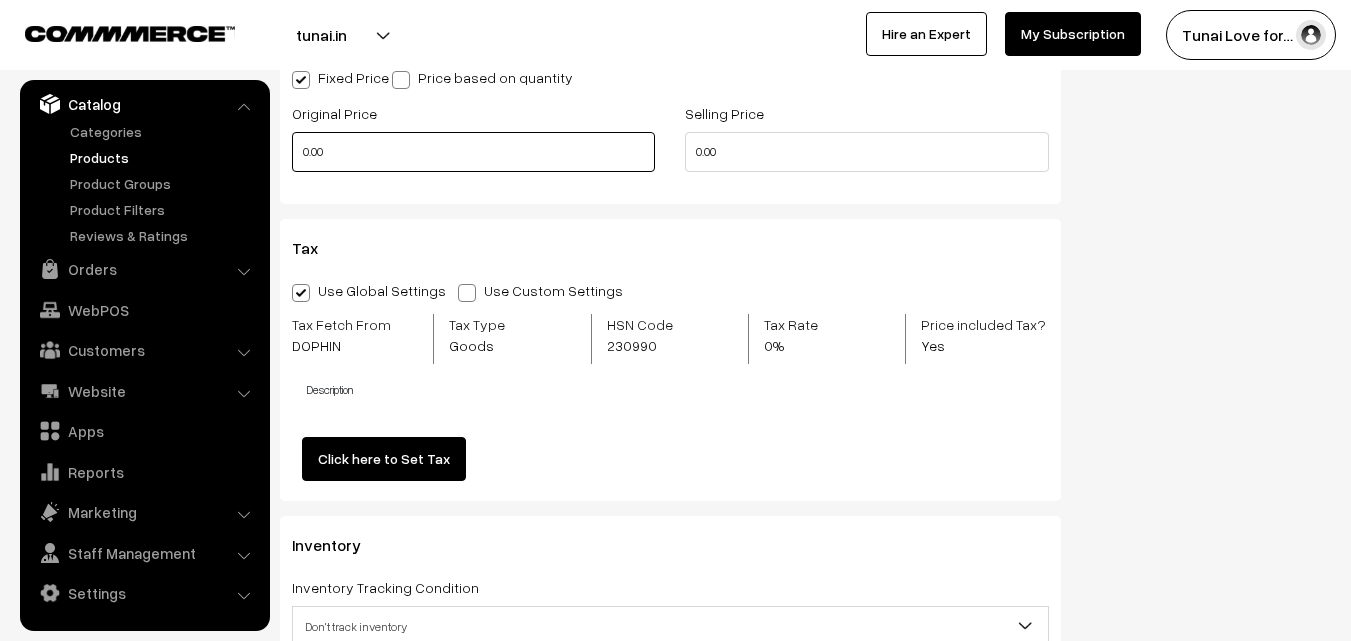 click on "0.00" at bounding box center (473, 152) 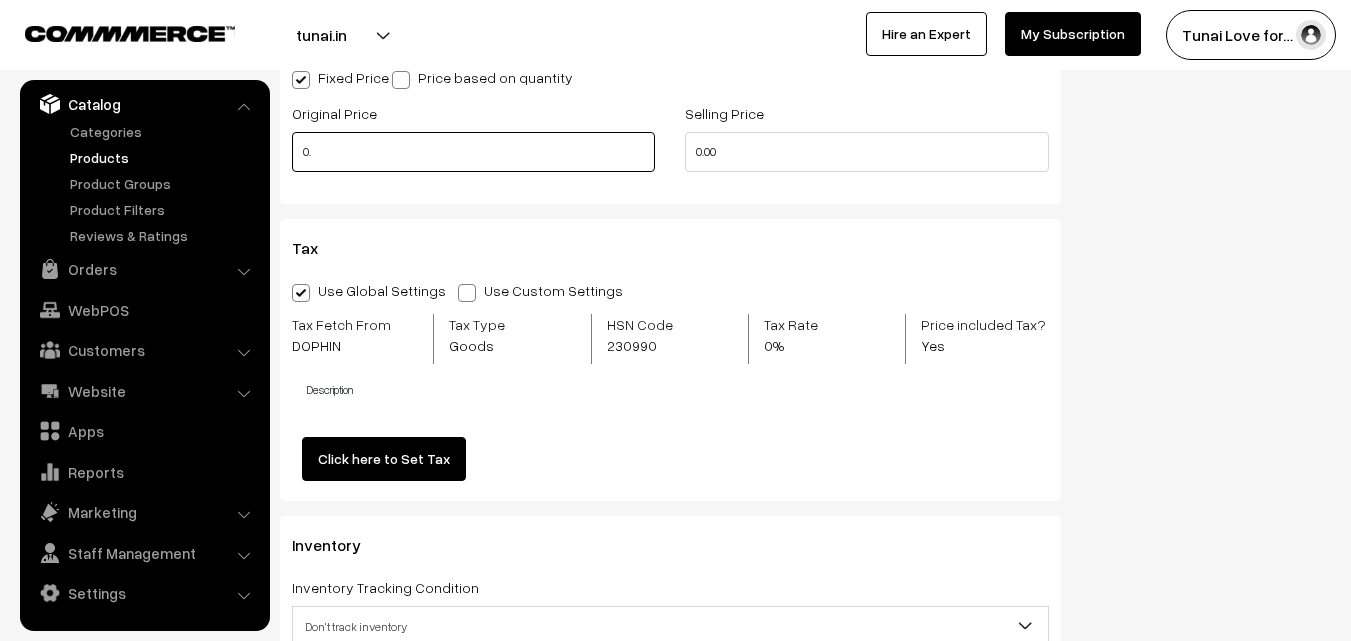 type on "0" 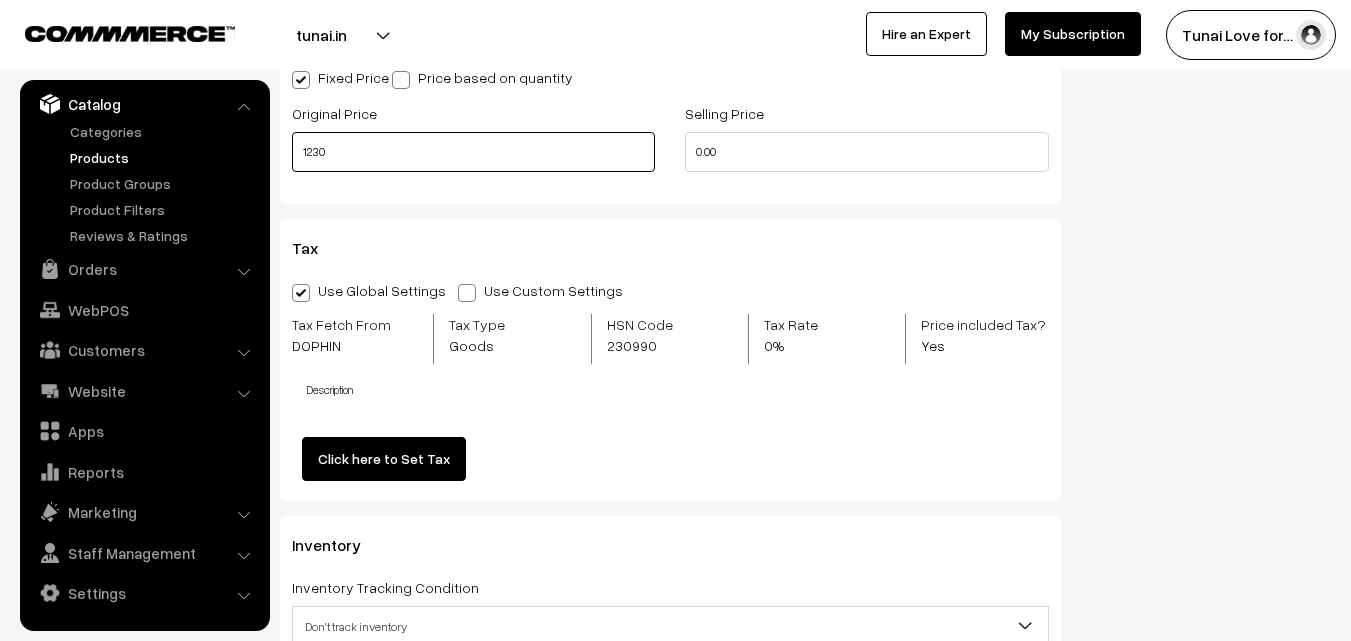 type on "1230" 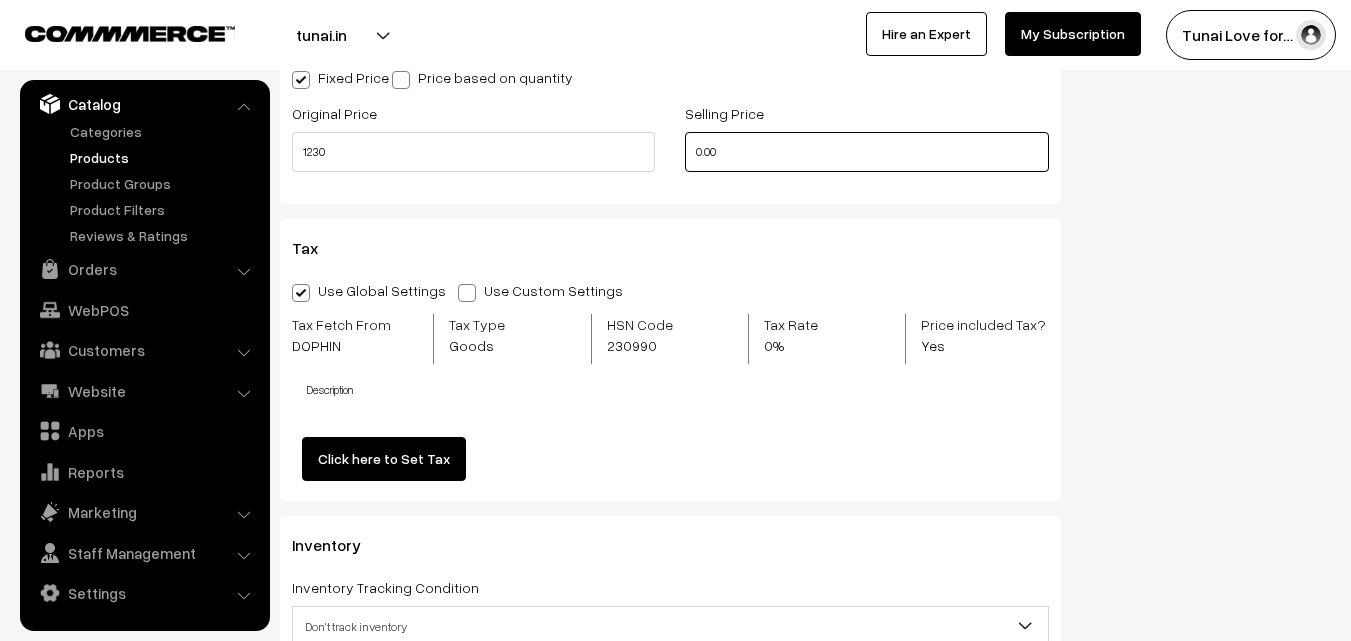 drag, startPoint x: 733, startPoint y: 160, endPoint x: 672, endPoint y: 160, distance: 61 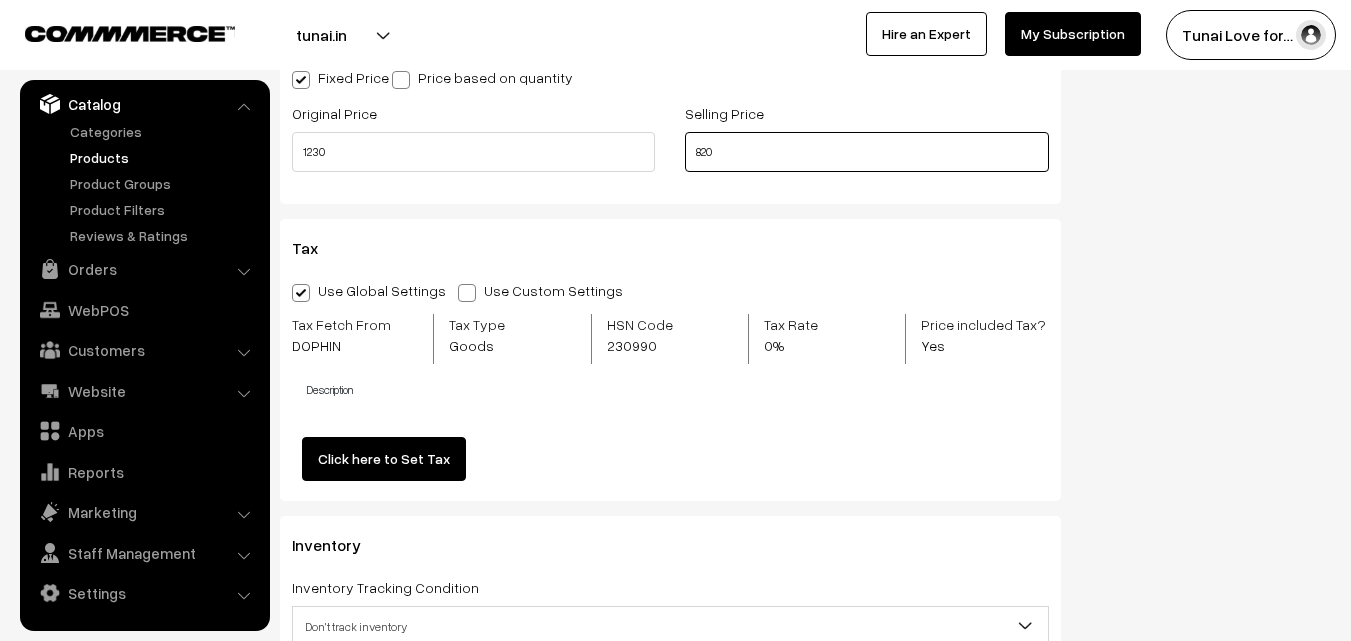 type on "820" 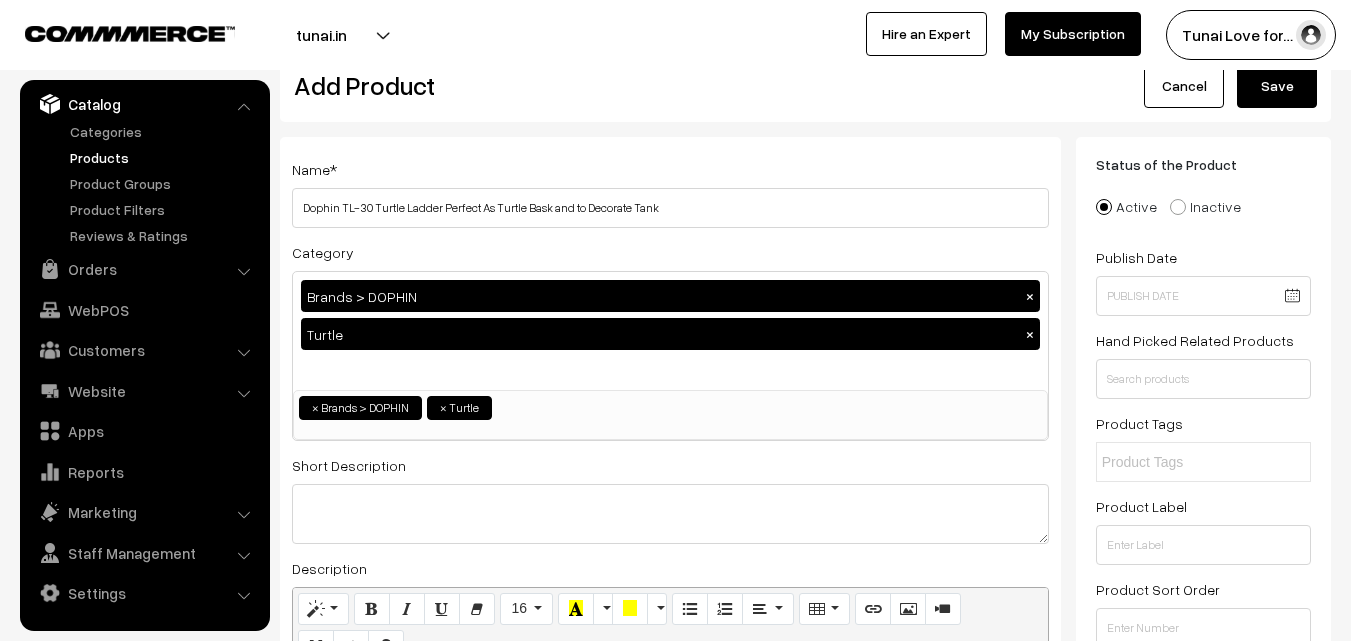 scroll, scrollTop: 0, scrollLeft: 0, axis: both 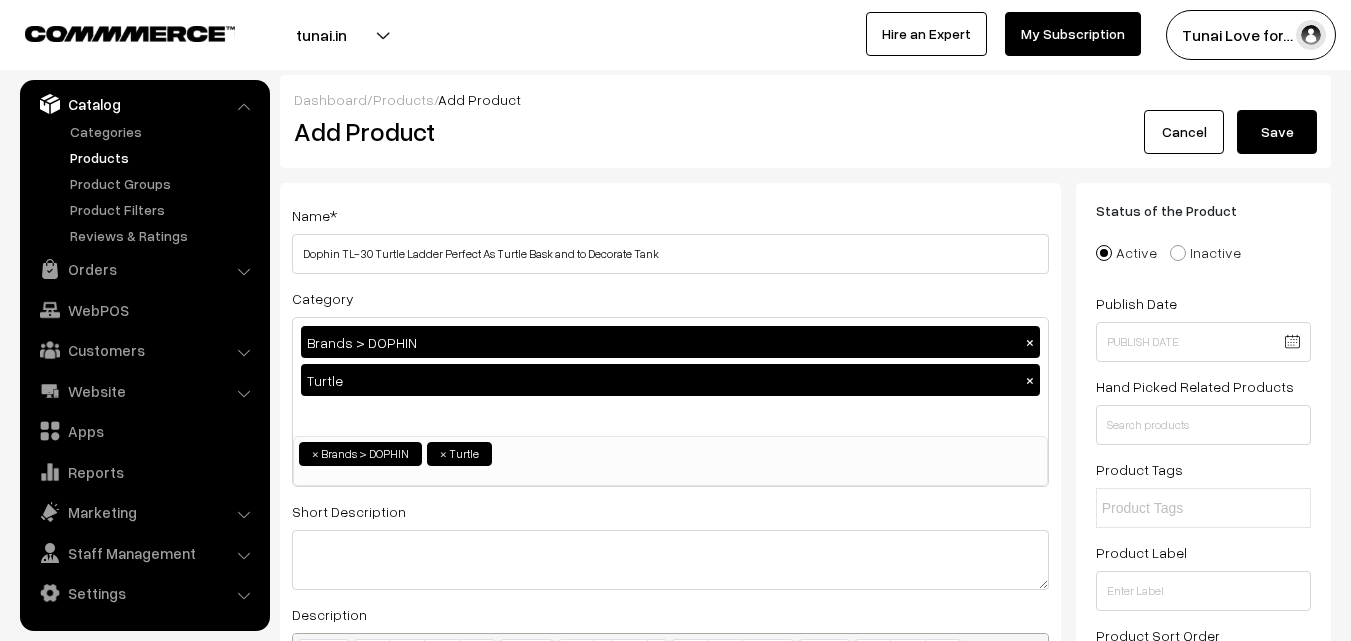 click on "Save" at bounding box center (1277, 132) 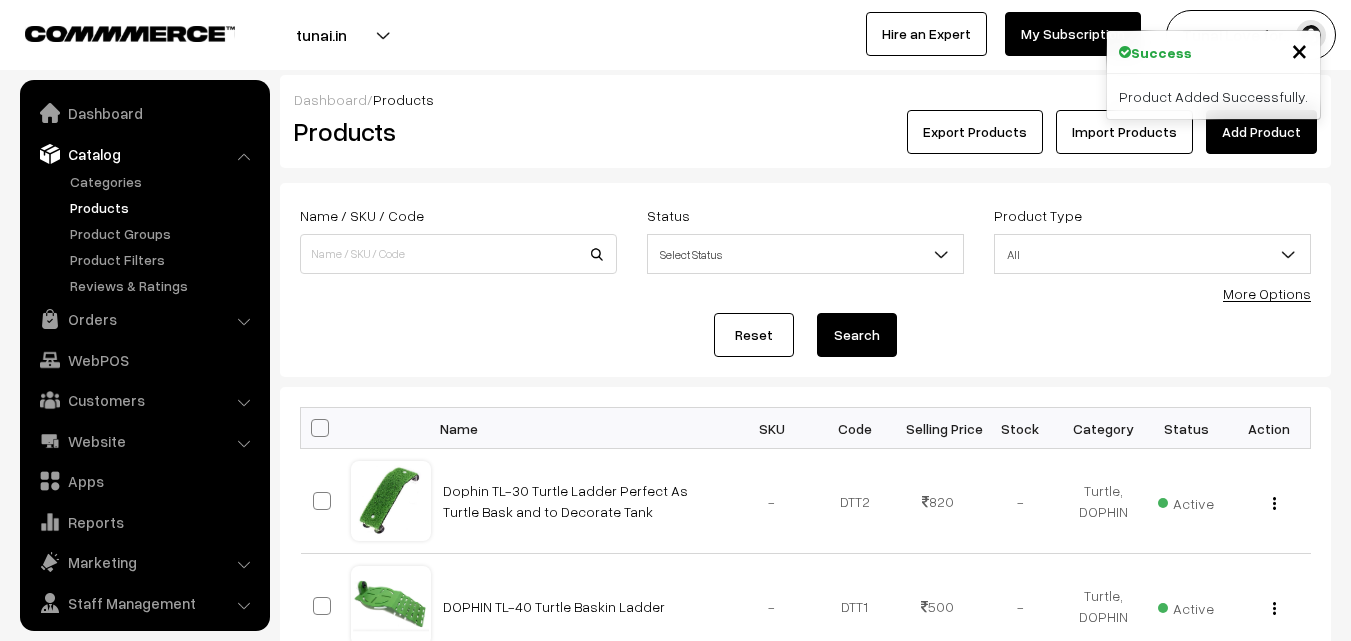 scroll, scrollTop: 0, scrollLeft: 0, axis: both 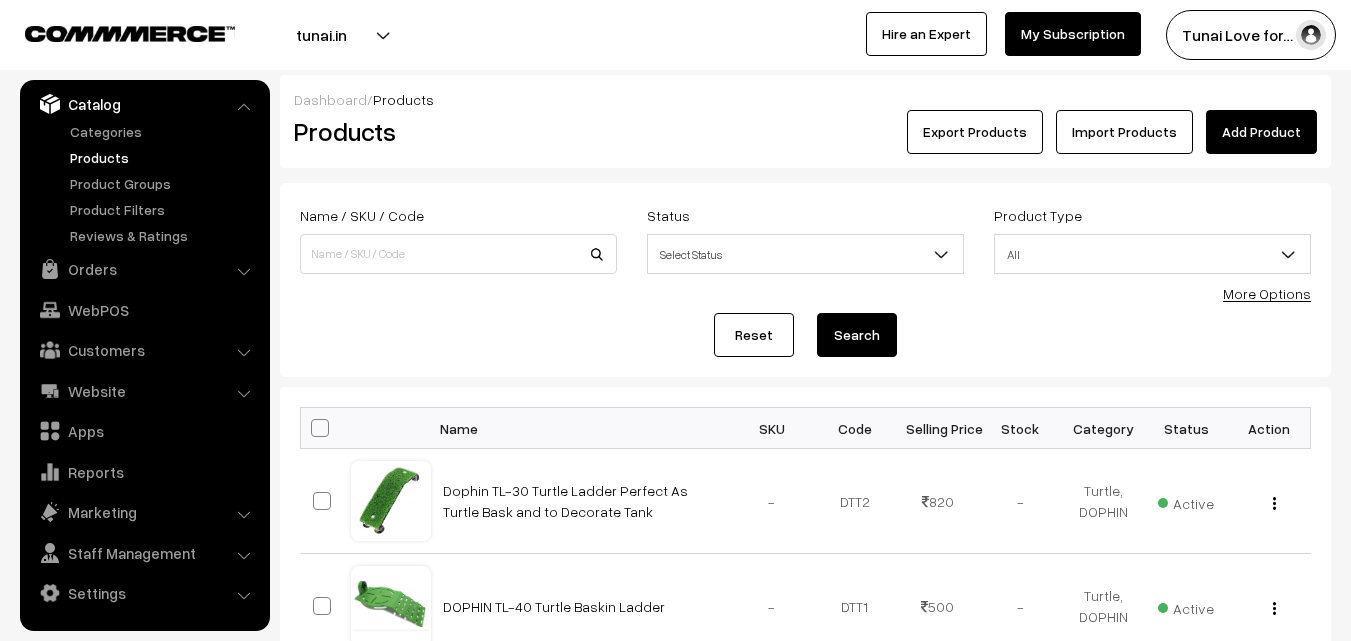 click on "Add Product" at bounding box center [1261, 132] 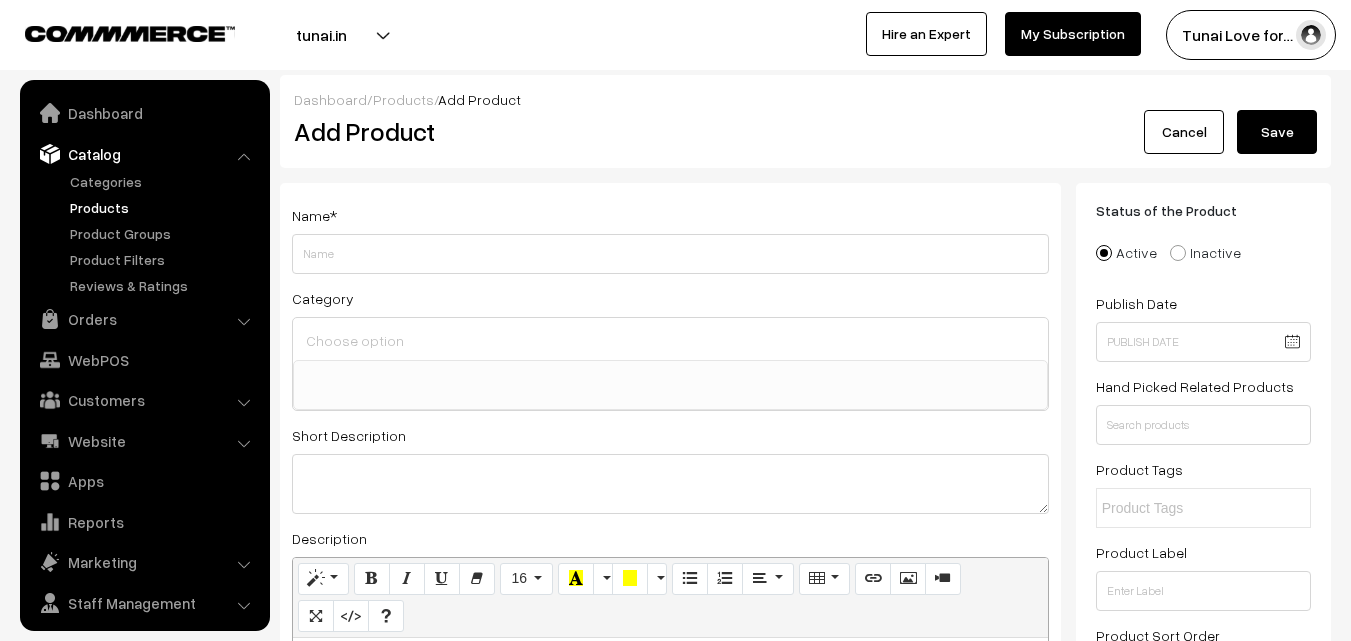select 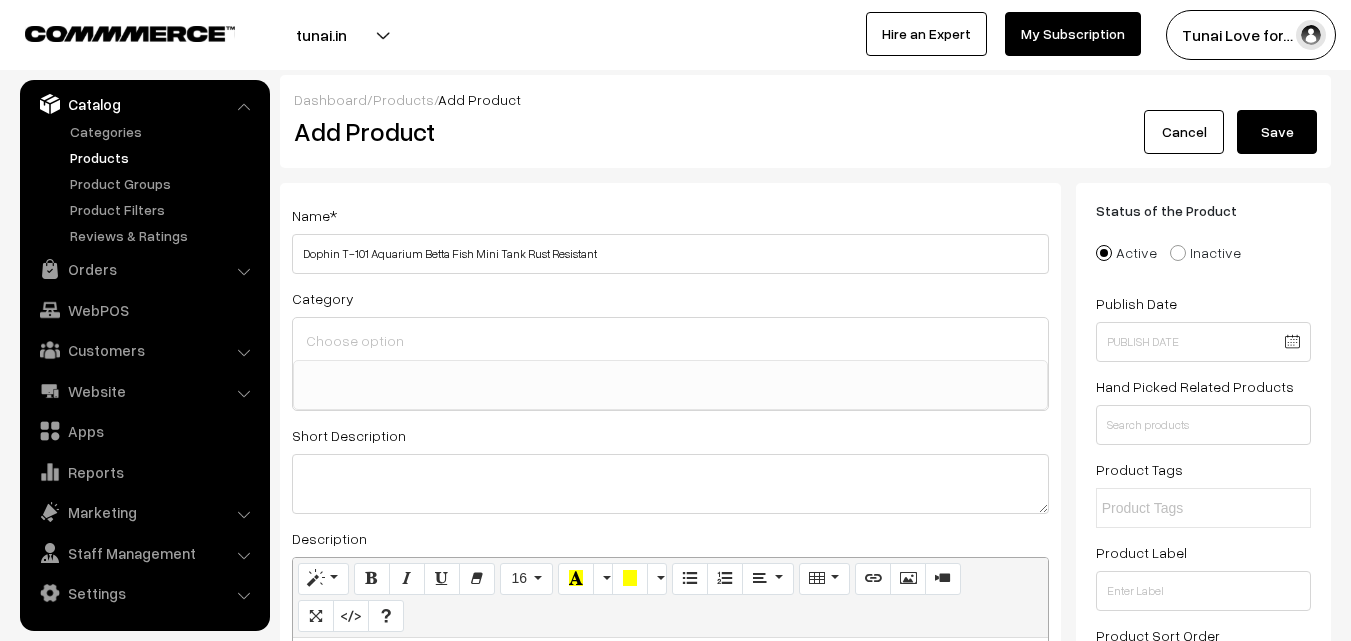 type on "Dophin T-101 Aquarium Betta Fish Mini Tank Rust Resistant" 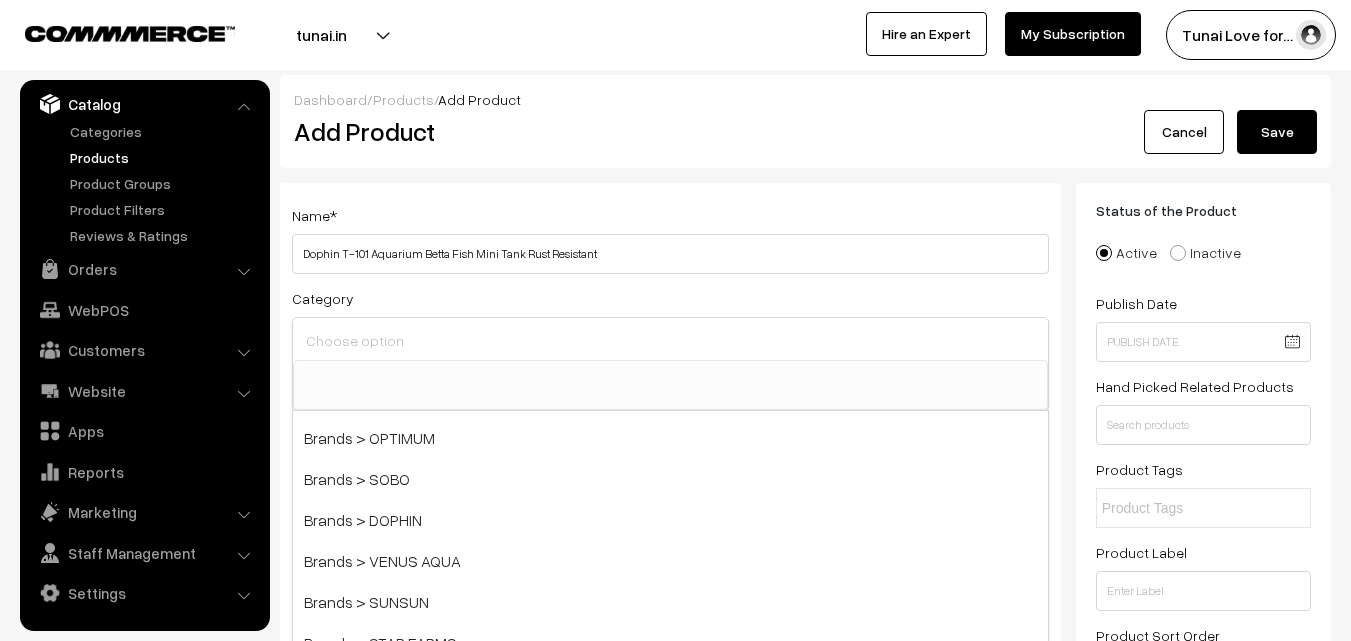 scroll, scrollTop: 200, scrollLeft: 0, axis: vertical 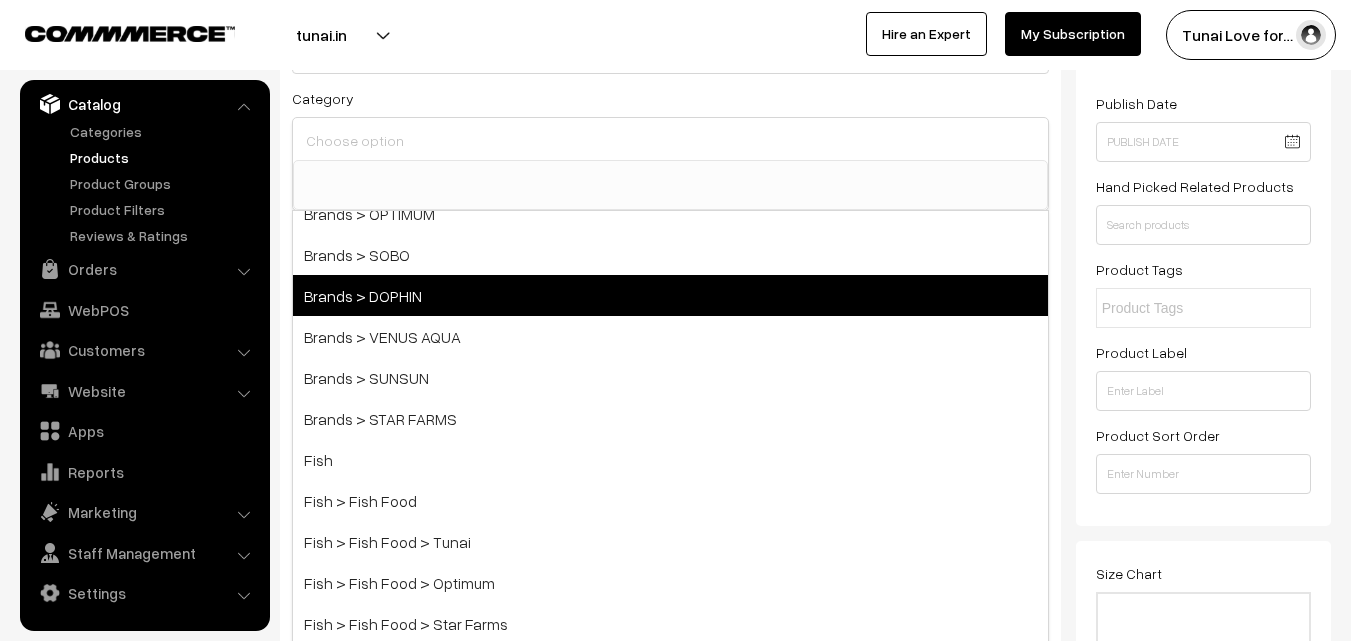 click on "Brands > DOPHIN" at bounding box center [670, 295] 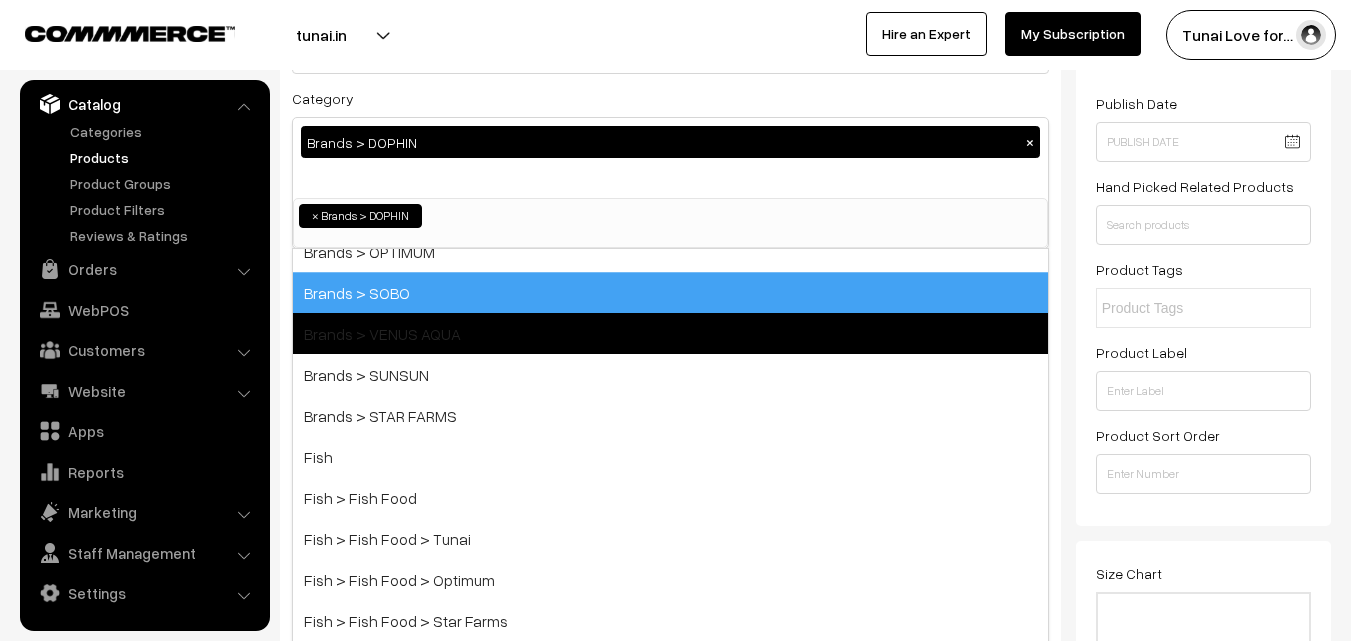 scroll, scrollTop: 17, scrollLeft: 0, axis: vertical 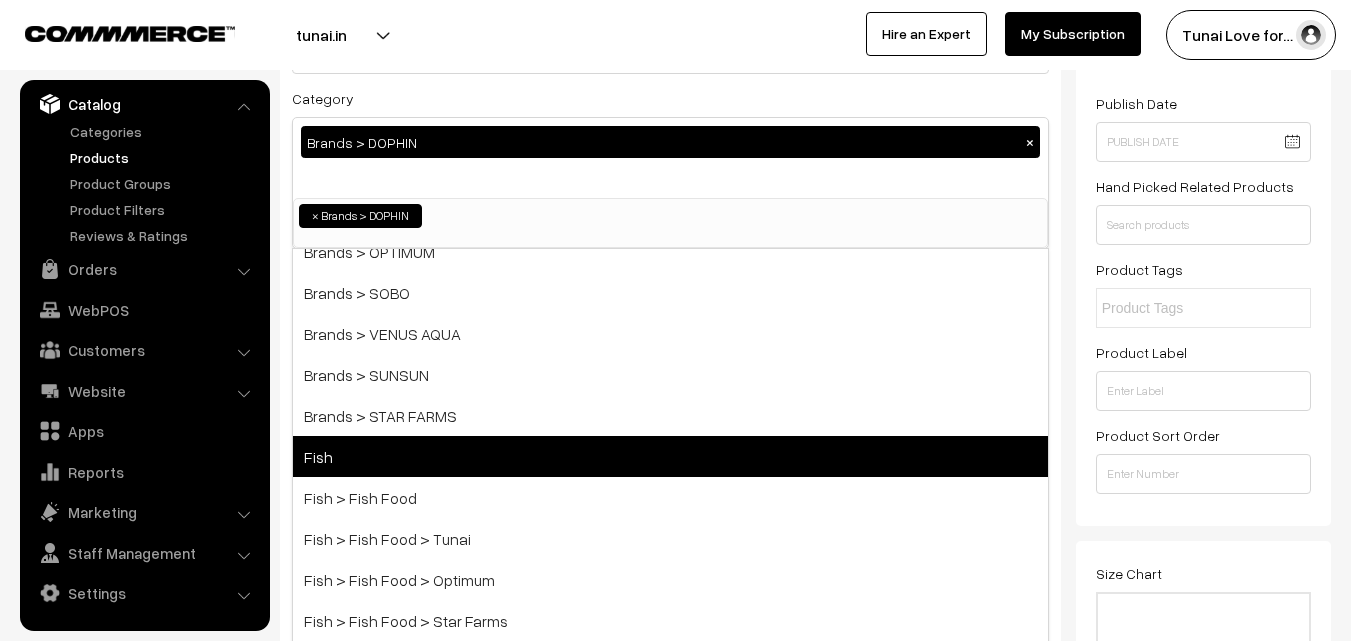 click on "Fish" at bounding box center [670, 456] 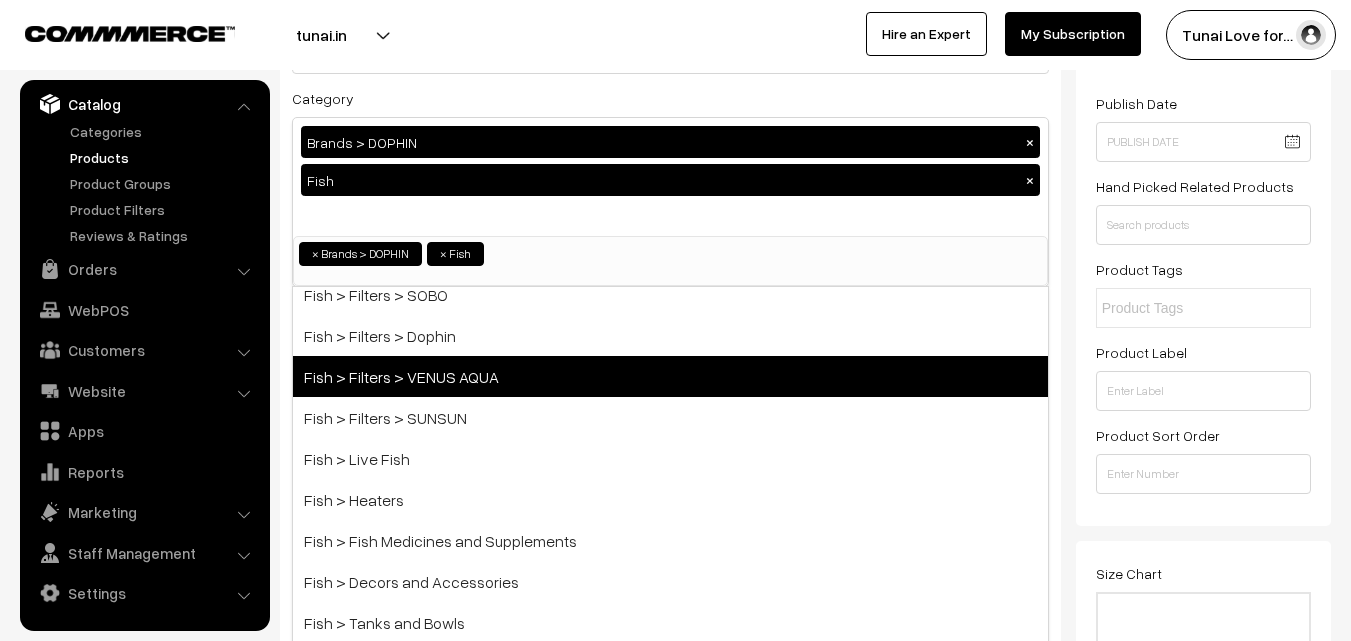 scroll, scrollTop: 800, scrollLeft: 0, axis: vertical 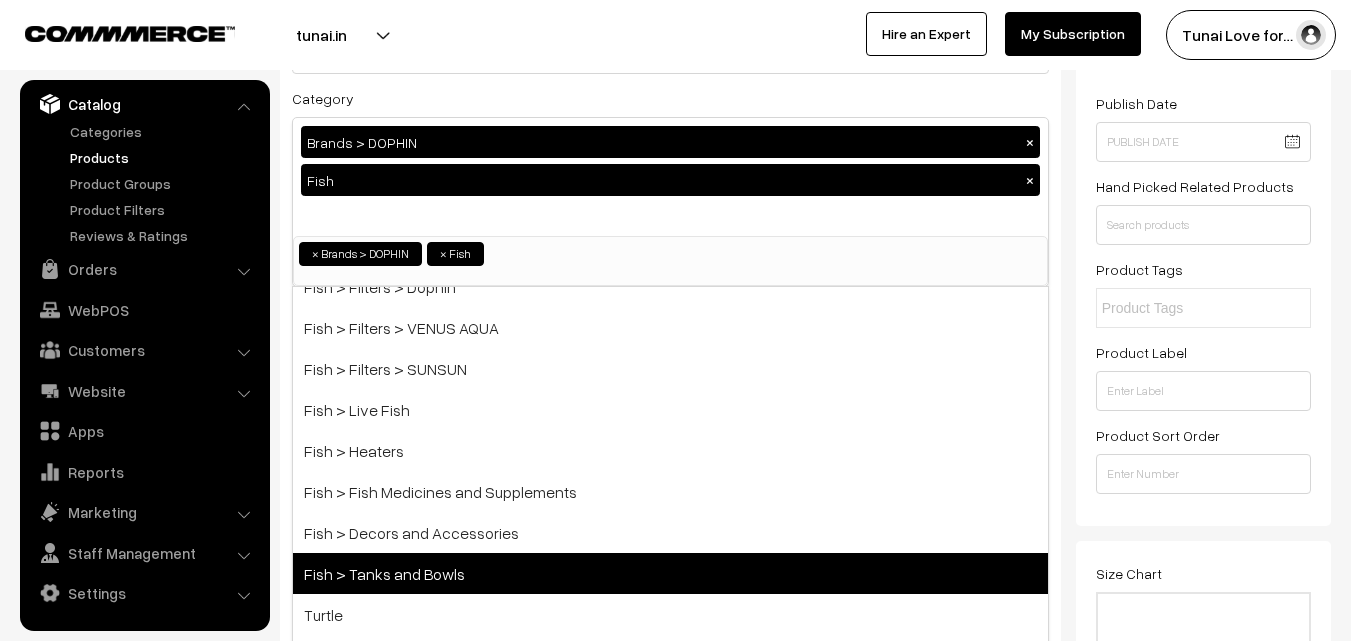 click on "Fish > Tanks and Bowls" at bounding box center (670, 573) 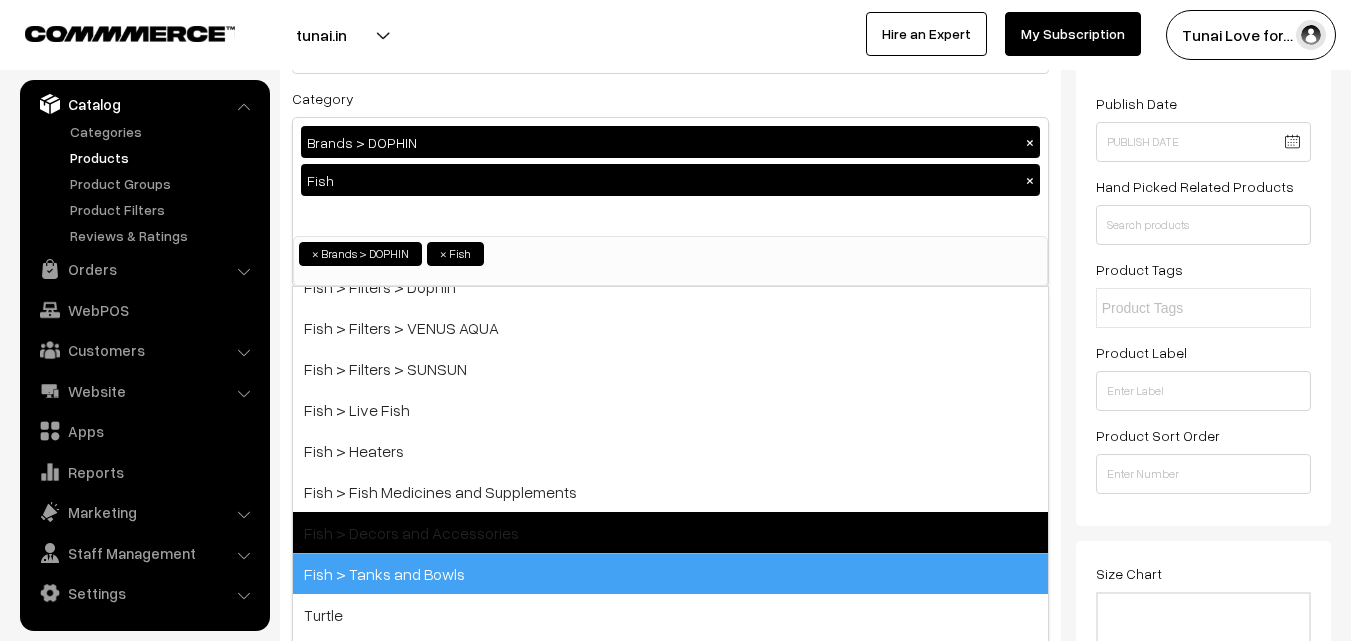 scroll, scrollTop: 793, scrollLeft: 0, axis: vertical 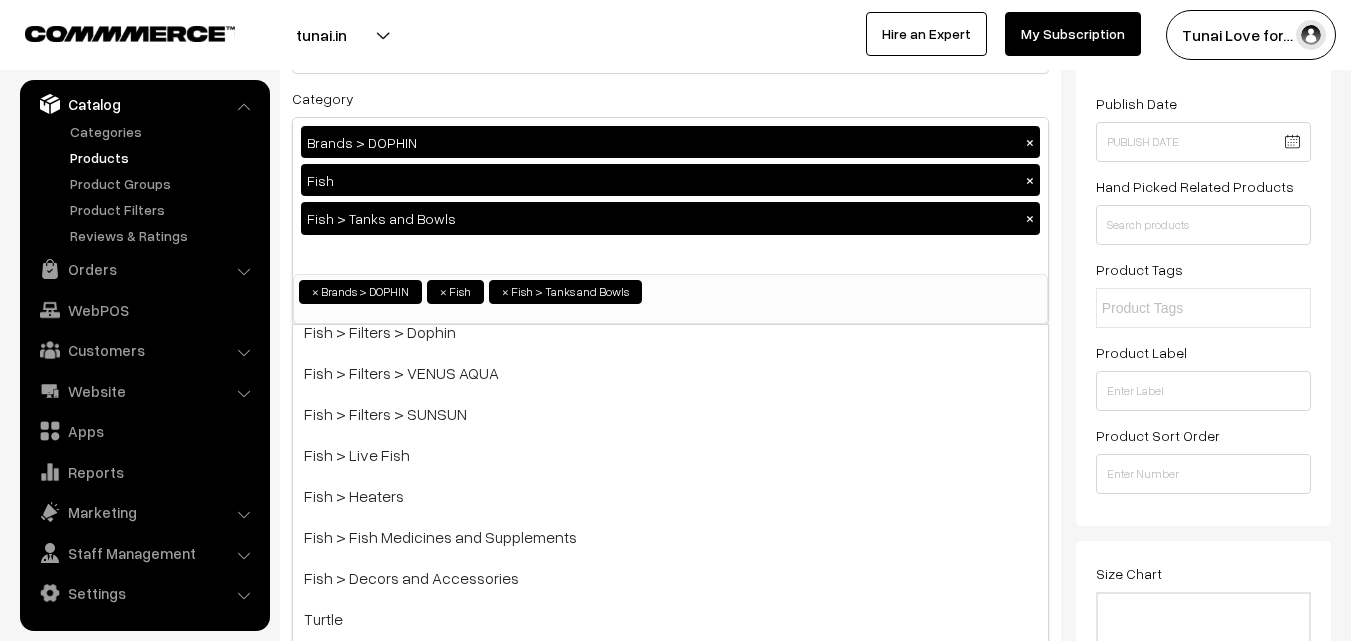 click on "Name  *
Dophin T-101 Aquarium Betta Fish Mini Tank Rust Resistant
Category
Brands > [BRAND] > Fish > Fish > Tanks and Bowls >
Brands
Brands > [BRAND]
Brands > [BRAND]
Brands > [BRAND]
Brands > [BRAND]
Brands > [BRAND]
Brands > [BRAND]
Brands > [BRAND] Fish Dogs" at bounding box center (670, 1361) 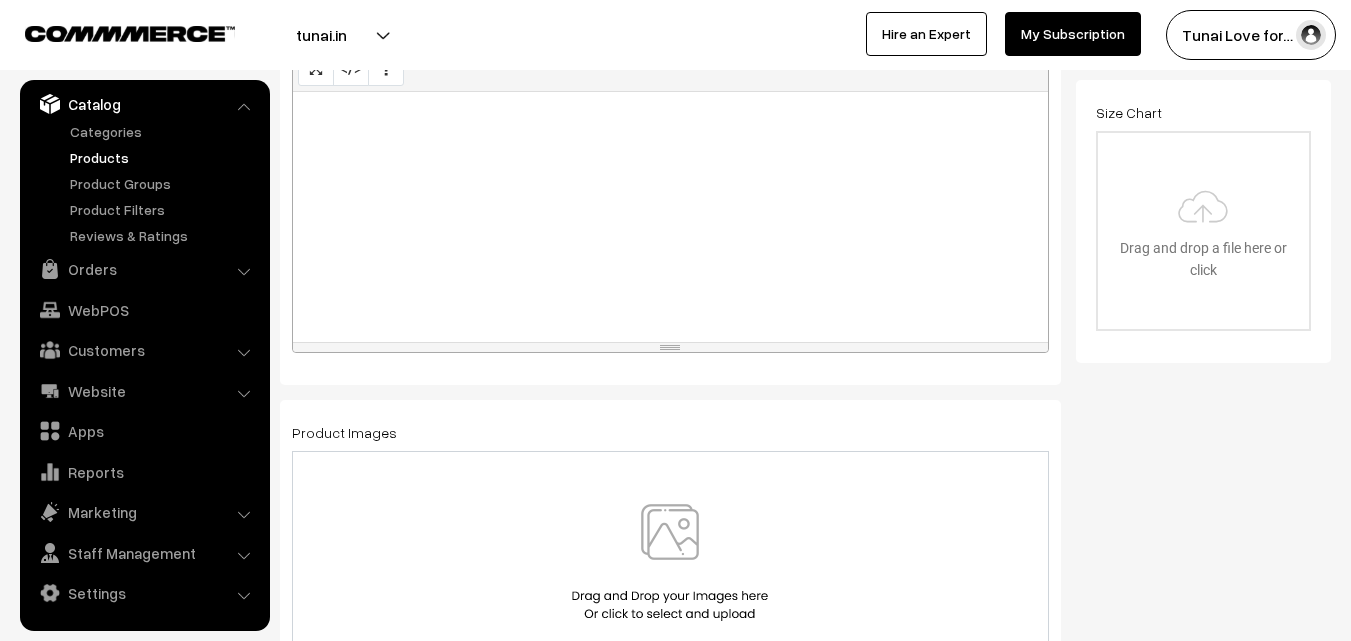 scroll, scrollTop: 700, scrollLeft: 0, axis: vertical 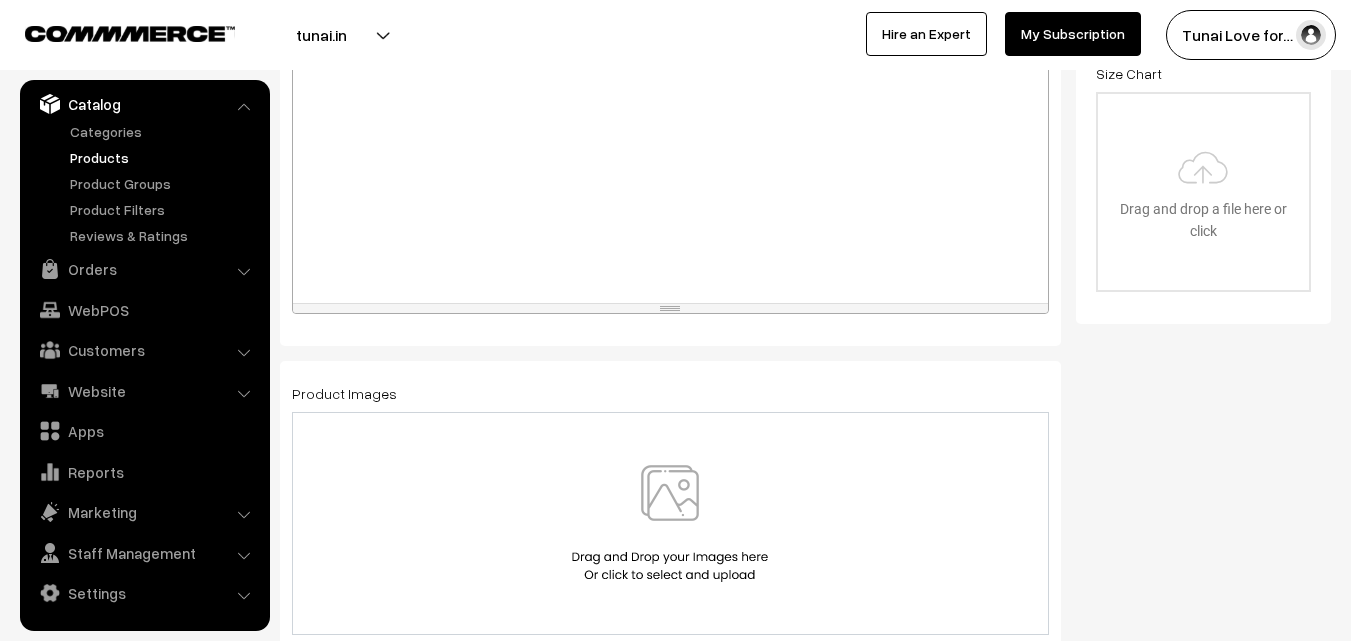 click at bounding box center (670, 523) 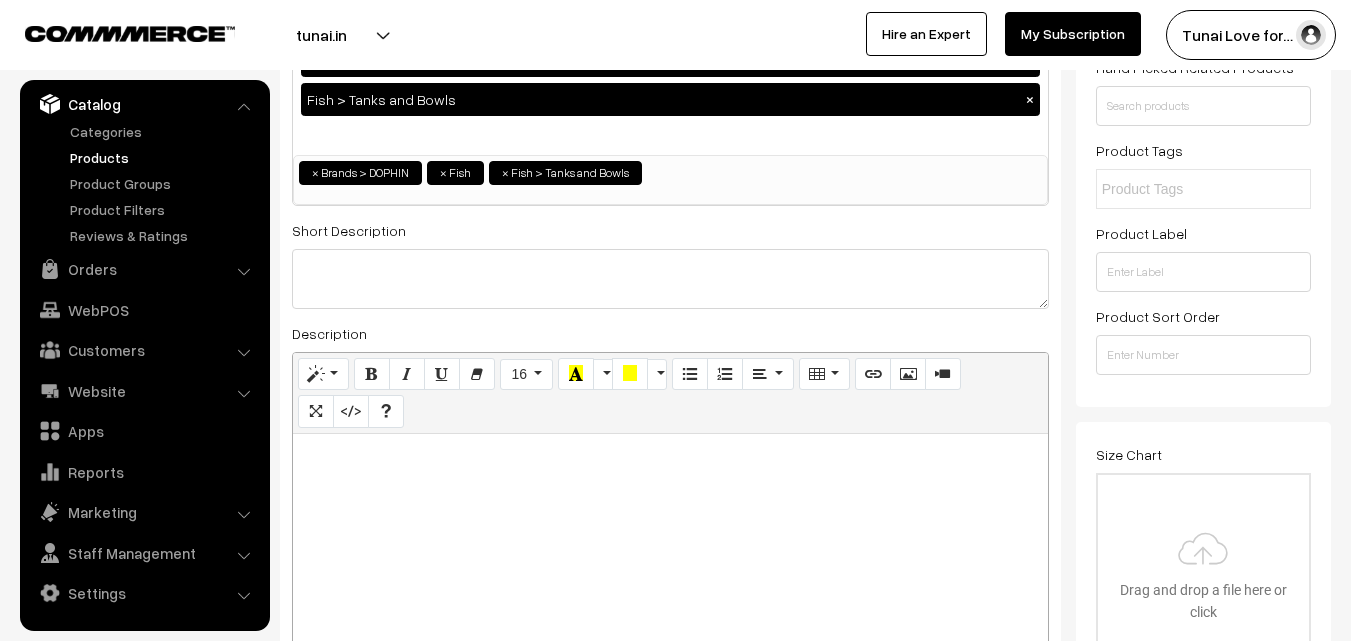 scroll, scrollTop: 500, scrollLeft: 0, axis: vertical 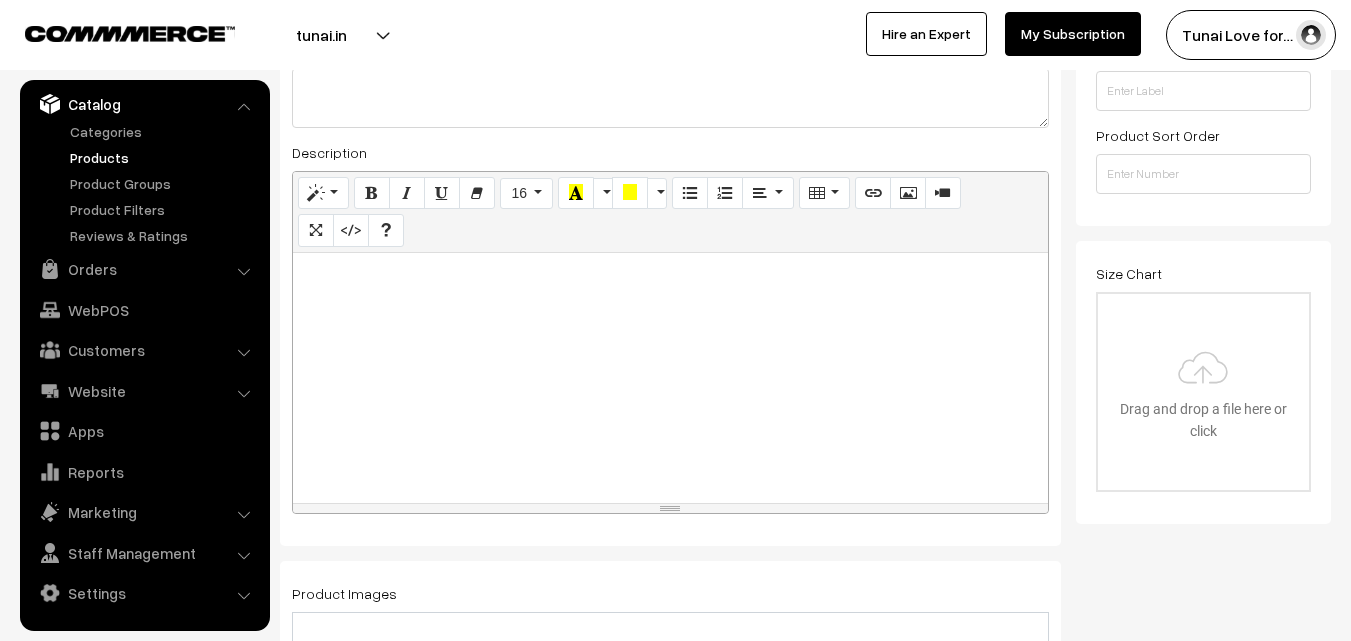 click at bounding box center [670, 378] 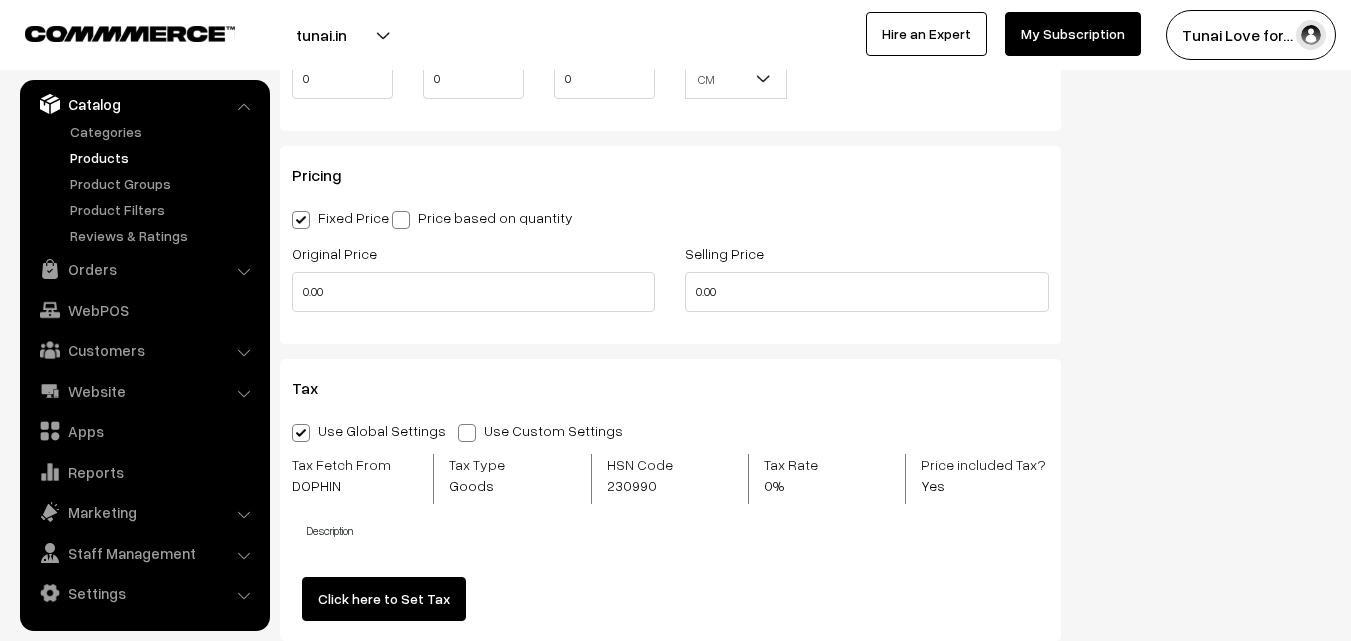 scroll, scrollTop: 1800, scrollLeft: 0, axis: vertical 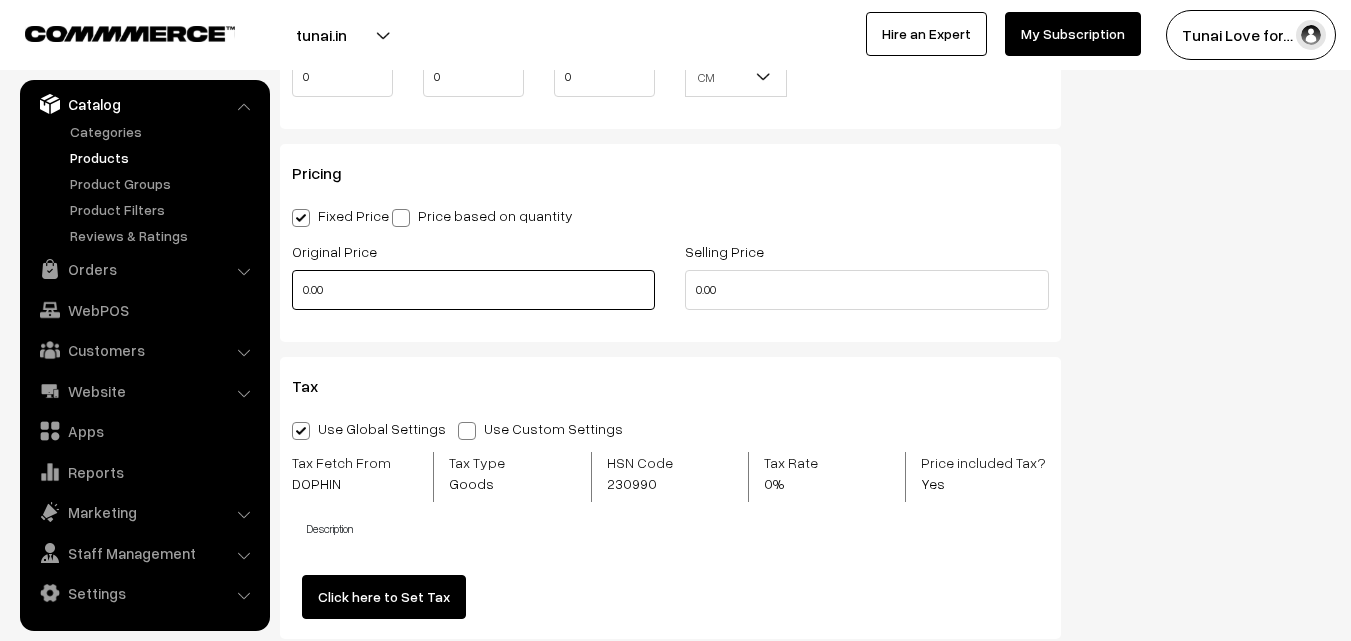 click on "0.00" at bounding box center [473, 290] 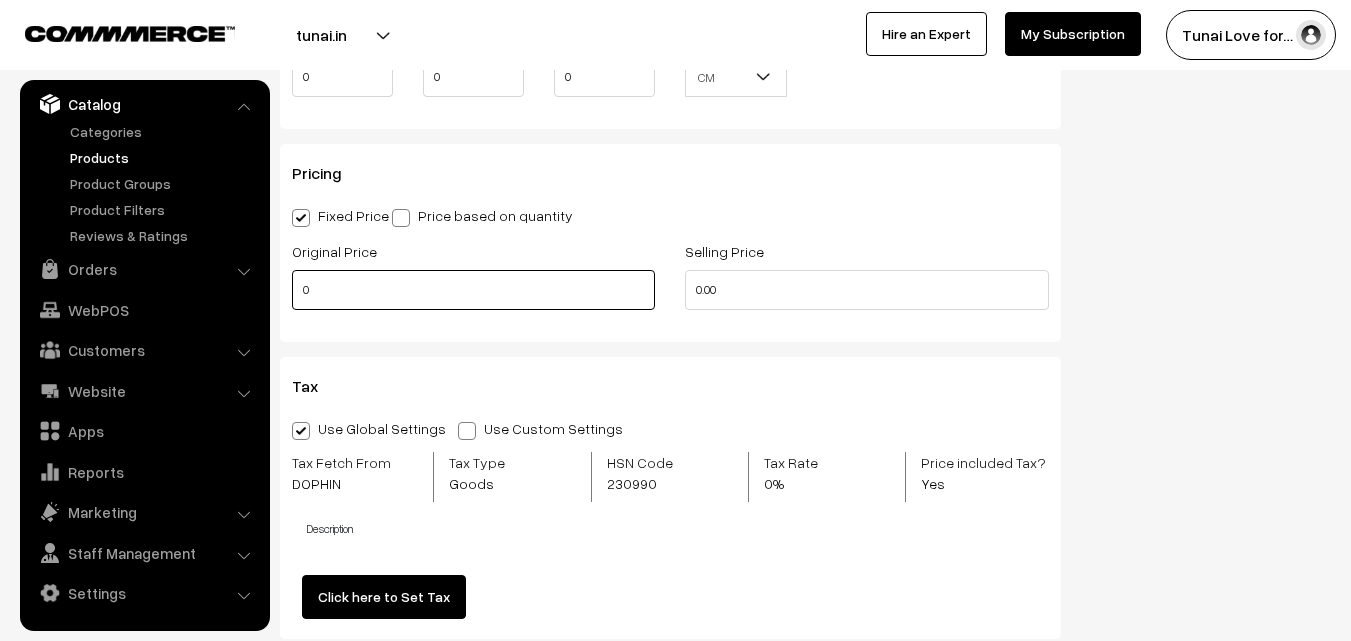 drag, startPoint x: 332, startPoint y: 293, endPoint x: 280, endPoint y: 291, distance: 52.03845 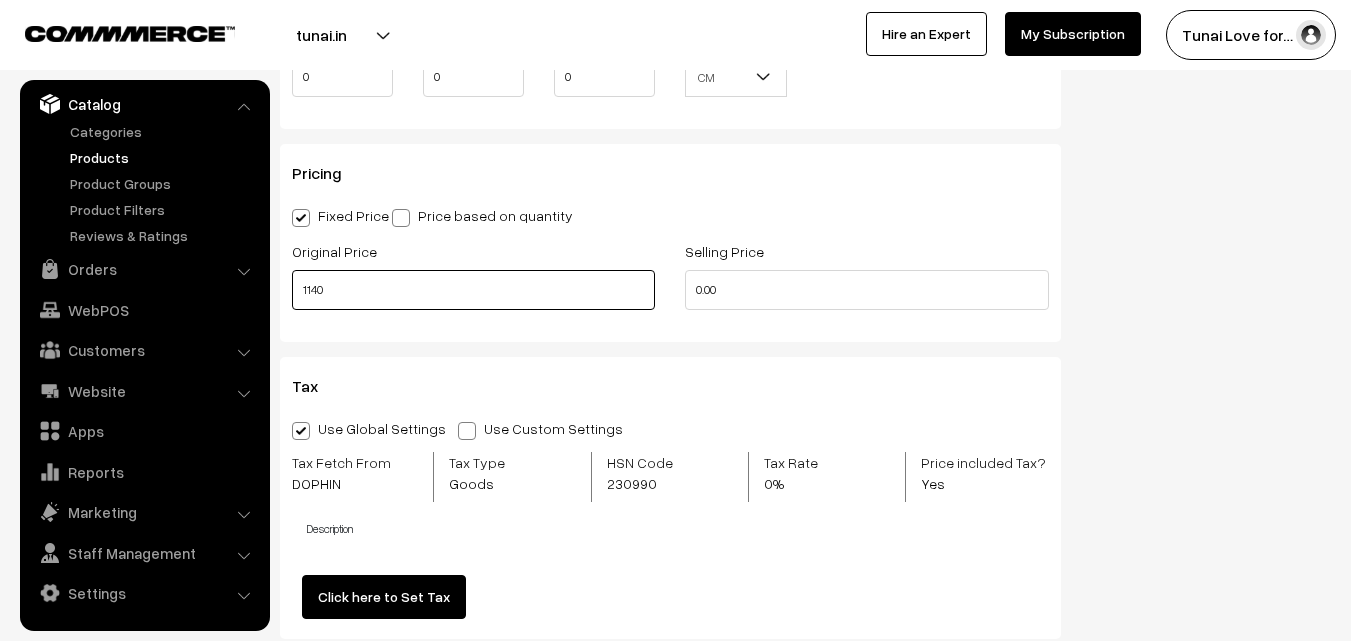 type on "1140" 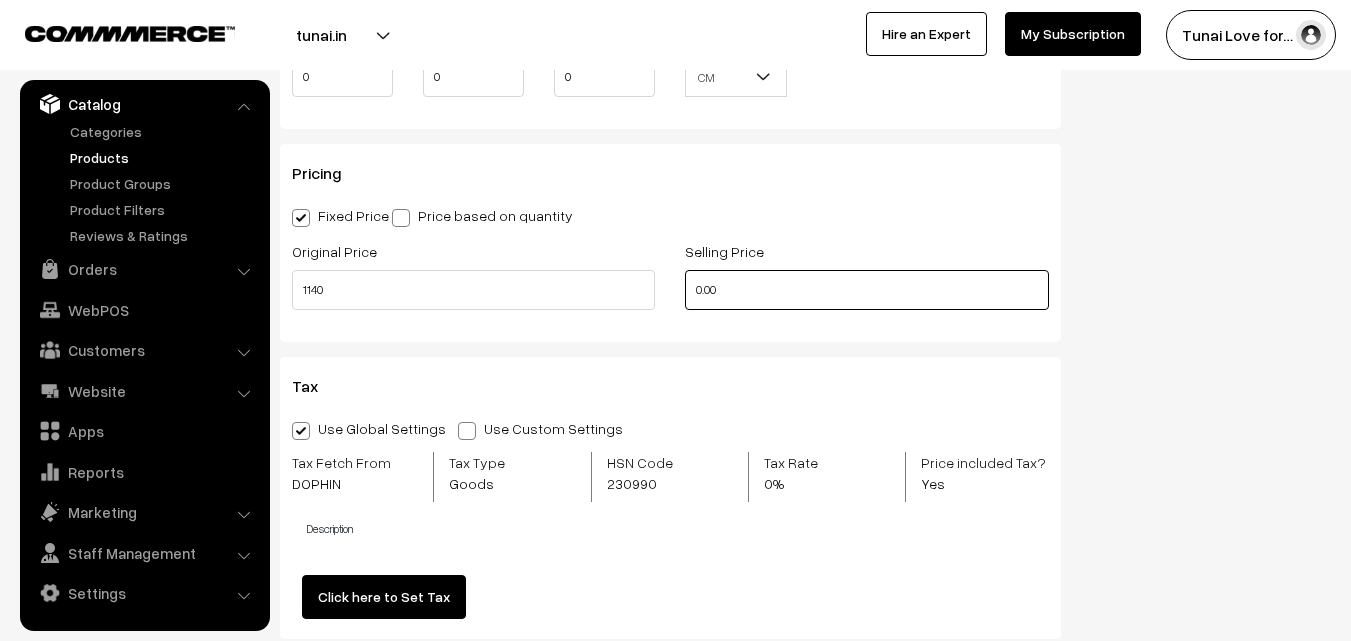 drag, startPoint x: 759, startPoint y: 270, endPoint x: 650, endPoint y: 282, distance: 109.65856 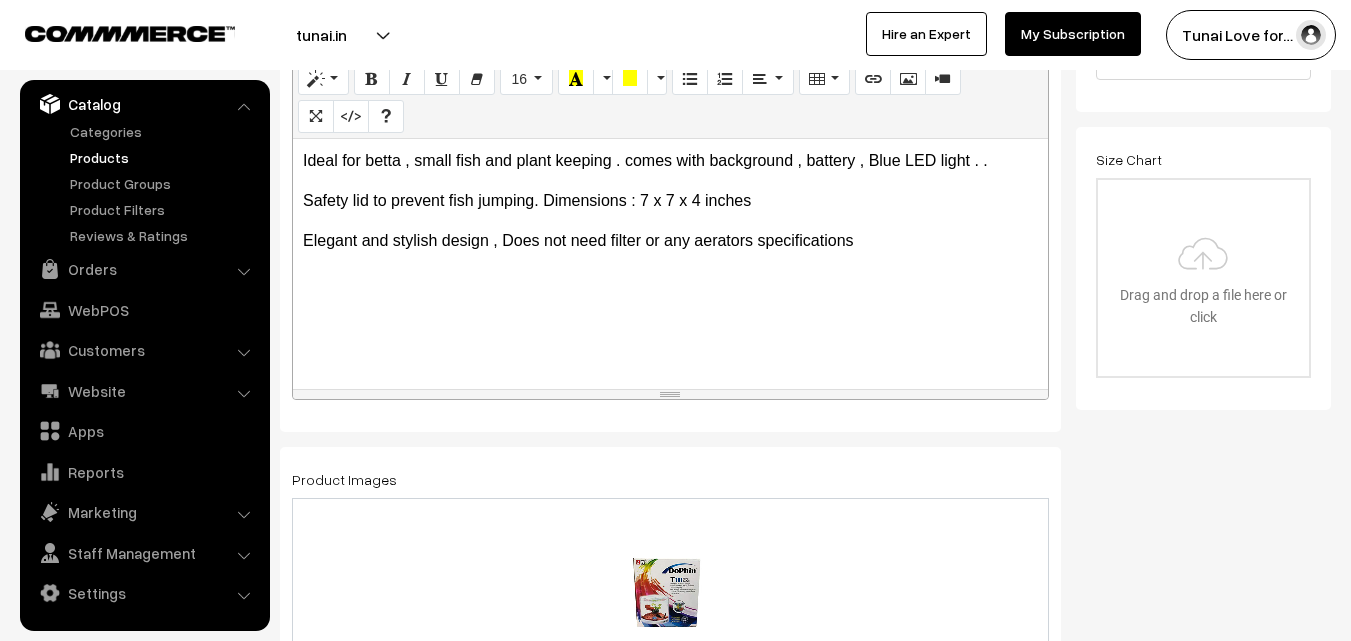 scroll, scrollTop: 600, scrollLeft: 0, axis: vertical 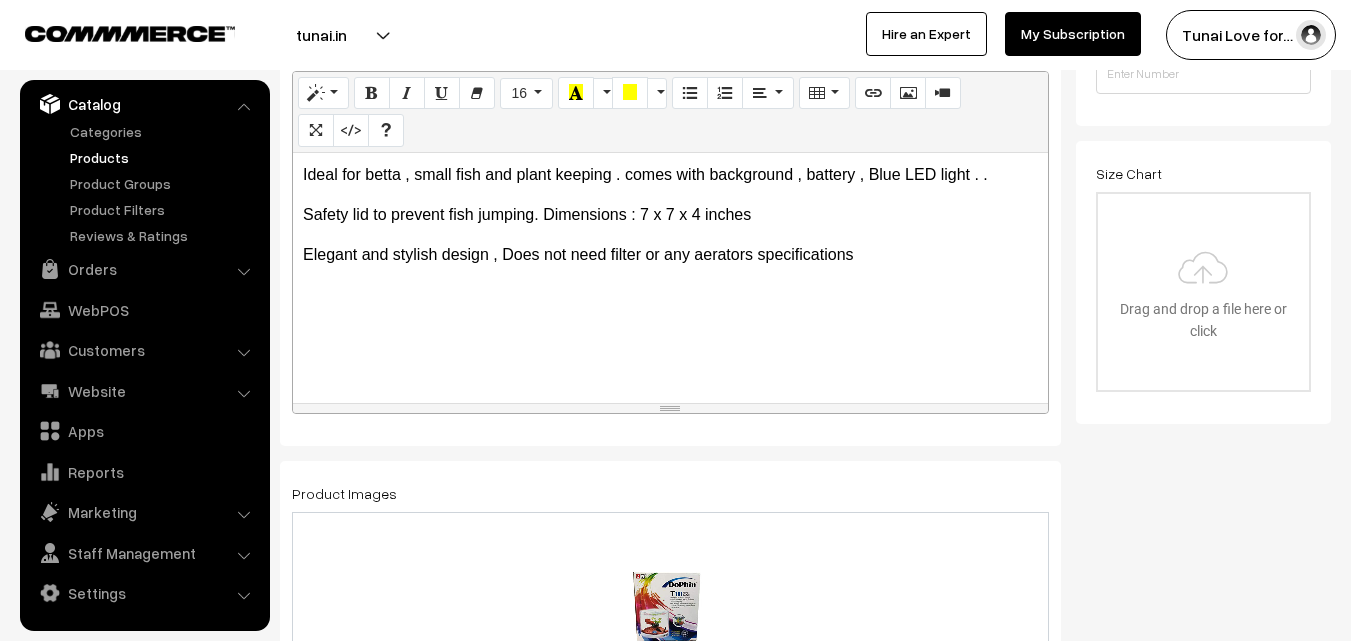 type on "760" 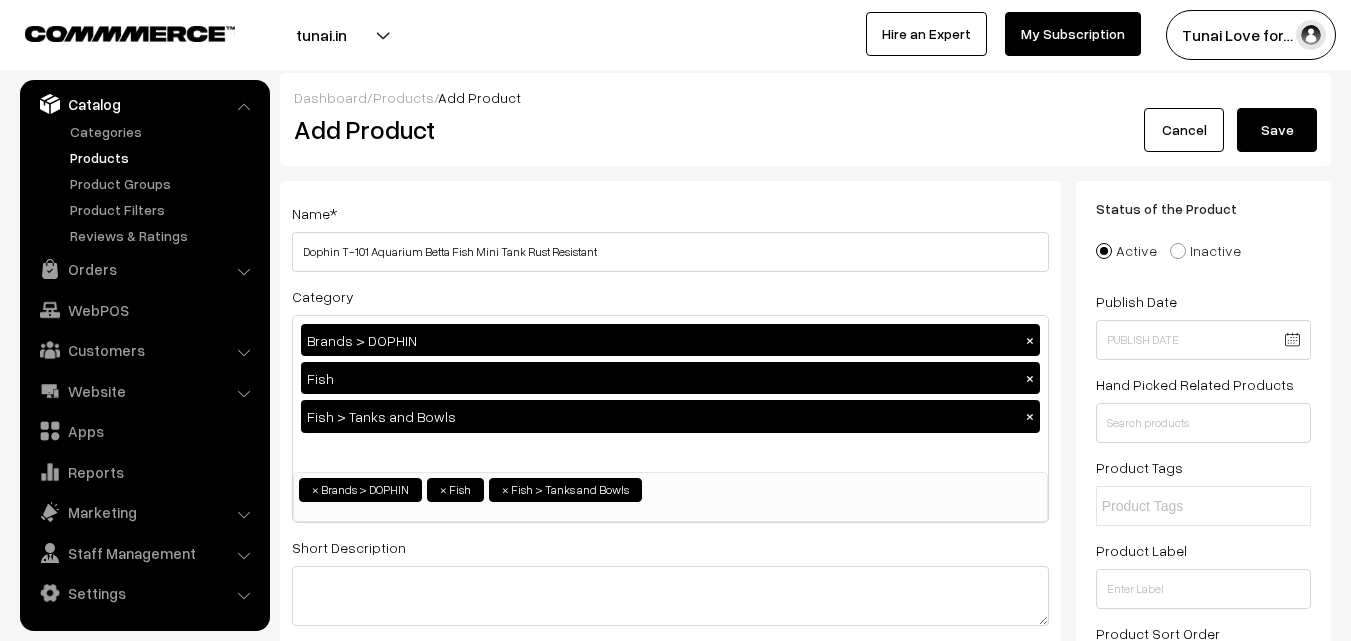 scroll, scrollTop: 0, scrollLeft: 0, axis: both 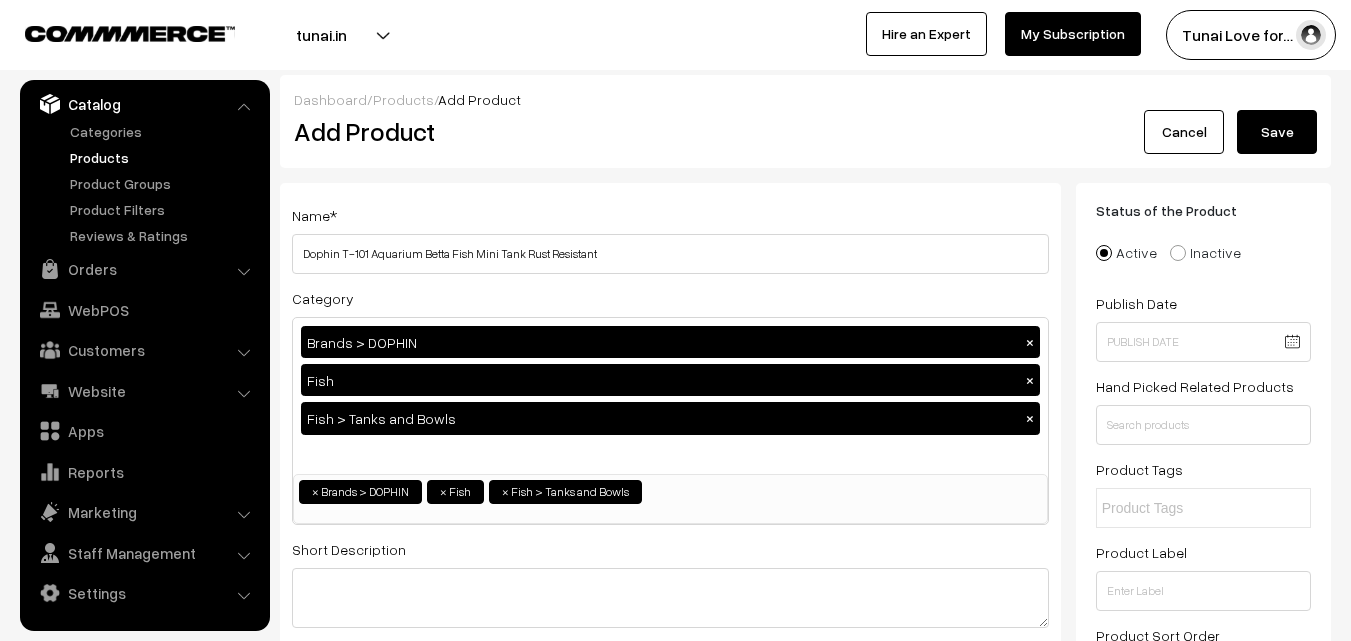 click on "Save" at bounding box center [1277, 132] 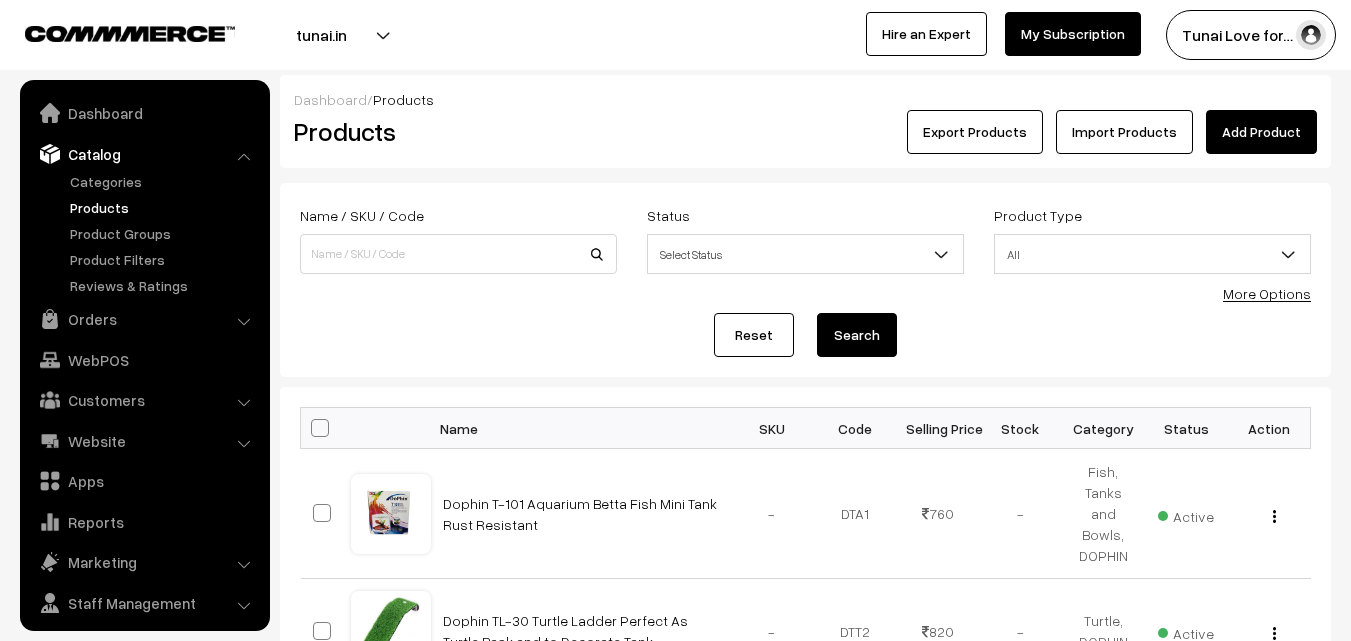 scroll, scrollTop: 0, scrollLeft: 0, axis: both 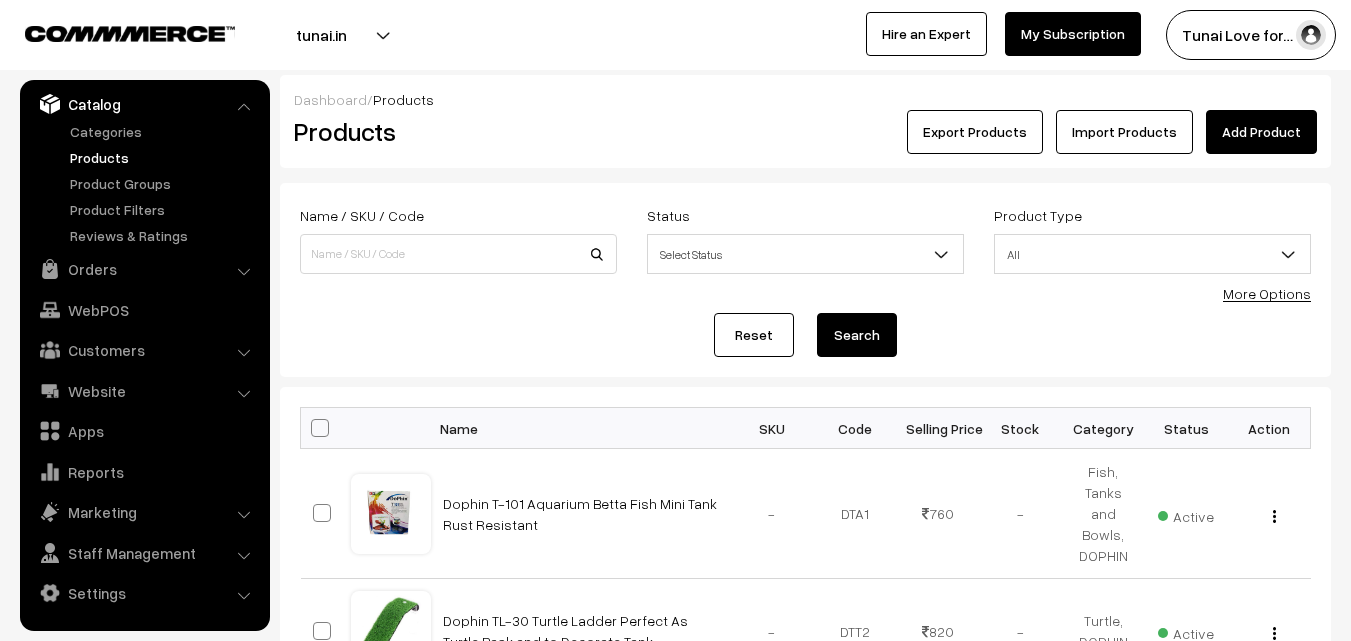 click on "Add Product" at bounding box center [1261, 132] 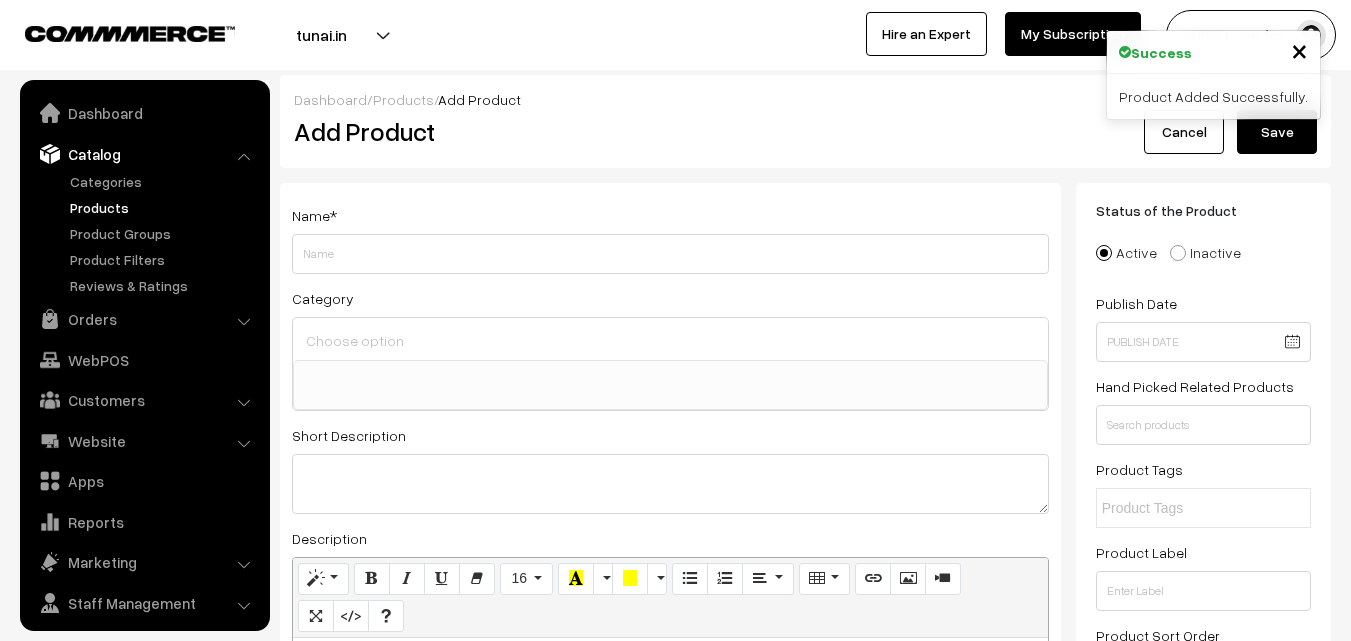 select 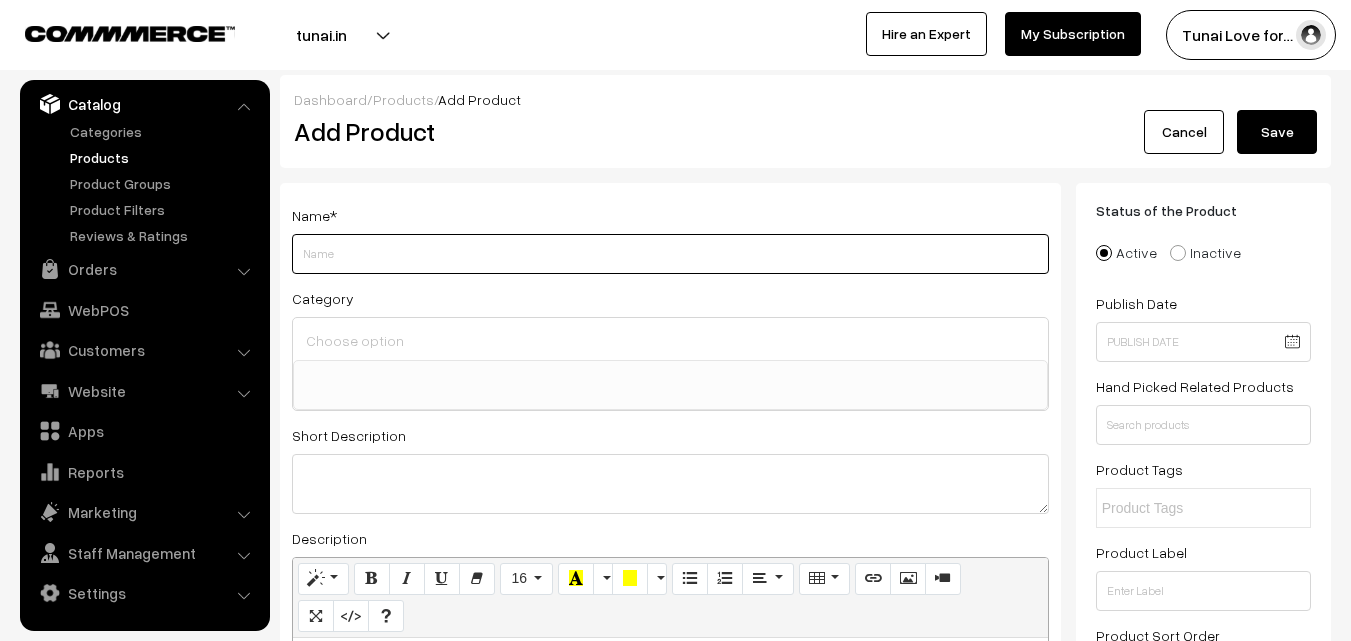 paste on "DOPHIN BREEDING Box BB12 - for Fishes" 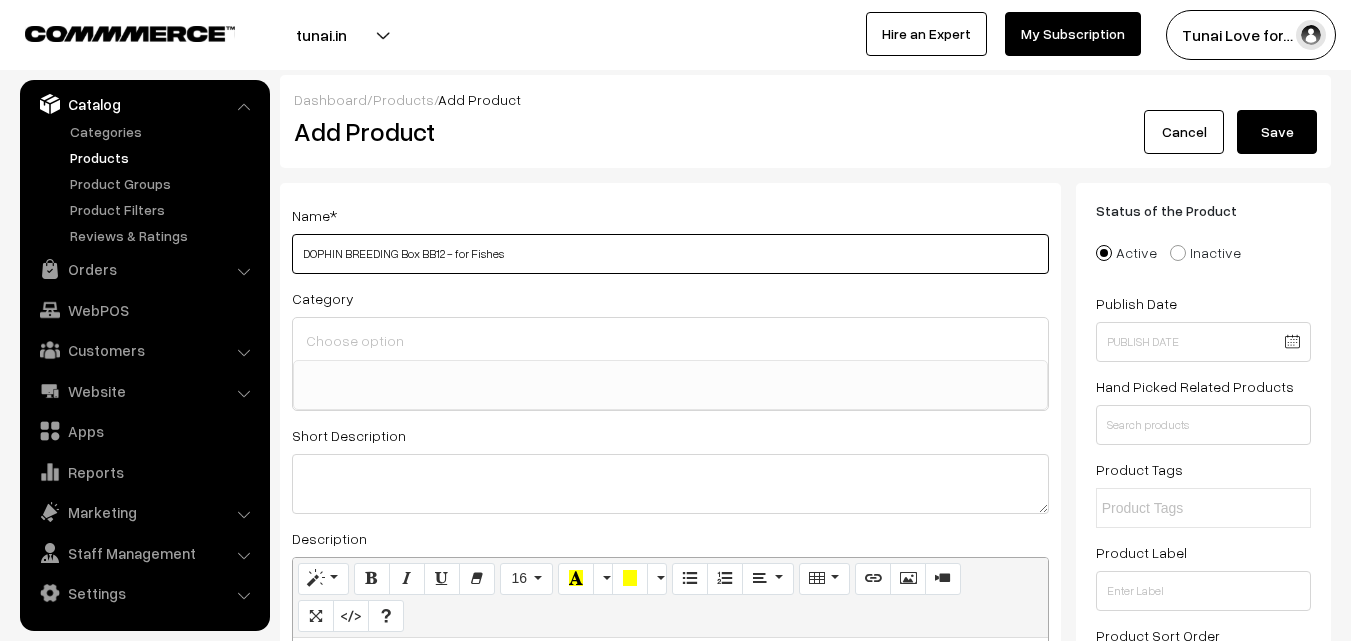 drag, startPoint x: 421, startPoint y: 252, endPoint x: 444, endPoint y: 251, distance: 23.021729 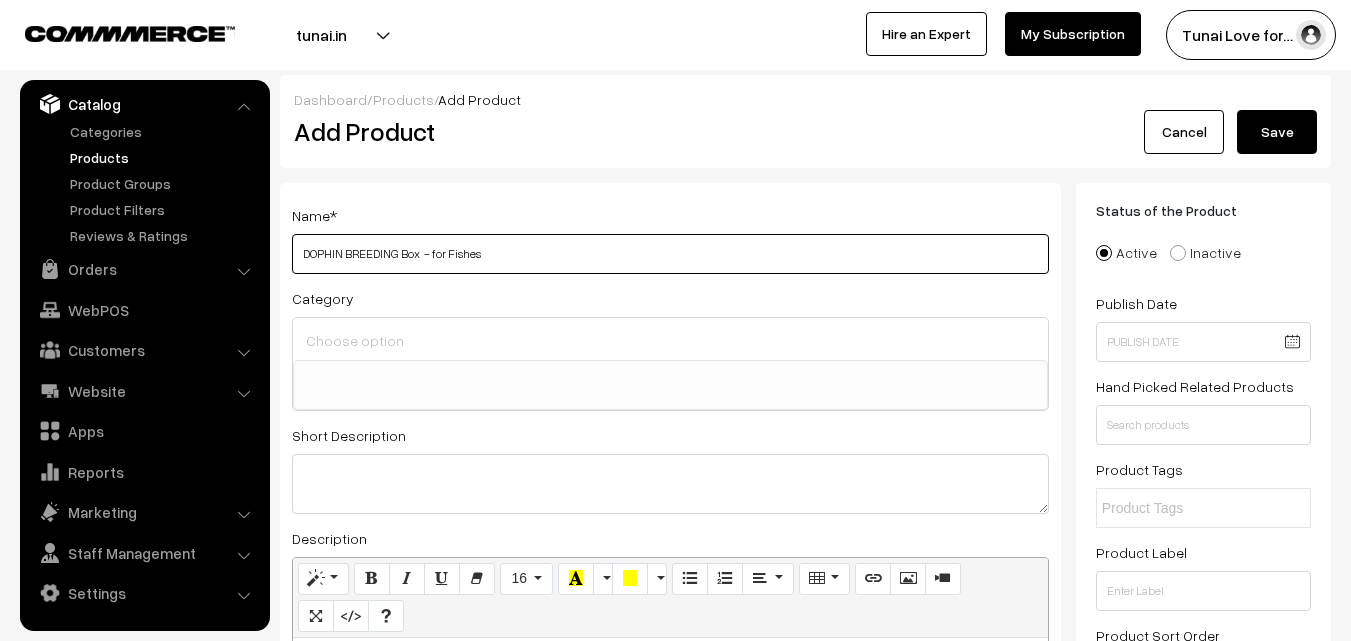 click on "DOPHIN BREEDING Box  - for Fishes" at bounding box center (670, 254) 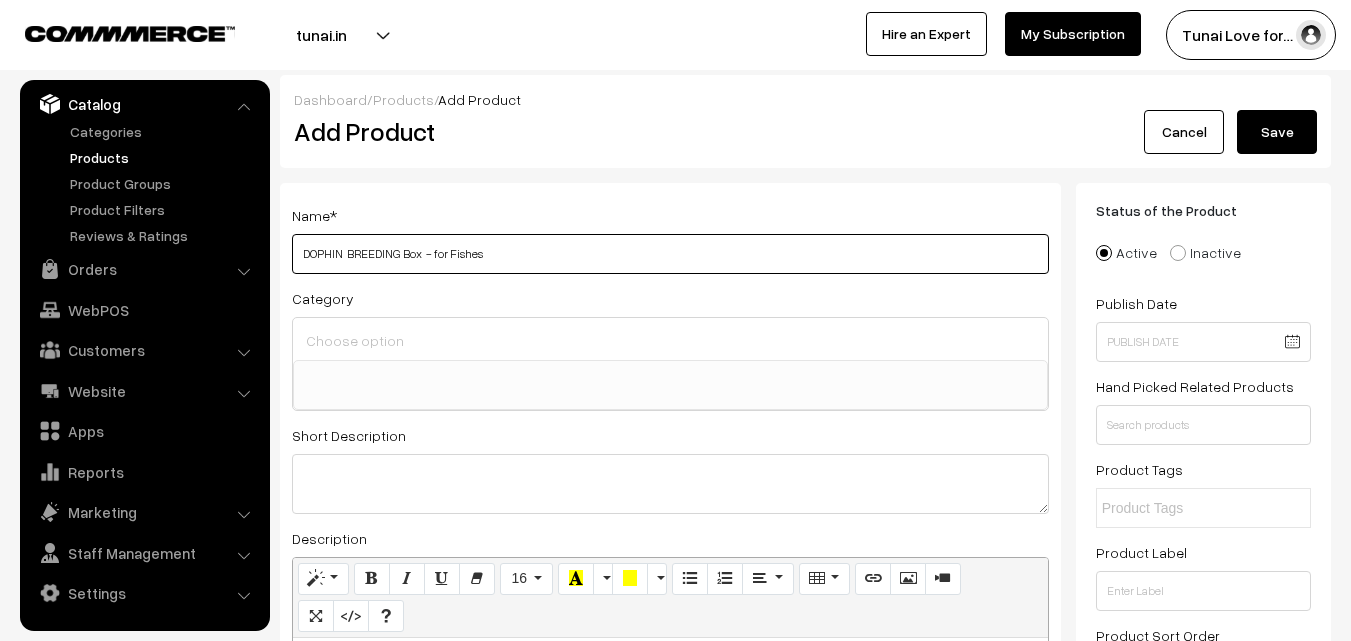 paste on "BB12" 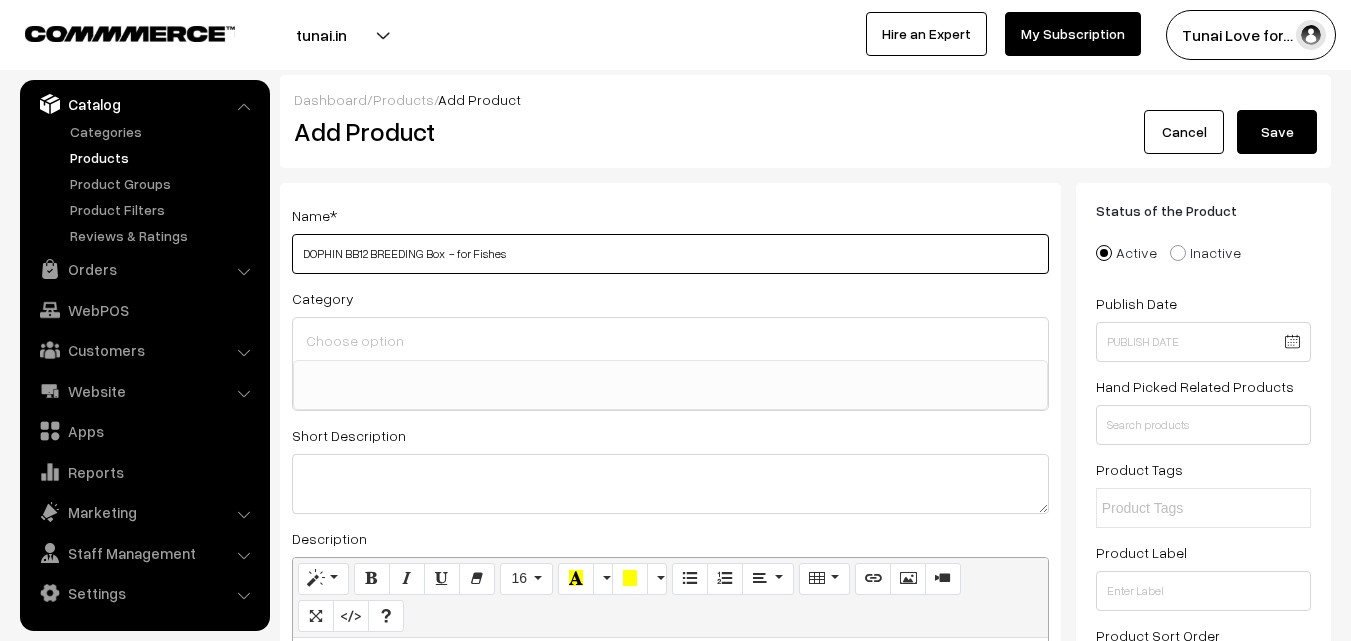 click on "DOPHIN BB12 BREEDING Box  - for Fishes" at bounding box center [670, 254] 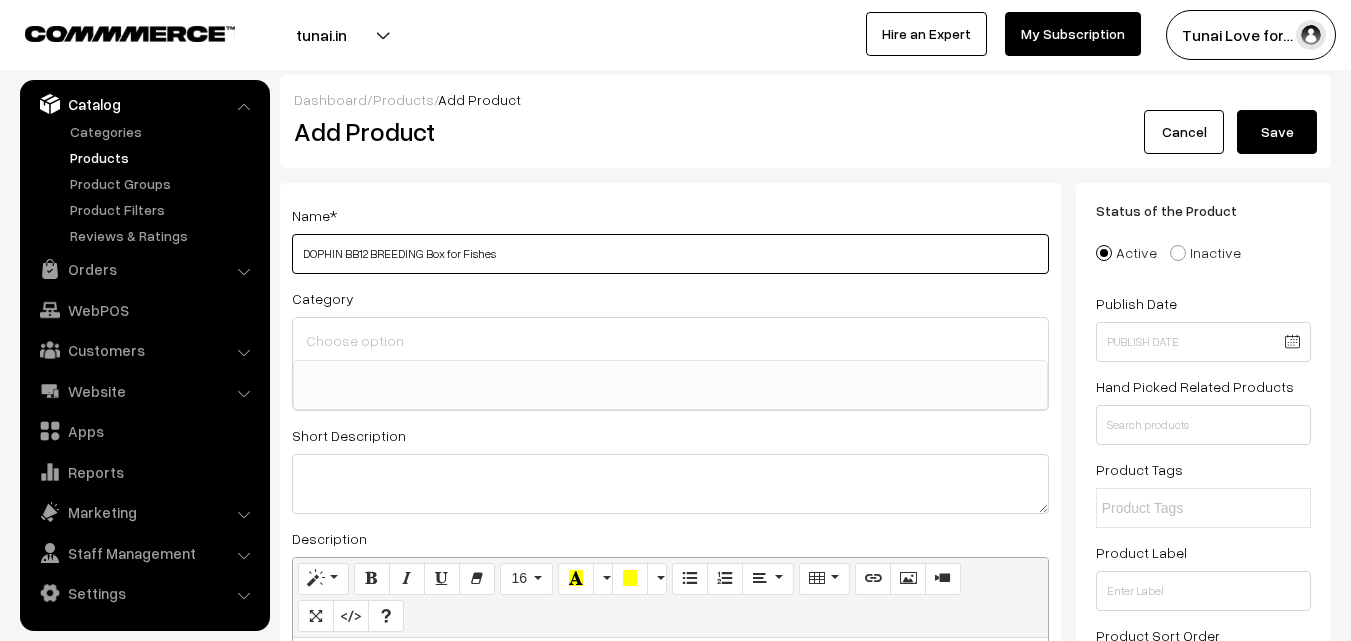 click on "DOPHIN BB12 BREEDING Box for Fishes" at bounding box center (670, 254) 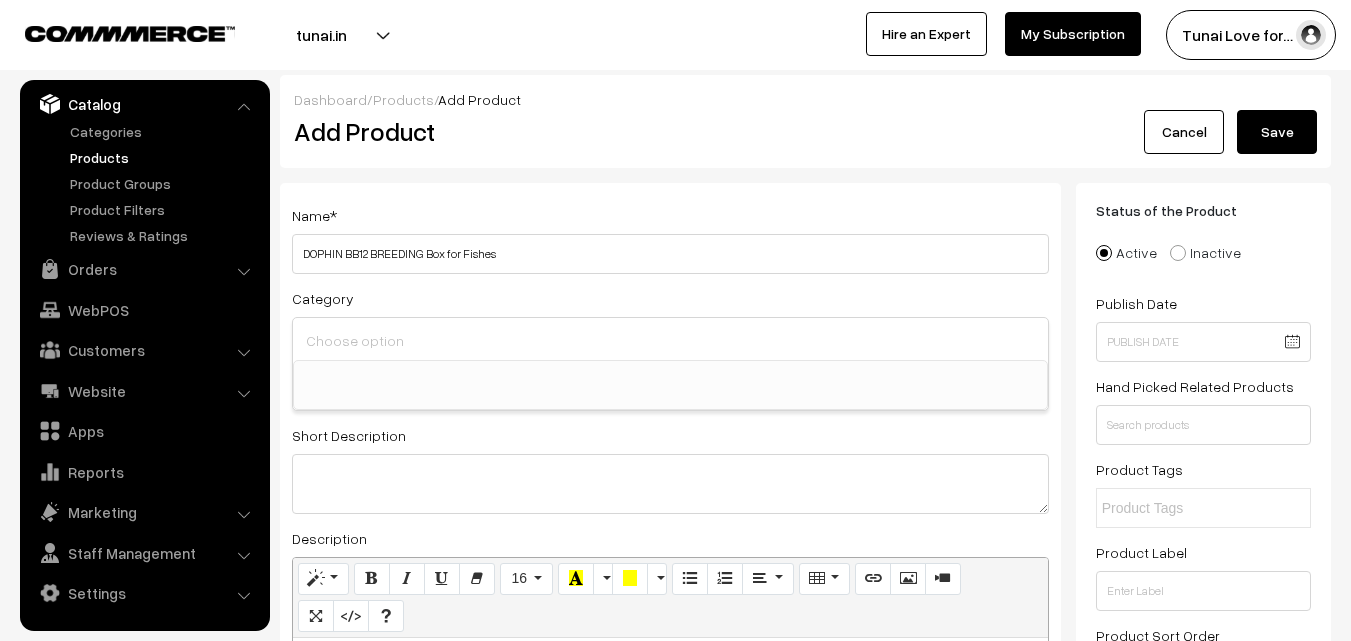 click at bounding box center (670, 340) 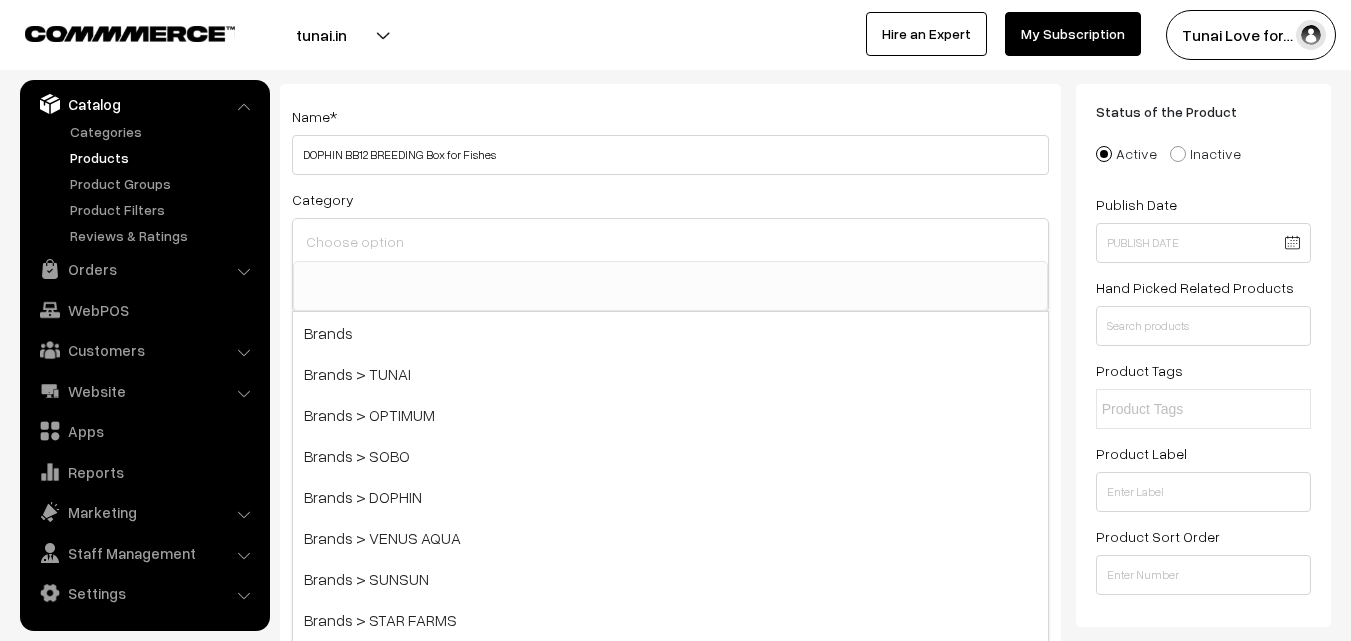 scroll, scrollTop: 200, scrollLeft: 0, axis: vertical 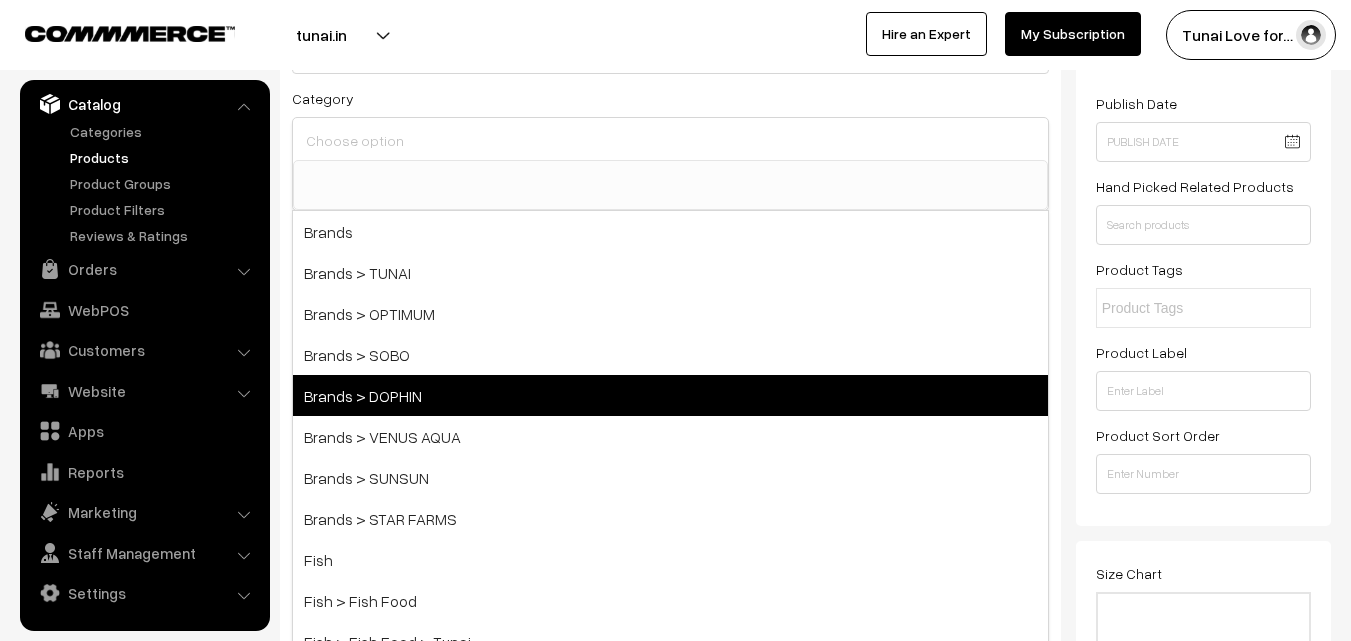 click on "Brands > DOPHIN" at bounding box center (670, 395) 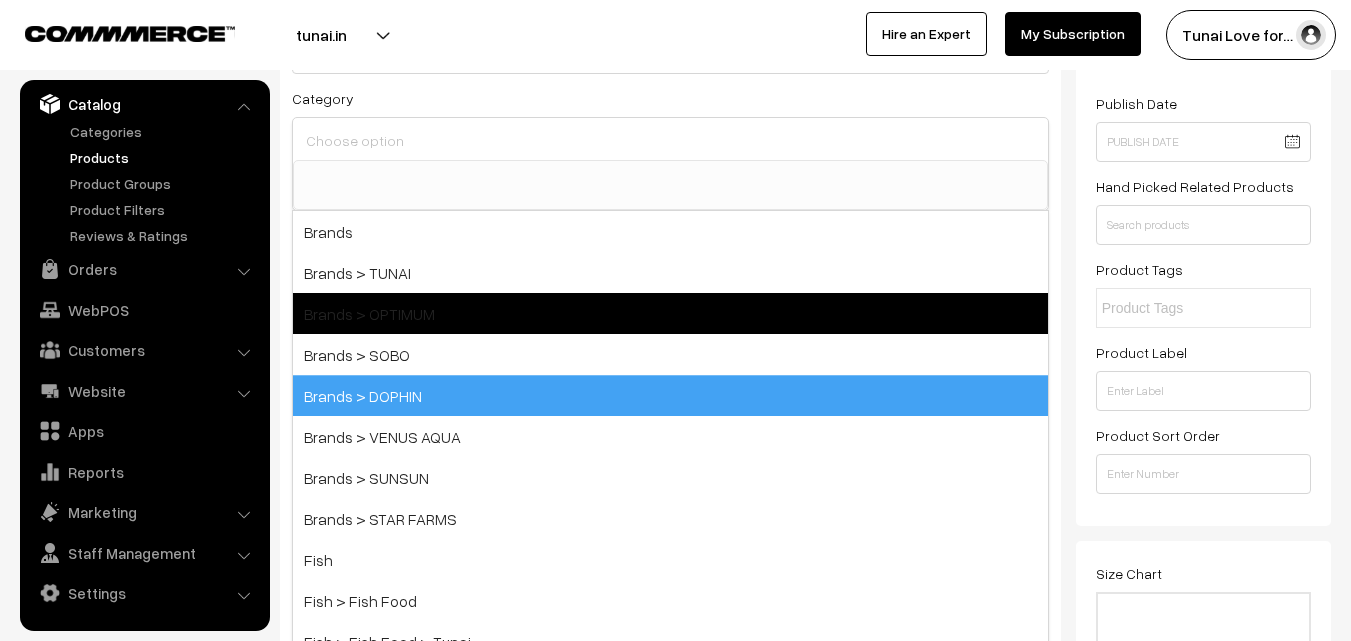 scroll, scrollTop: 17, scrollLeft: 0, axis: vertical 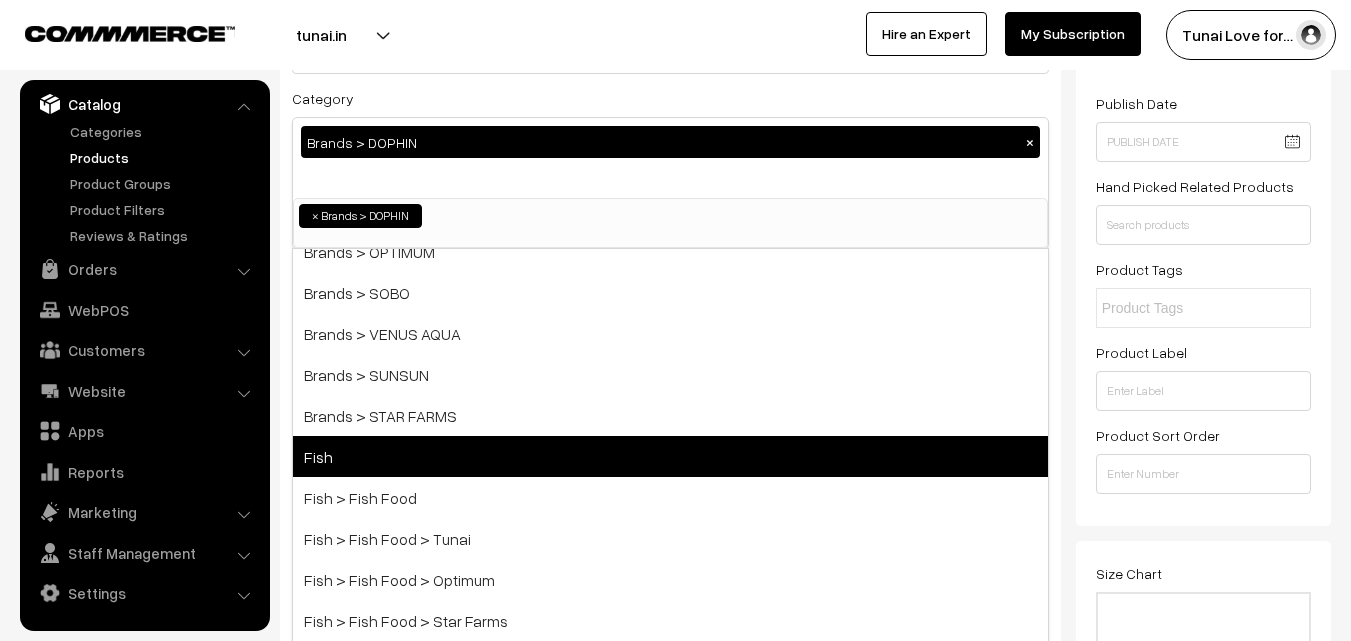 click on "Fish" at bounding box center (670, 456) 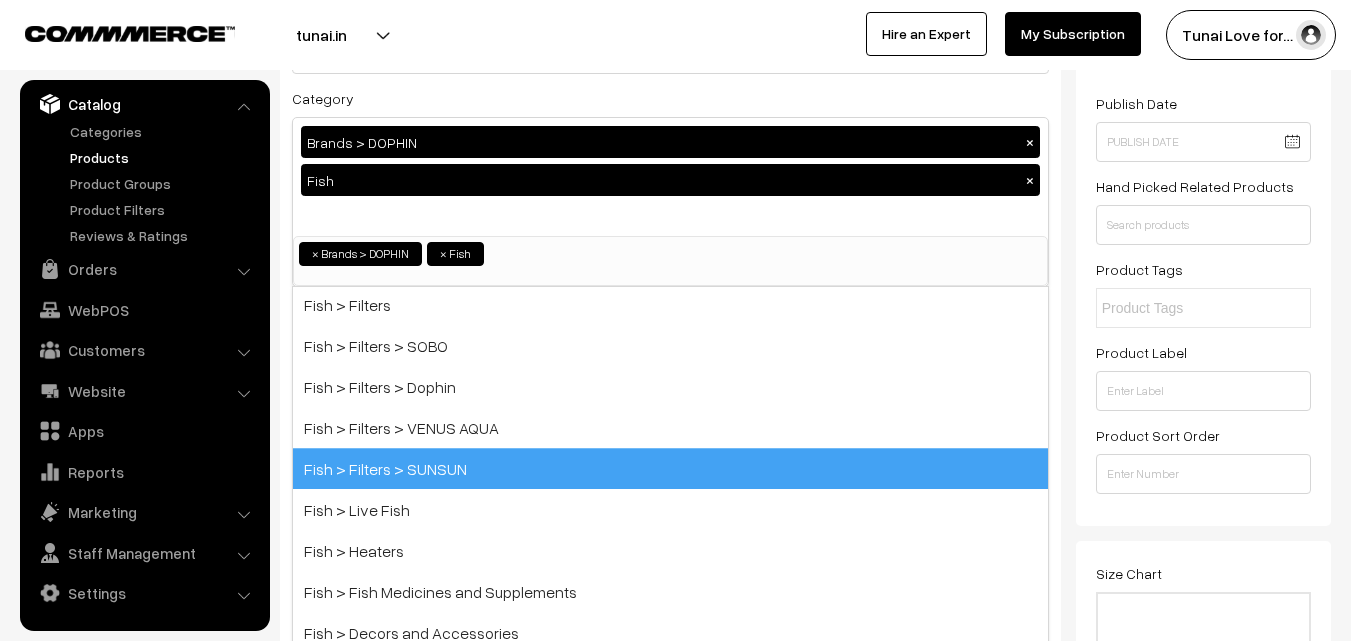 scroll, scrollTop: 800, scrollLeft: 0, axis: vertical 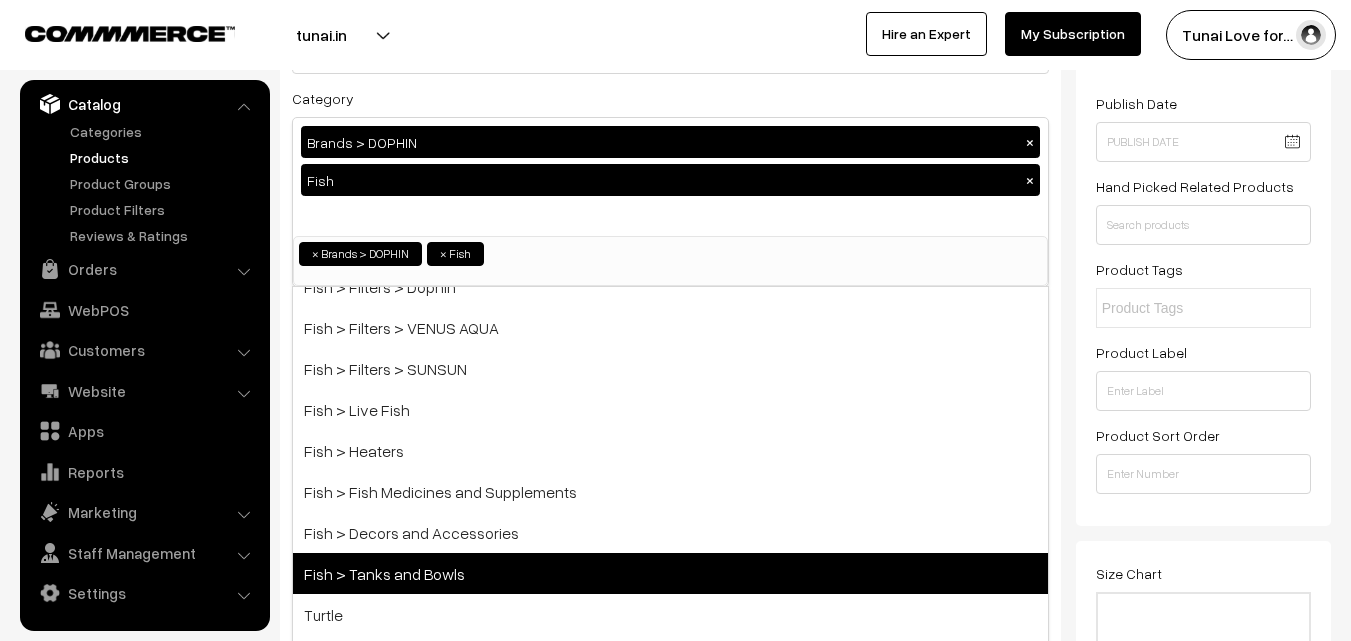 click on "Fish > Tanks and Bowls" at bounding box center [670, 573] 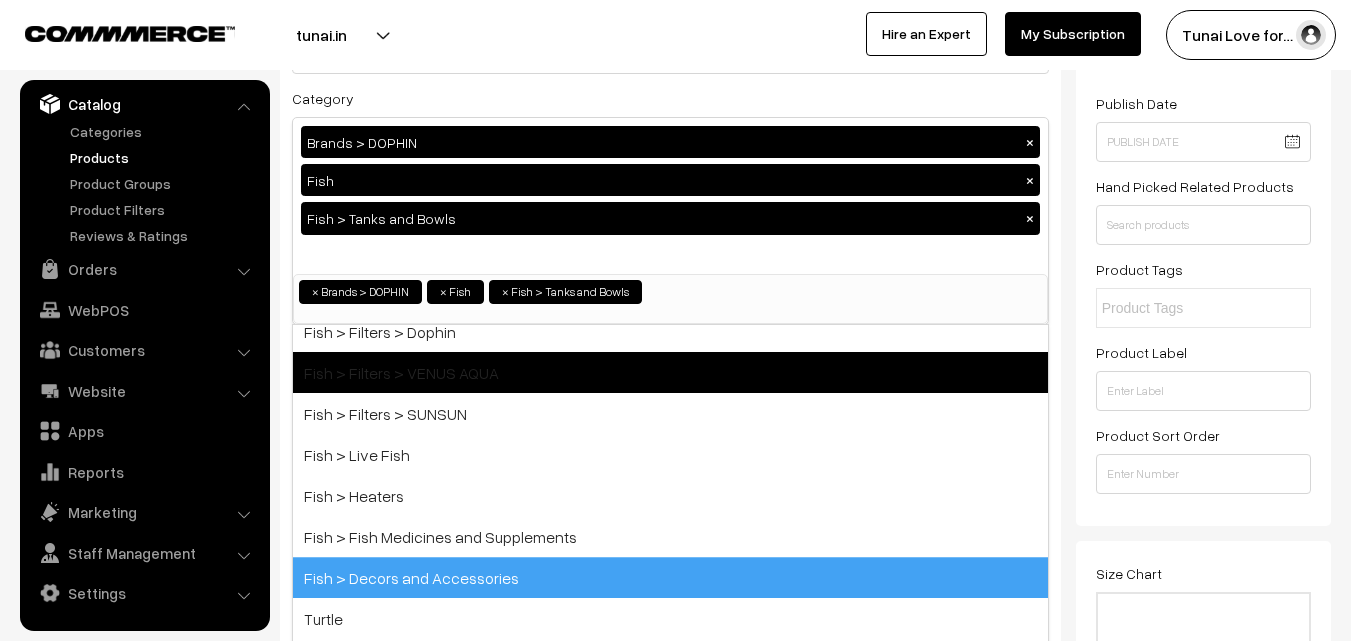 scroll, scrollTop: 793, scrollLeft: 0, axis: vertical 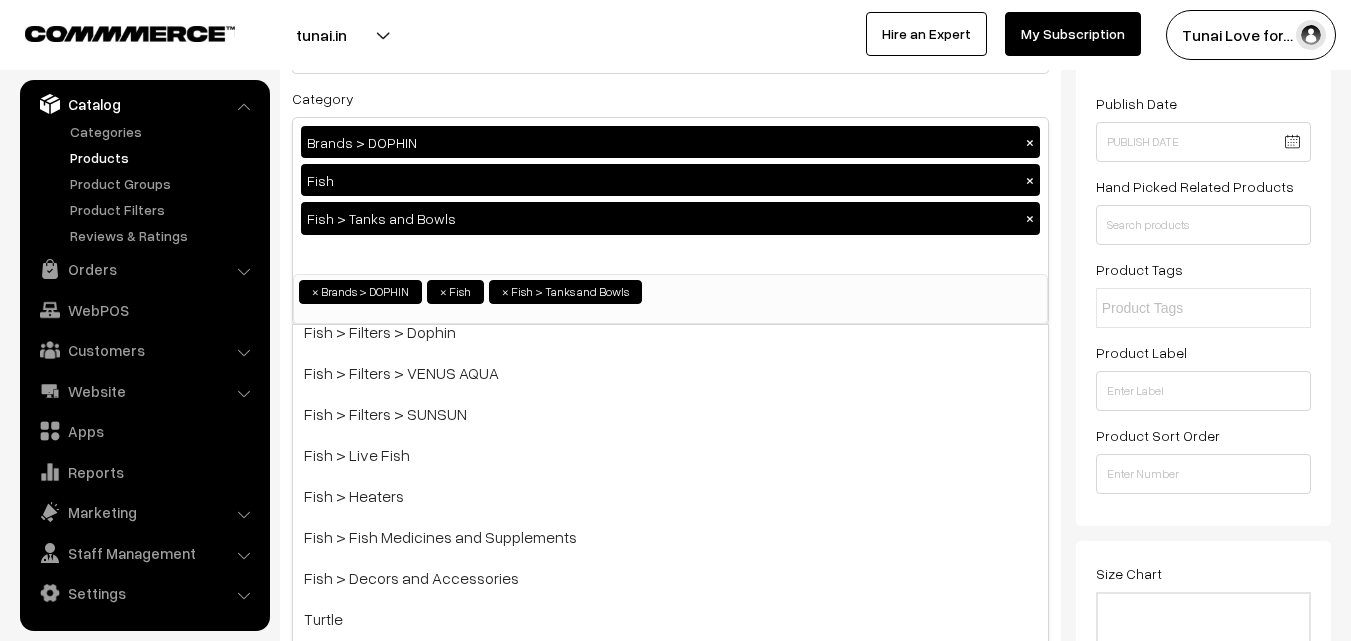 click on "Name  *
DOPHIN BB12 BREEDING Box for Fishes
Category
Brands > DOPHIN × Fish × Fish > Tanks and Bowls ×
Brands
Brands > TUNAI
Brands > OPTIMUM
Brands > SOBO
Brands > DOPHIN
Brands > VENUS AQUA
Brands > SUNSUN
Brands > STAR FARMS Fish Fish > Fish Food Turtle ×" at bounding box center (670, 1361) 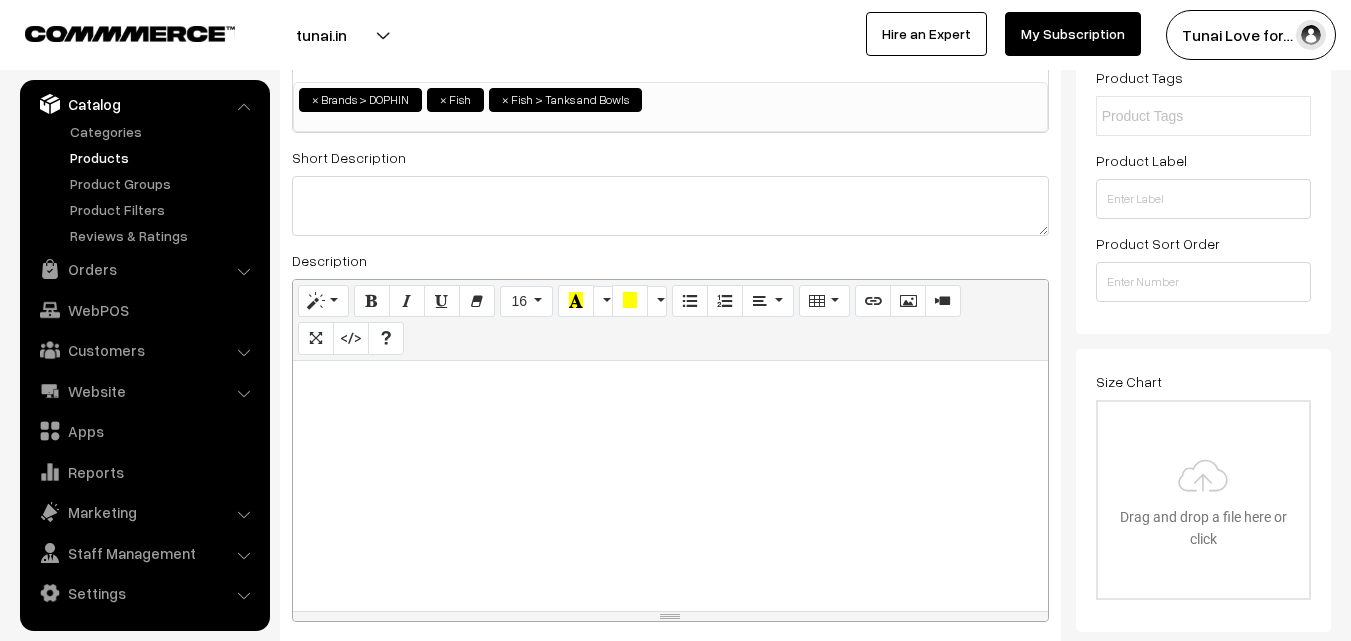 scroll, scrollTop: 400, scrollLeft: 0, axis: vertical 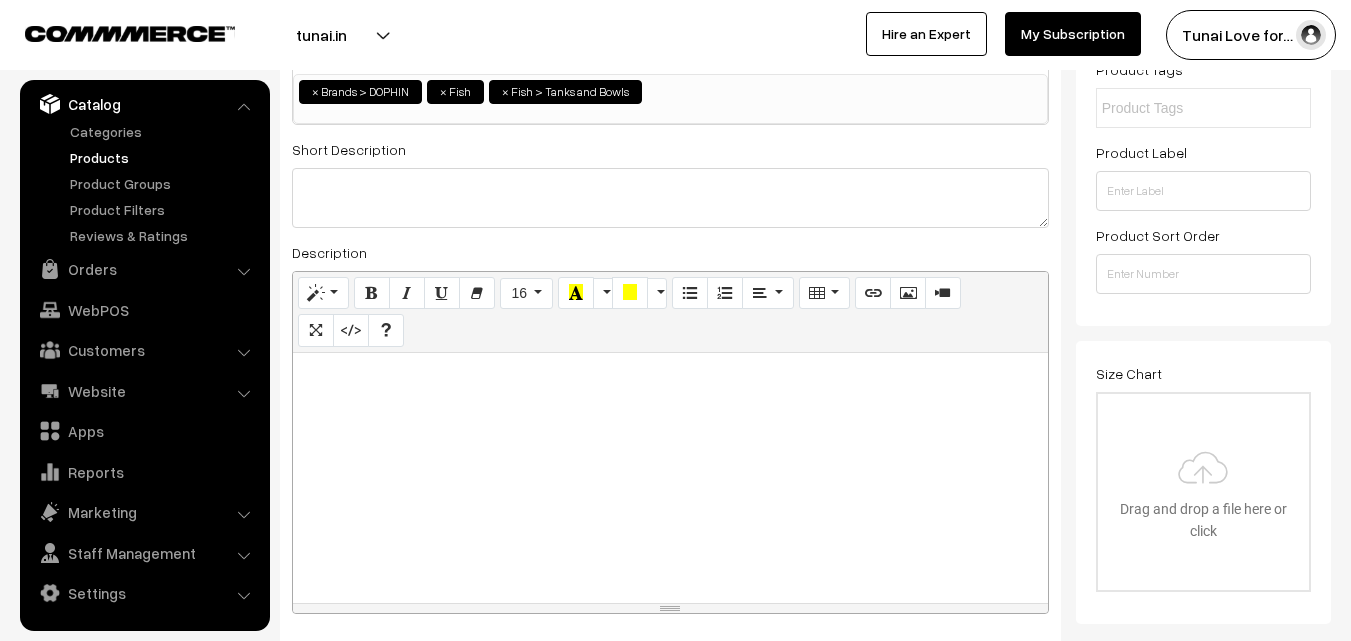 click at bounding box center [670, 478] 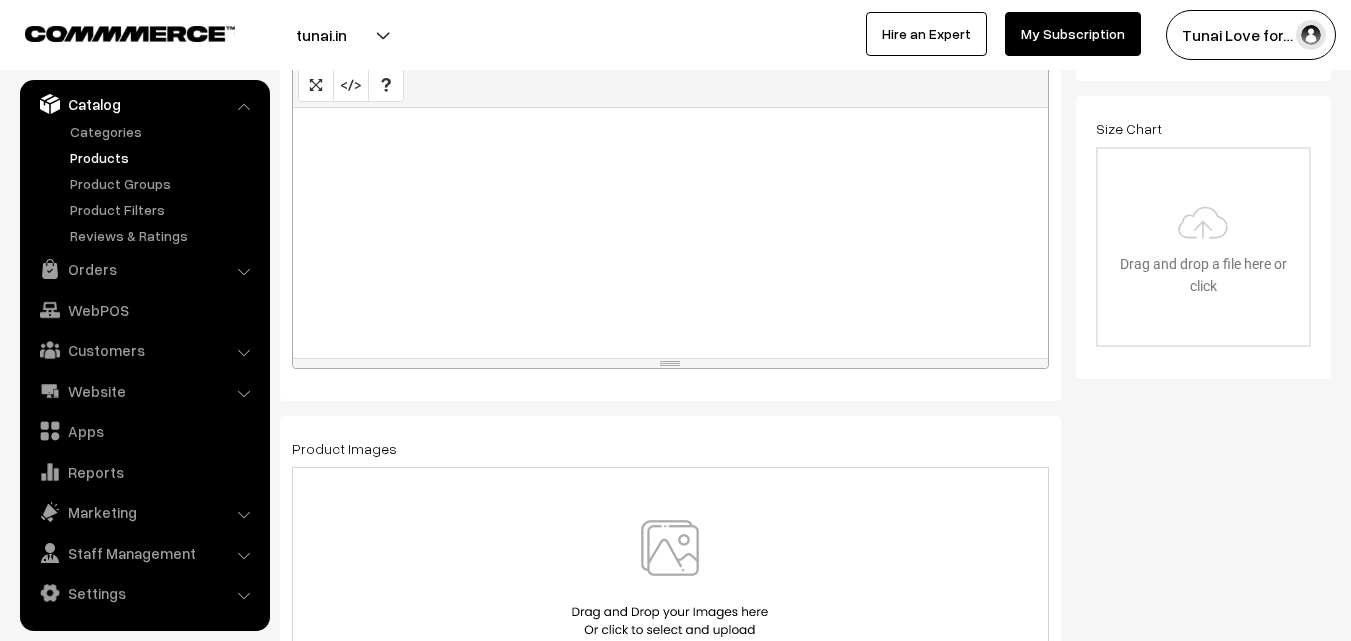 scroll, scrollTop: 700, scrollLeft: 0, axis: vertical 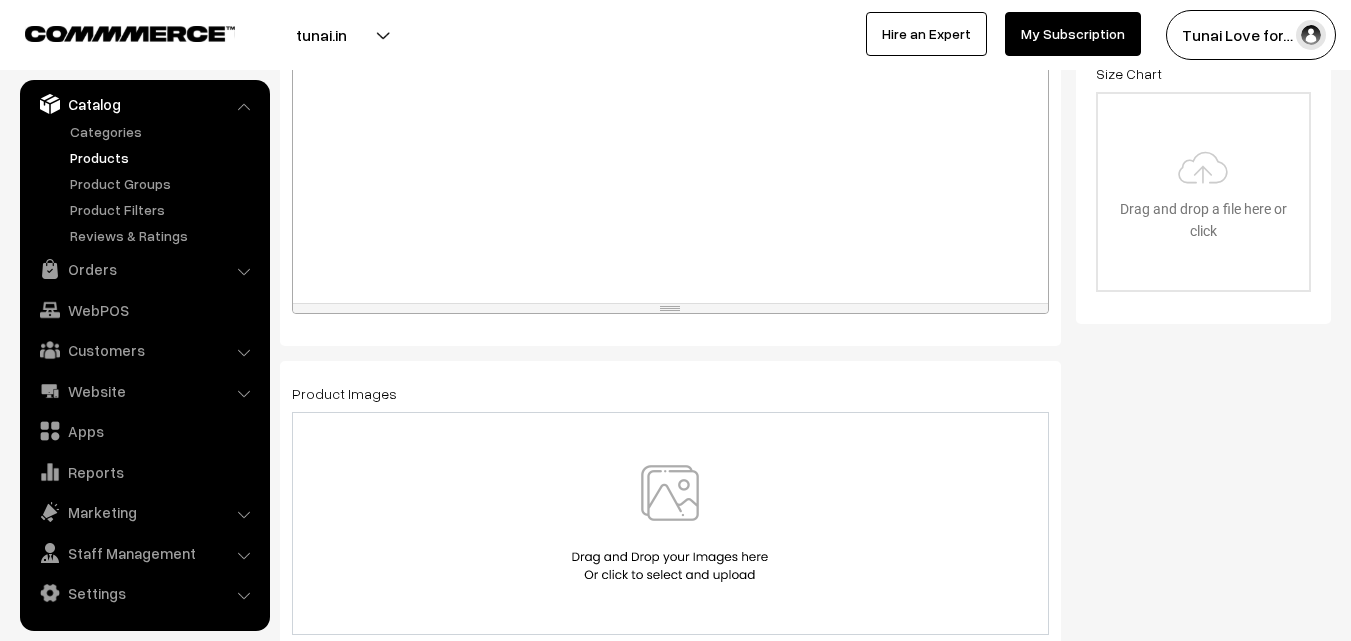 click at bounding box center [670, 523] 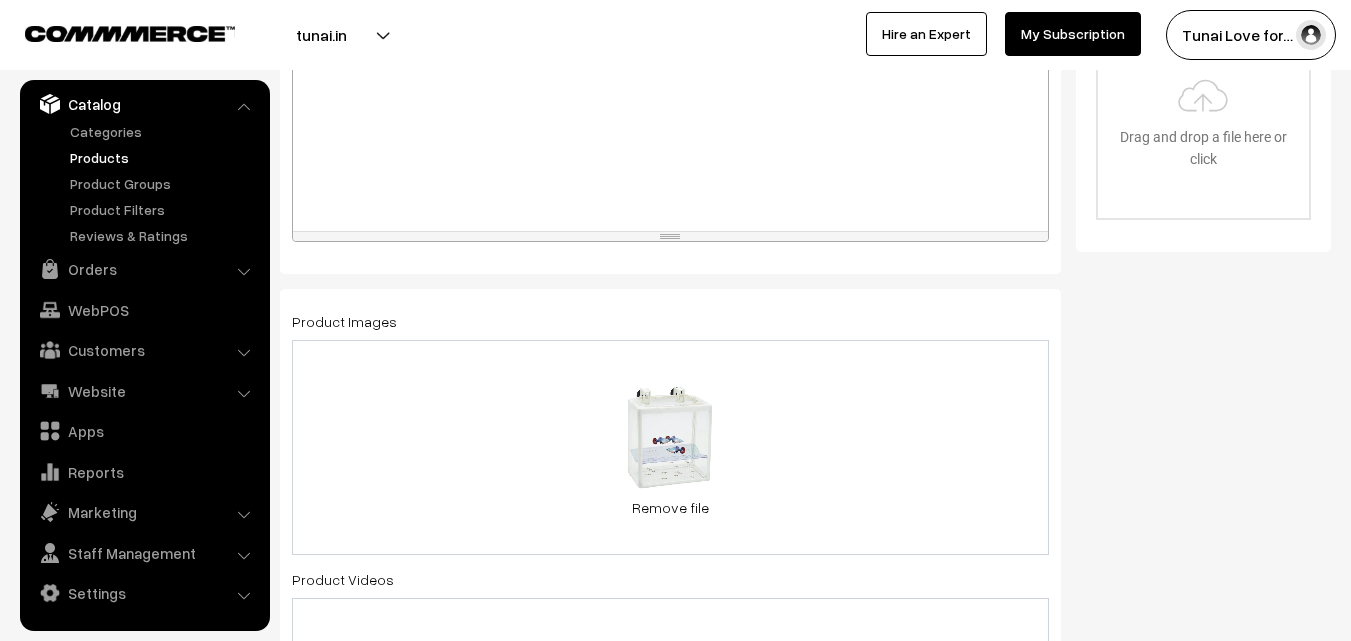 scroll, scrollTop: 800, scrollLeft: 0, axis: vertical 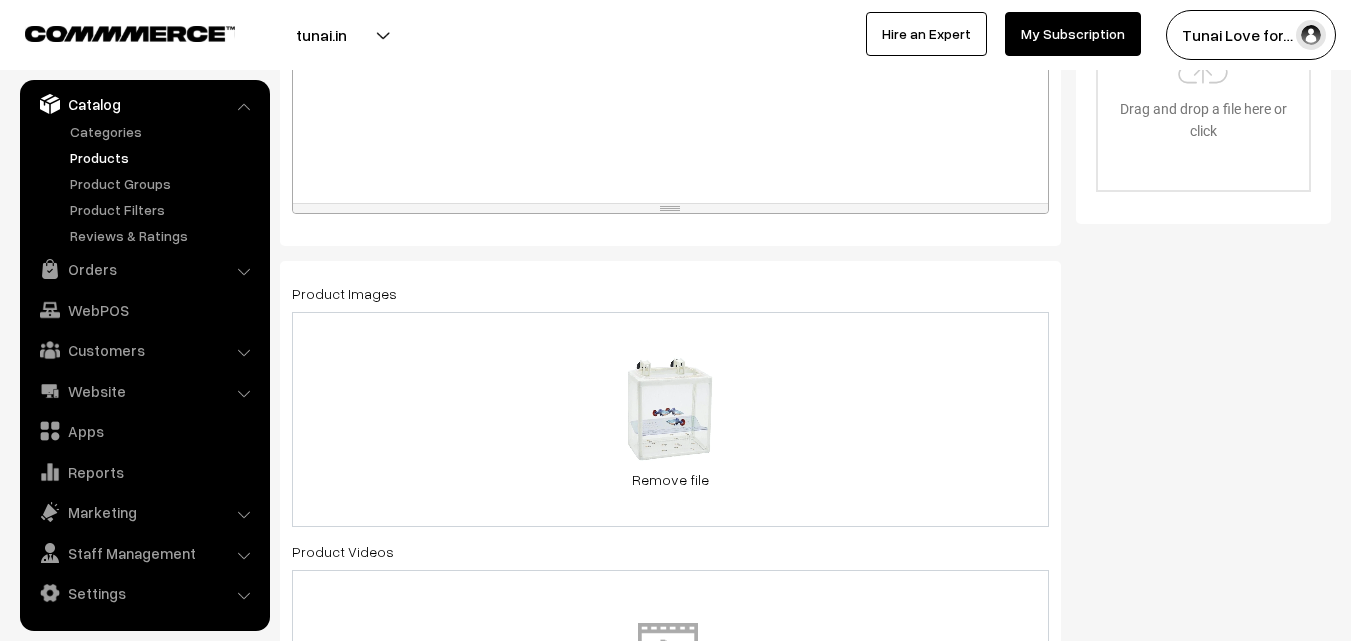click on "27.7  KB      Untitleddesign-2024-08-25T185844.522.webp                         Check                                                      Error                                                           Remove file" at bounding box center (670, 419) 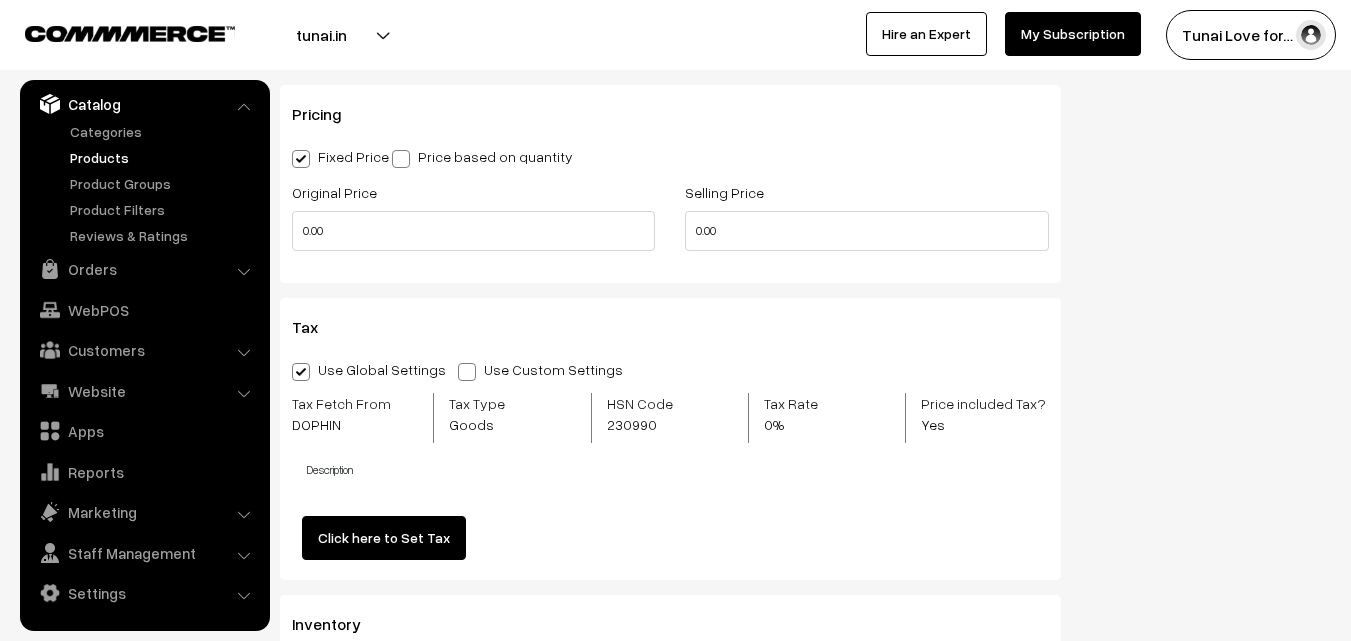 scroll, scrollTop: 1900, scrollLeft: 0, axis: vertical 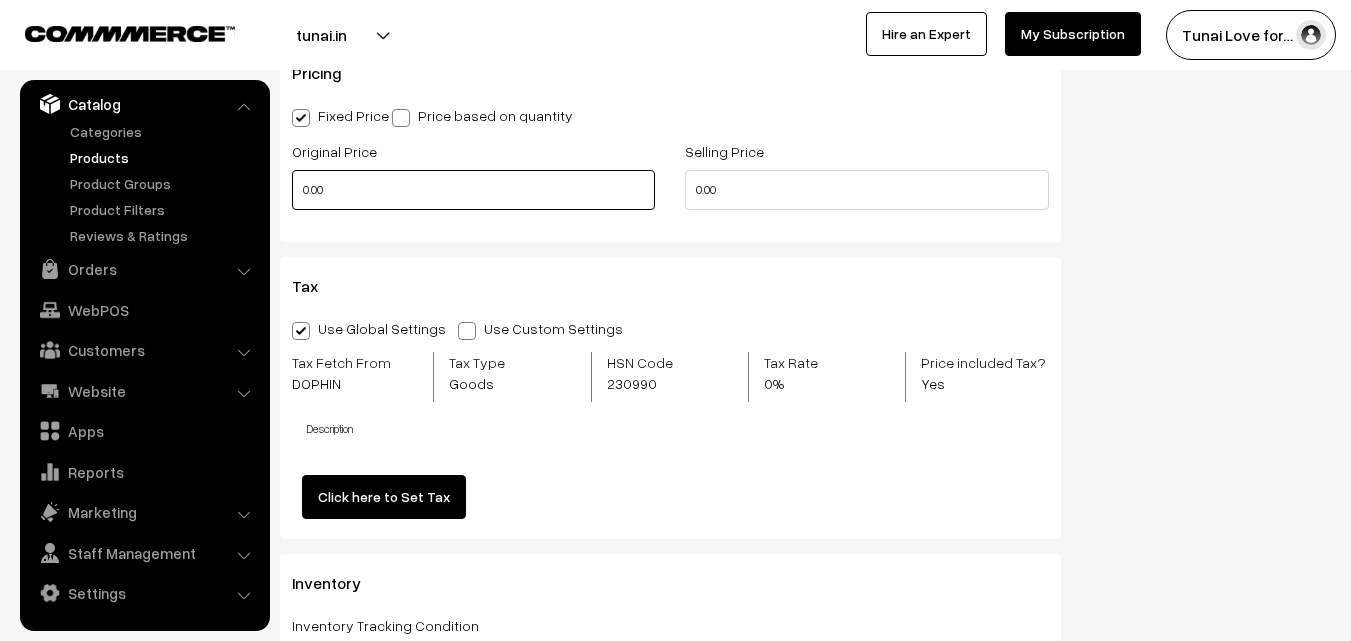 drag, startPoint x: 359, startPoint y: 191, endPoint x: 242, endPoint y: 197, distance: 117.15375 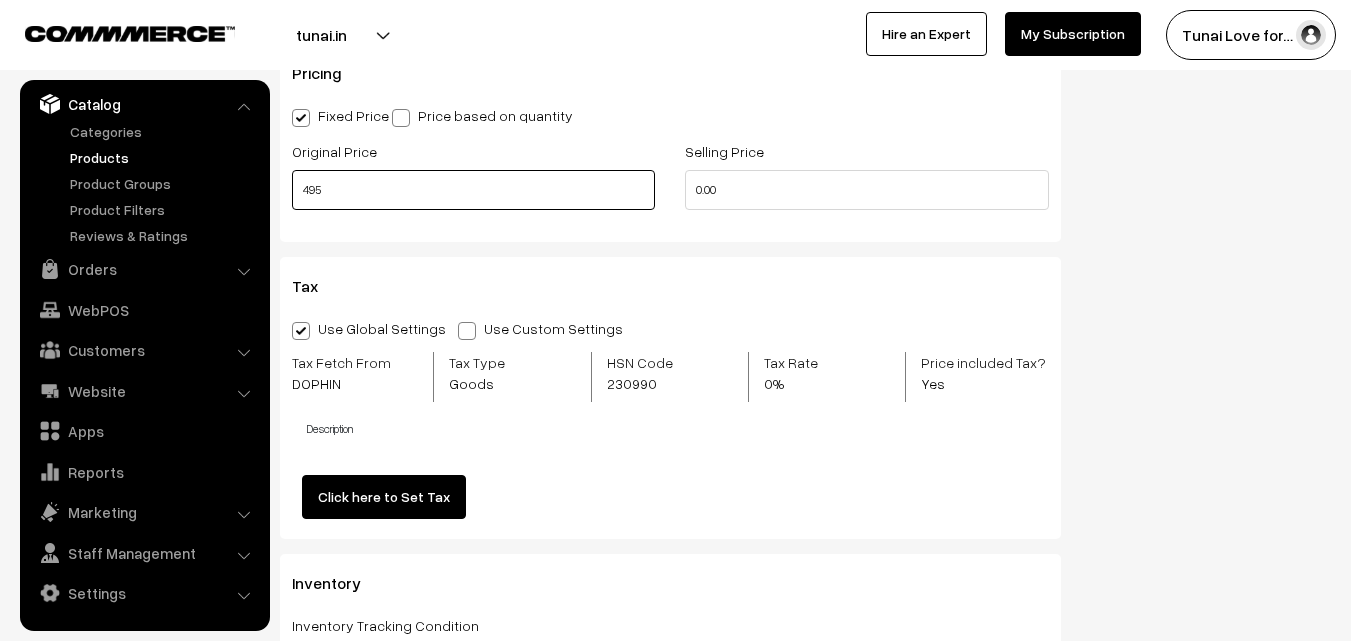 type on "495" 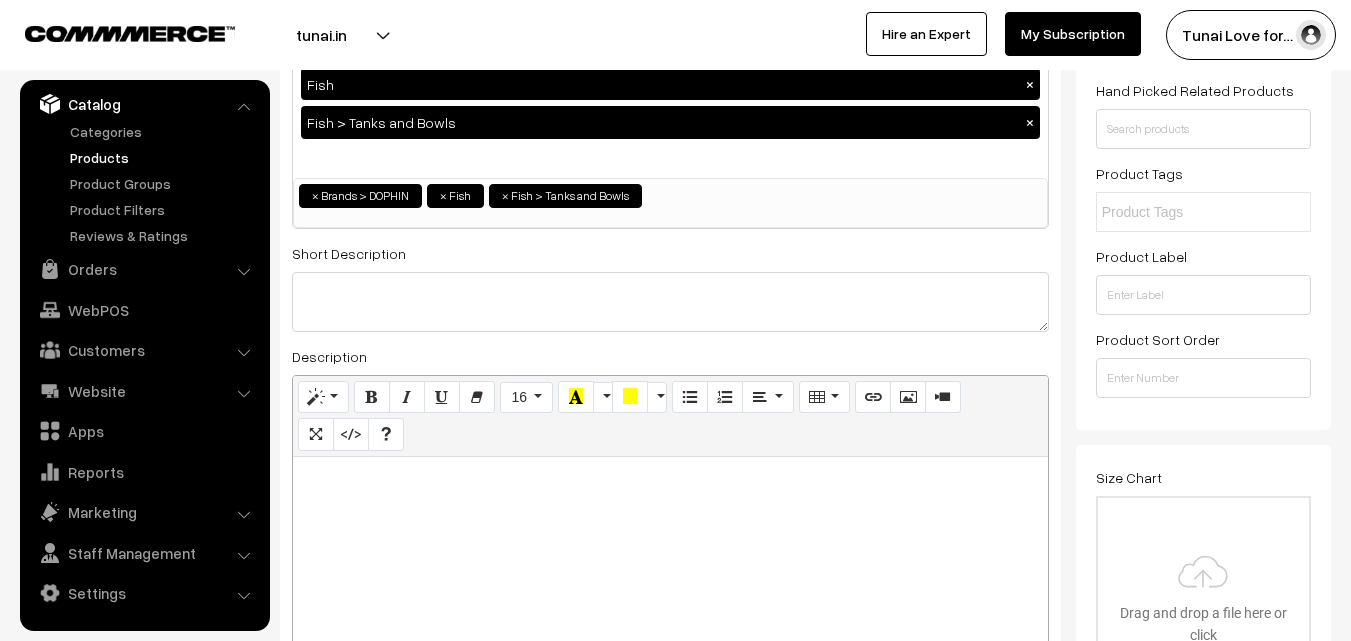 scroll, scrollTop: 0, scrollLeft: 0, axis: both 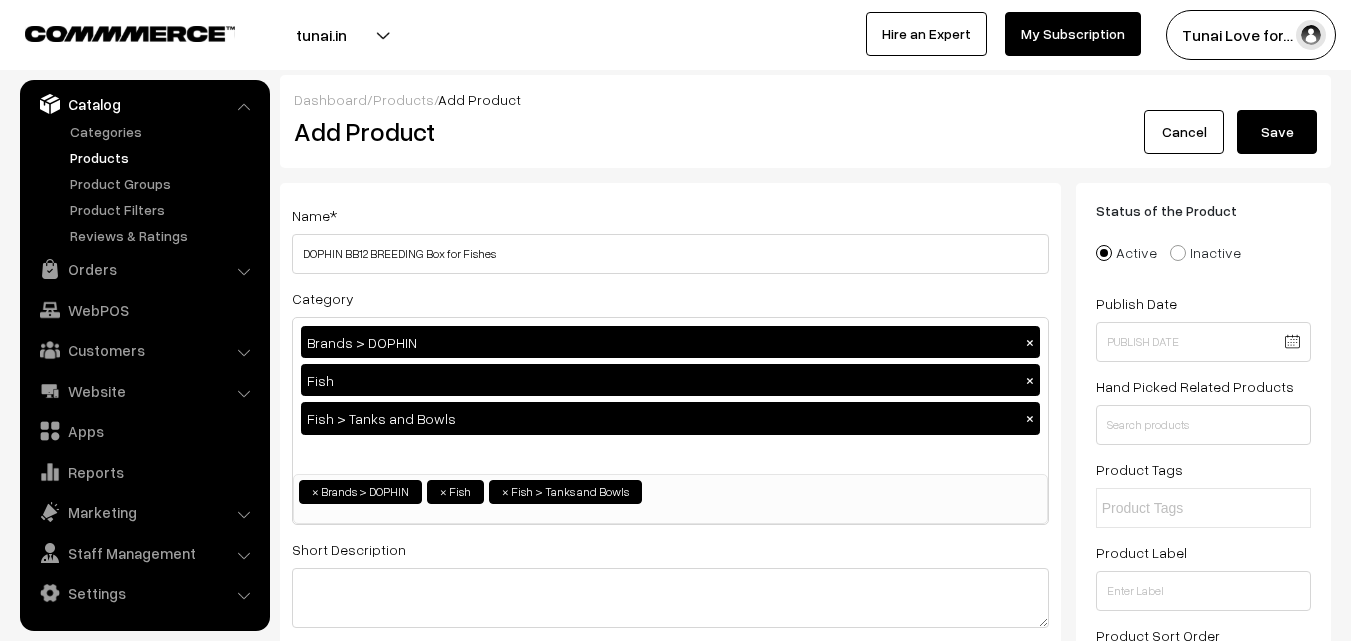 type on "330" 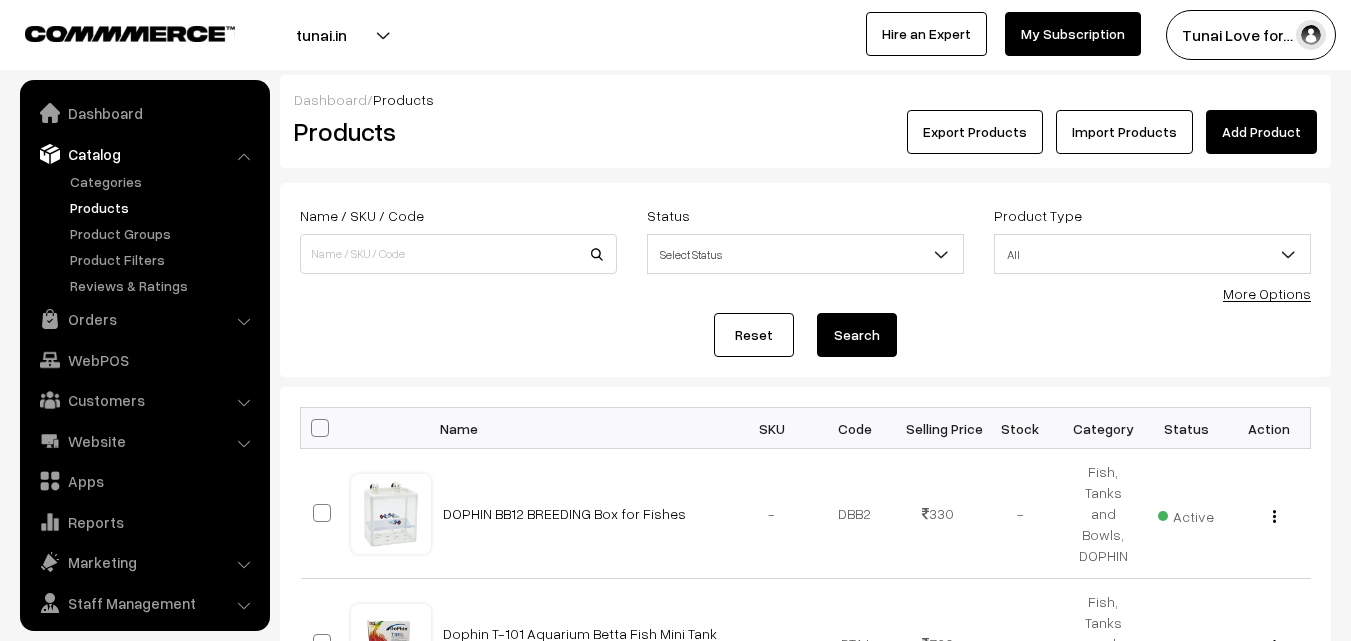 scroll, scrollTop: 0, scrollLeft: 0, axis: both 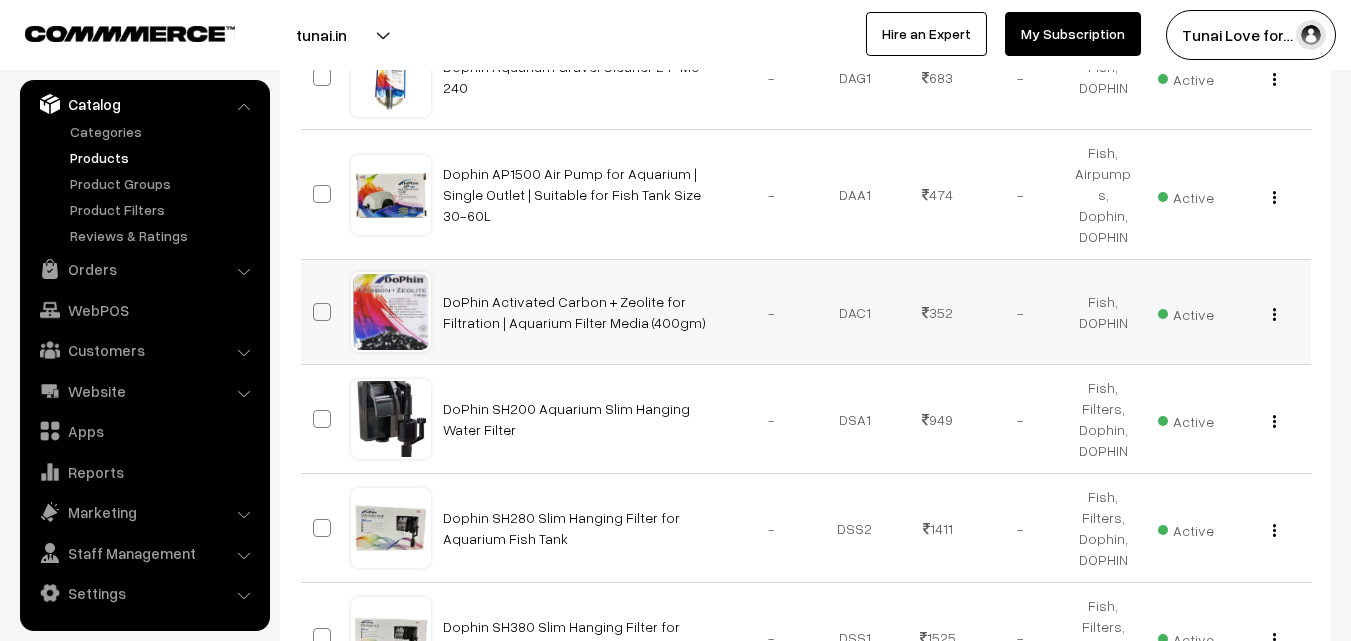 click at bounding box center [391, 312] 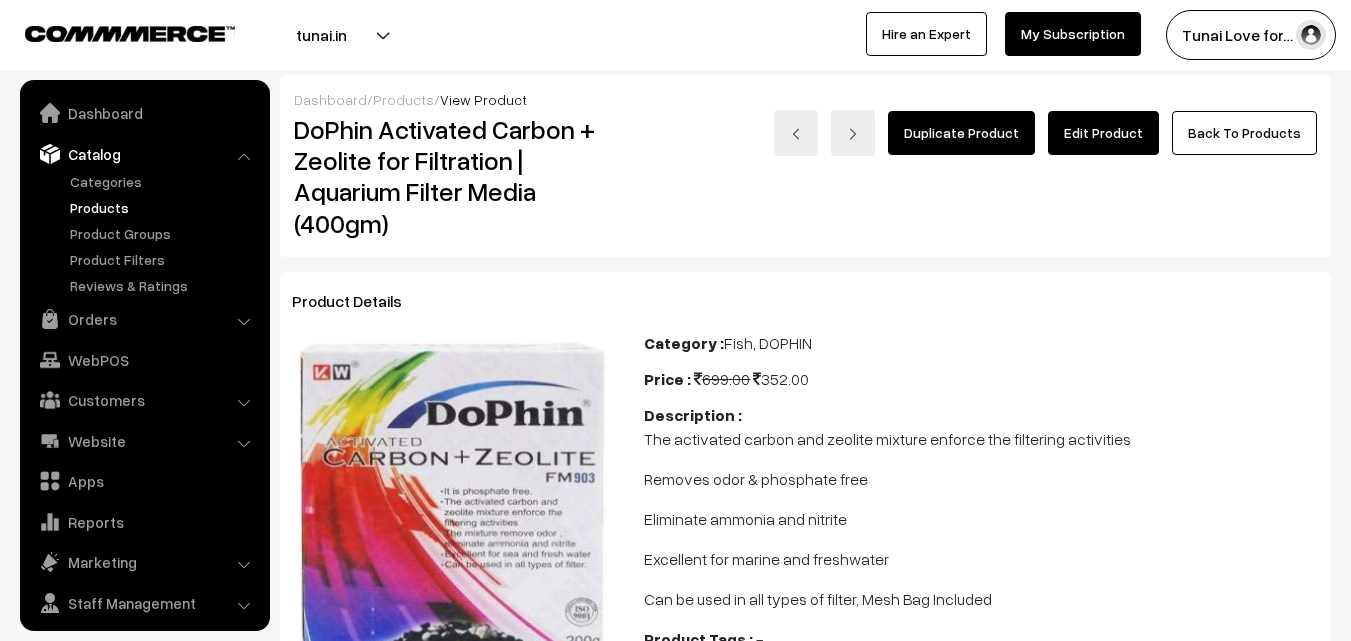 scroll, scrollTop: 0, scrollLeft: 0, axis: both 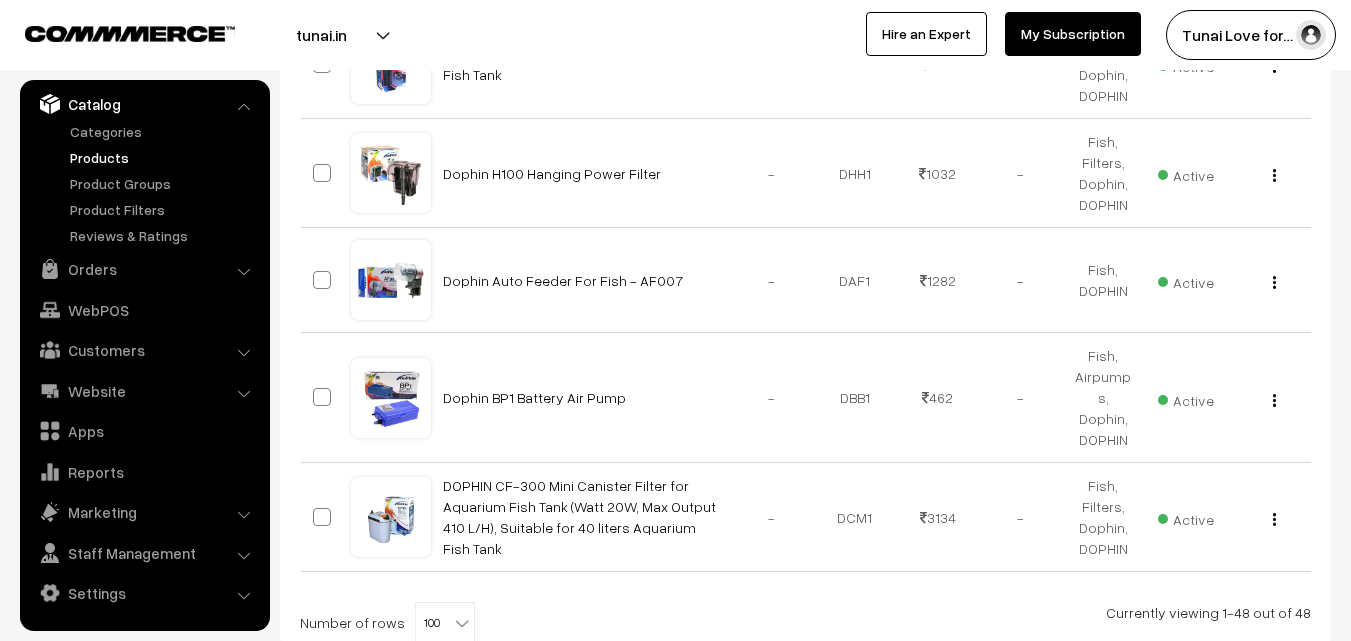 click at bounding box center [462, 623] 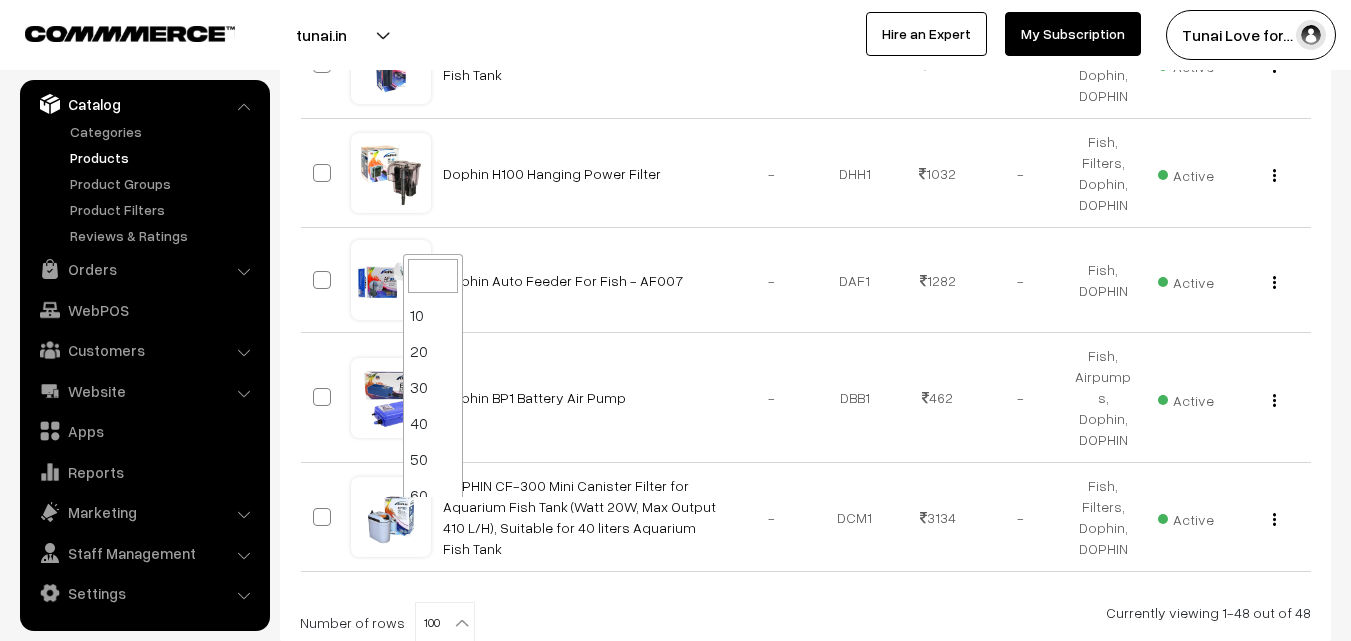 scroll, scrollTop: 160, scrollLeft: 0, axis: vertical 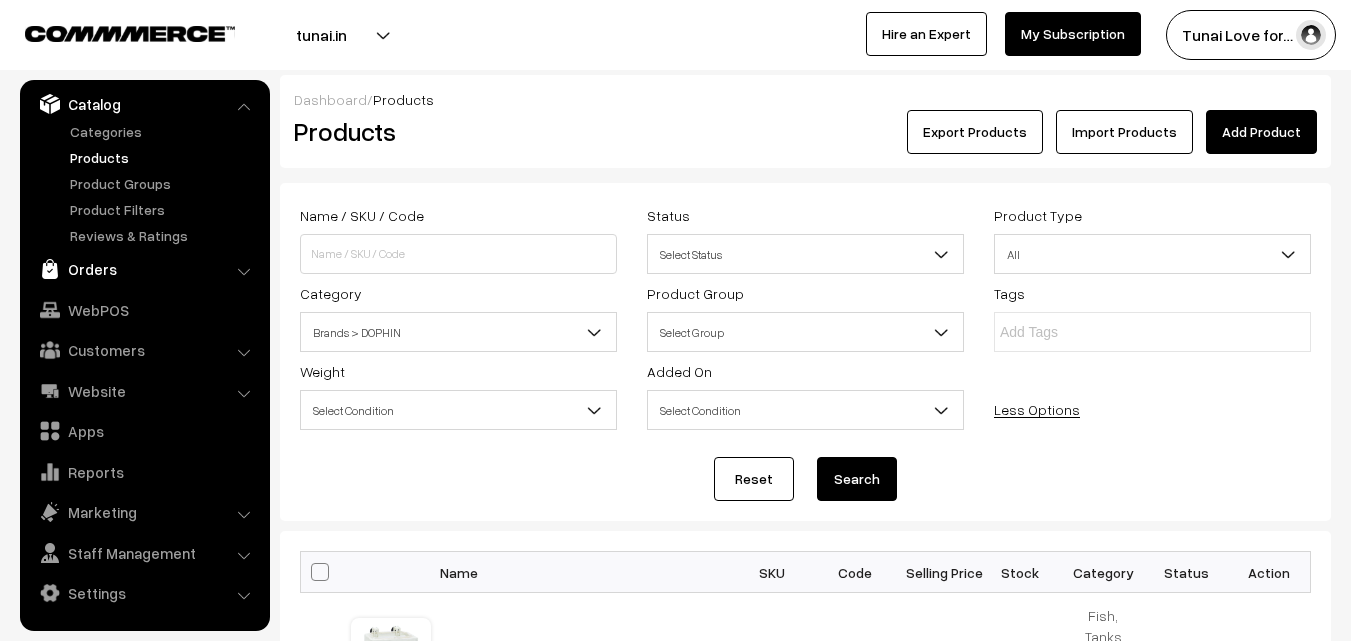 click on "Orders" at bounding box center [144, 269] 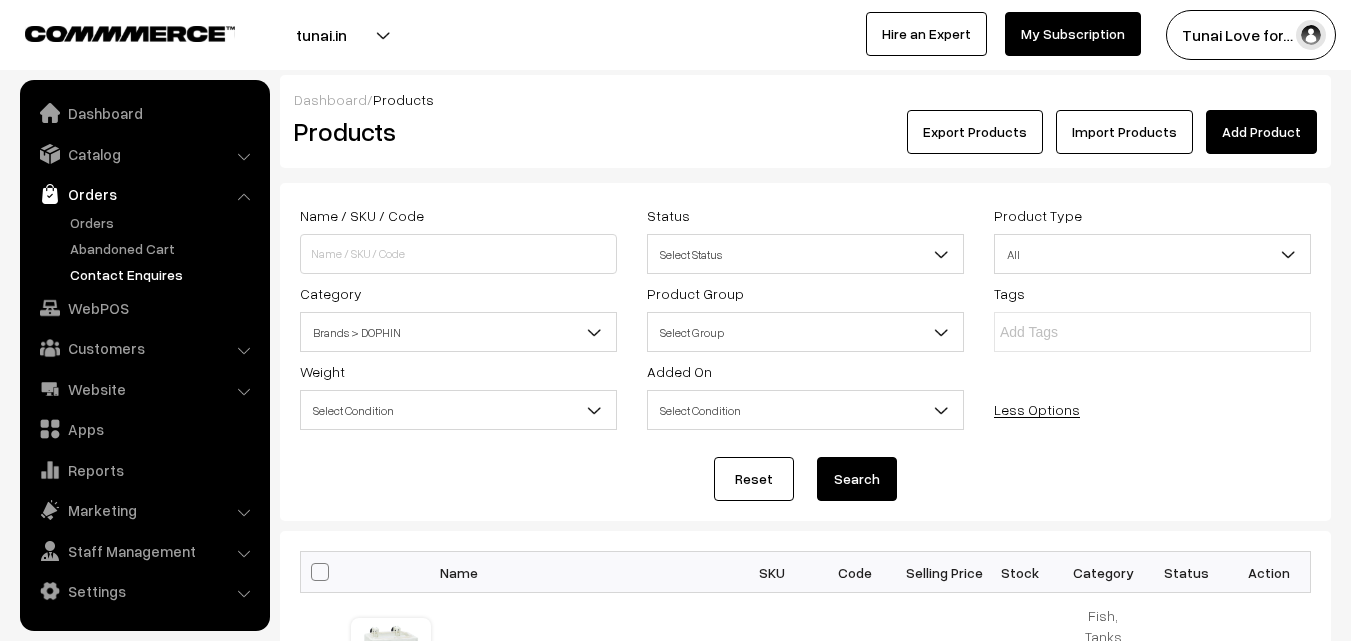 scroll, scrollTop: 0, scrollLeft: 0, axis: both 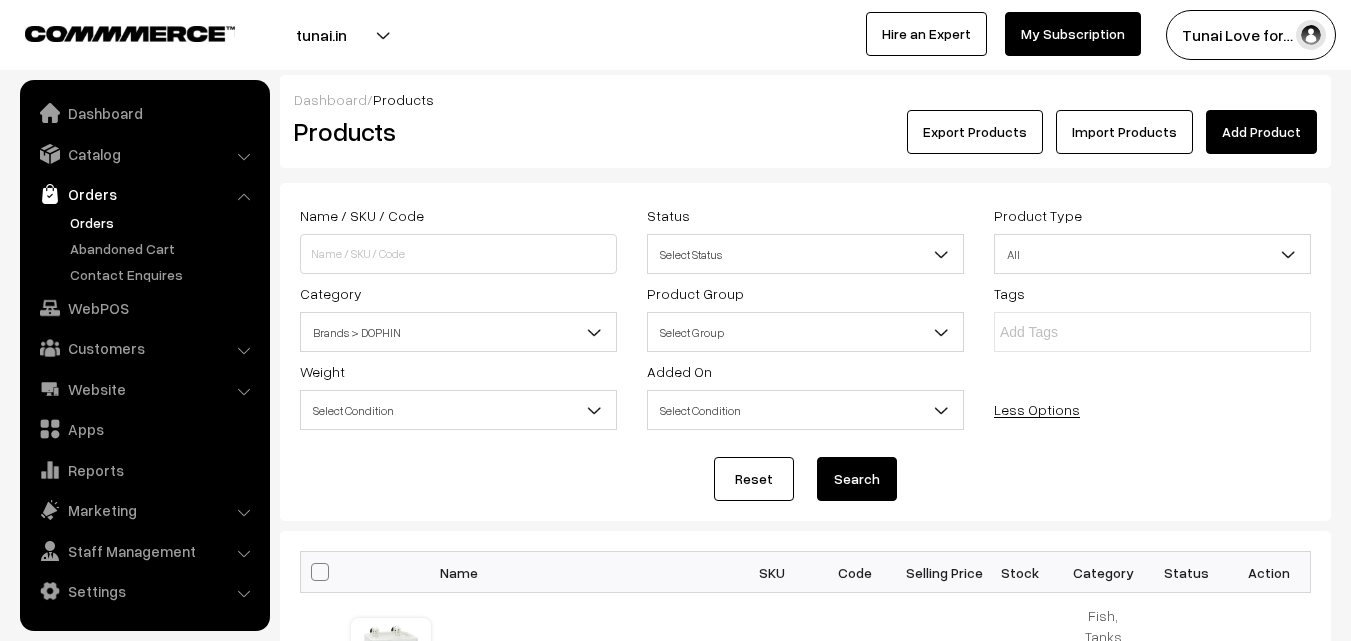 click on "Orders" at bounding box center [164, 222] 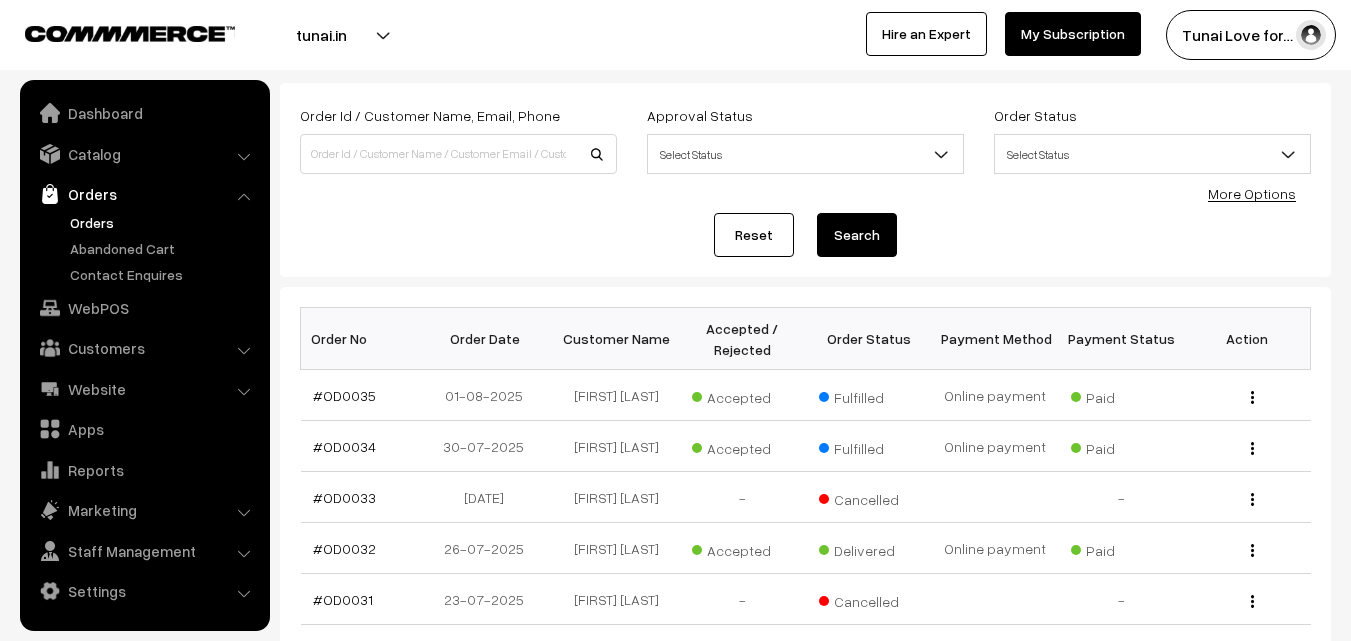 scroll, scrollTop: 200, scrollLeft: 0, axis: vertical 